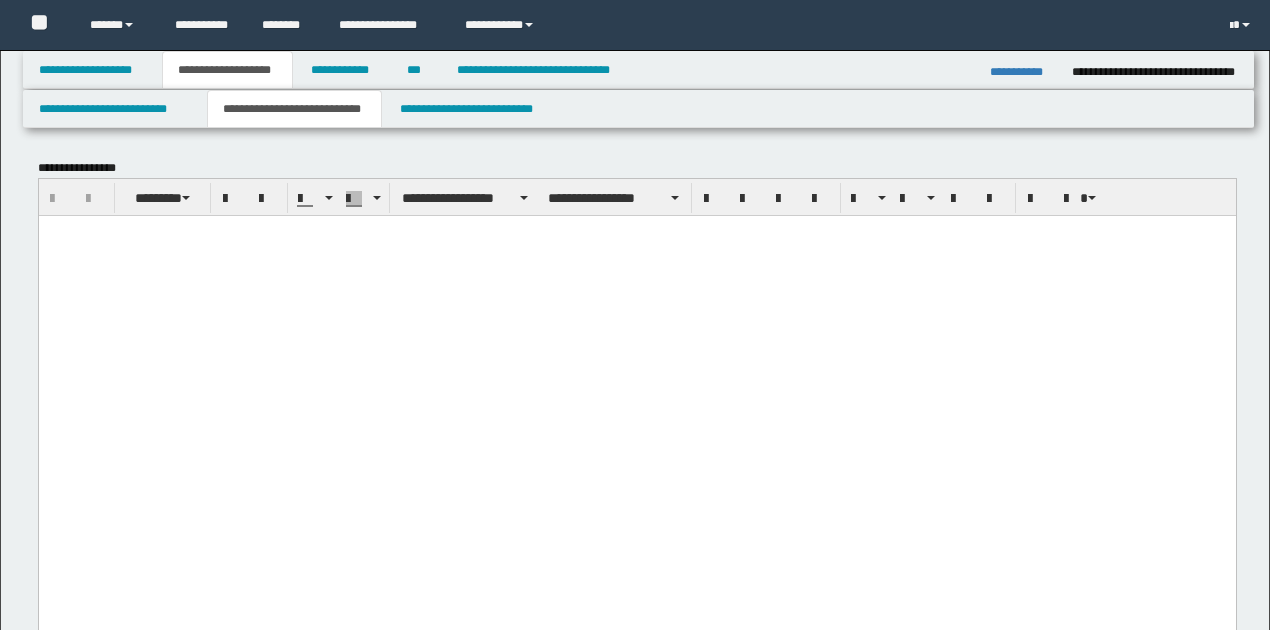 scroll, scrollTop: 1066, scrollLeft: 0, axis: vertical 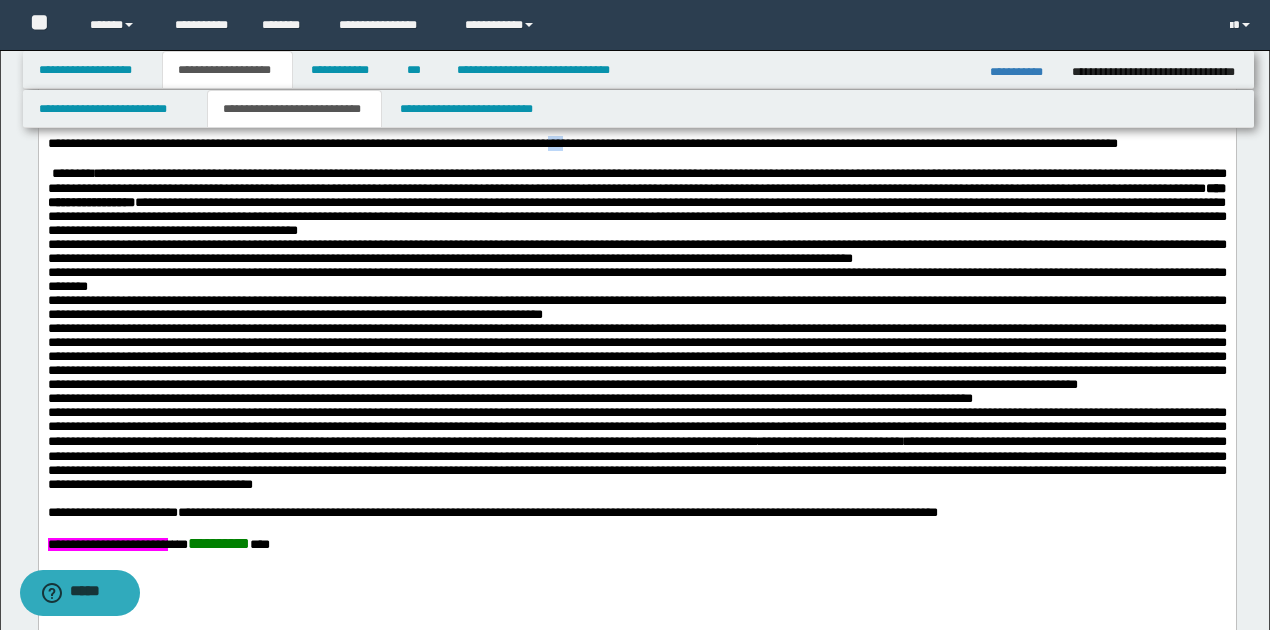 drag, startPoint x: 624, startPoint y: 163, endPoint x: 650, endPoint y: 163, distance: 26 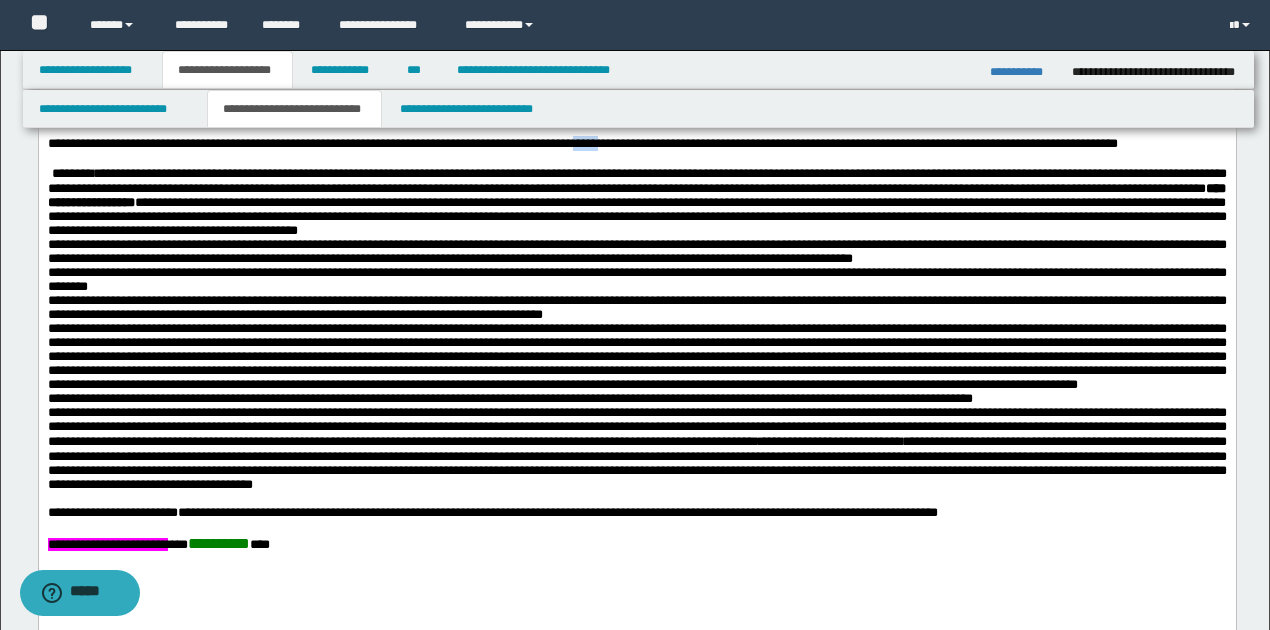 drag, startPoint x: 655, startPoint y: 161, endPoint x: 684, endPoint y: 162, distance: 29.017237 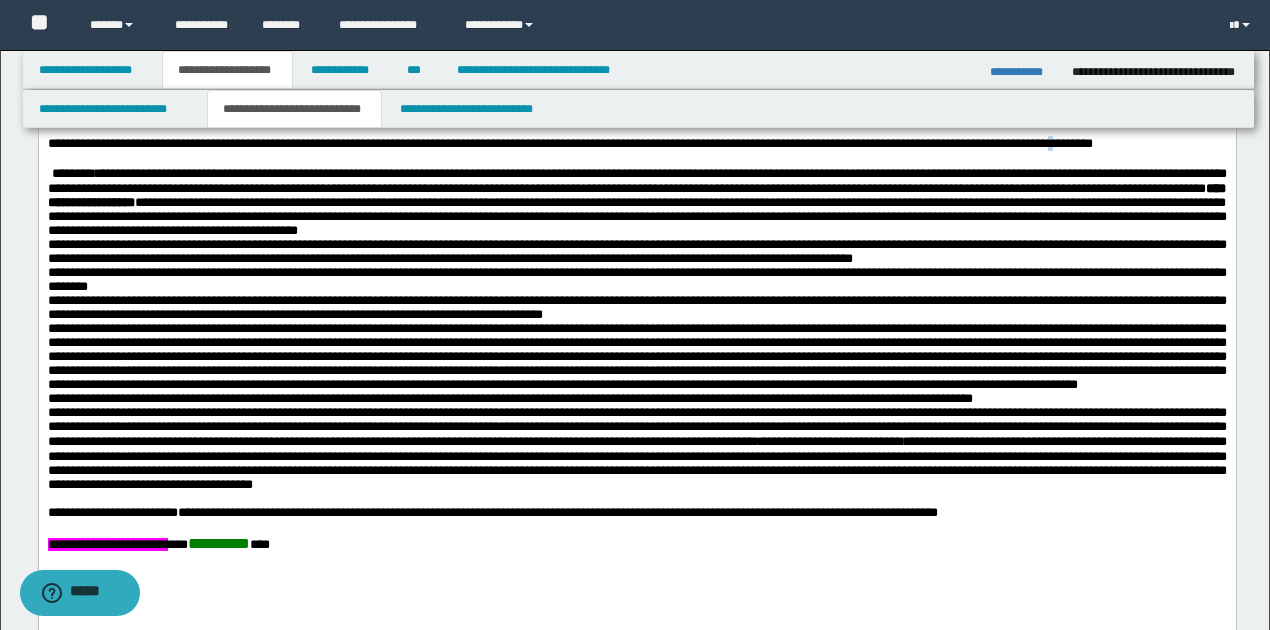 click on "**********" at bounding box center (569, 143) 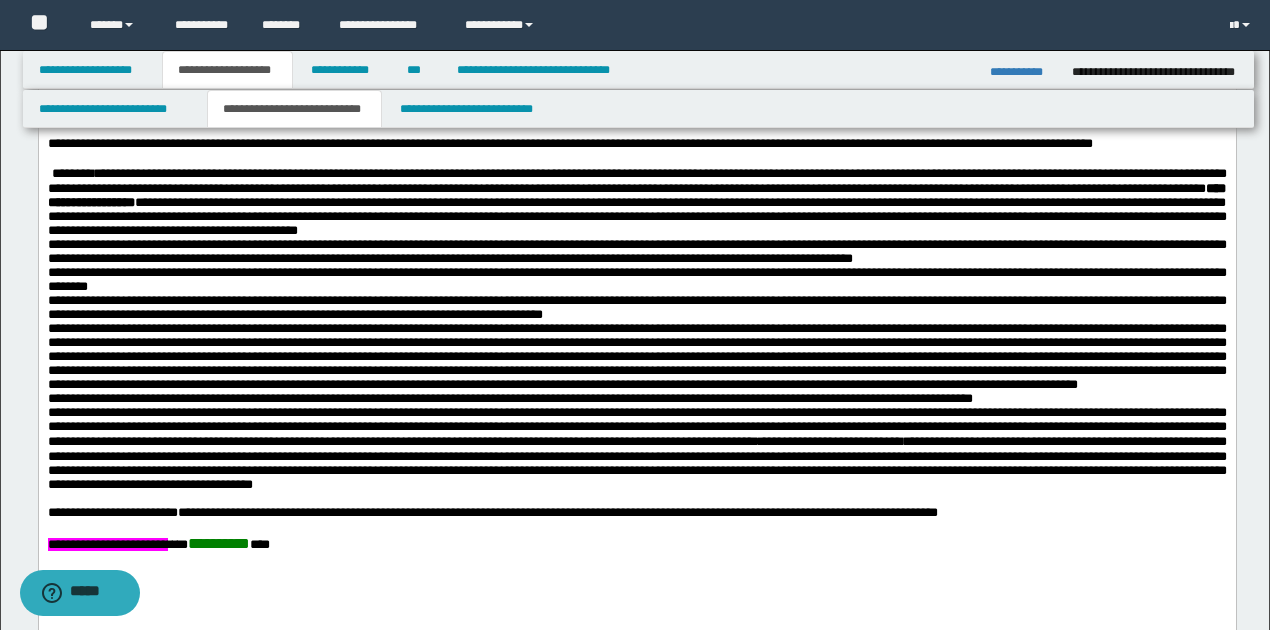 click on "**********" at bounding box center (569, 143) 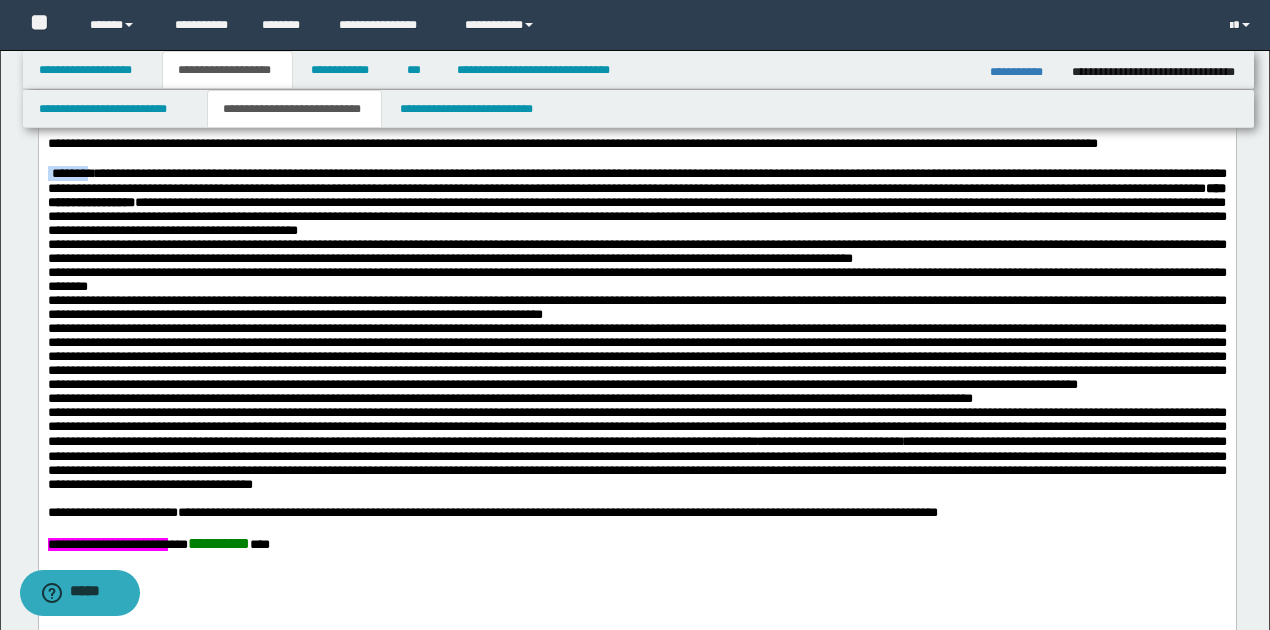 drag, startPoint x: 49, startPoint y: 191, endPoint x: 90, endPoint y: 194, distance: 41.109608 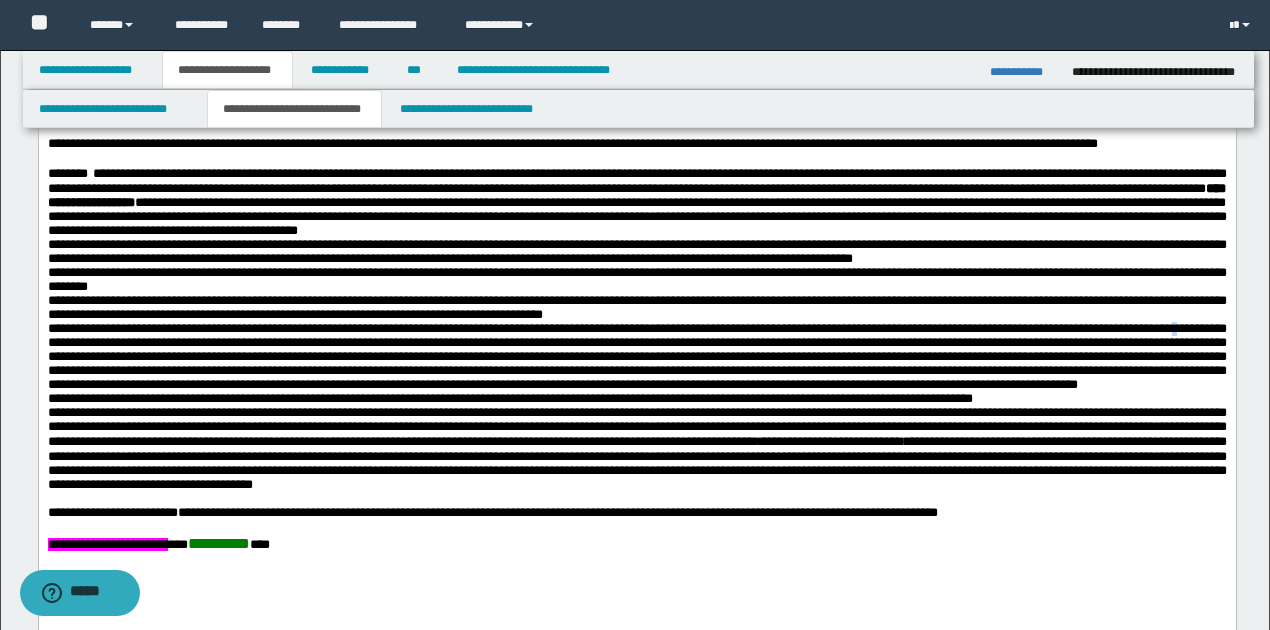click at bounding box center [636, 356] 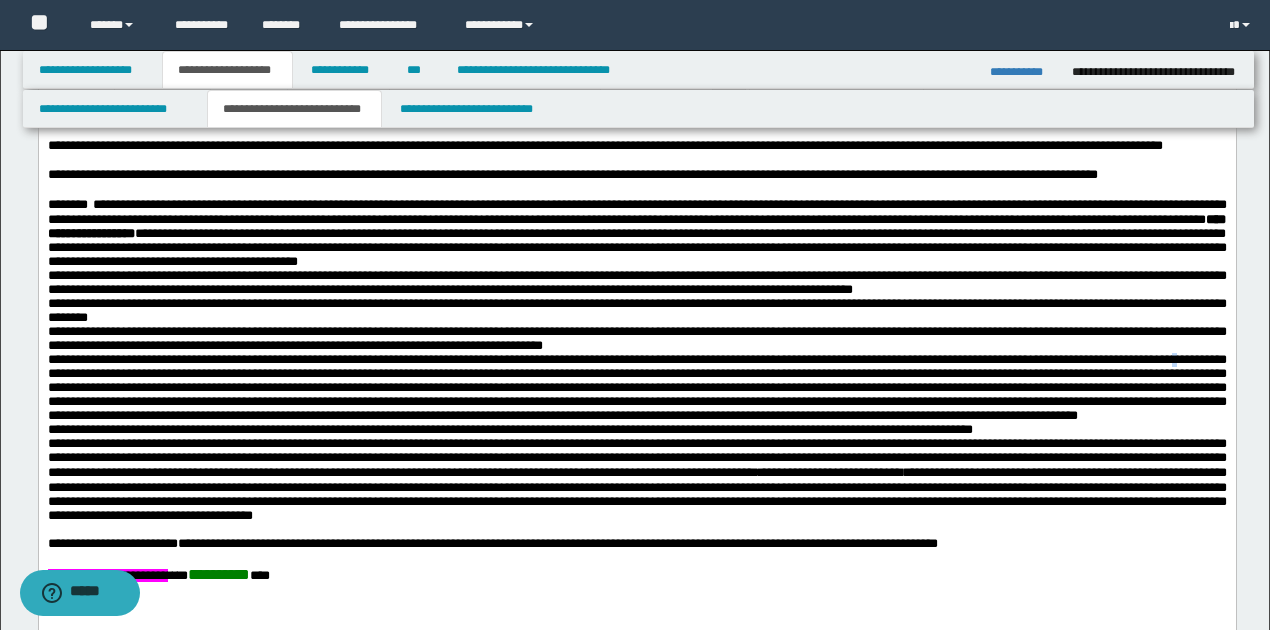 scroll, scrollTop: 1066, scrollLeft: 0, axis: vertical 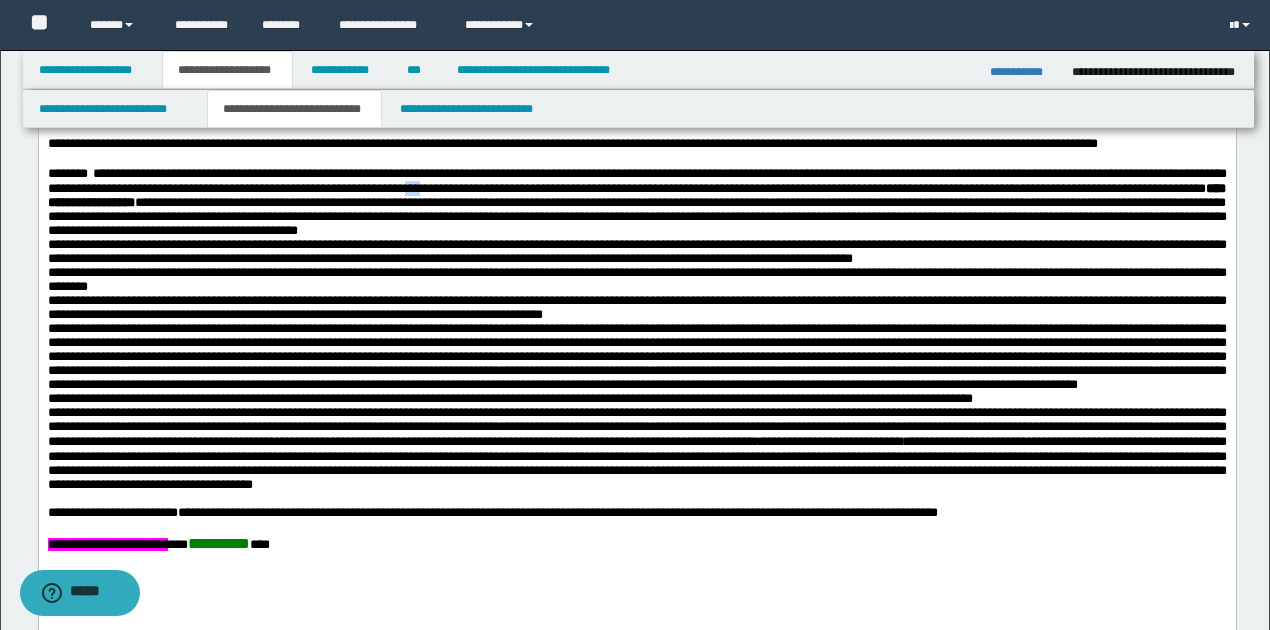 drag, startPoint x: 529, startPoint y: 205, endPoint x: 545, endPoint y: 208, distance: 16.27882 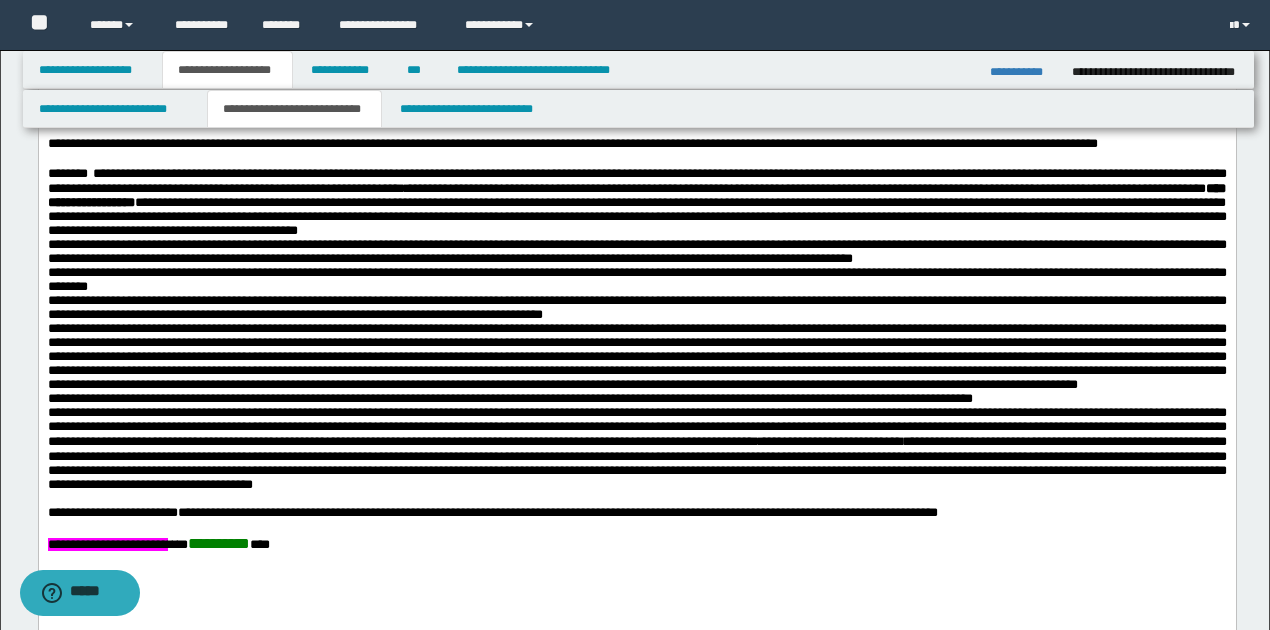 click on "**********" at bounding box center [636, 216] 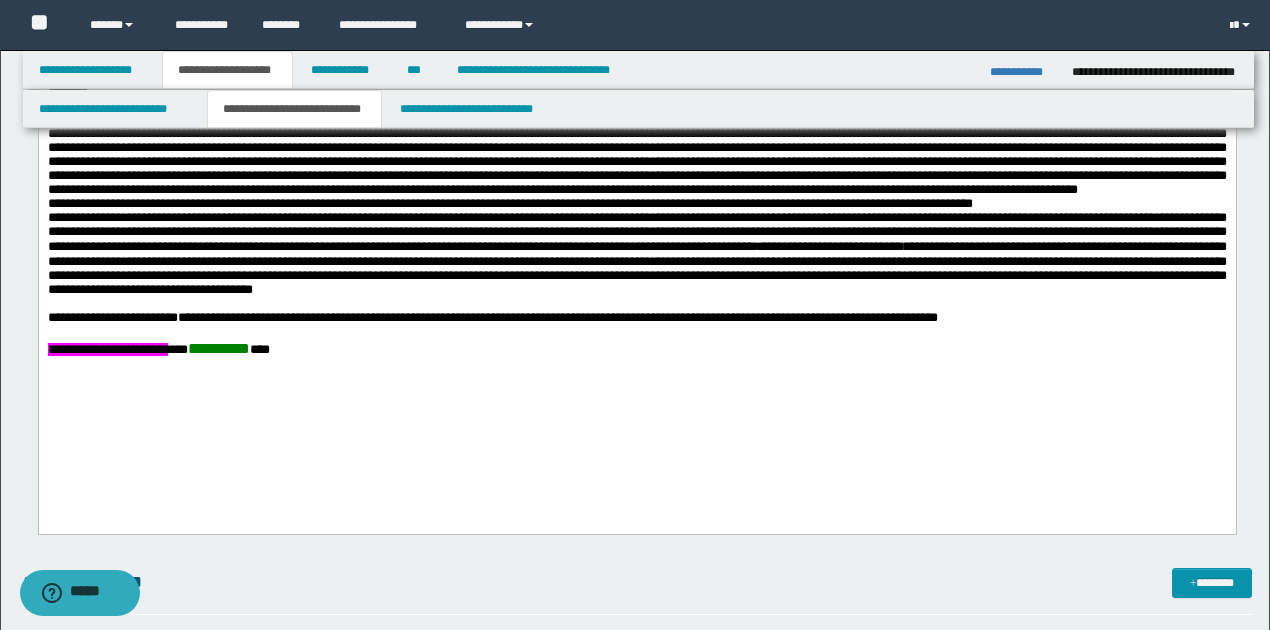 scroll, scrollTop: 1266, scrollLeft: 0, axis: vertical 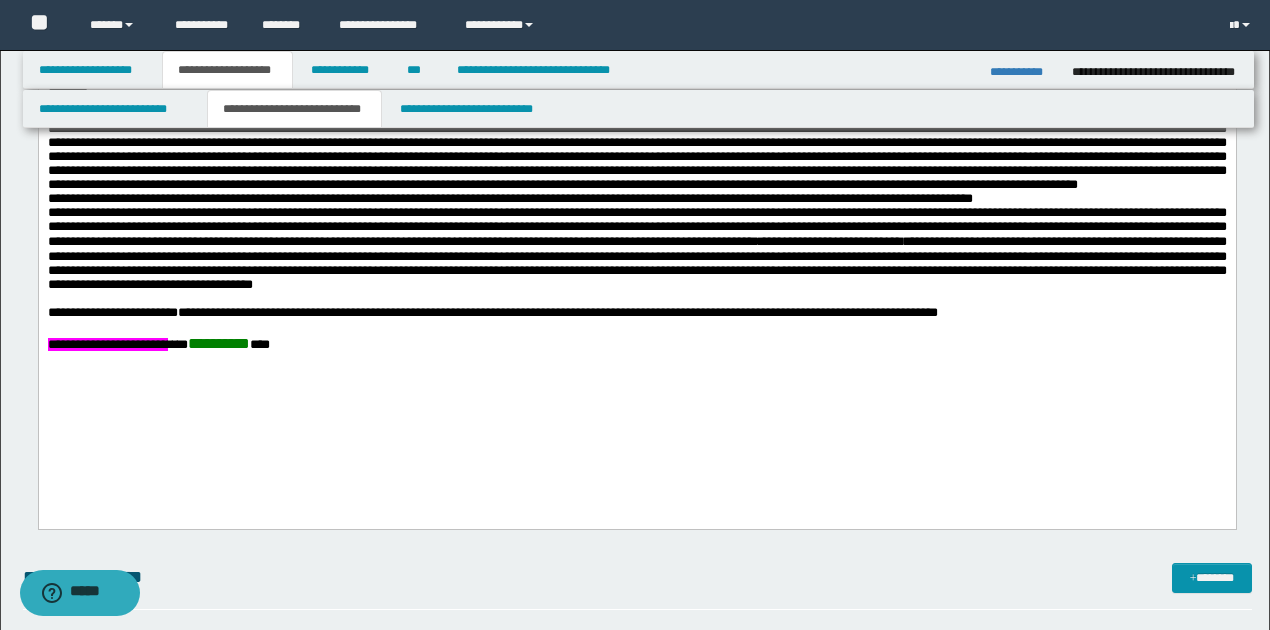 click on "**********" at bounding box center (228, 345) 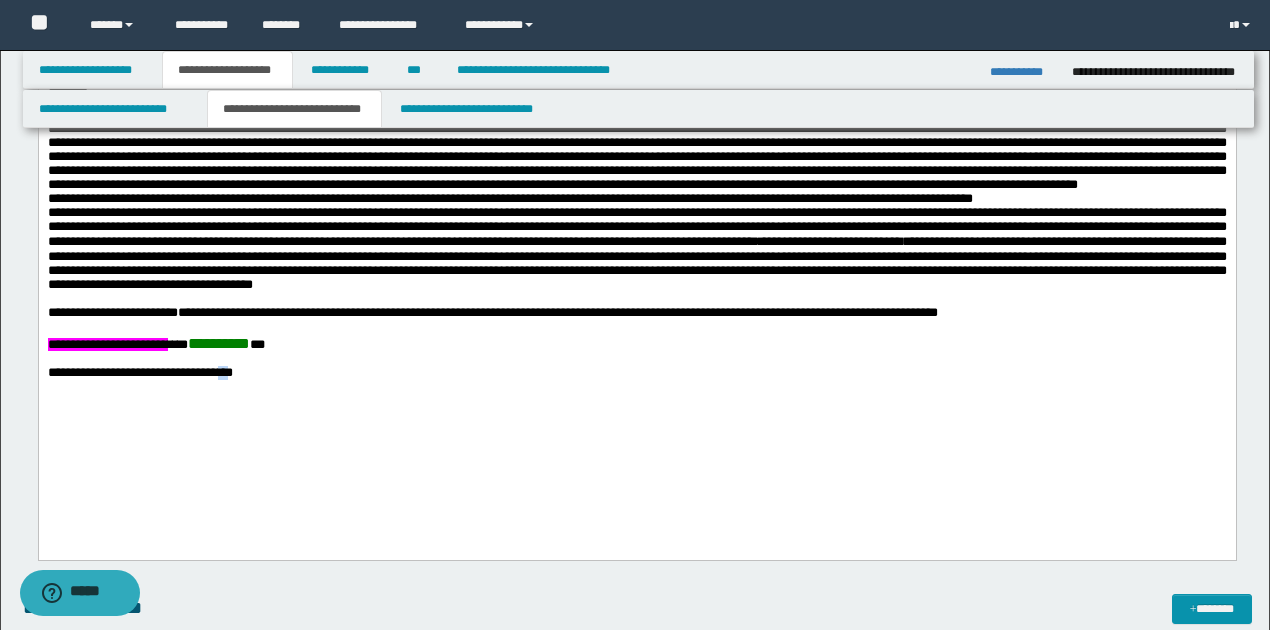 drag, startPoint x: 300, startPoint y: 443, endPoint x: 396, endPoint y: 445, distance: 96.02083 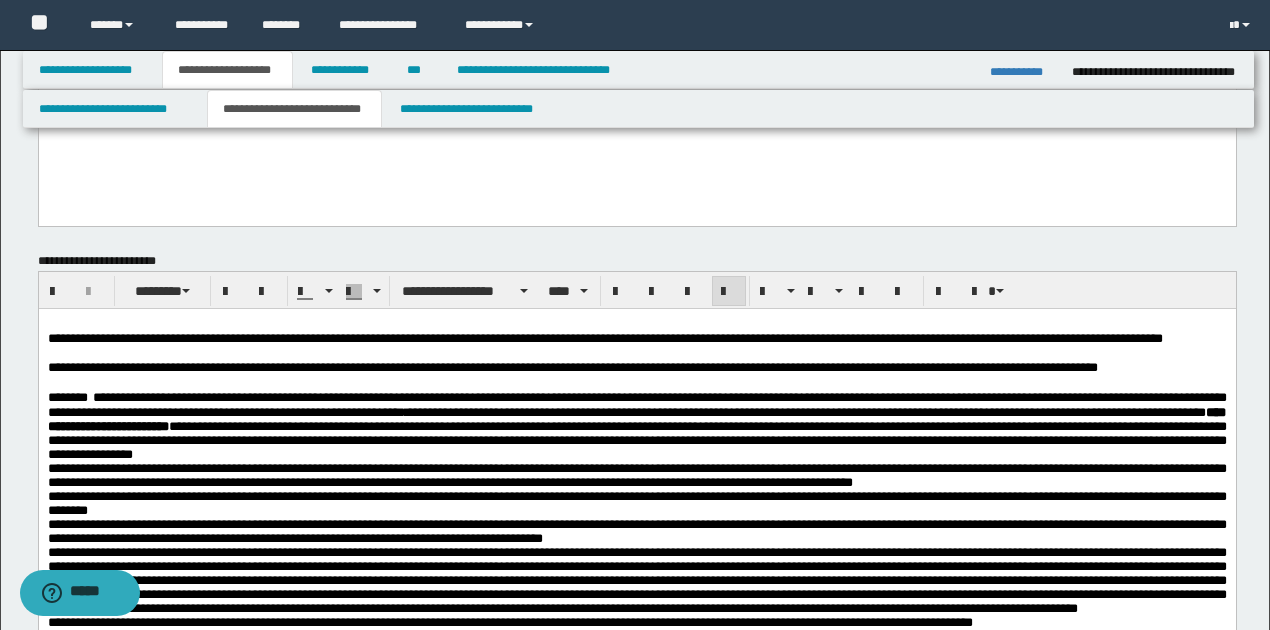 scroll, scrollTop: 800, scrollLeft: 0, axis: vertical 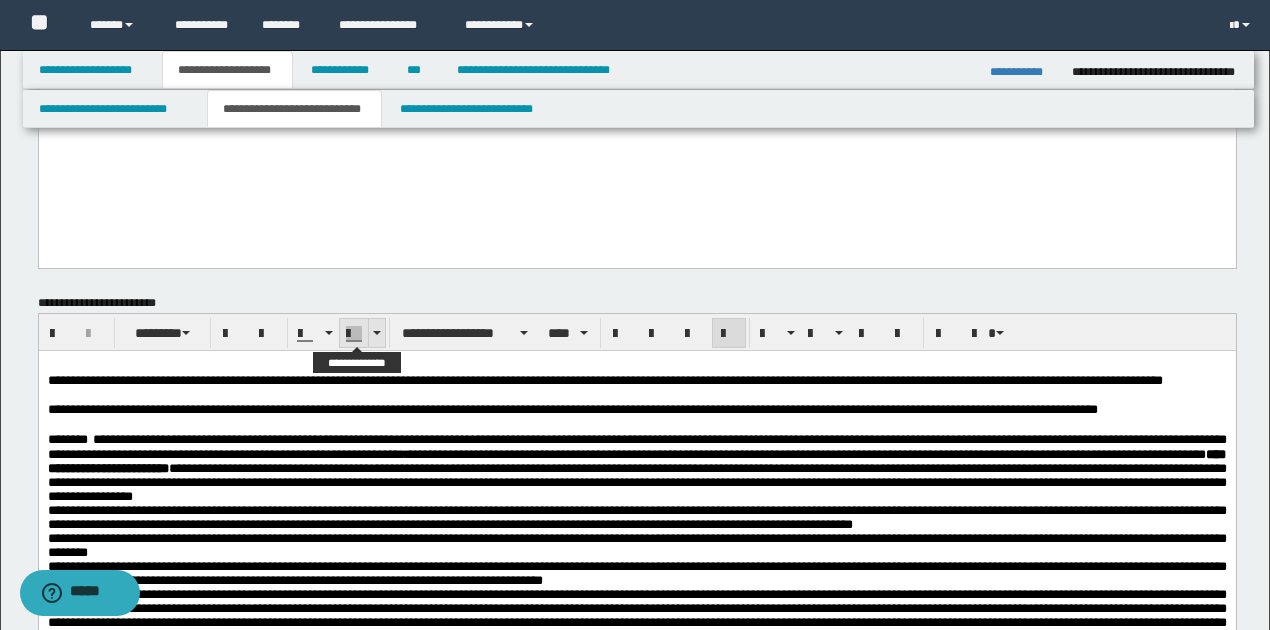 click at bounding box center [377, 333] 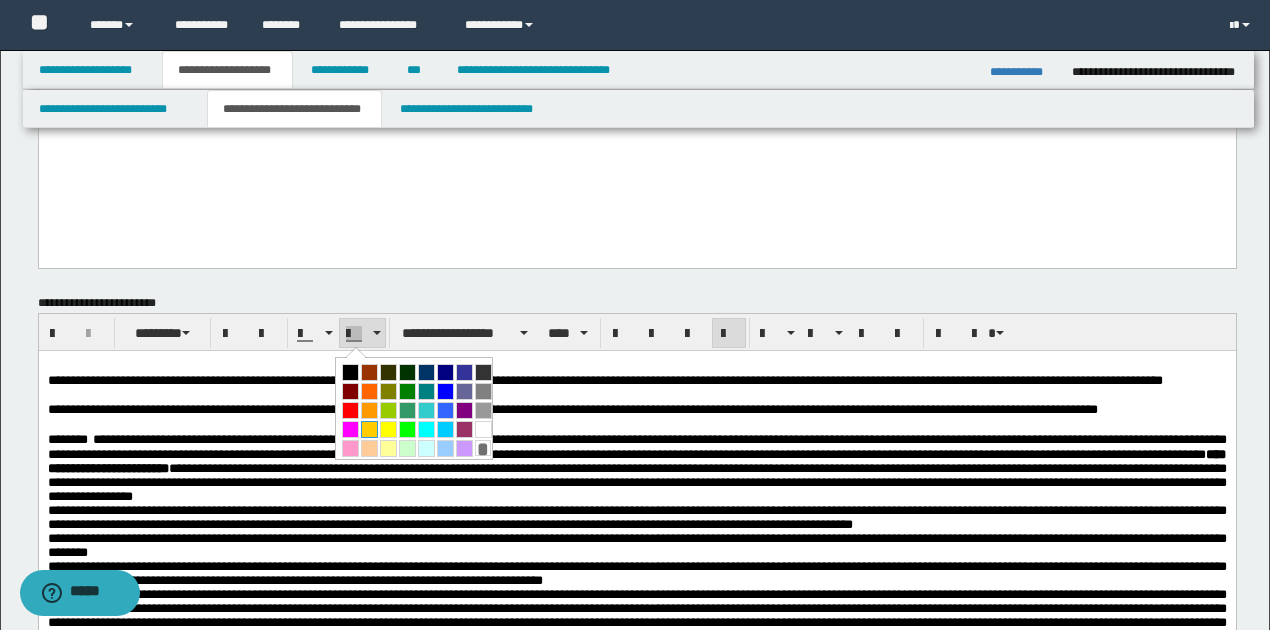 click at bounding box center [369, 429] 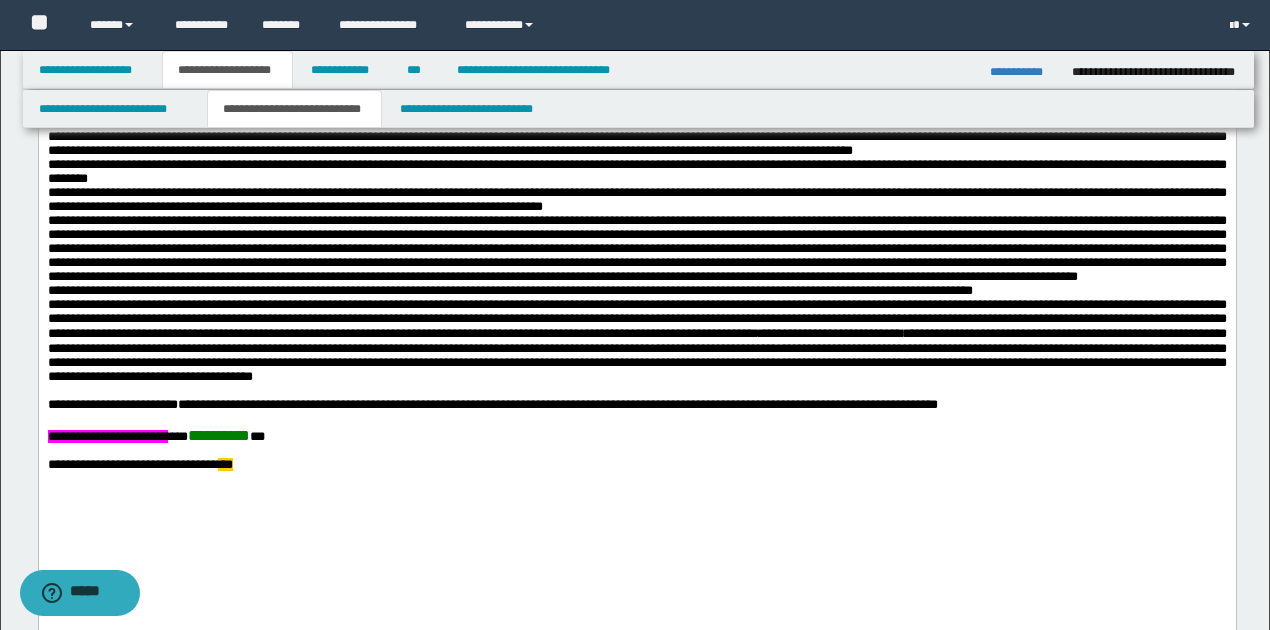 scroll, scrollTop: 1266, scrollLeft: 0, axis: vertical 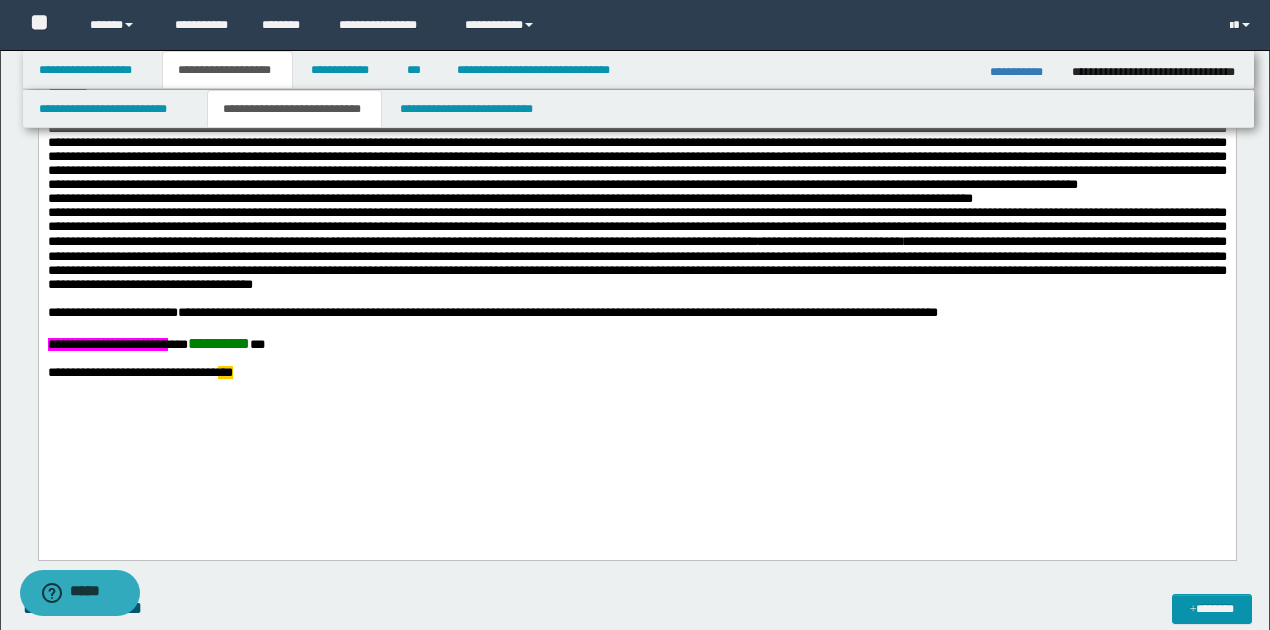 click on "**********" at bounding box center [636, 374] 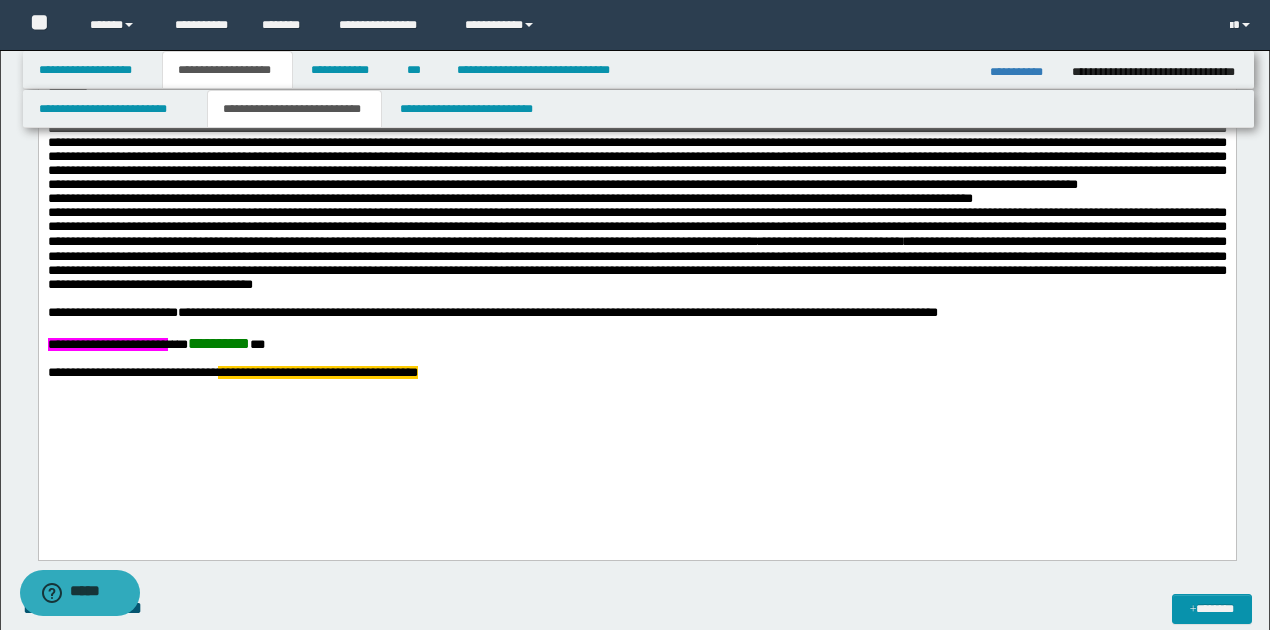 click on "**********" at bounding box center [232, 373] 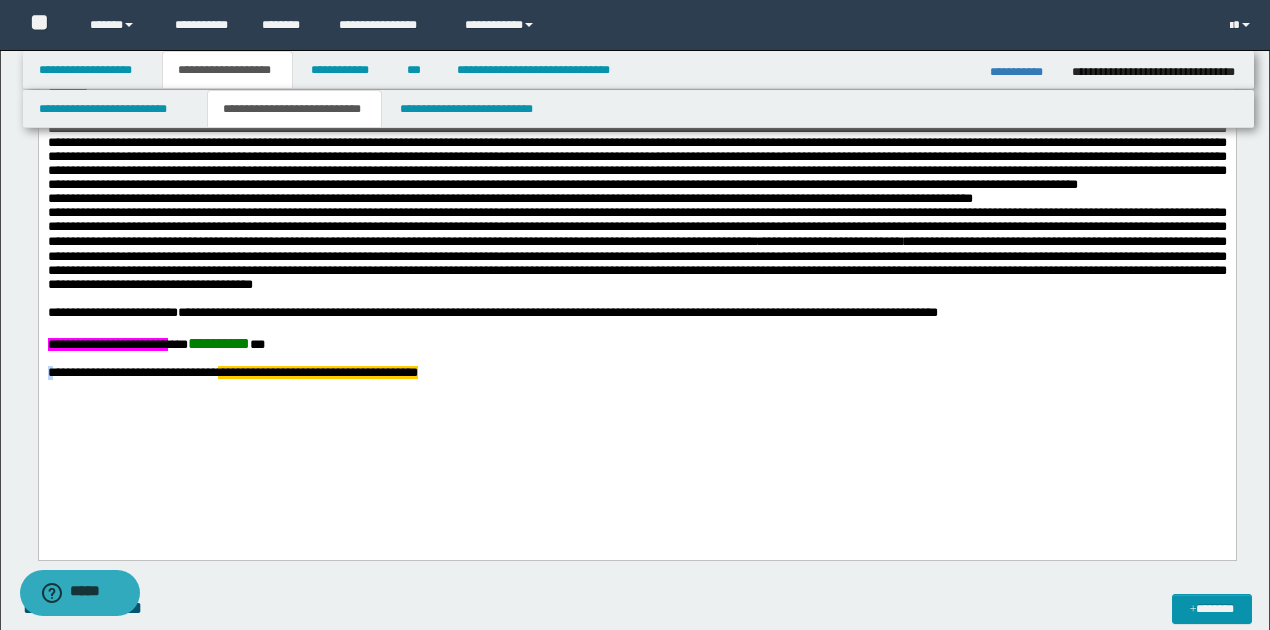 click on "**********" at bounding box center (232, 373) 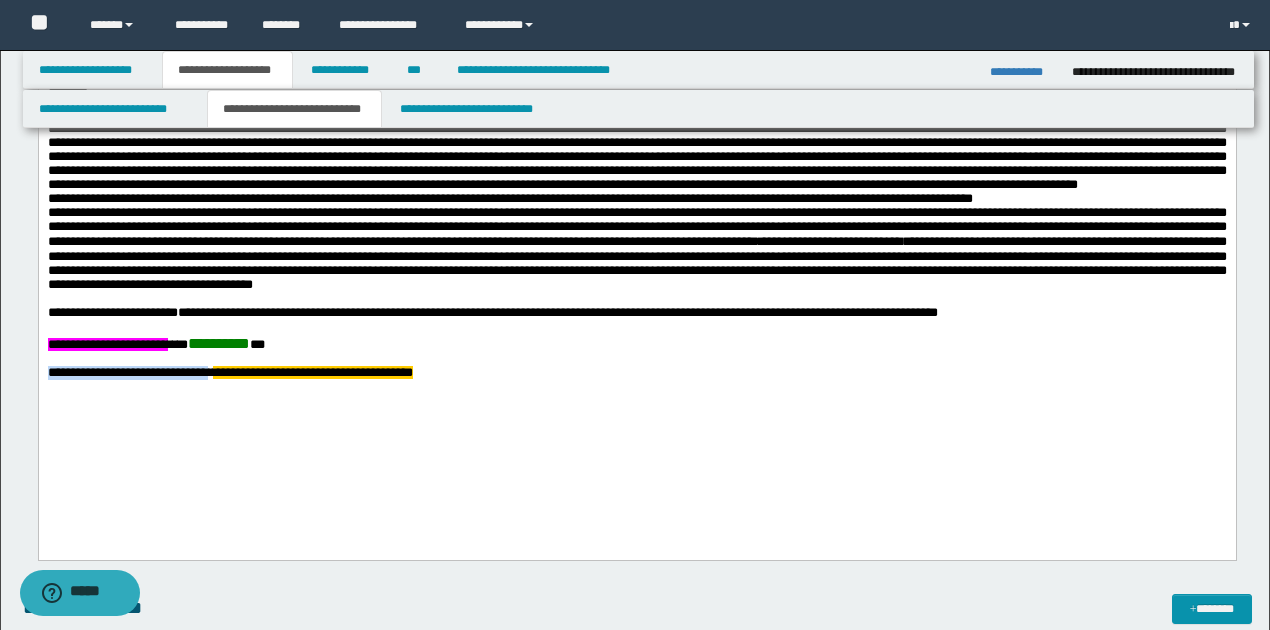 drag, startPoint x: 47, startPoint y: 445, endPoint x: 287, endPoint y: 445, distance: 240 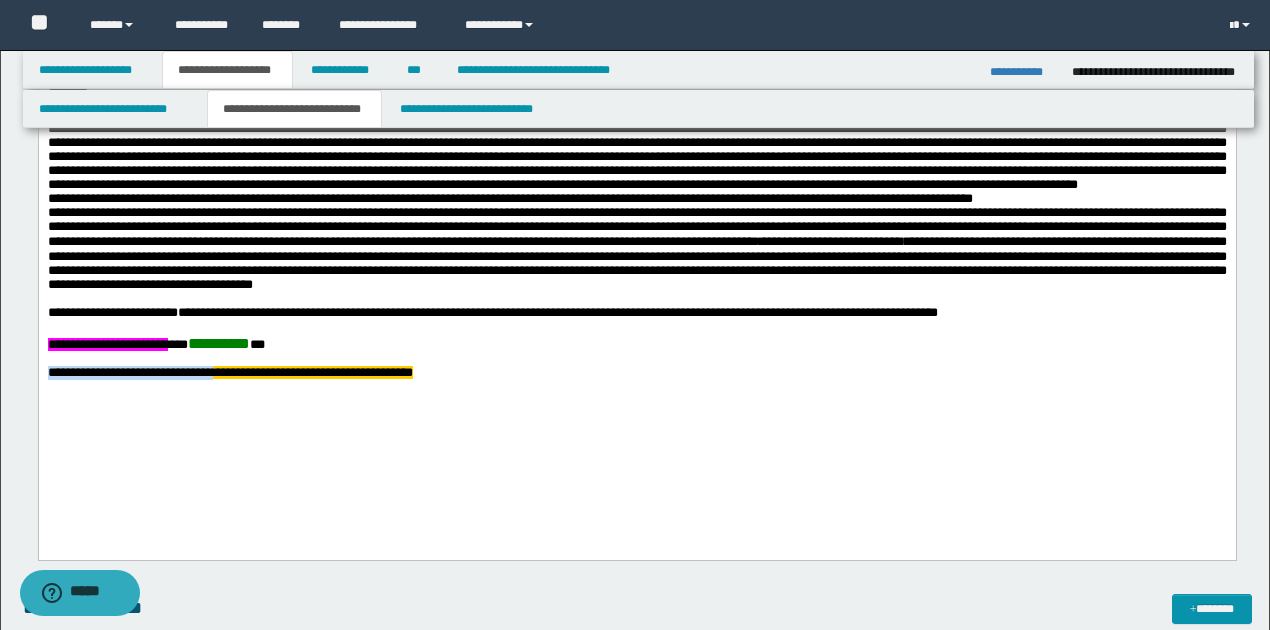 drag, startPoint x: 46, startPoint y: 443, endPoint x: 288, endPoint y: 447, distance: 242.03305 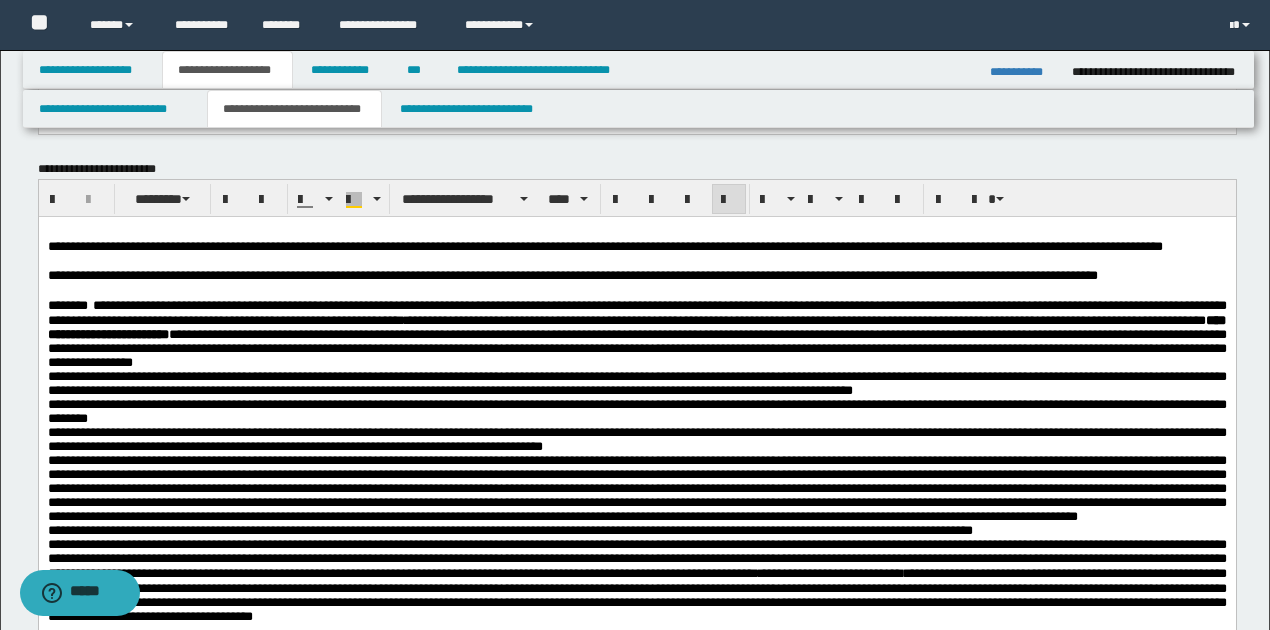 scroll, scrollTop: 933, scrollLeft: 0, axis: vertical 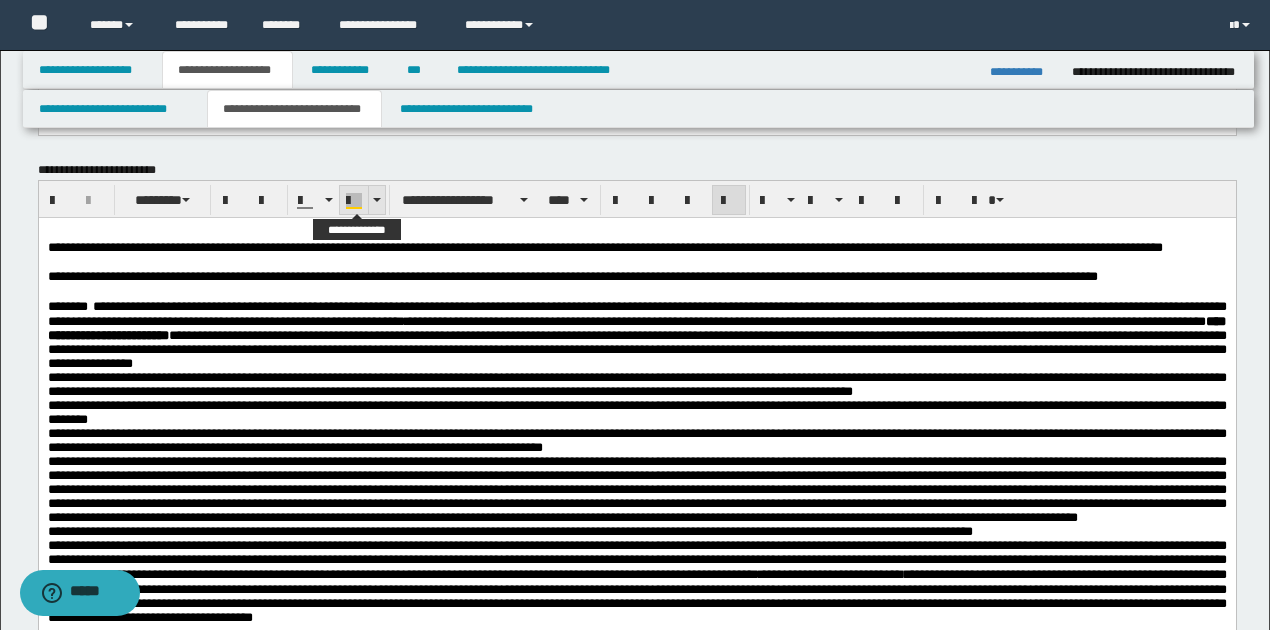 click at bounding box center (354, 201) 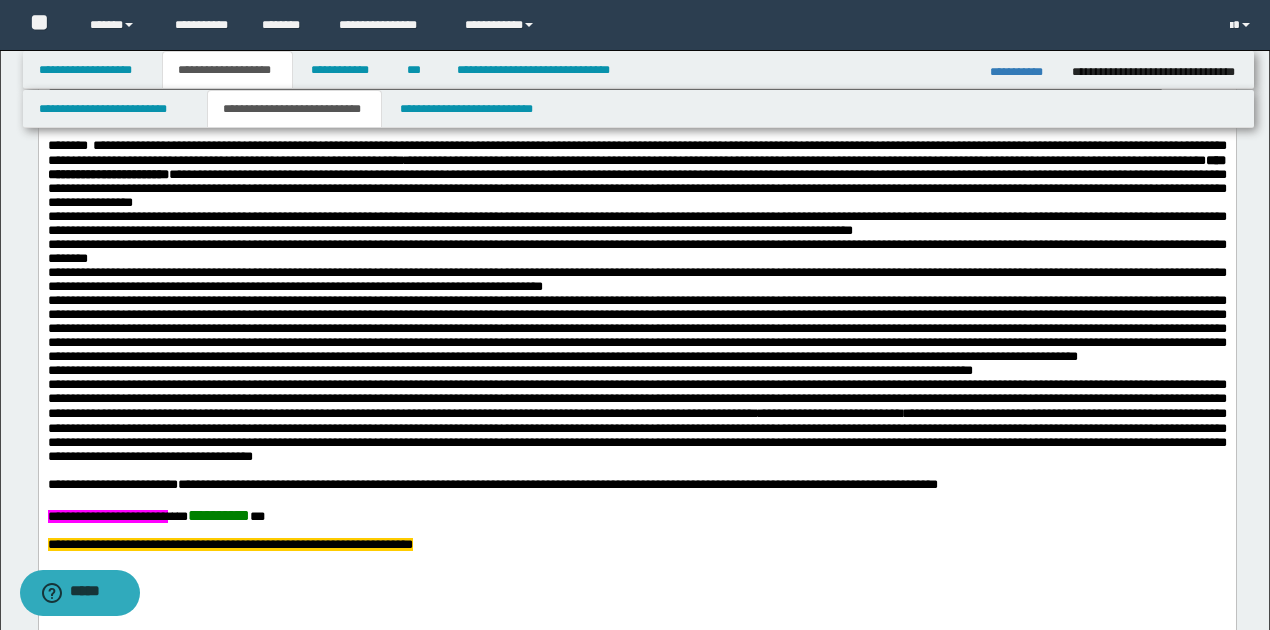scroll, scrollTop: 1333, scrollLeft: 0, axis: vertical 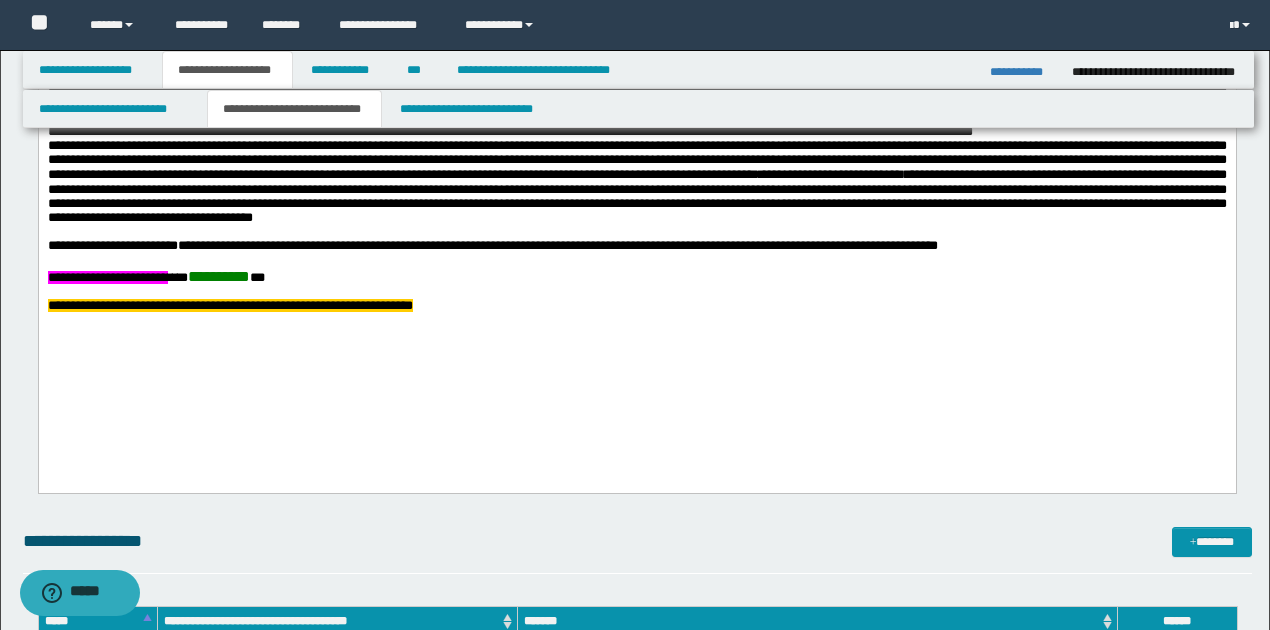 click on "**********" at bounding box center [636, 95] 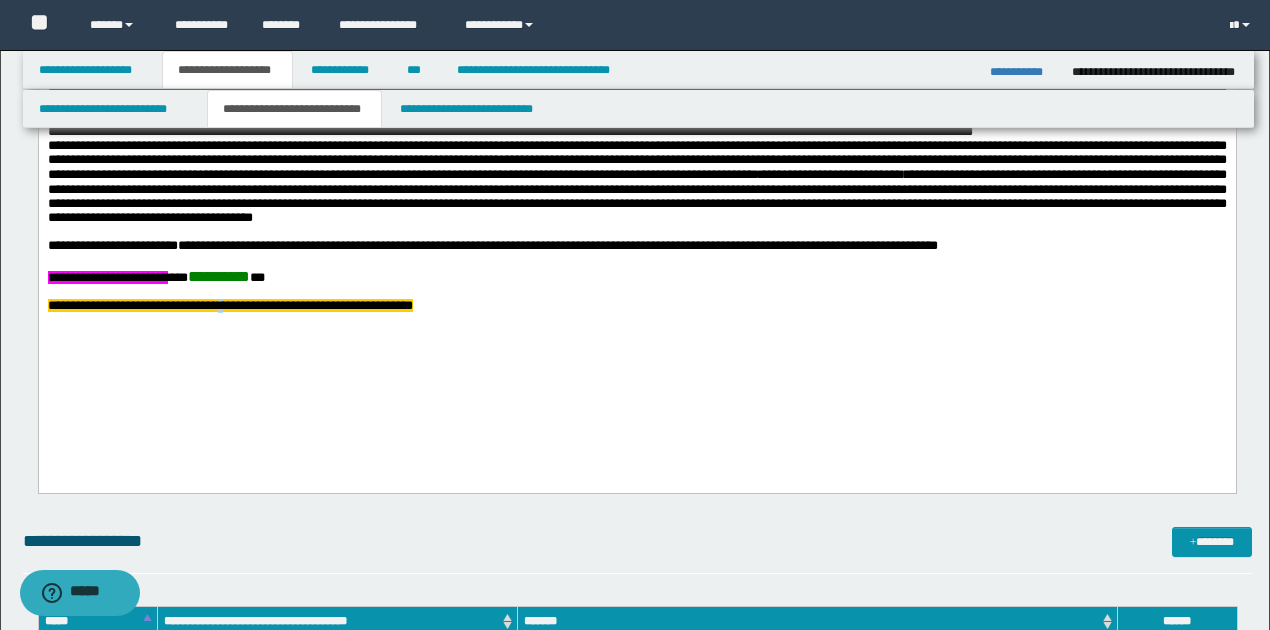 click on "**********" at bounding box center [229, 306] 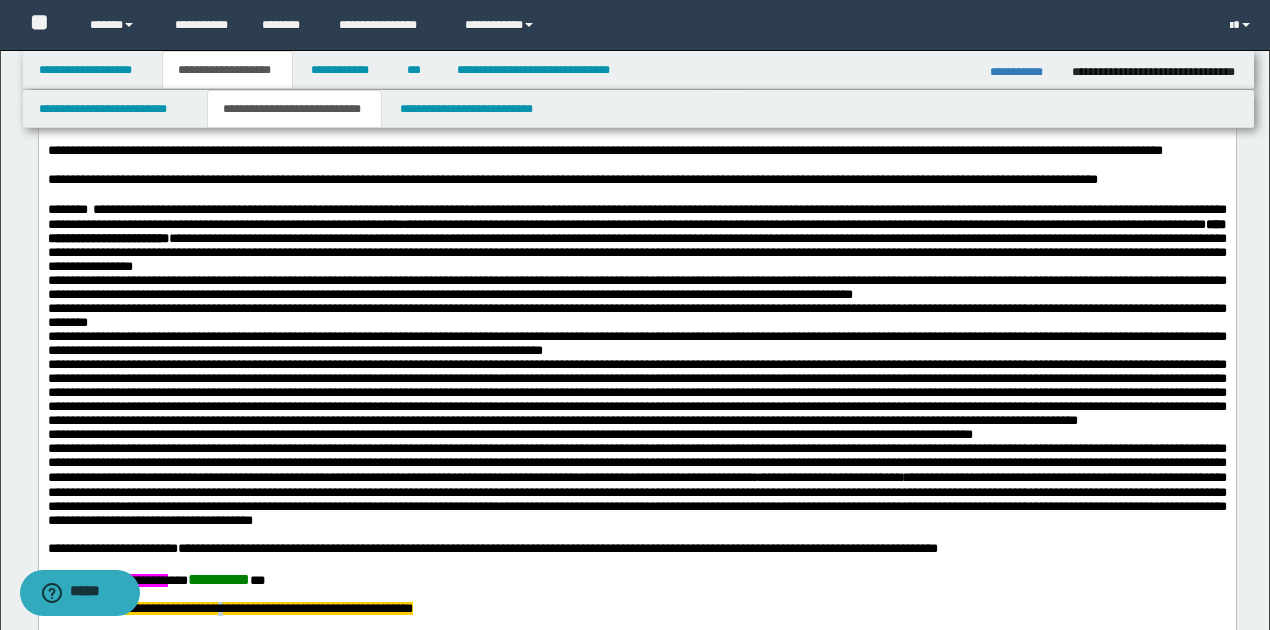 scroll, scrollTop: 1000, scrollLeft: 0, axis: vertical 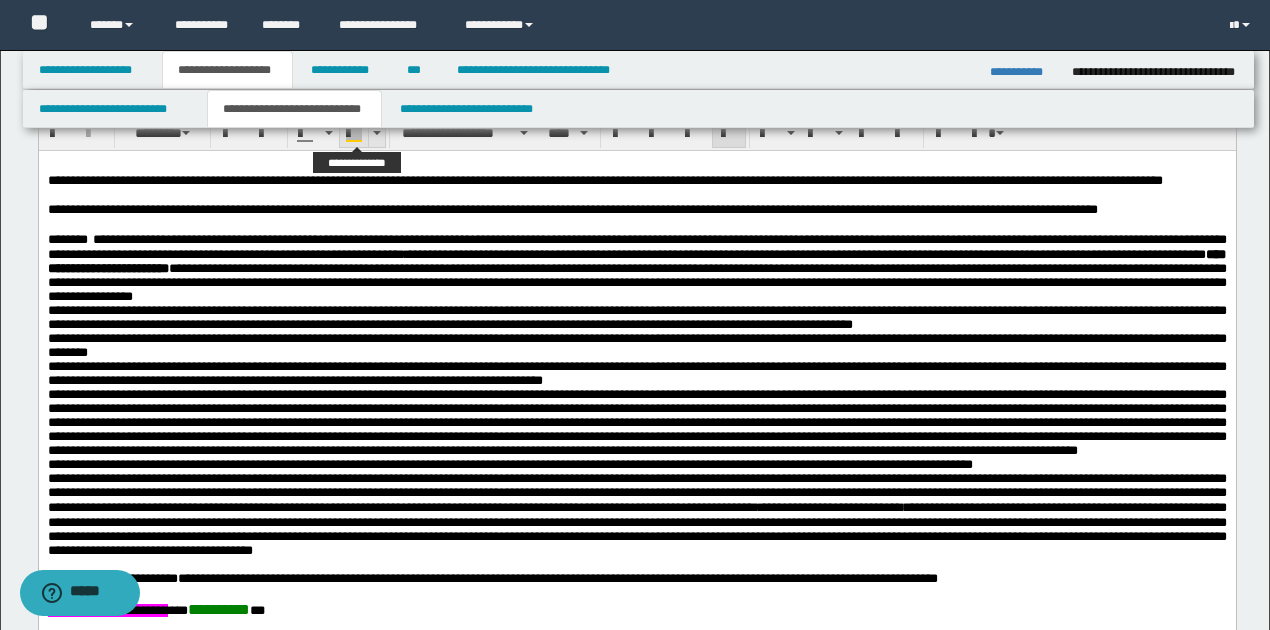 click at bounding box center [376, 133] 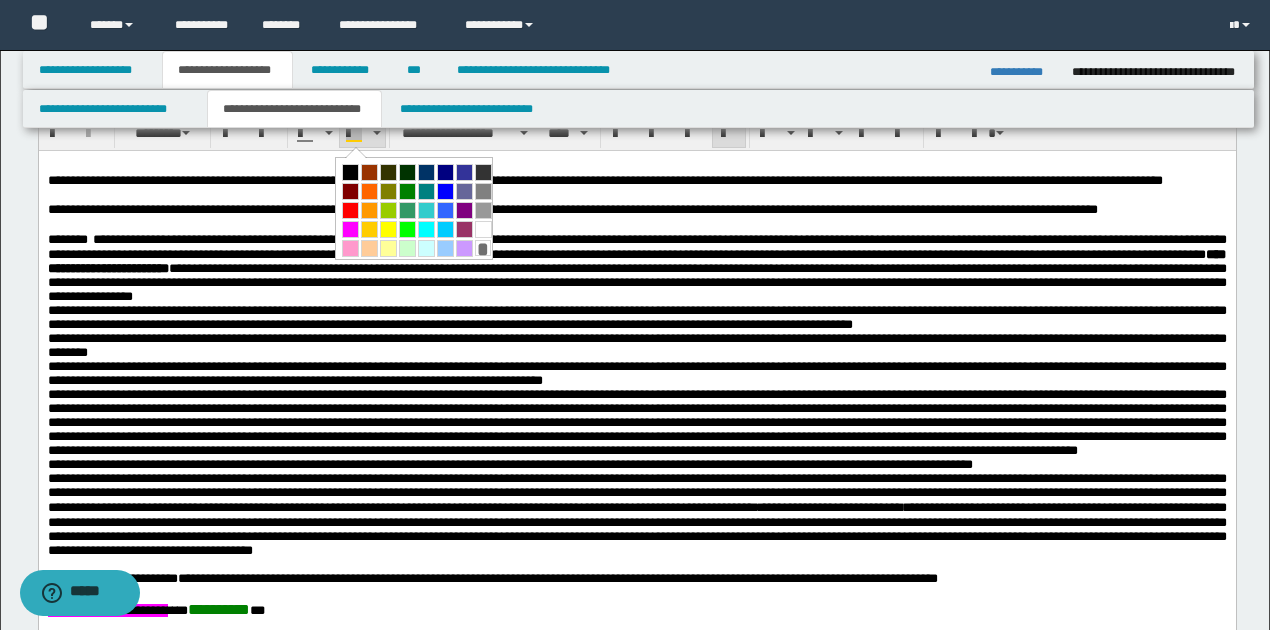 click at bounding box center (350, 229) 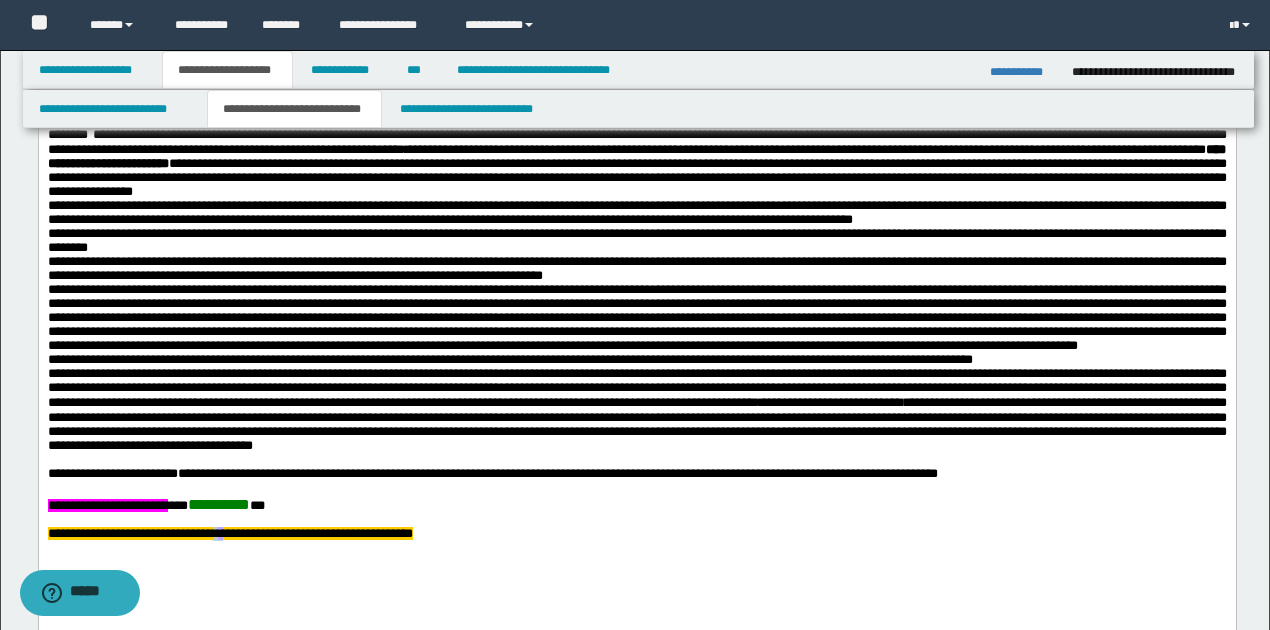 scroll, scrollTop: 1266, scrollLeft: 0, axis: vertical 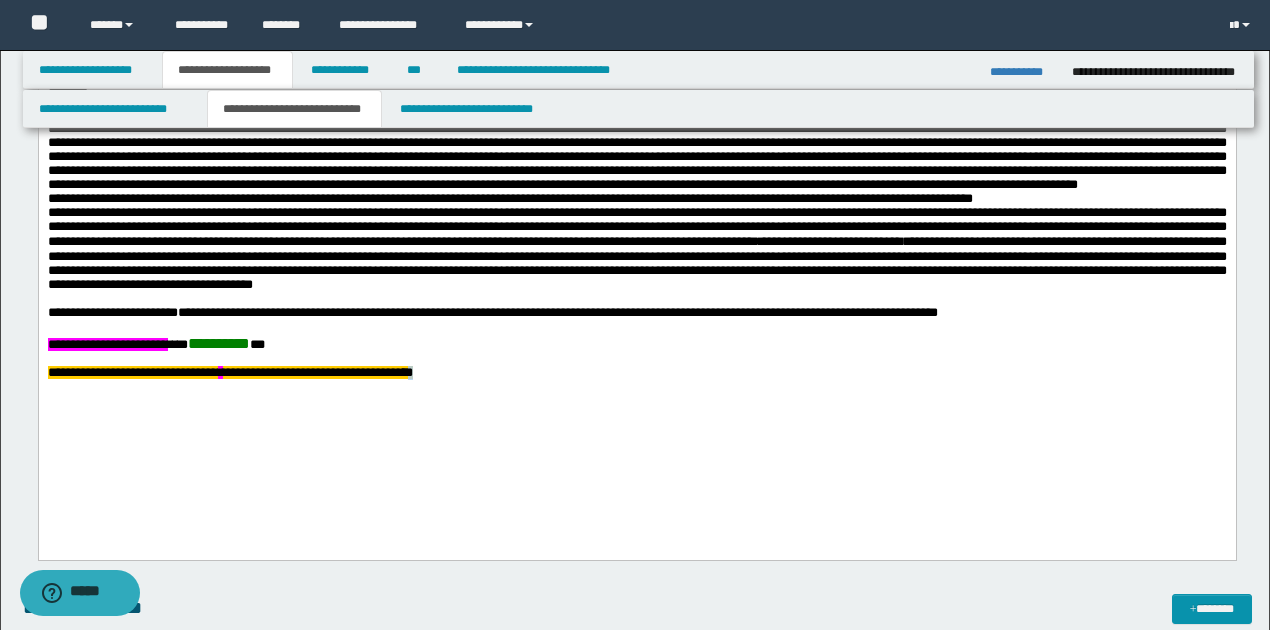 click on "**********" at bounding box center [636, 374] 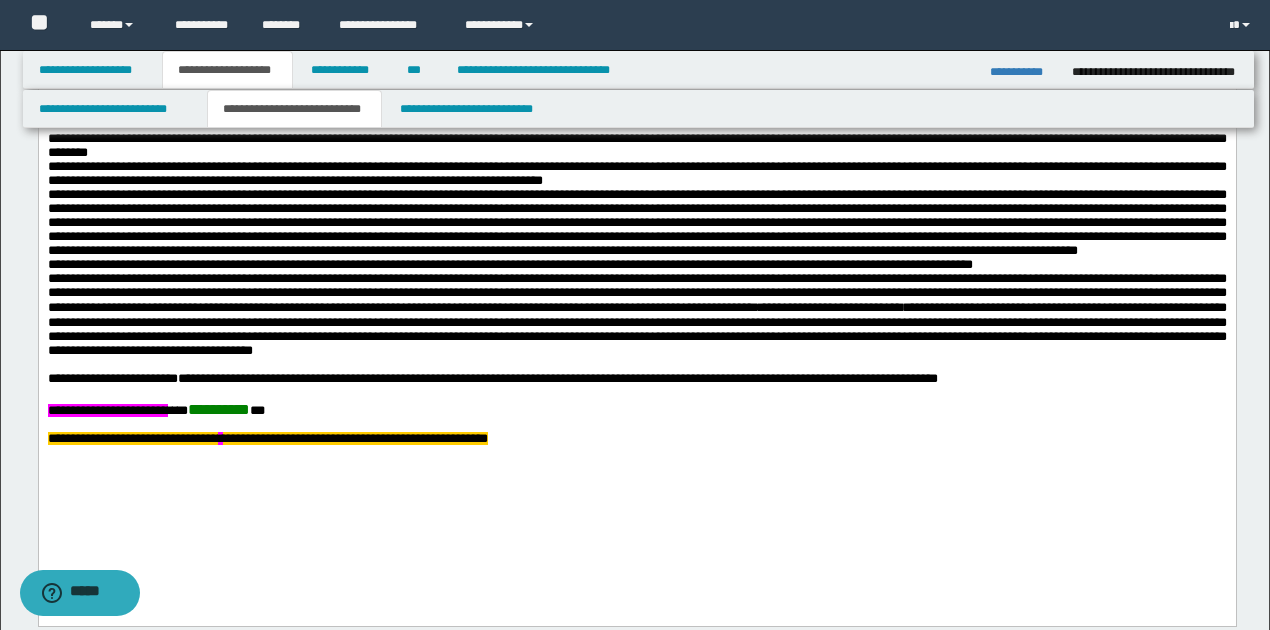 scroll, scrollTop: 1133, scrollLeft: 0, axis: vertical 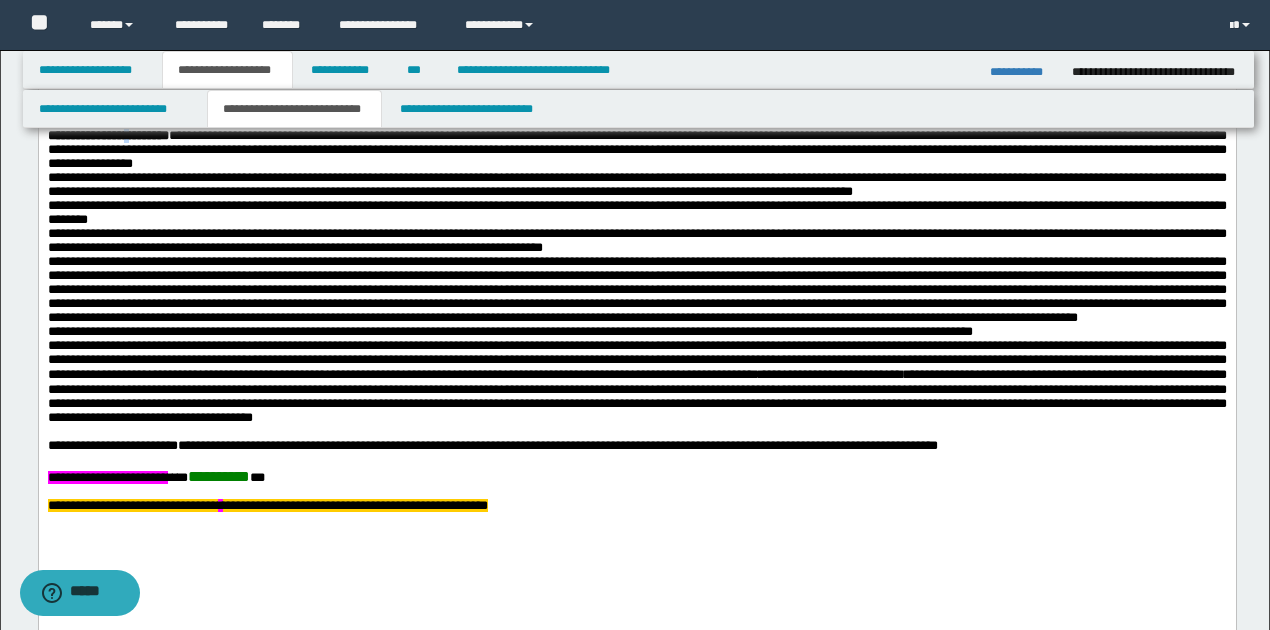 click on "**********" at bounding box center (636, 128) 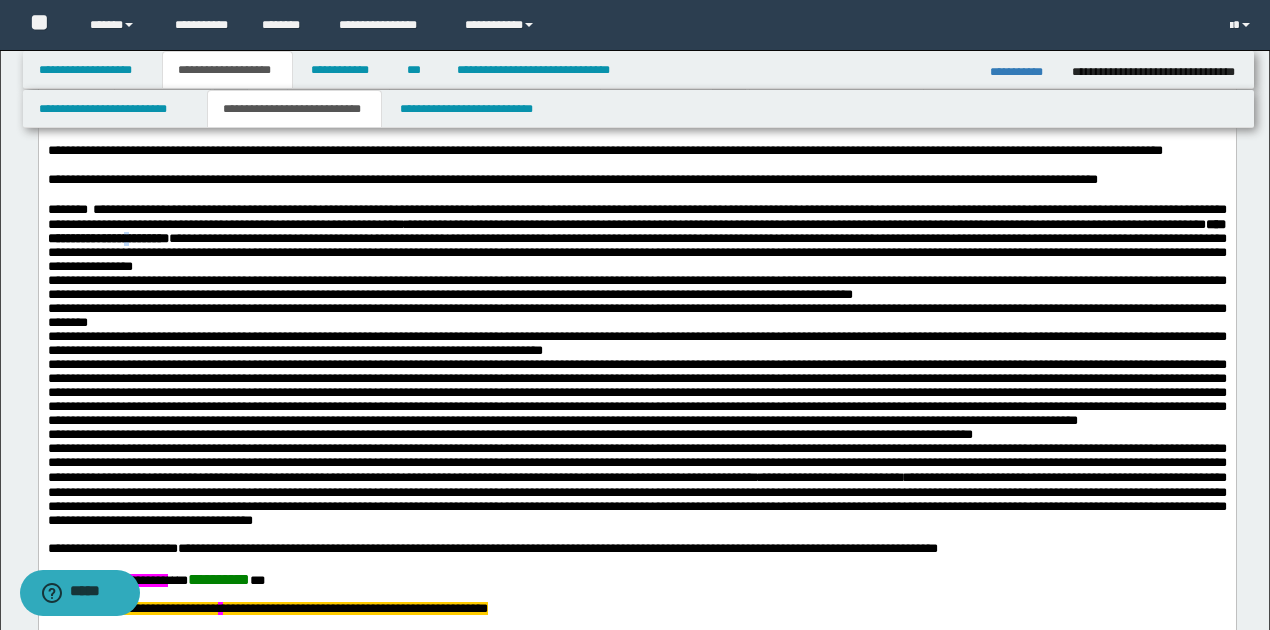 scroll, scrollTop: 1000, scrollLeft: 0, axis: vertical 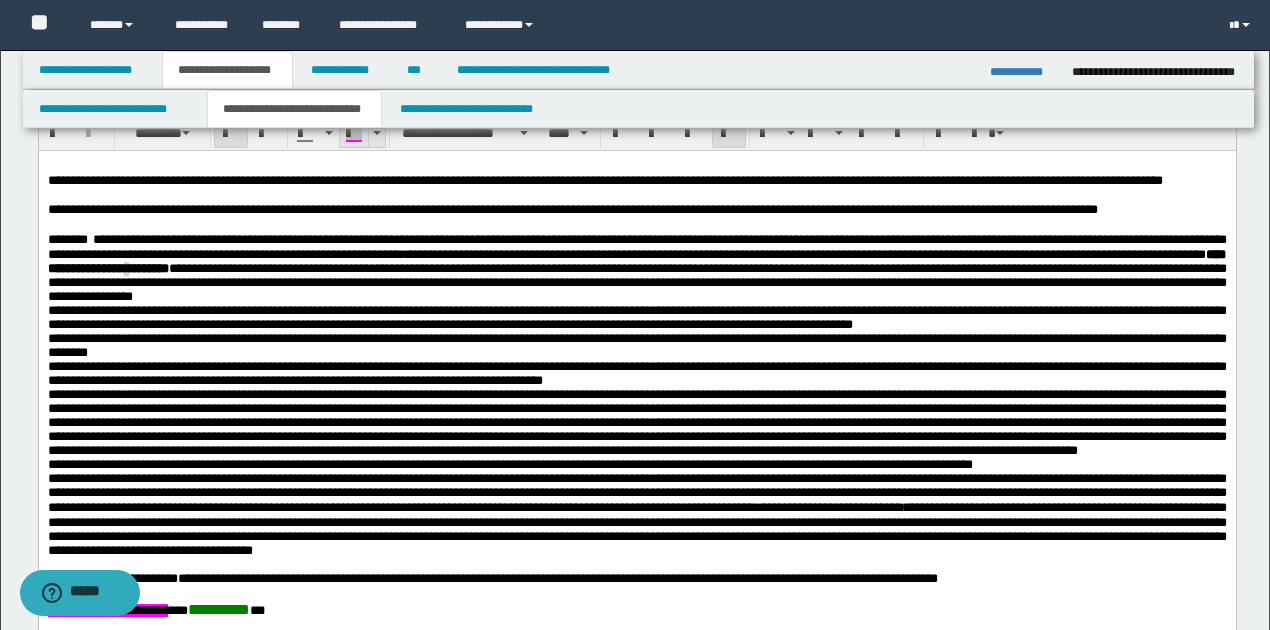 drag, startPoint x: 348, startPoint y: 139, endPoint x: 319, endPoint y: 1, distance: 141.01419 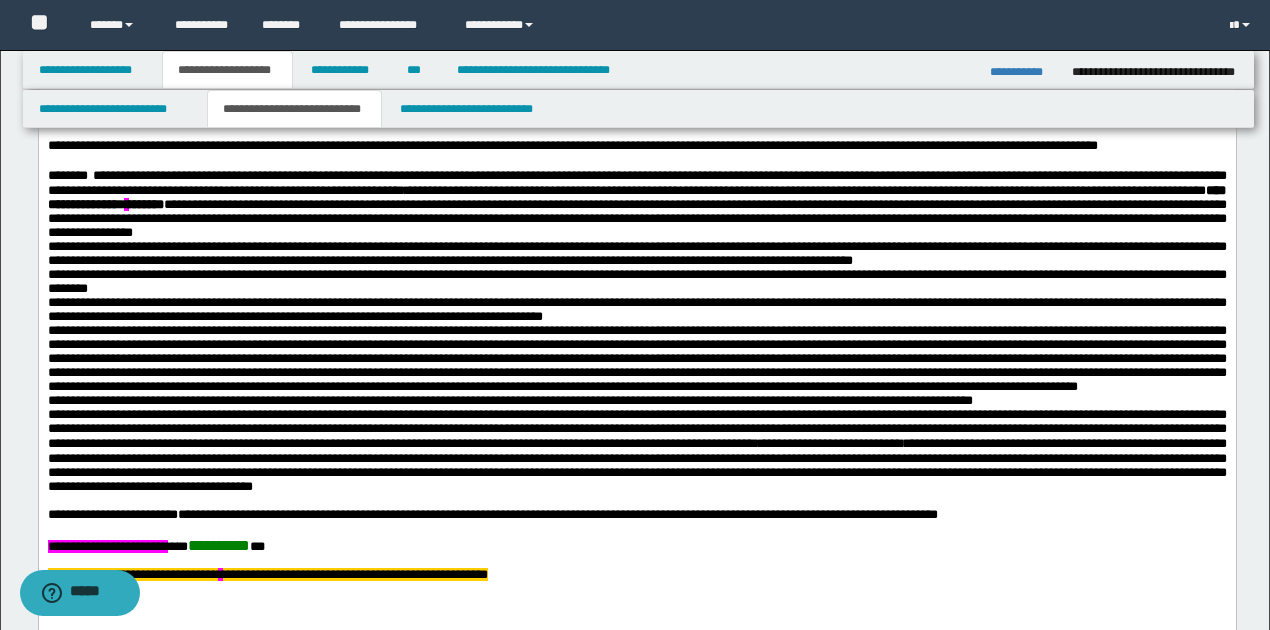 scroll, scrollTop: 1066, scrollLeft: 0, axis: vertical 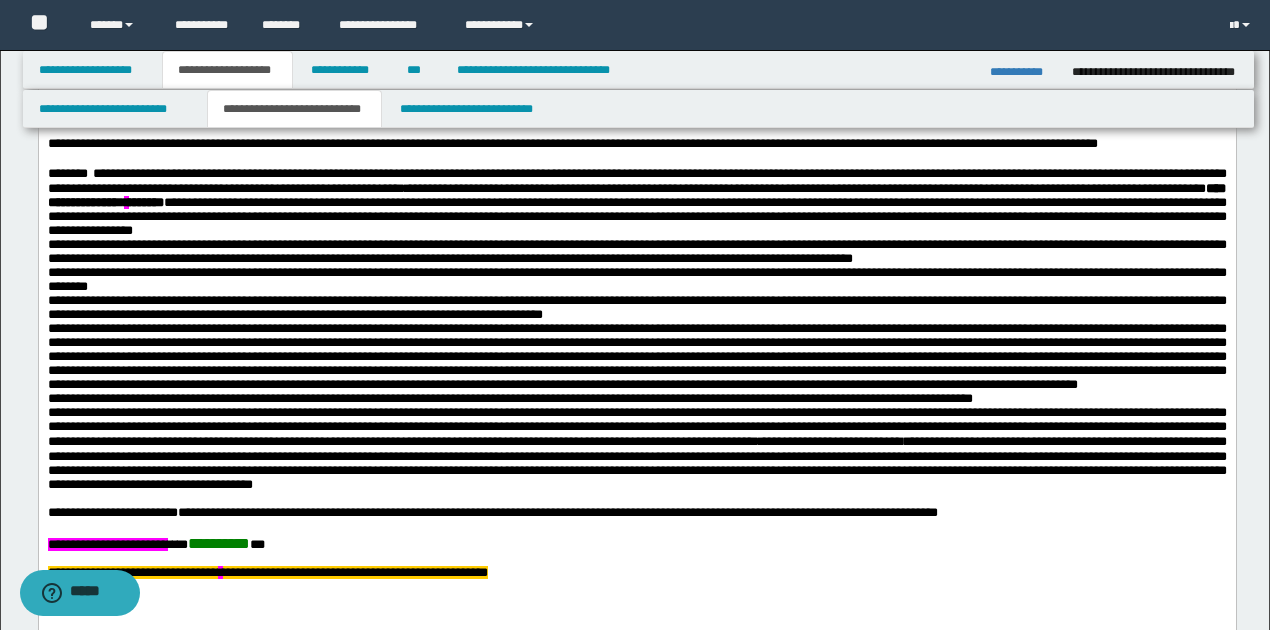 click on "**********" at bounding box center (636, 202) 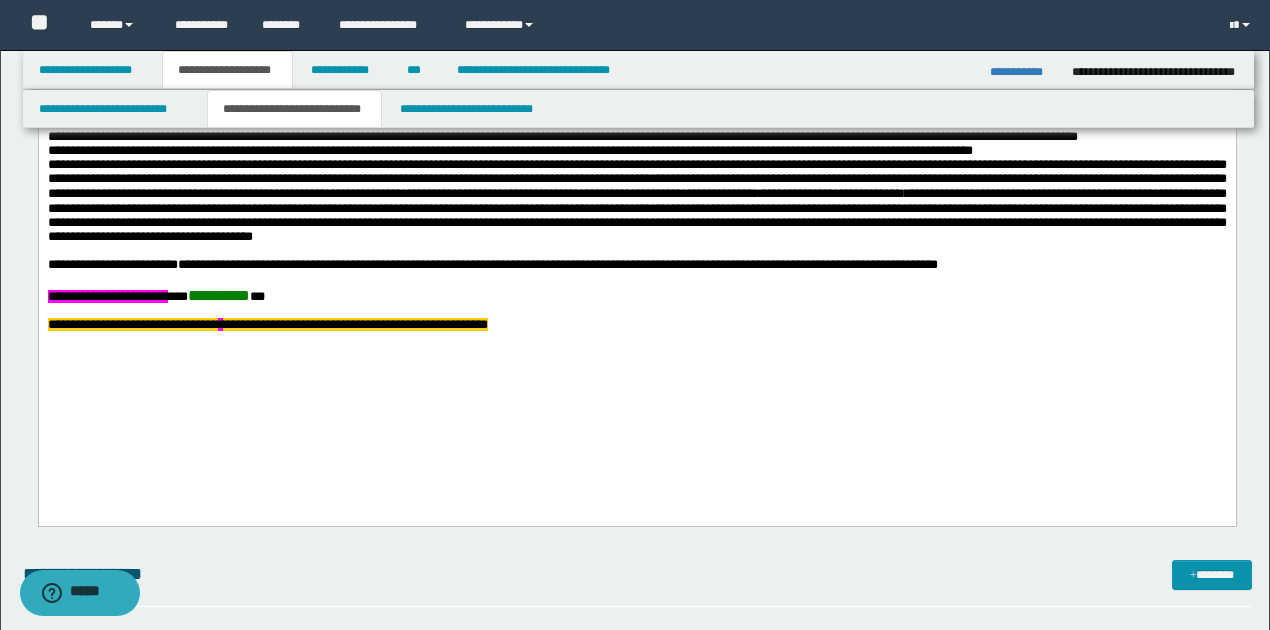 scroll, scrollTop: 1333, scrollLeft: 0, axis: vertical 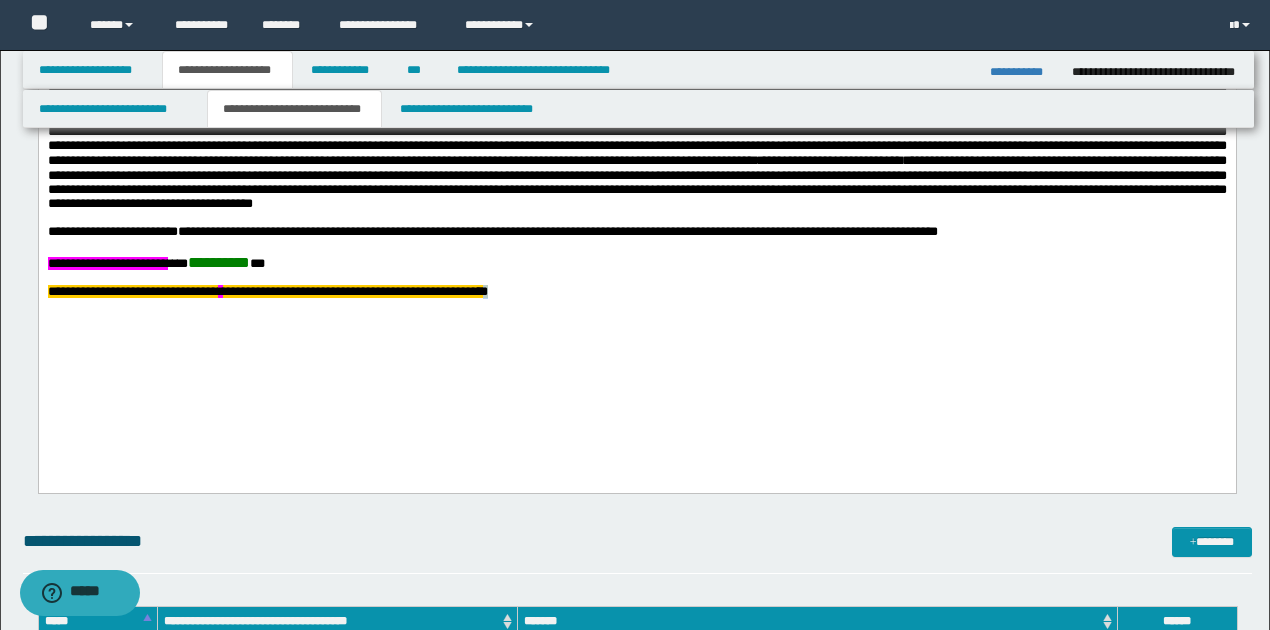 click on "**********" at bounding box center [636, 293] 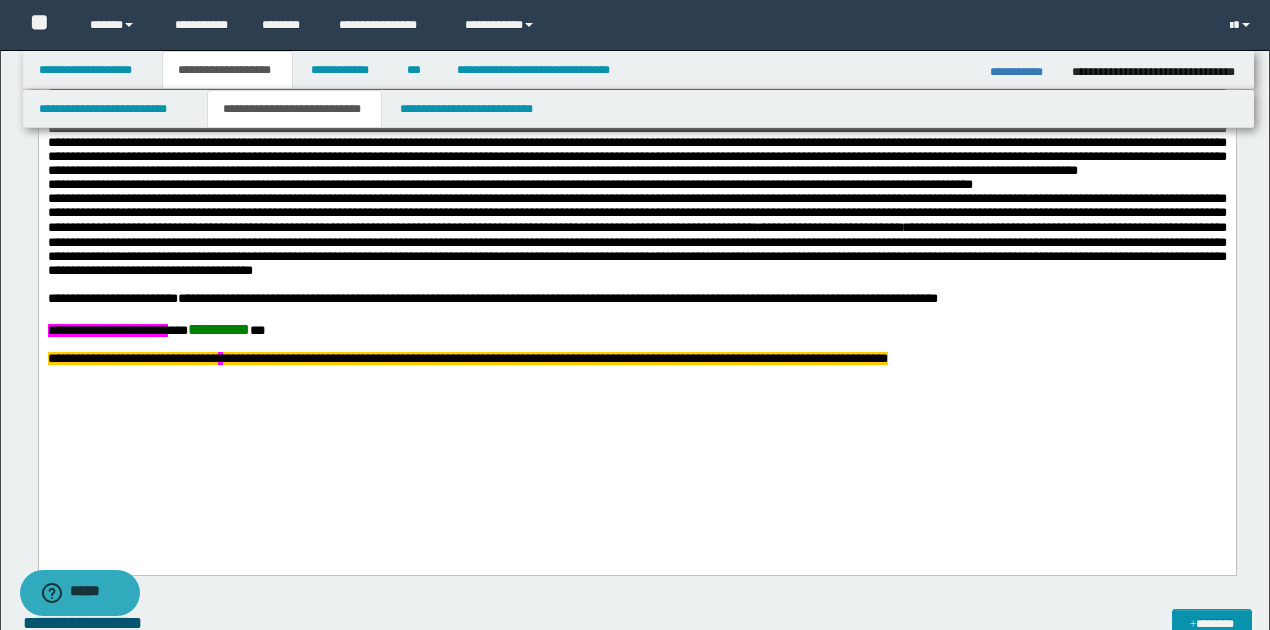 scroll, scrollTop: 1200, scrollLeft: 0, axis: vertical 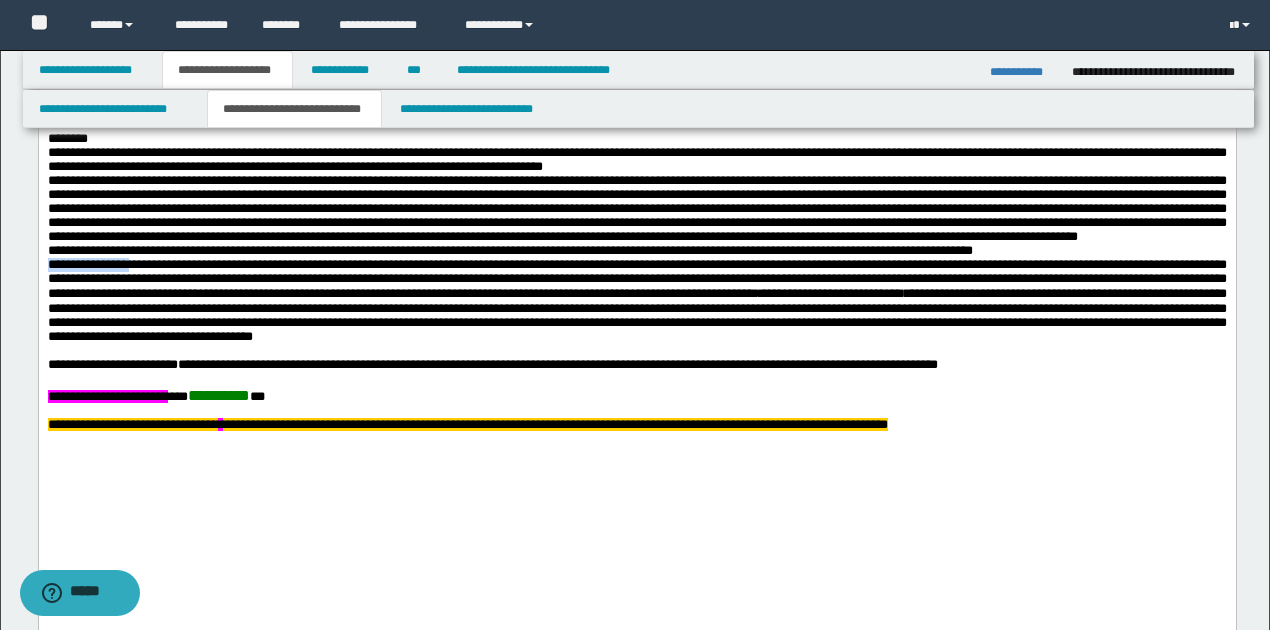 drag, startPoint x: 48, startPoint y: 333, endPoint x: 158, endPoint y: 328, distance: 110.11358 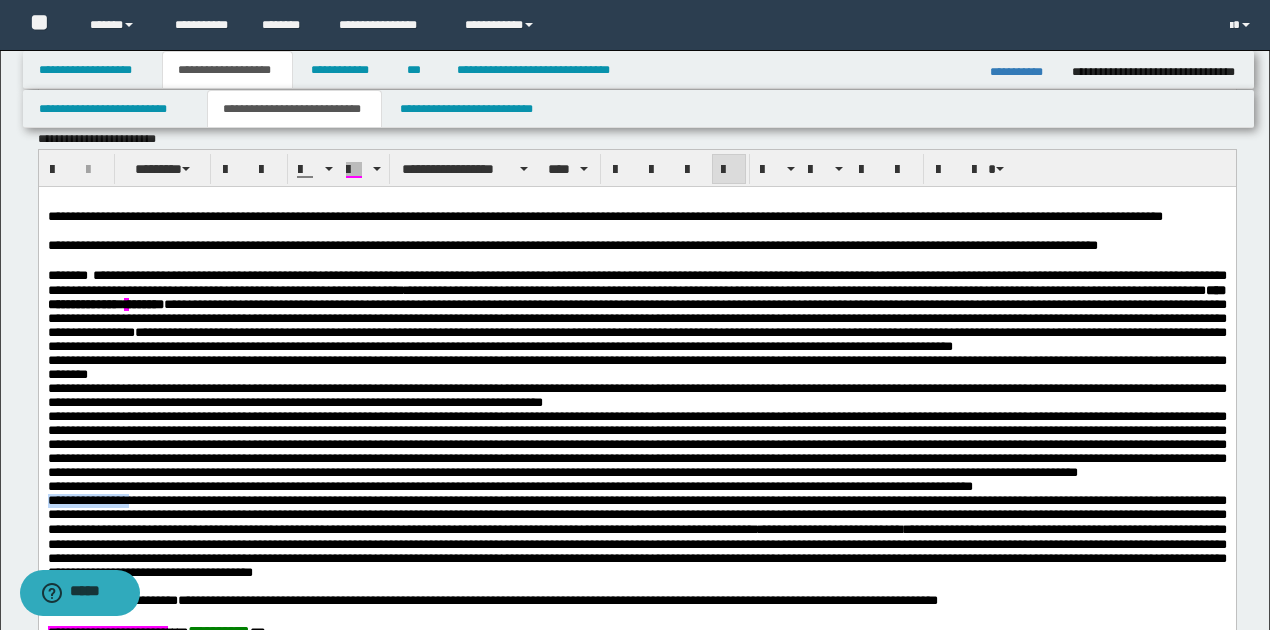 scroll, scrollTop: 933, scrollLeft: 0, axis: vertical 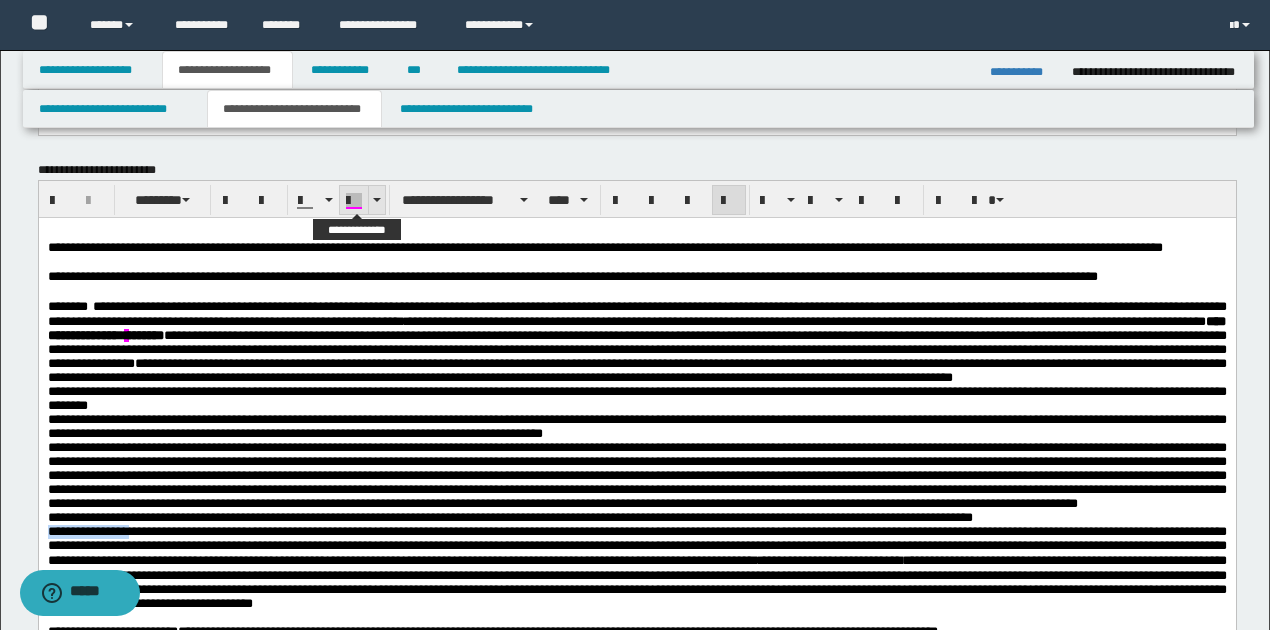 click at bounding box center (354, 201) 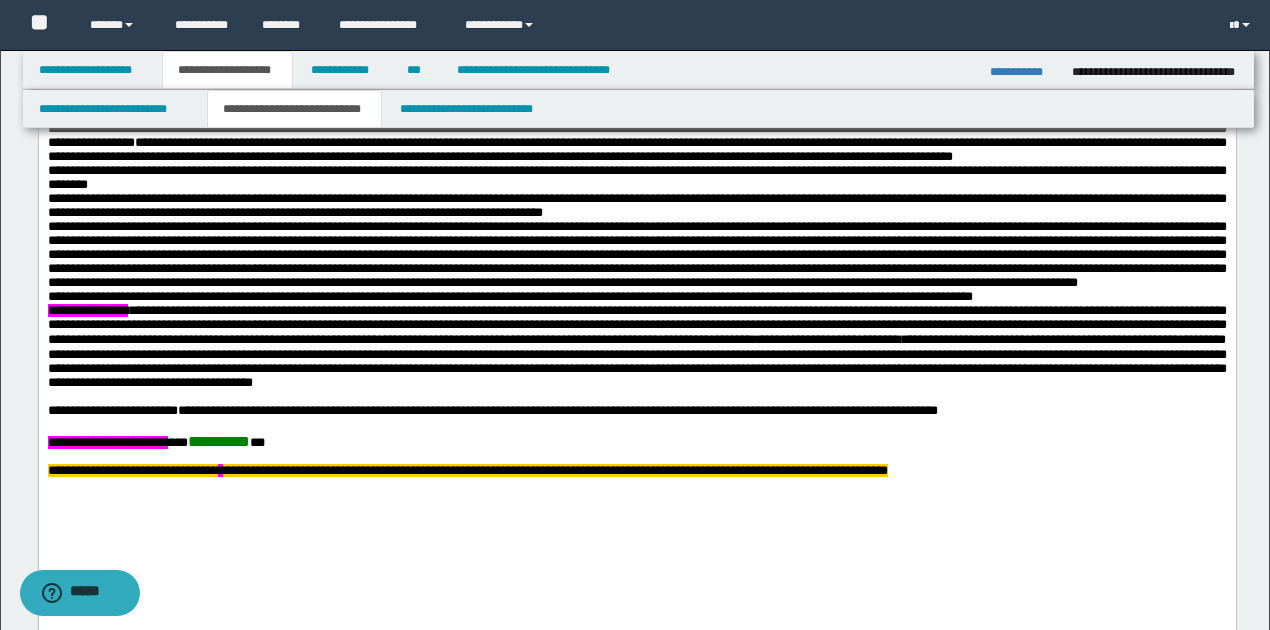 scroll, scrollTop: 1200, scrollLeft: 0, axis: vertical 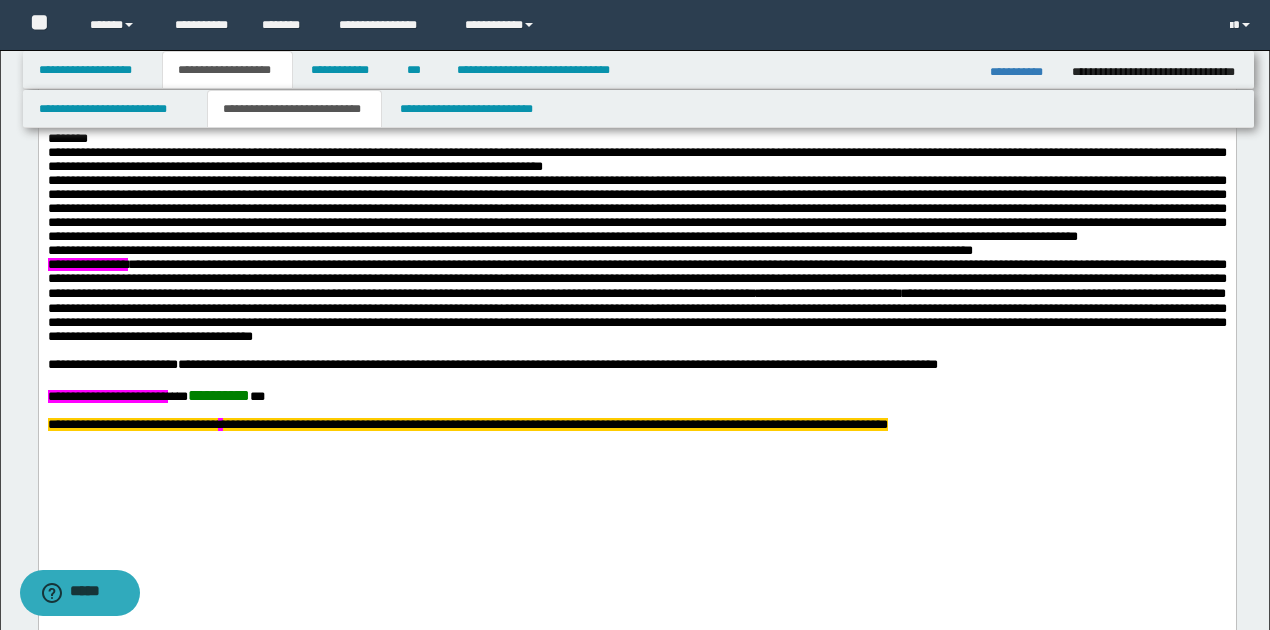 click at bounding box center (636, 209) 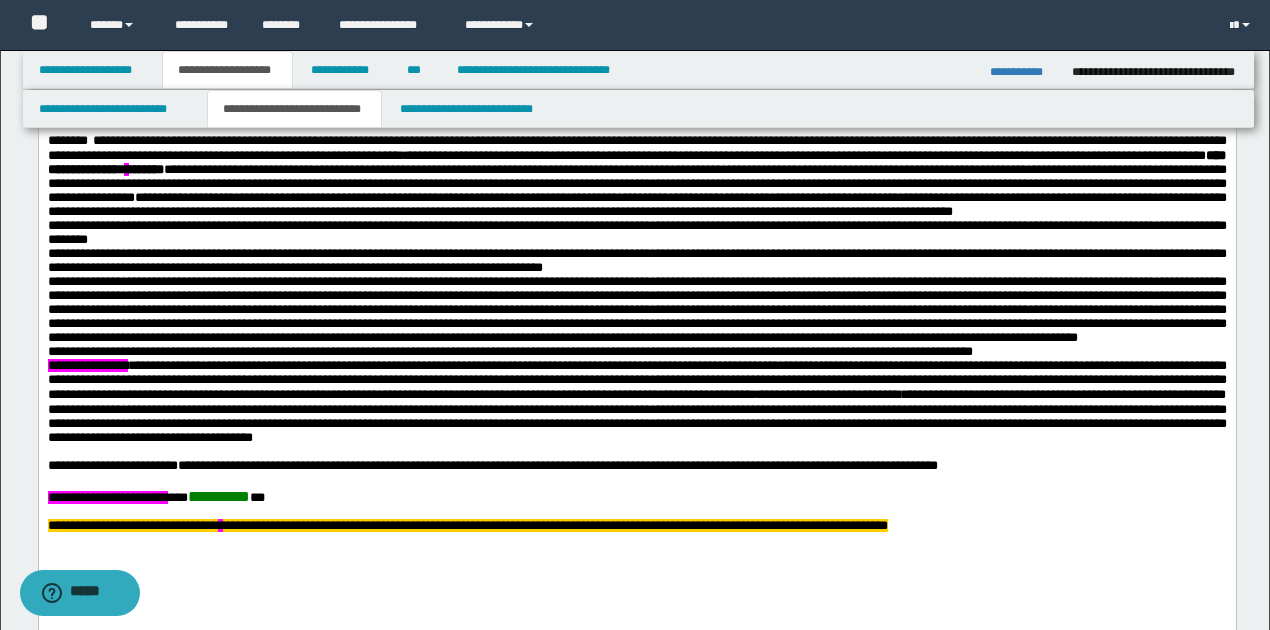 scroll, scrollTop: 1066, scrollLeft: 0, axis: vertical 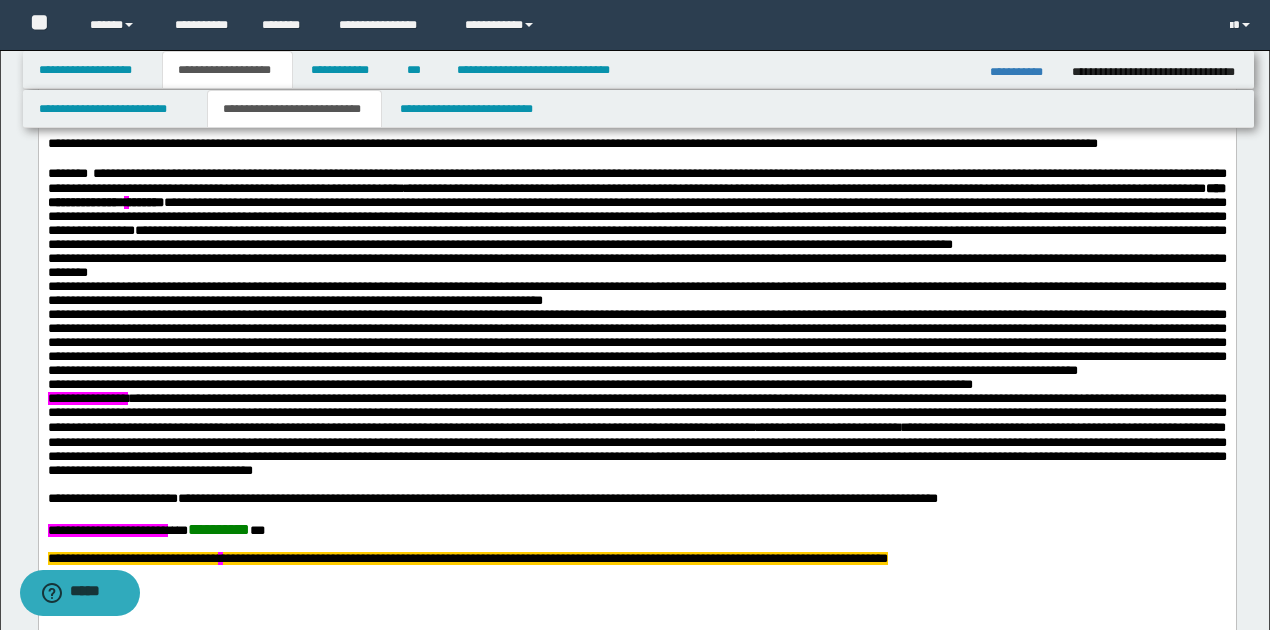 click on "**********" at bounding box center (636, 209) 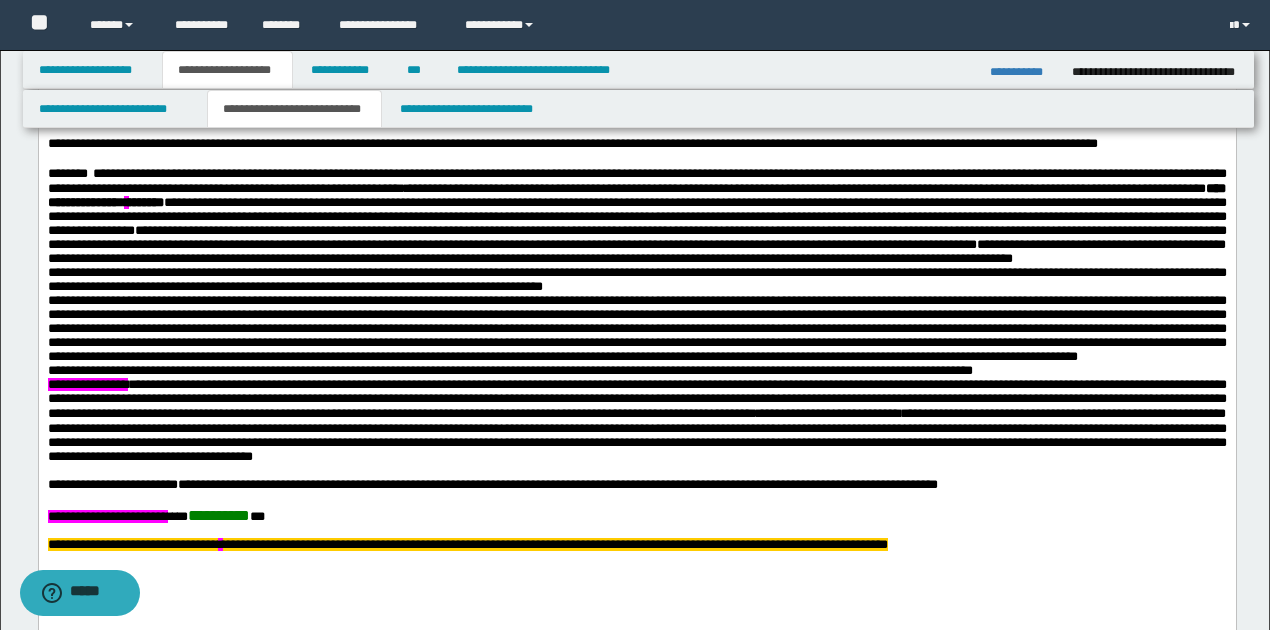 click on "**********" at bounding box center (636, 251) 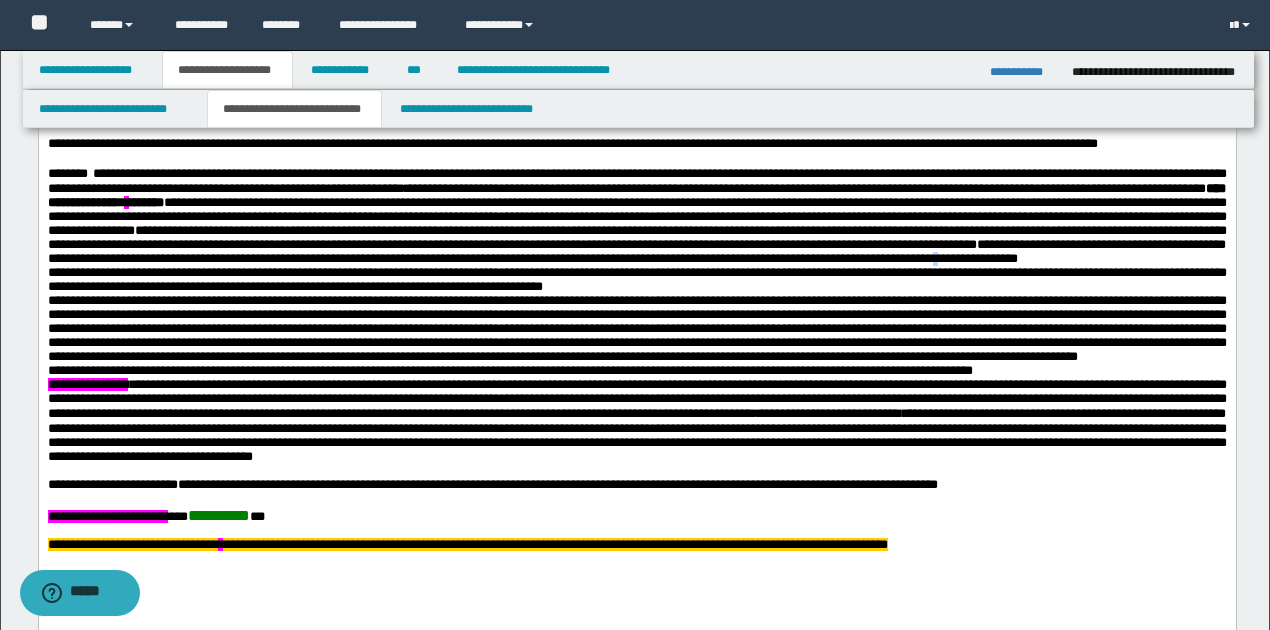 click on "**********" at bounding box center (636, 251) 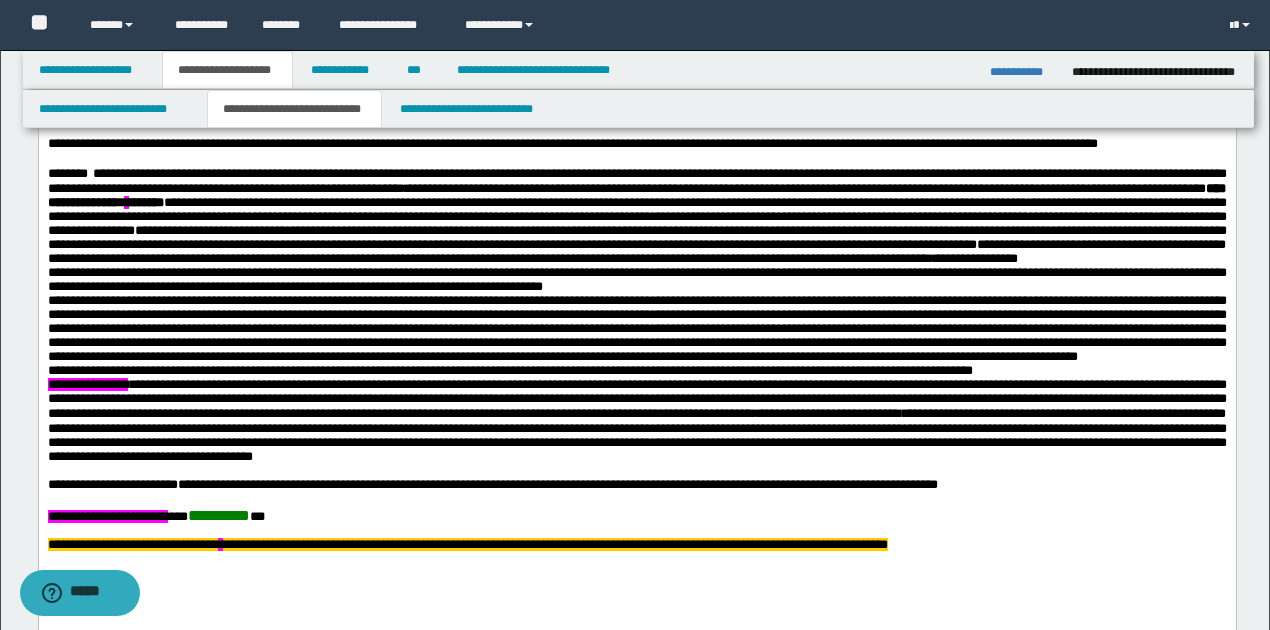 click on "**********" at bounding box center [636, 216] 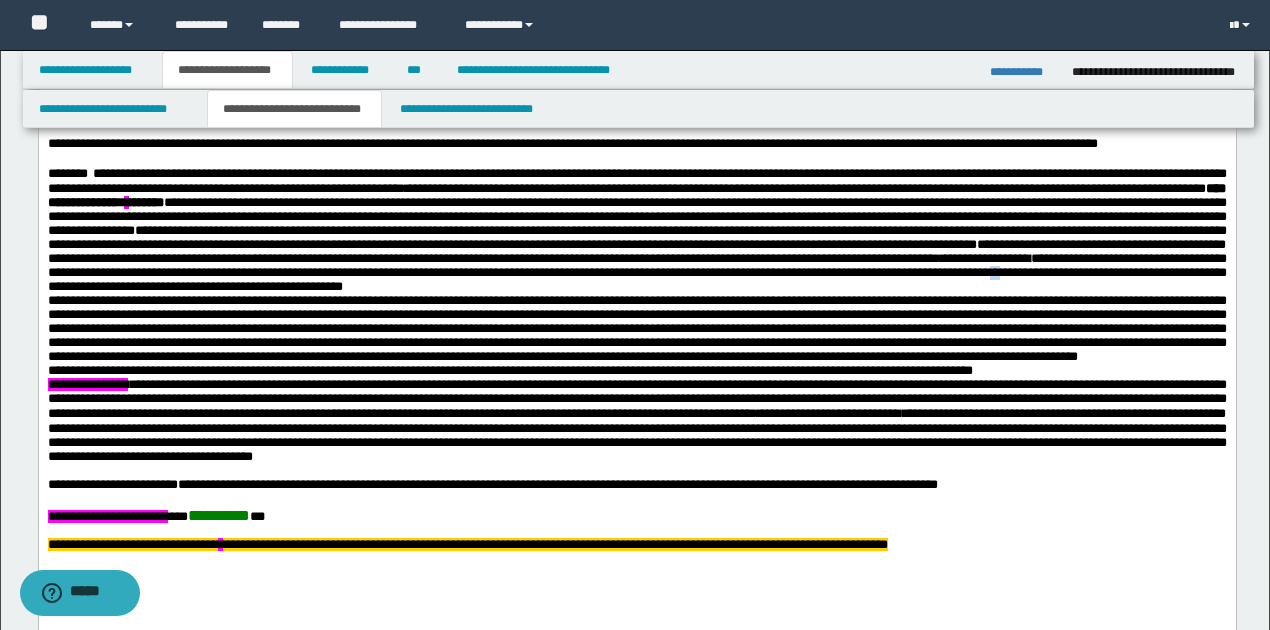 click on "**********" at bounding box center [636, 272] 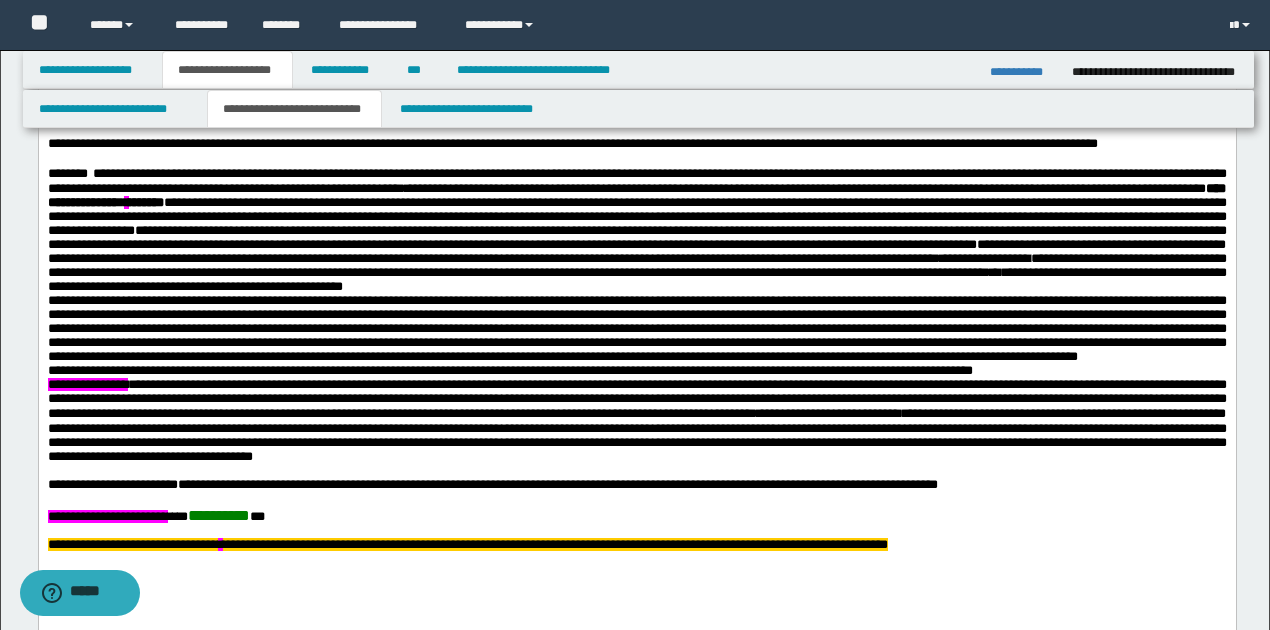 click on "**********" at bounding box center (636, 230) 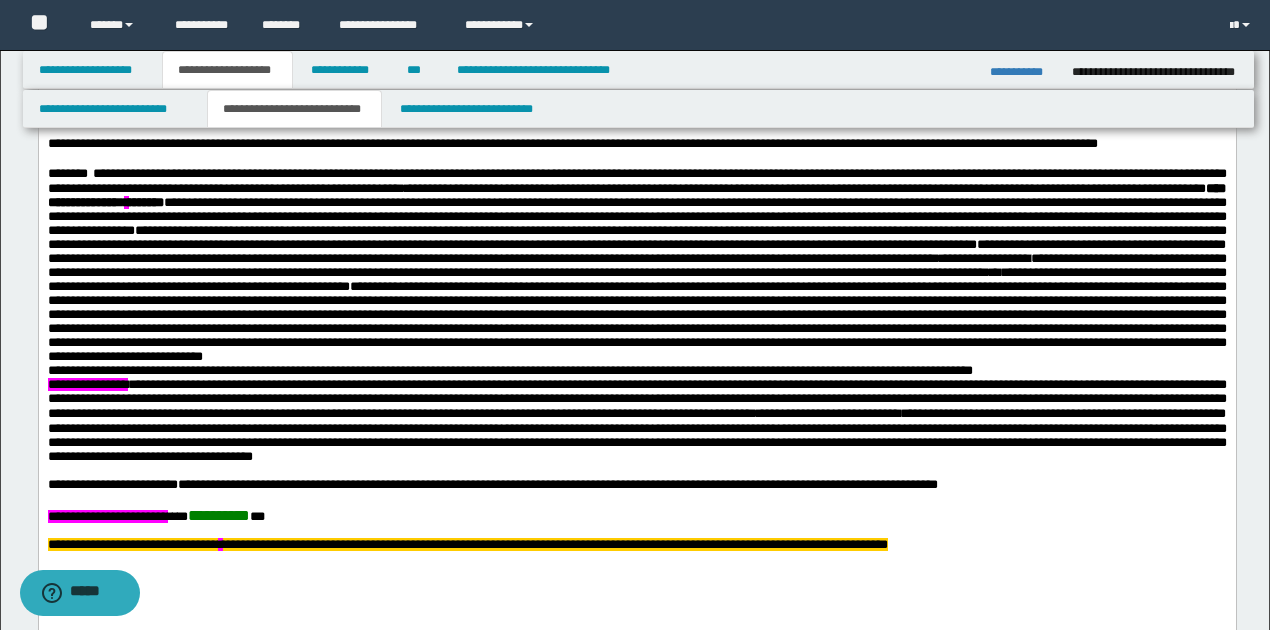 scroll, scrollTop: 1133, scrollLeft: 0, axis: vertical 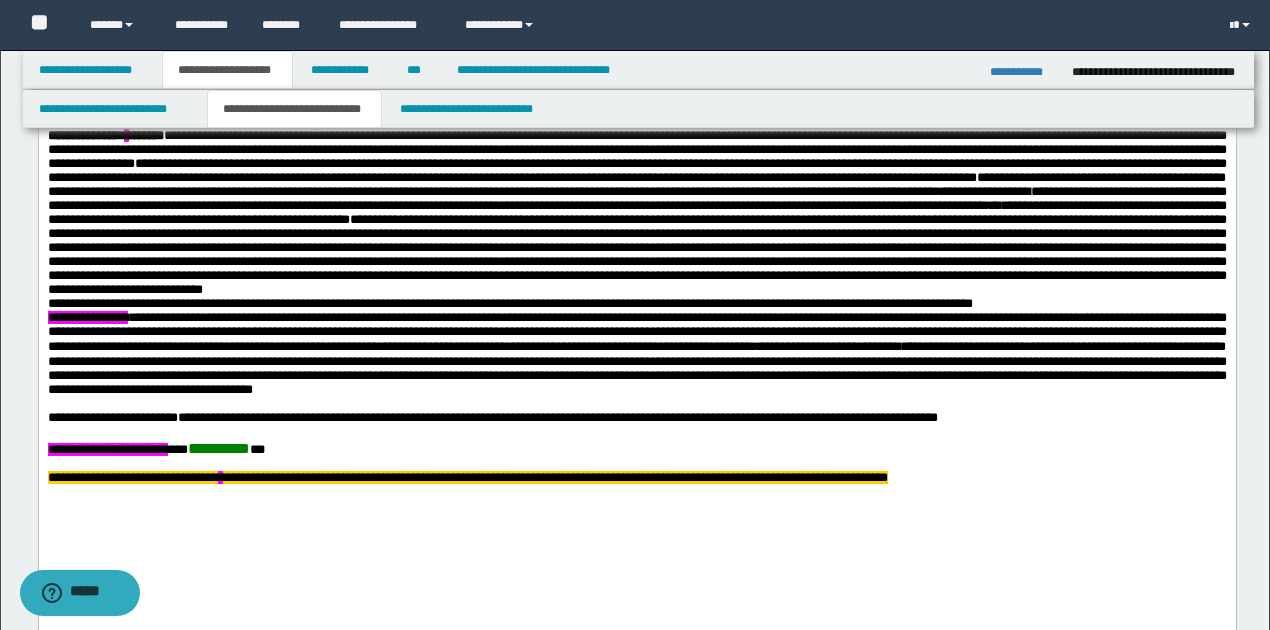 click on "**********" at bounding box center (636, 198) 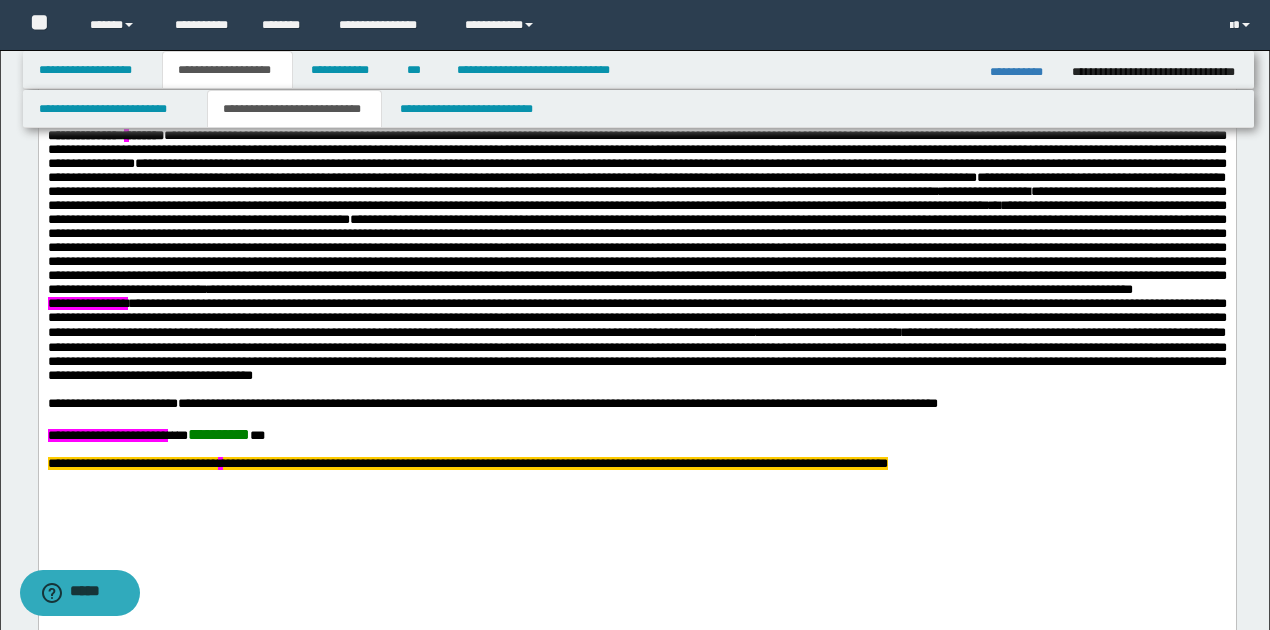 click on "**********" at bounding box center [636, 198] 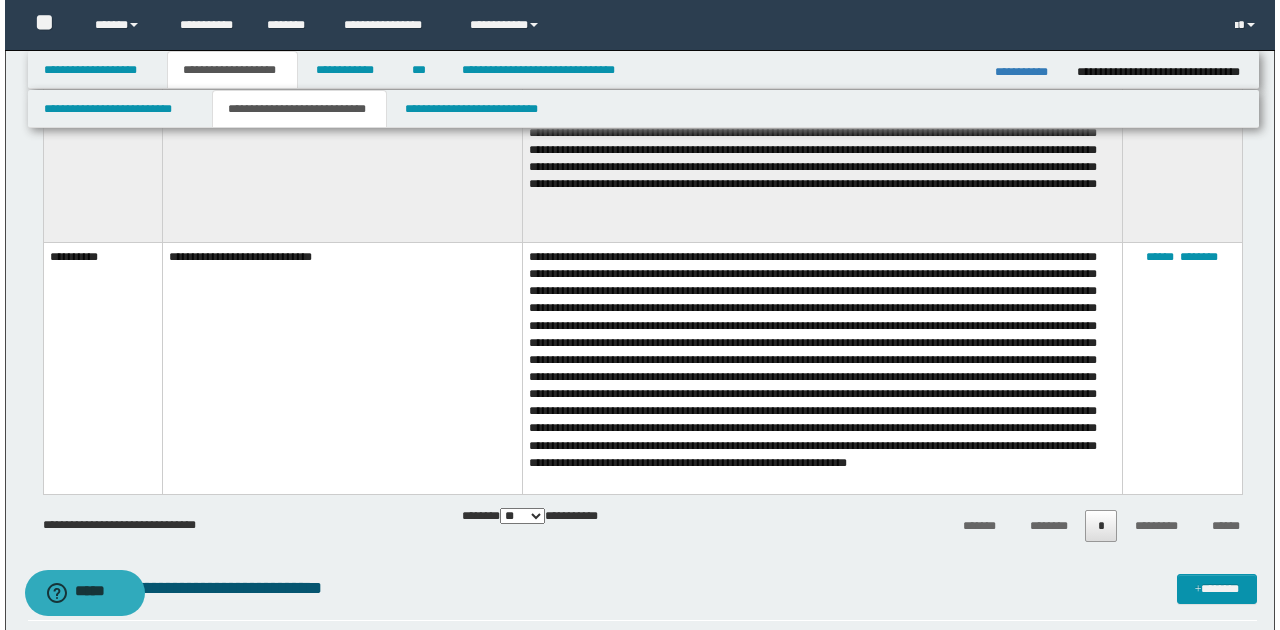 scroll, scrollTop: 3000, scrollLeft: 0, axis: vertical 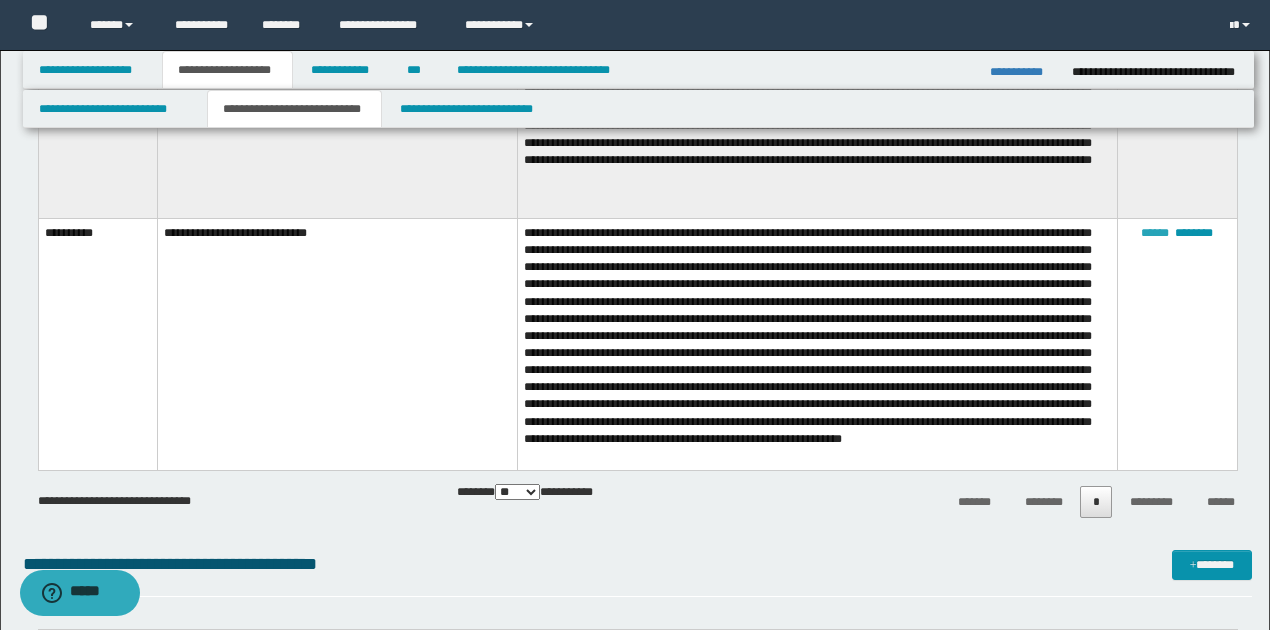 click on "******" at bounding box center [1155, 233] 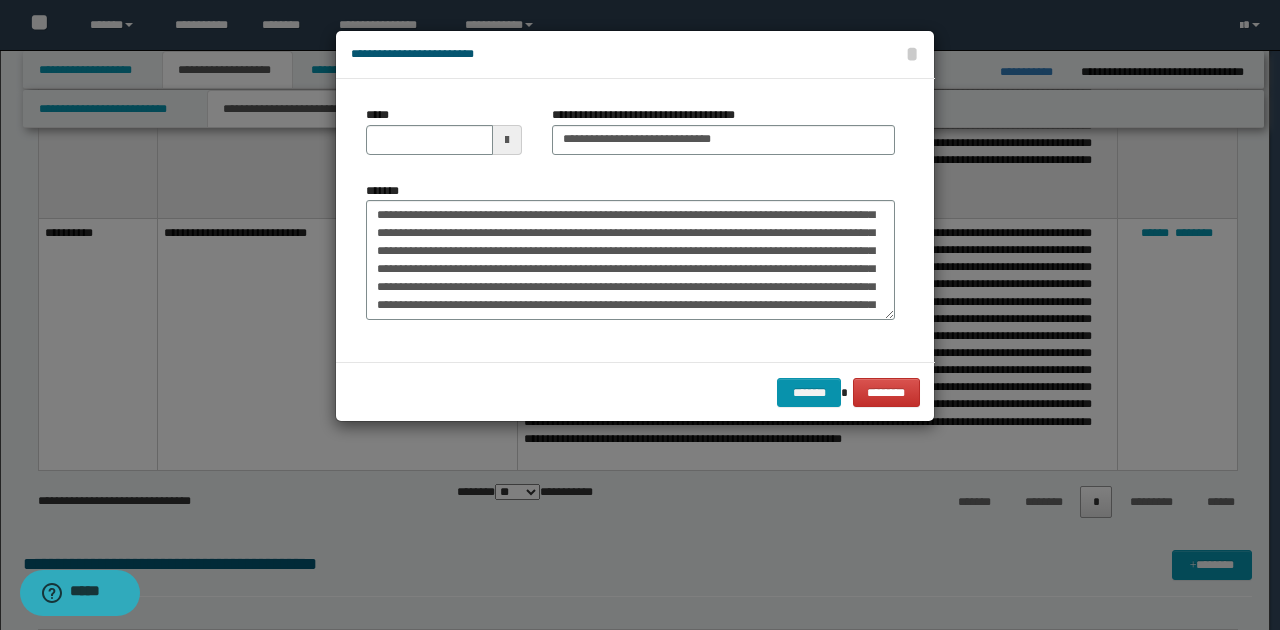 scroll, scrollTop: 66, scrollLeft: 0, axis: vertical 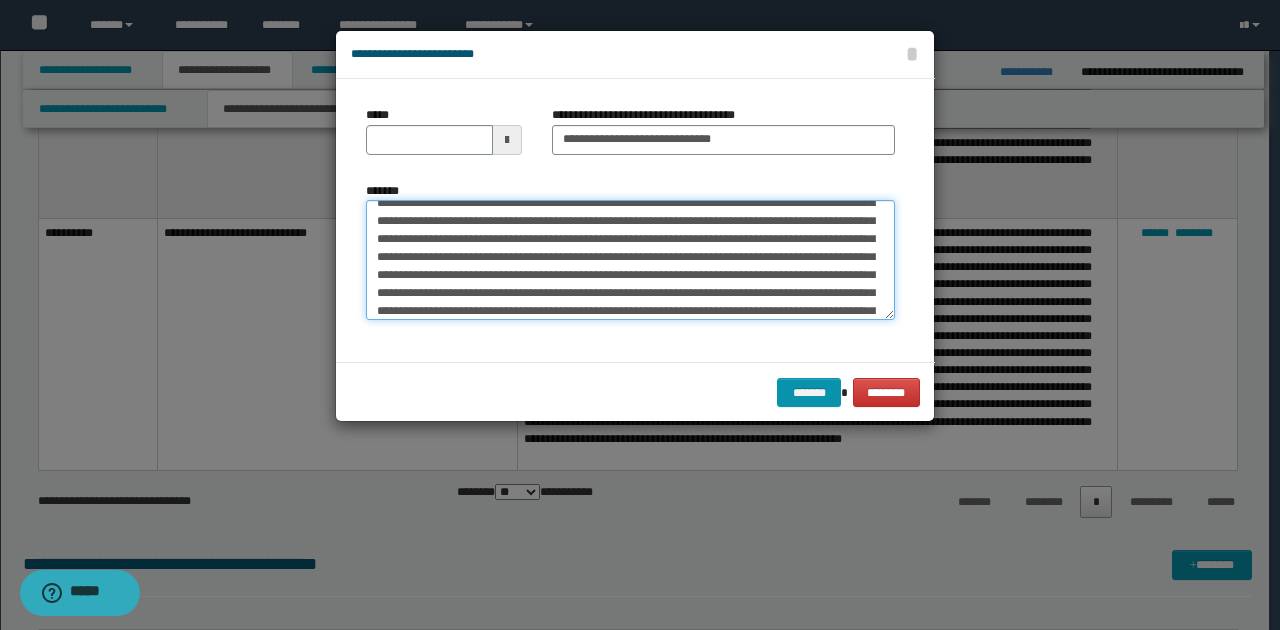 drag, startPoint x: 760, startPoint y: 220, endPoint x: 778, endPoint y: 218, distance: 18.110771 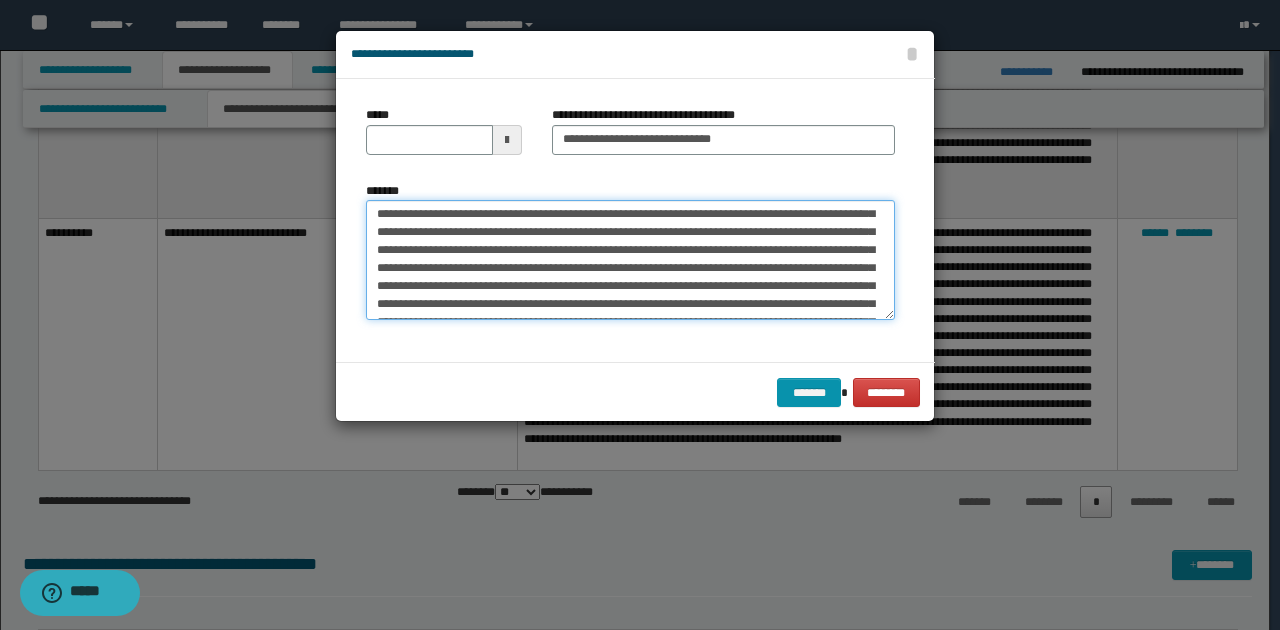 scroll, scrollTop: 133, scrollLeft: 0, axis: vertical 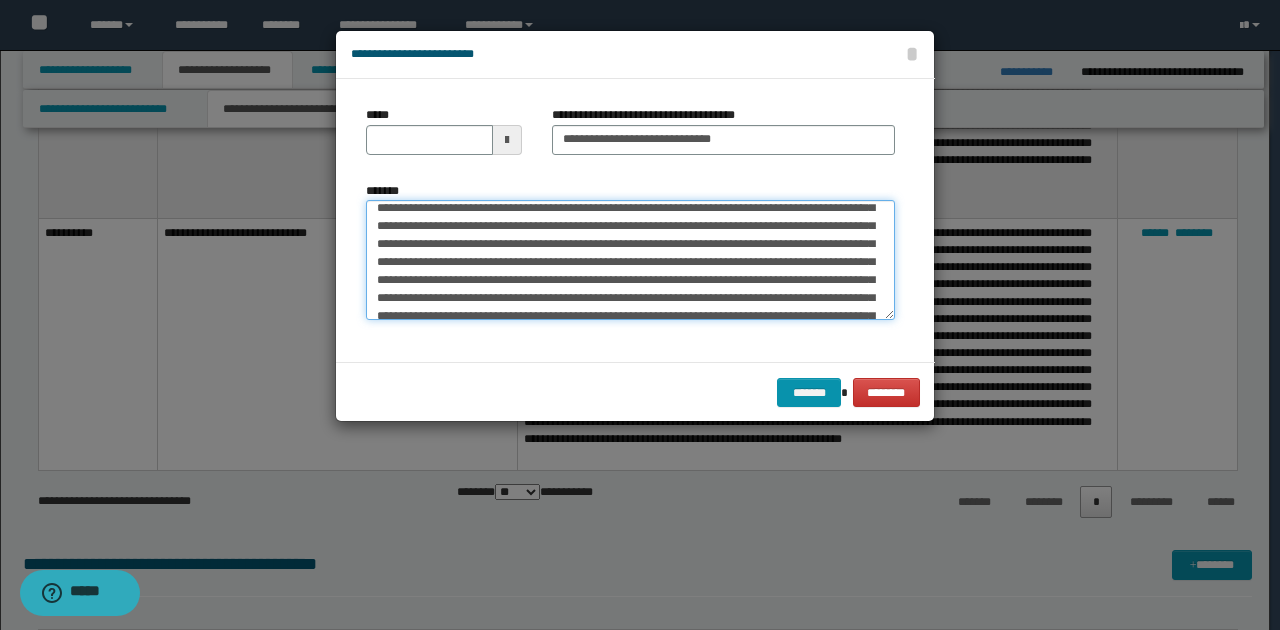 click on "*******" at bounding box center [630, 259] 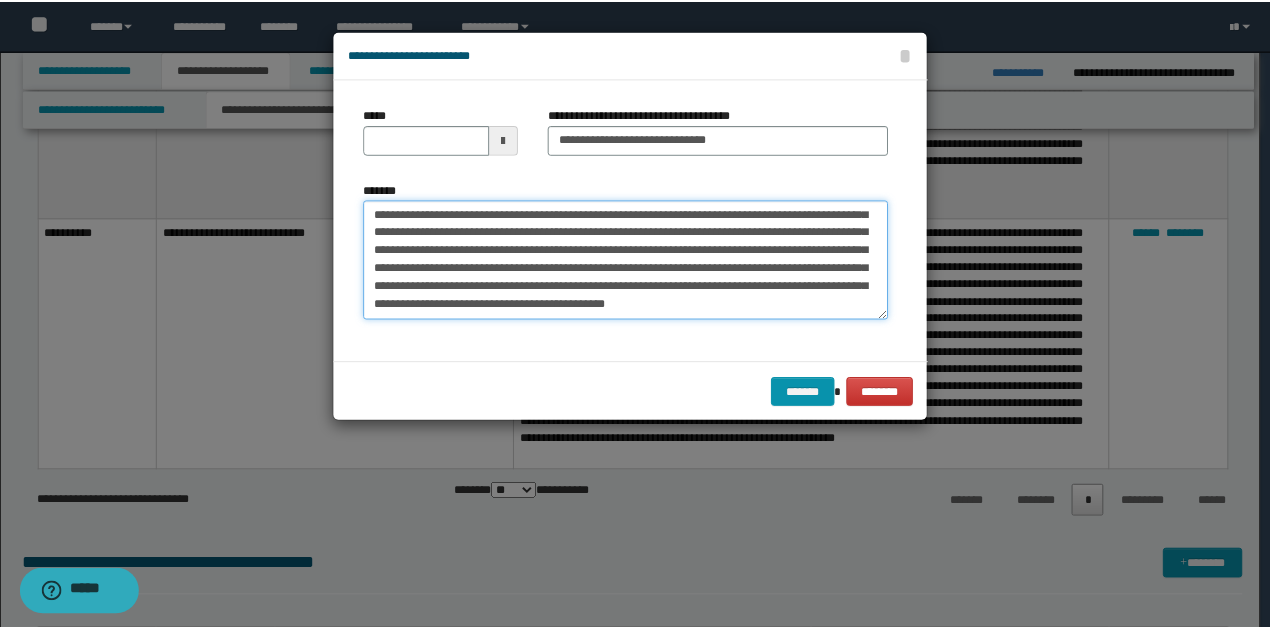 scroll, scrollTop: 198, scrollLeft: 0, axis: vertical 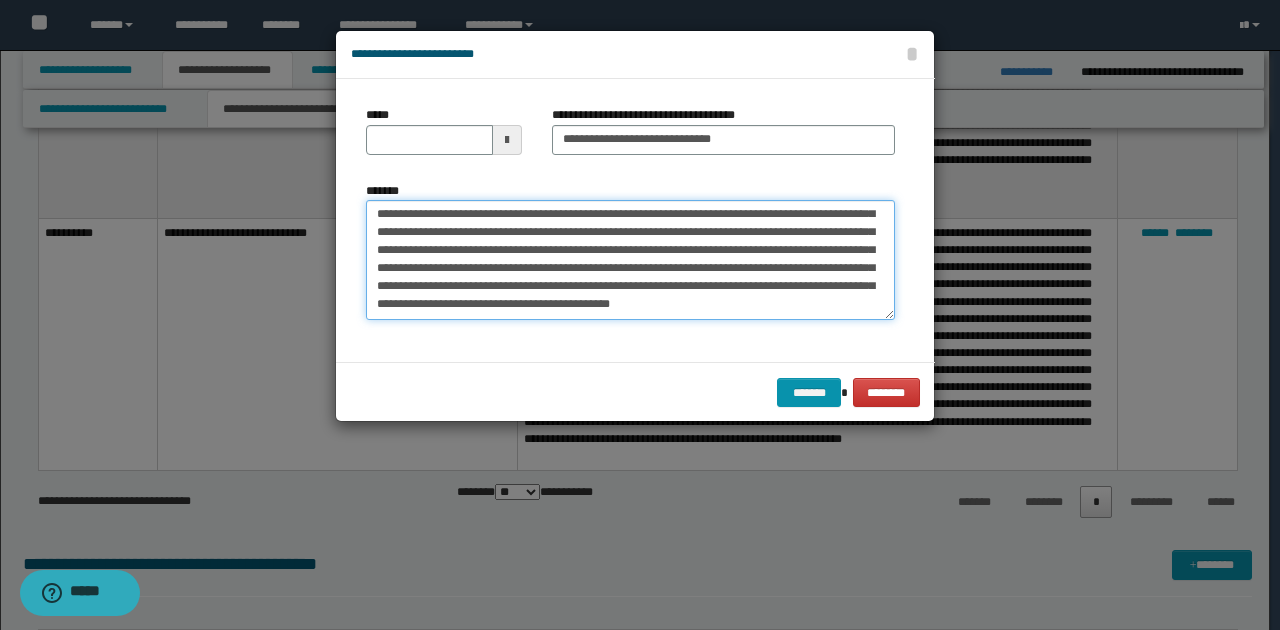 click on "*******" at bounding box center (630, 259) 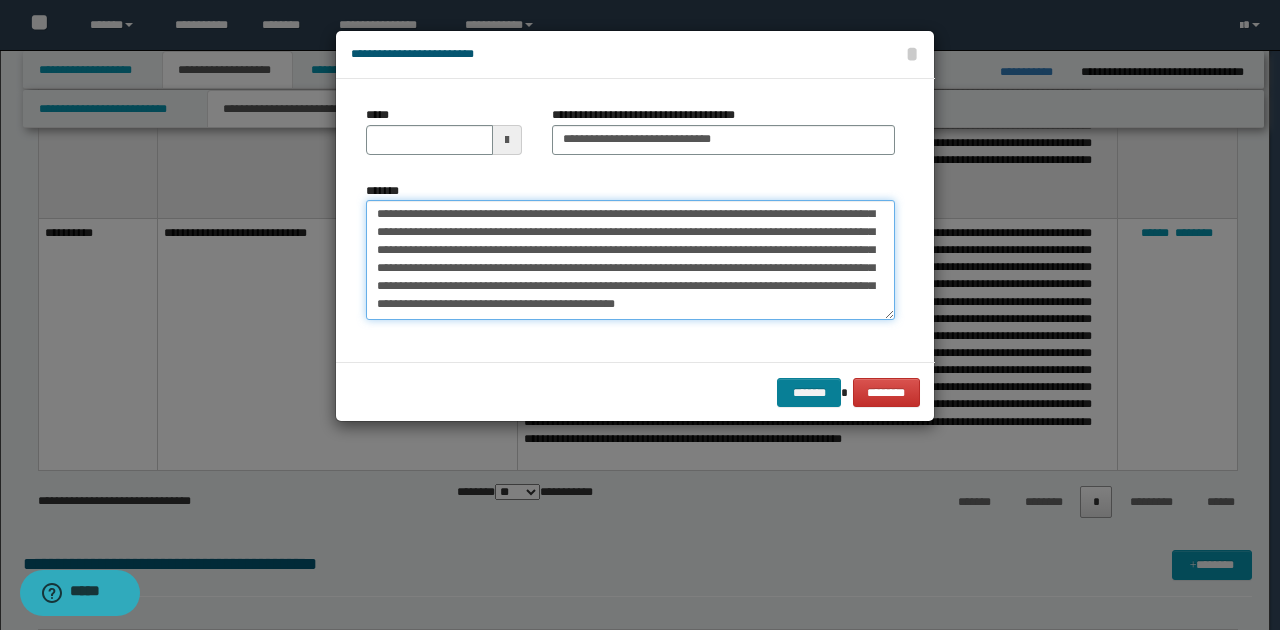 type on "**********" 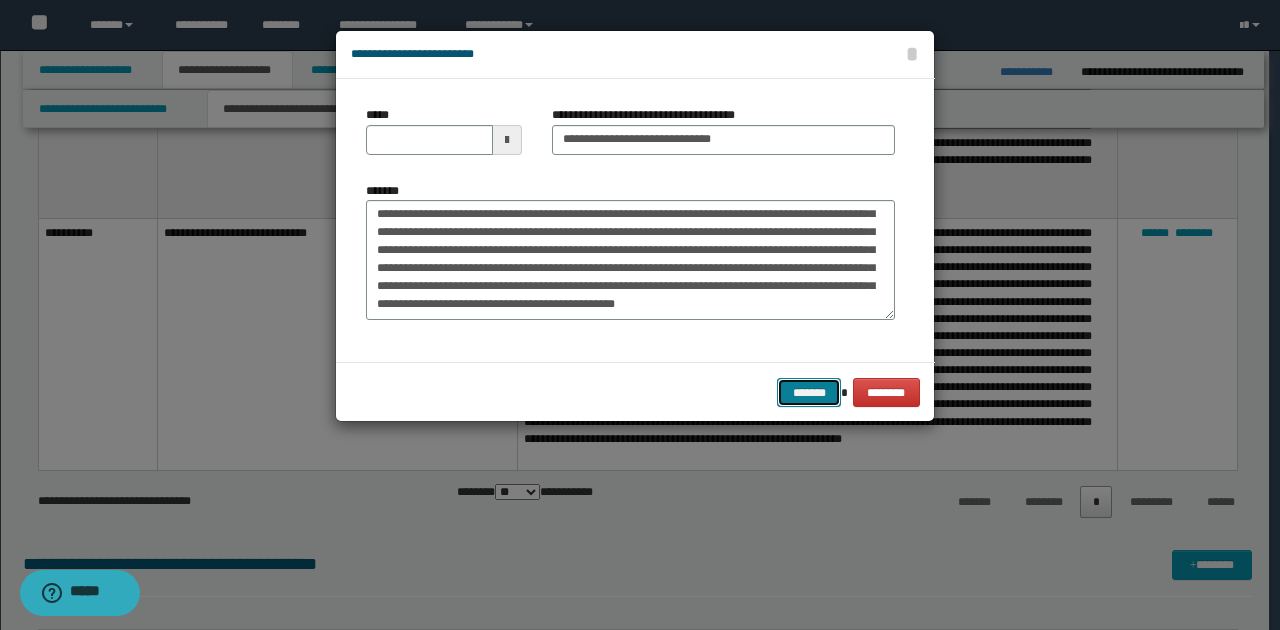 click on "*******" at bounding box center [809, 392] 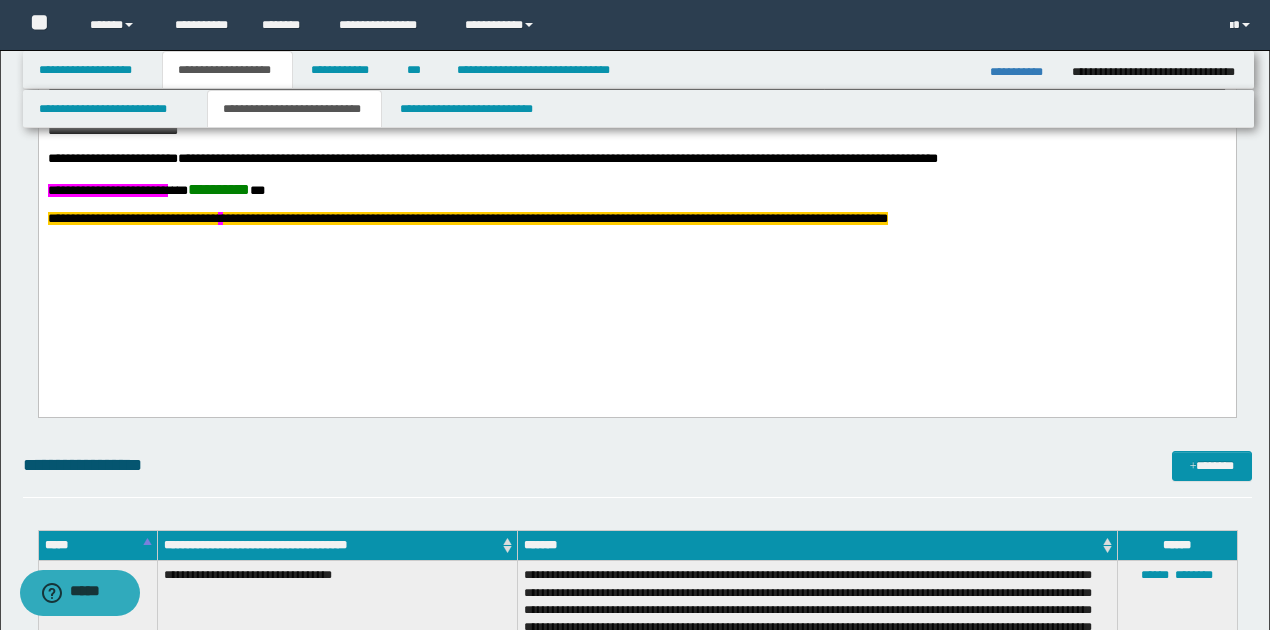 scroll, scrollTop: 1266, scrollLeft: 0, axis: vertical 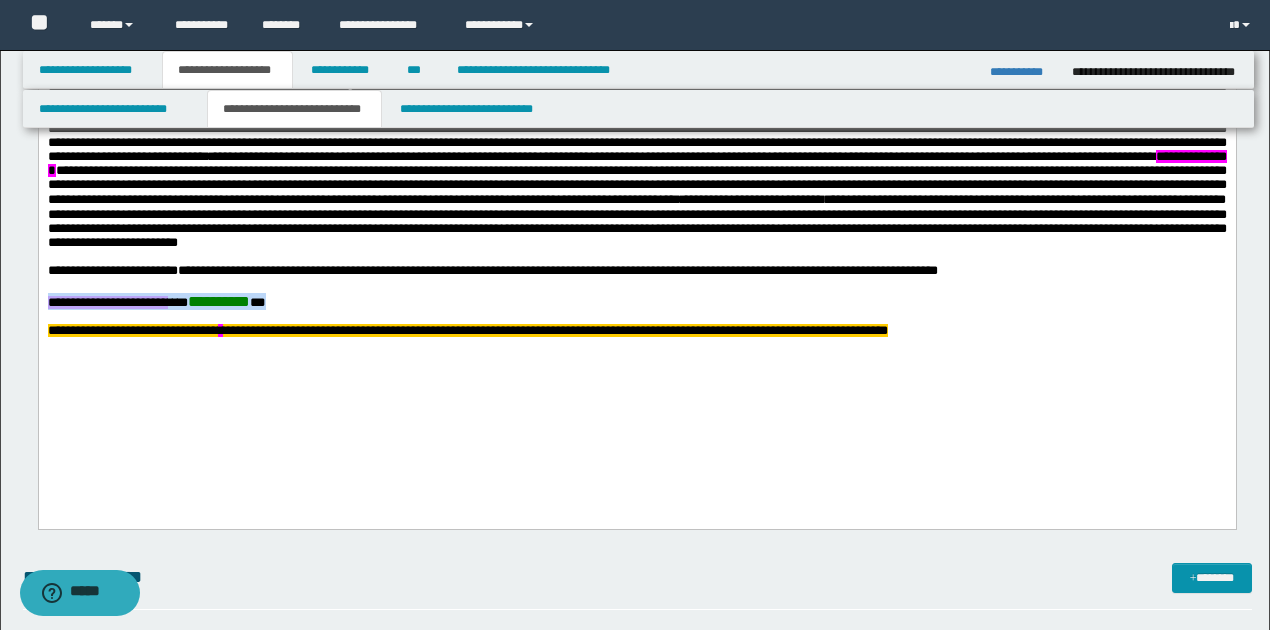 drag, startPoint x: 45, startPoint y: 369, endPoint x: 360, endPoint y: 369, distance: 315 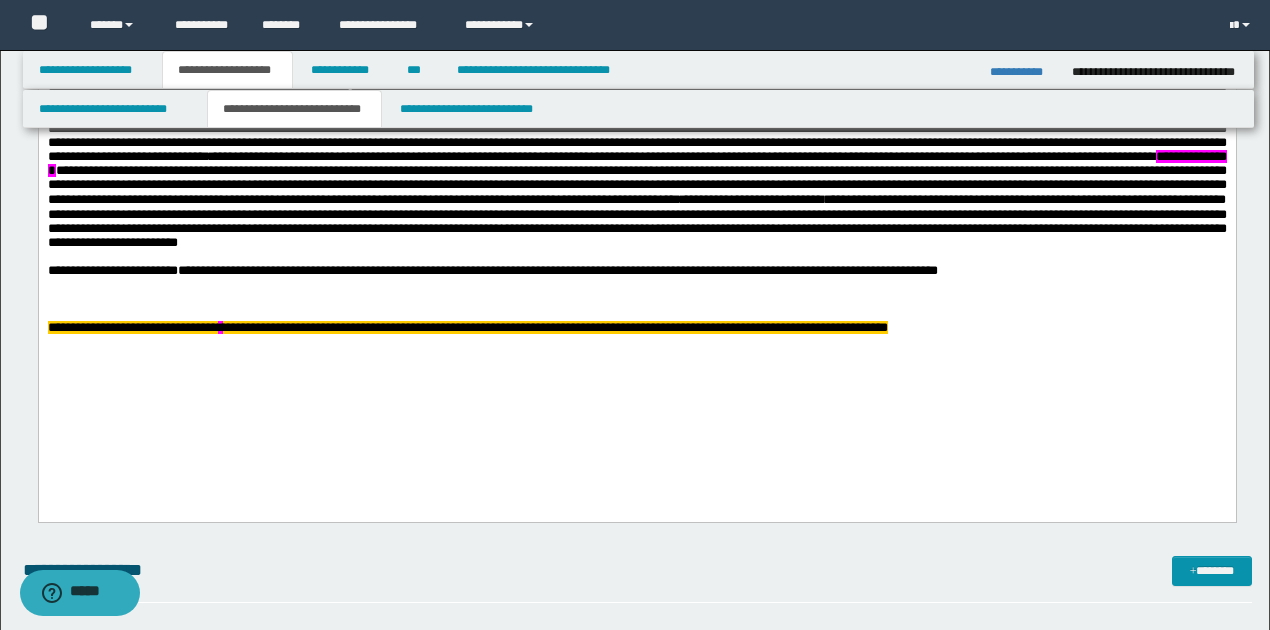 click on "**********" at bounding box center [636, 272] 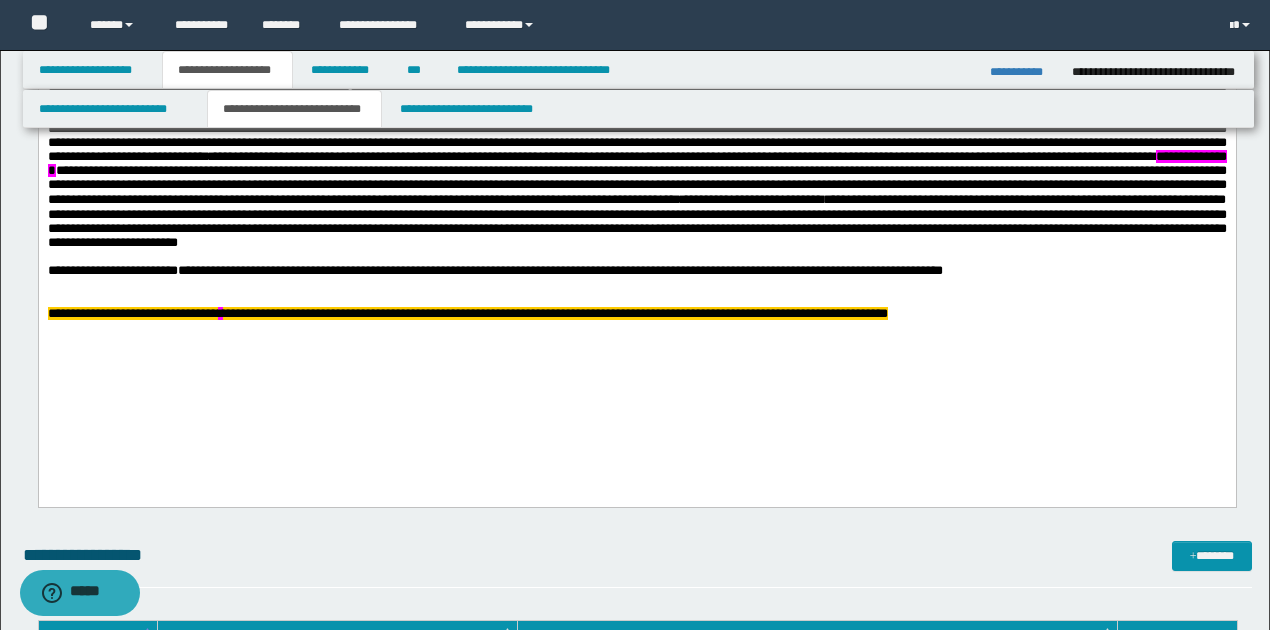 click on "**********" at bounding box center (467, 314) 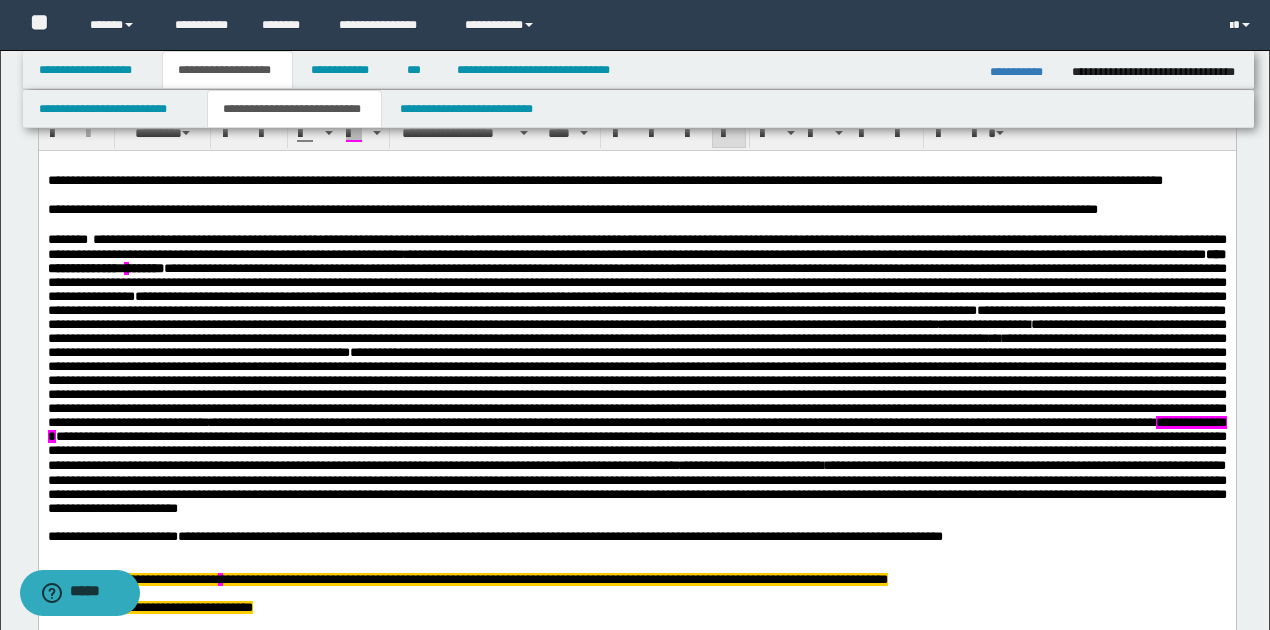 scroll, scrollTop: 1066, scrollLeft: 0, axis: vertical 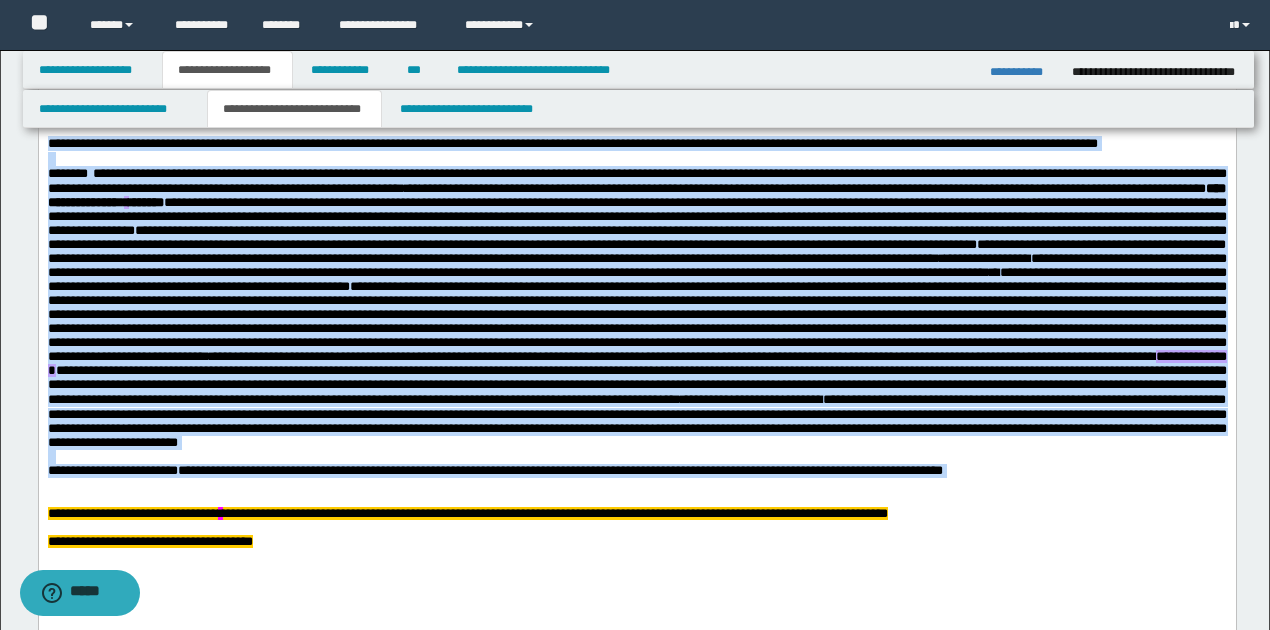 drag, startPoint x: 48, startPoint y: 165, endPoint x: 1022, endPoint y: 528, distance: 1039.4446 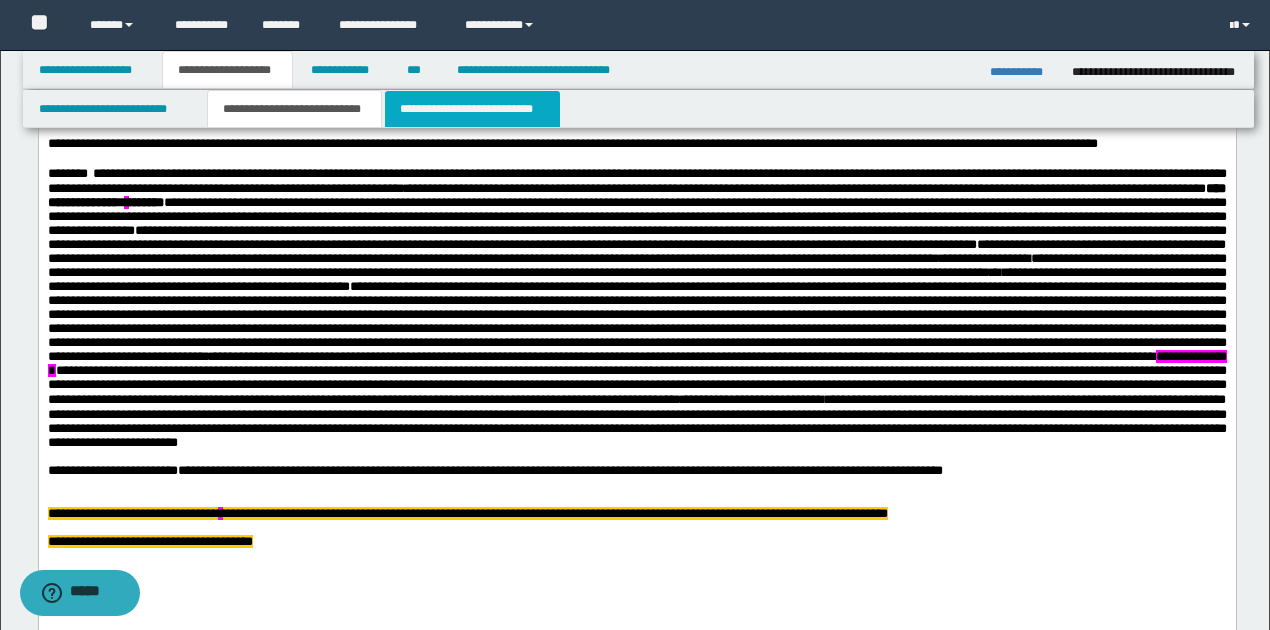 click on "**********" at bounding box center (472, 109) 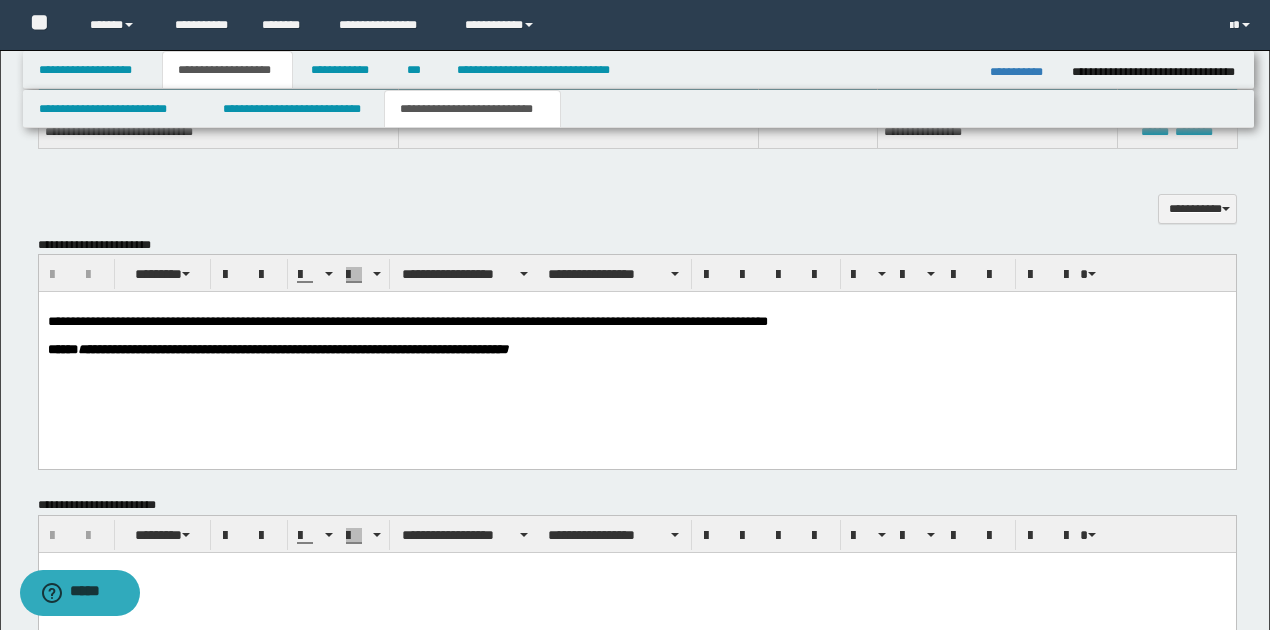 scroll, scrollTop: 630, scrollLeft: 0, axis: vertical 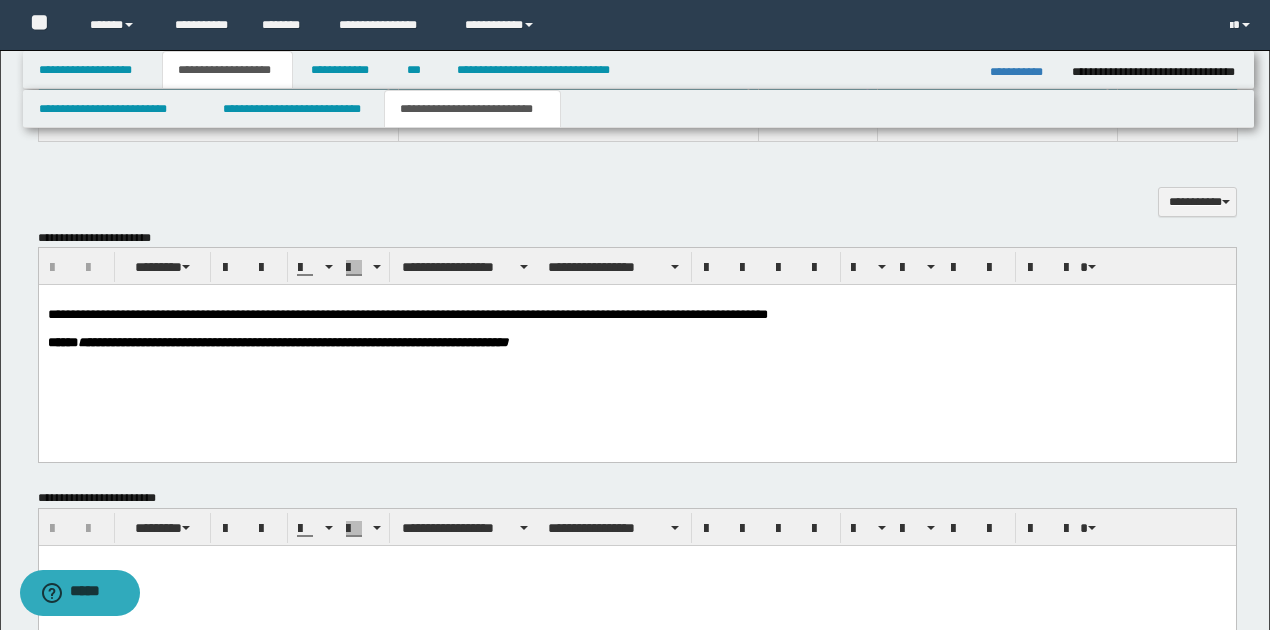 click on "**********" at bounding box center [407, 314] 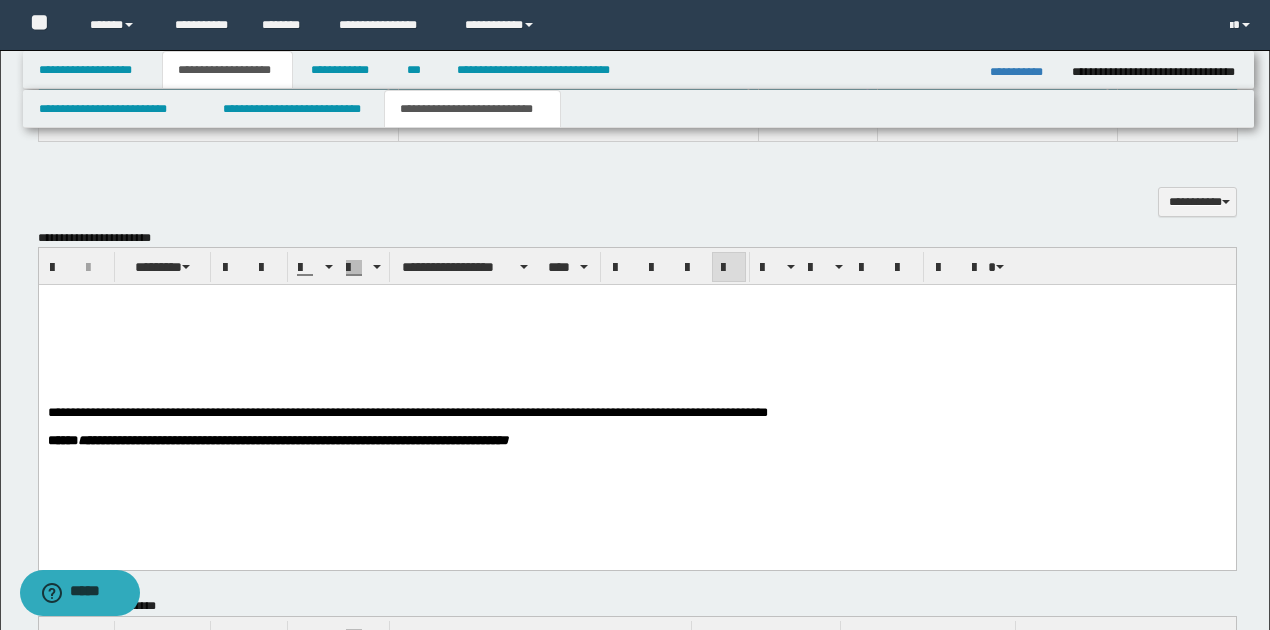 click at bounding box center [636, 315] 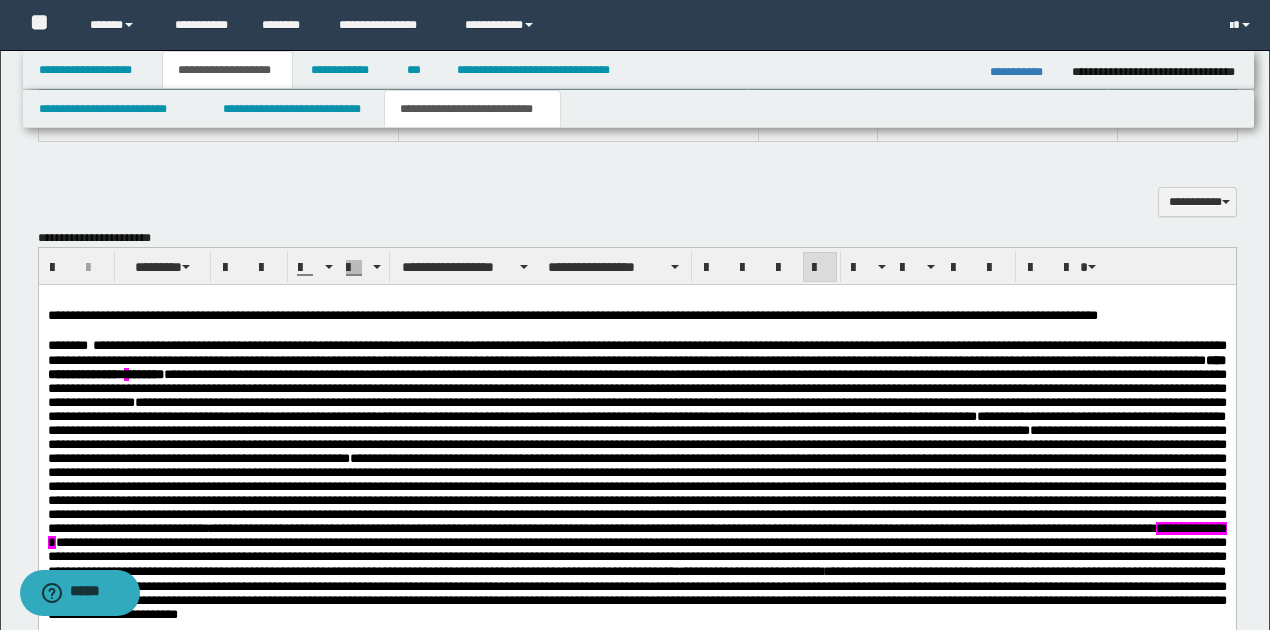 click on "**********" at bounding box center (572, 315) 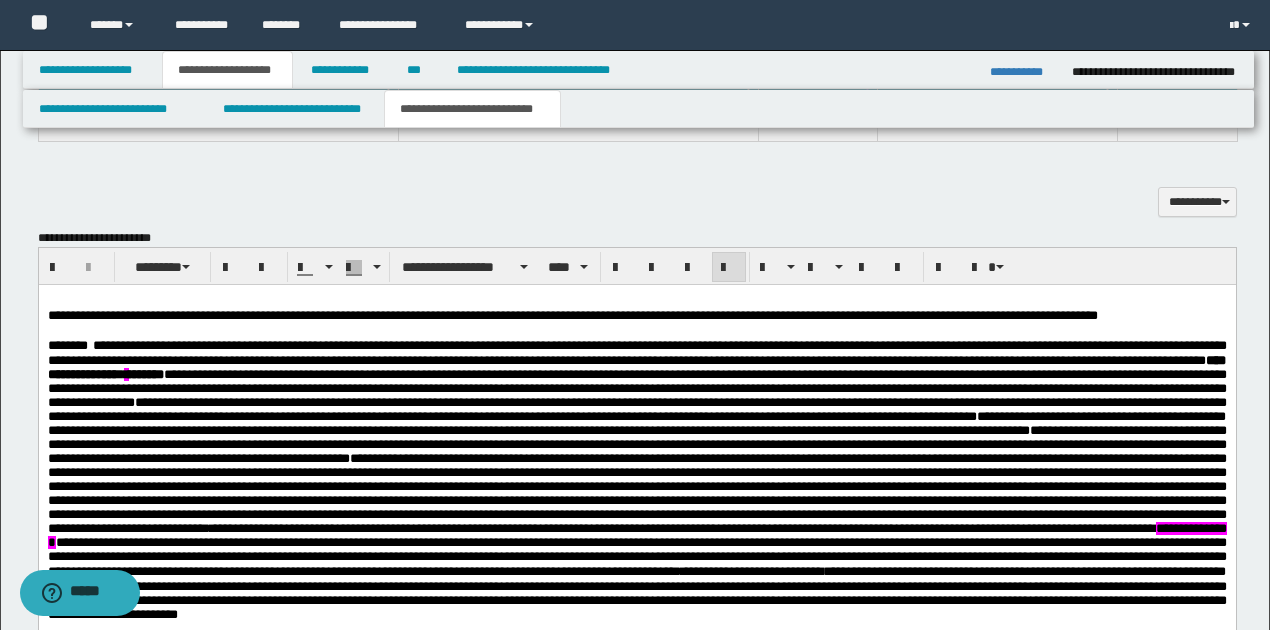 type 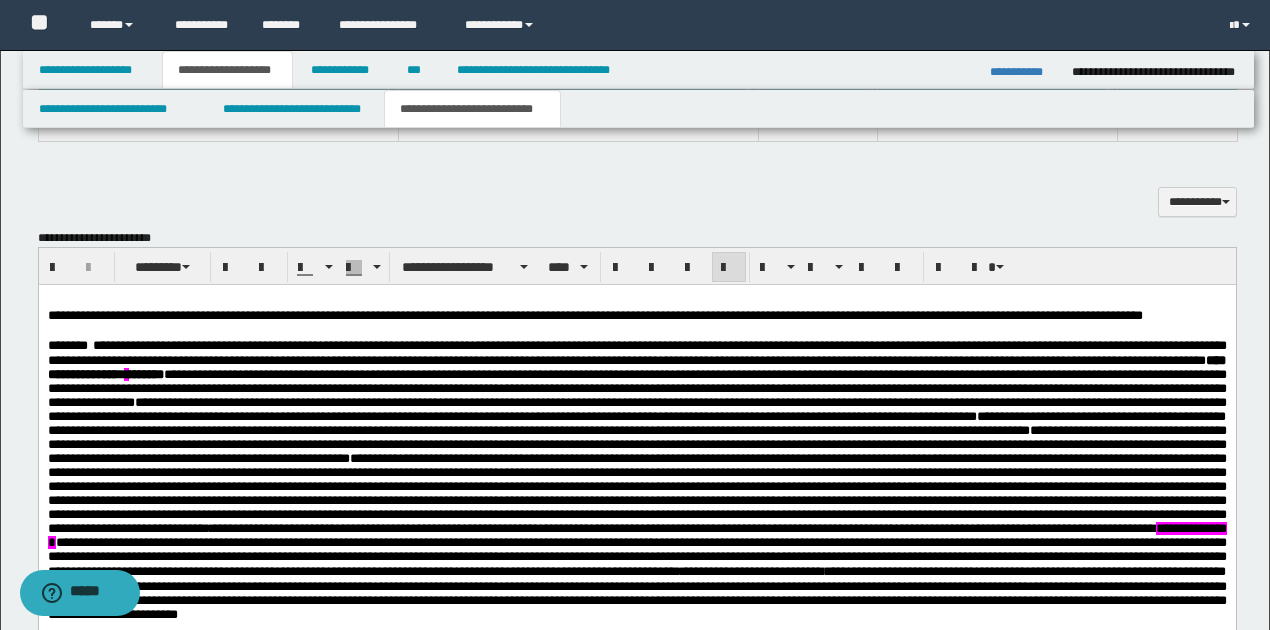 click on "**********" at bounding box center (594, 315) 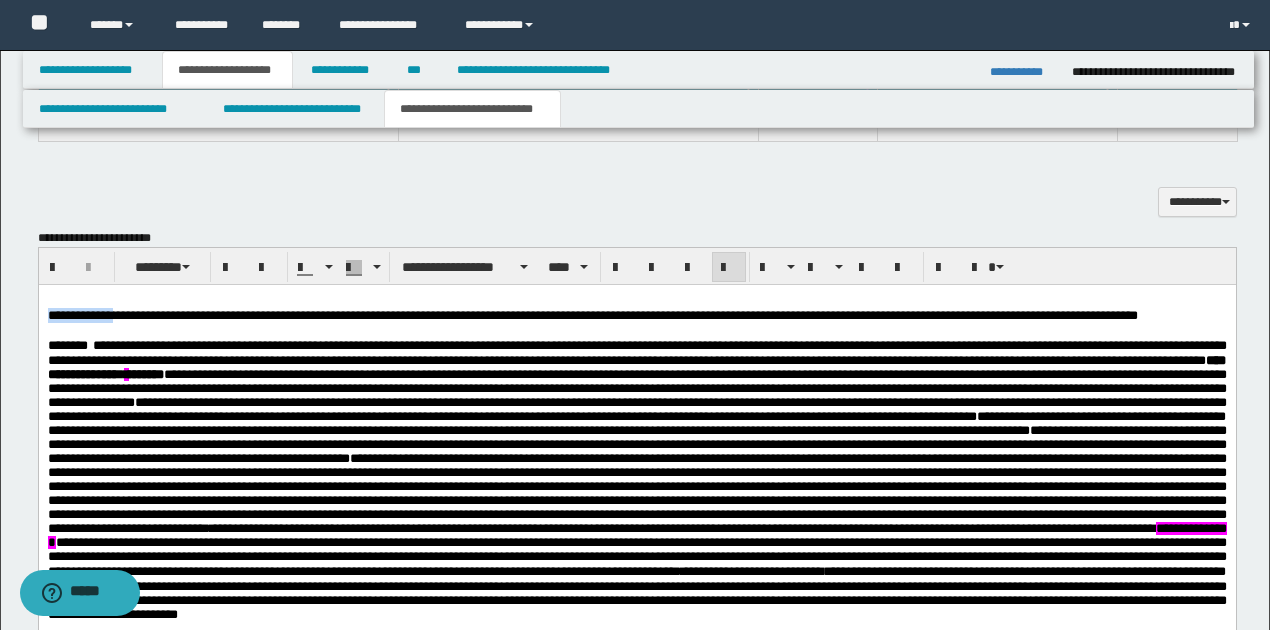 drag, startPoint x: 47, startPoint y: 314, endPoint x: 114, endPoint y: 318, distance: 67.11929 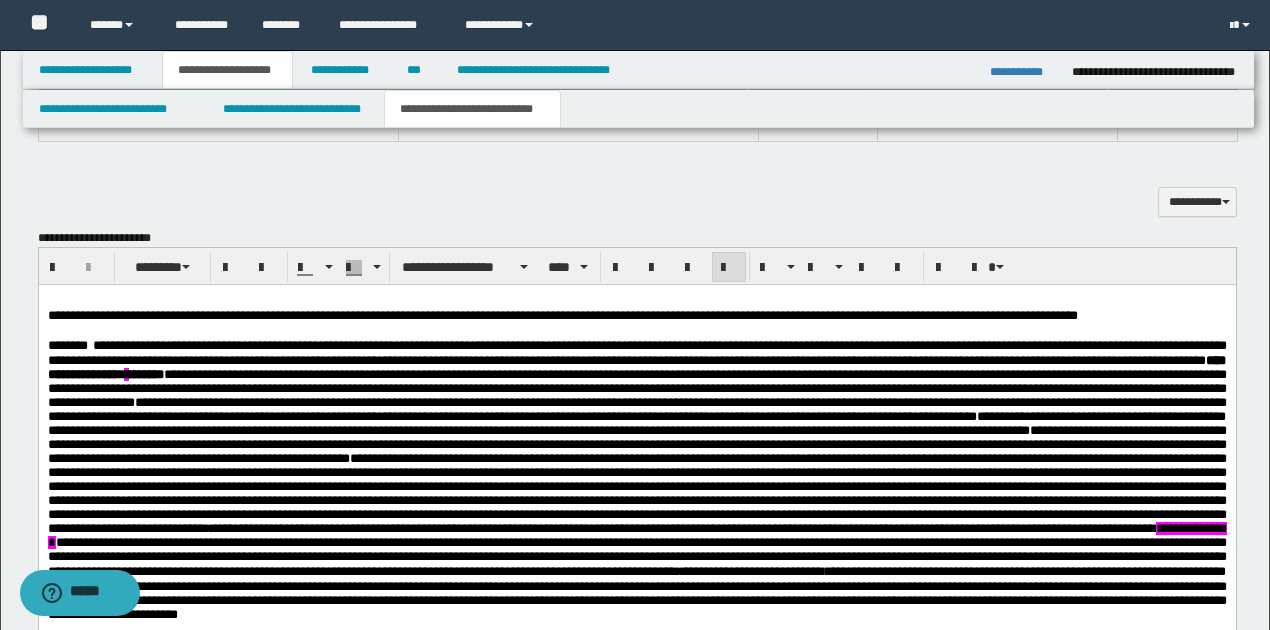 click on "**********" at bounding box center [636, 315] 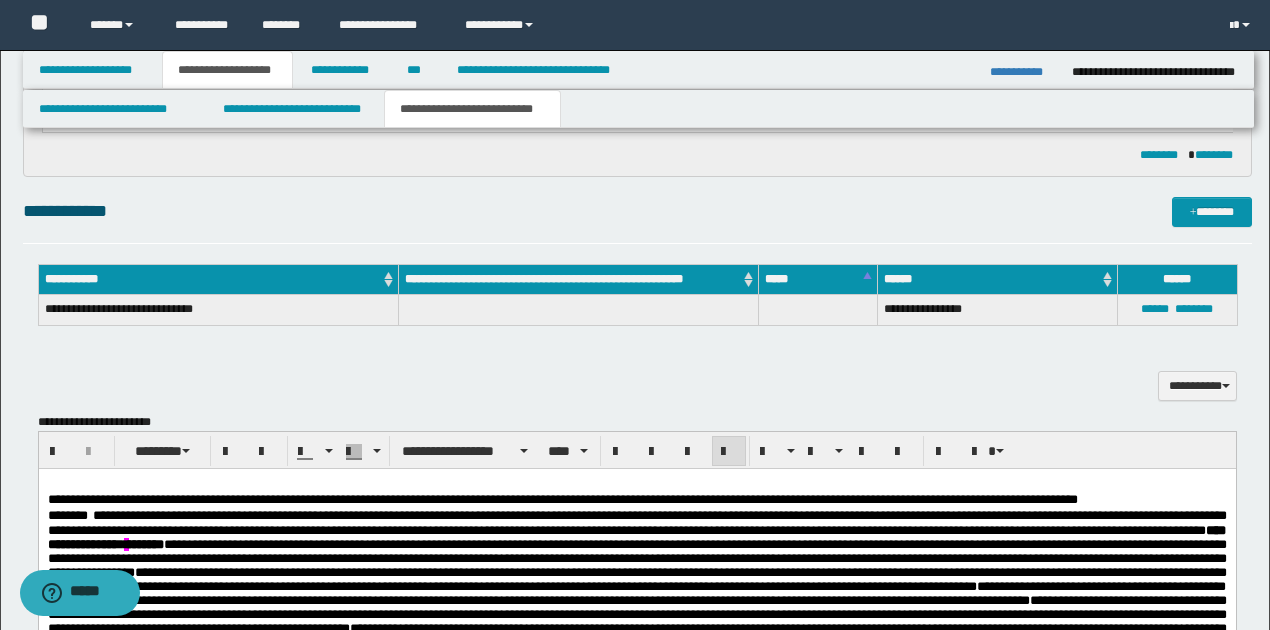 scroll, scrollTop: 533, scrollLeft: 0, axis: vertical 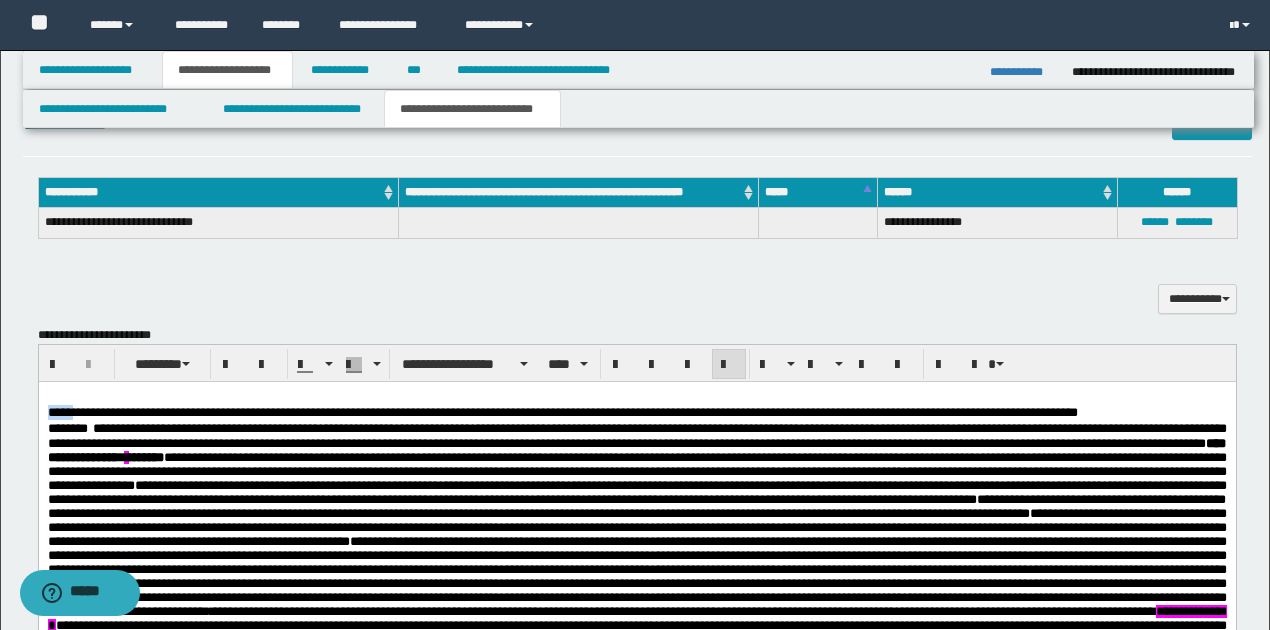 drag, startPoint x: 48, startPoint y: 411, endPoint x: 79, endPoint y: 410, distance: 31.016125 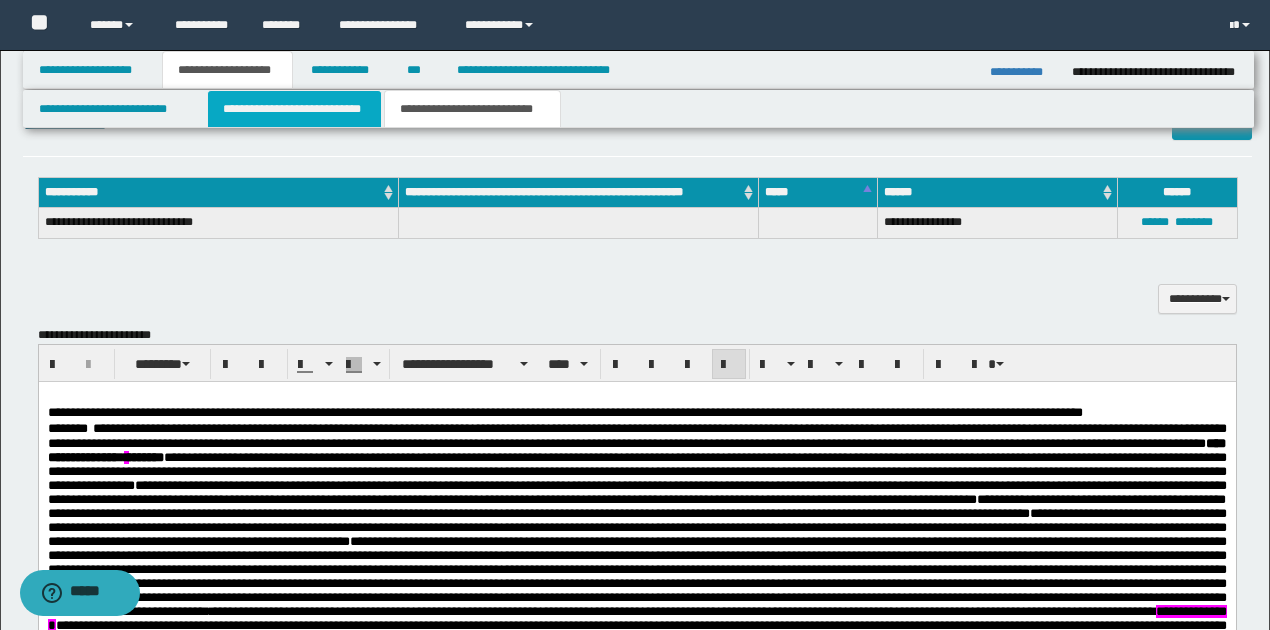 click on "**********" at bounding box center (294, 109) 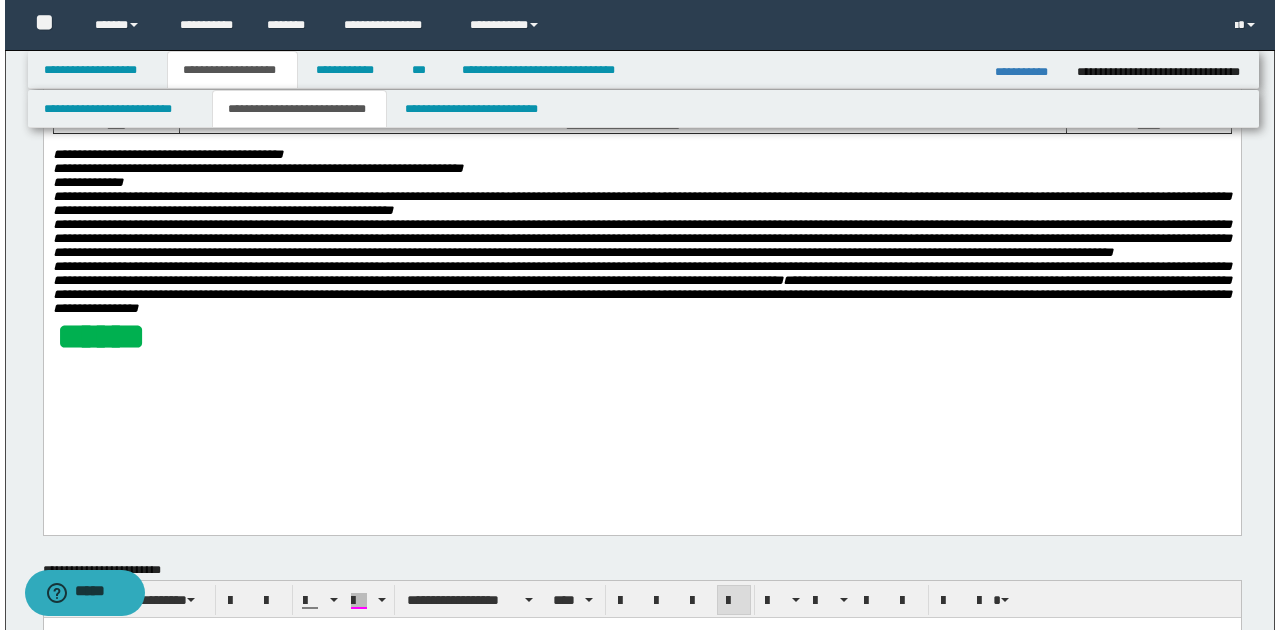 scroll, scrollTop: 933, scrollLeft: 0, axis: vertical 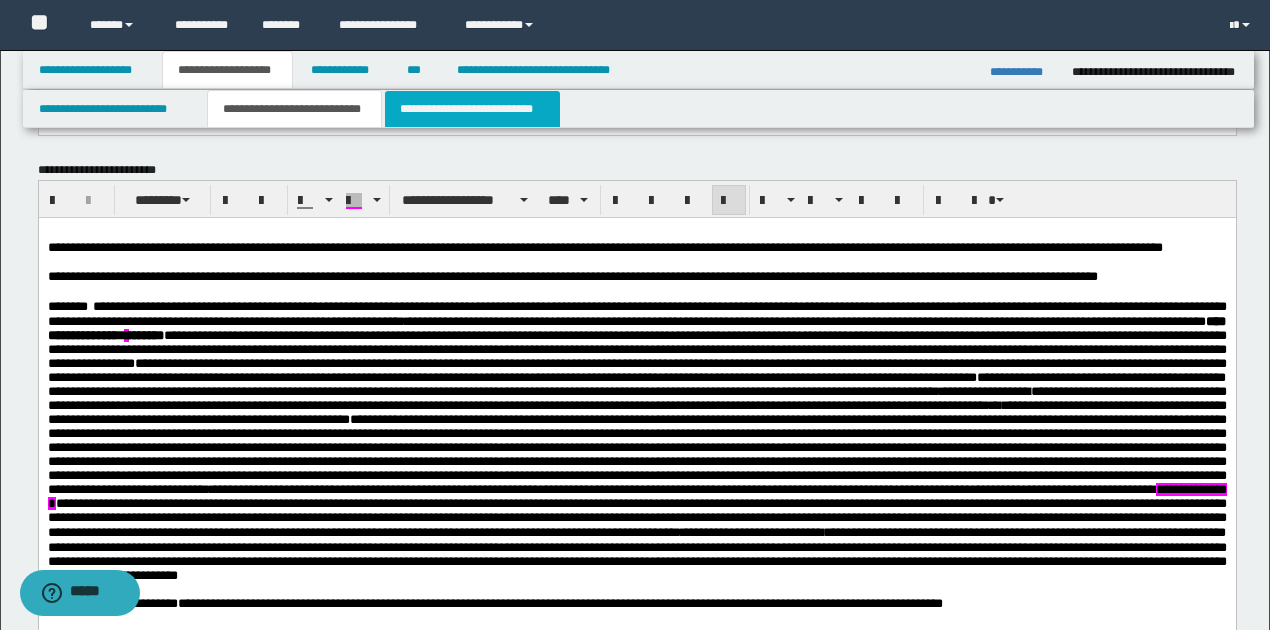 click on "**********" at bounding box center (472, 109) 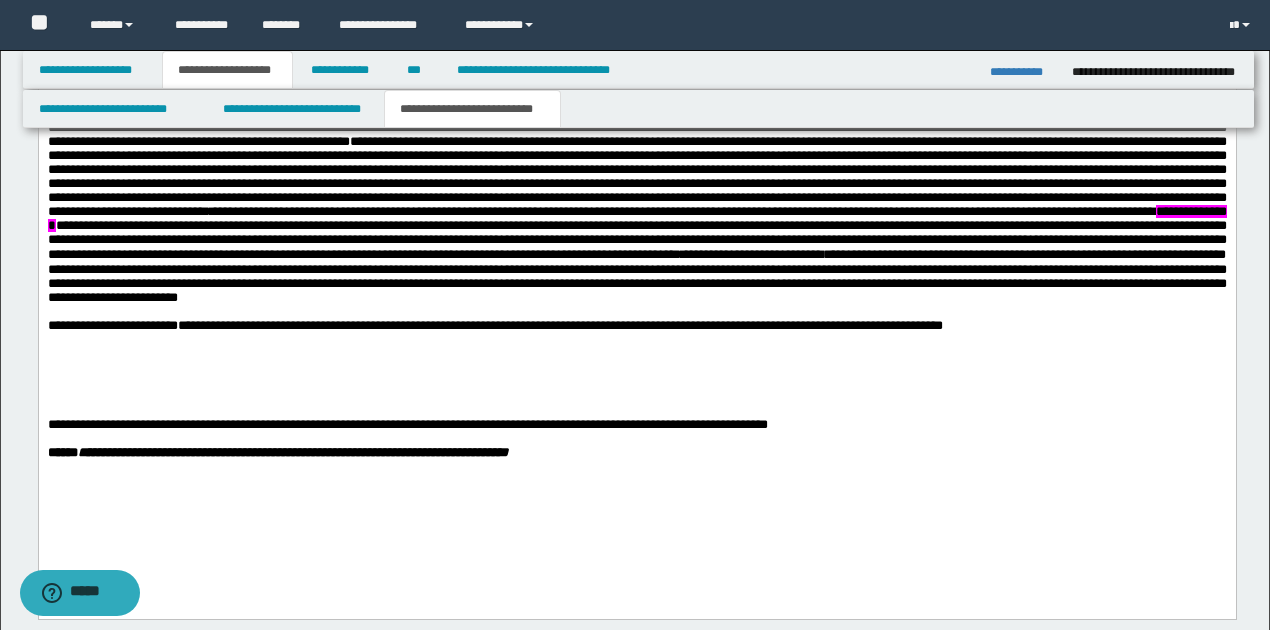 click on "**********" at bounding box center [636, 164] 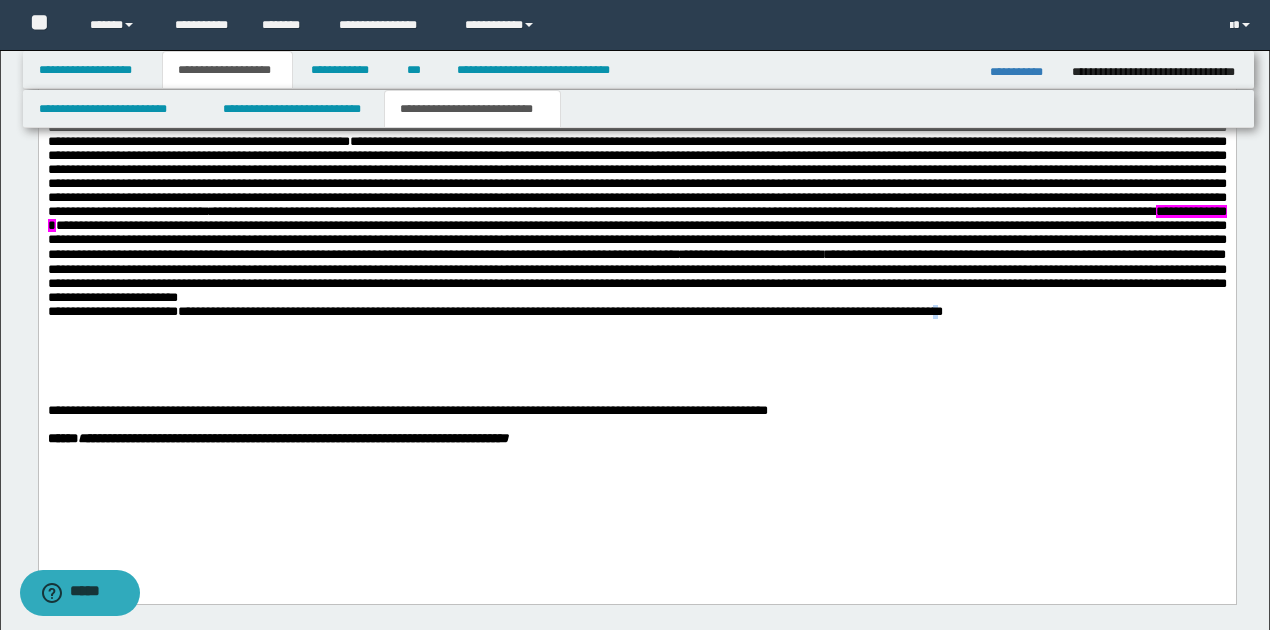 click on "**********" at bounding box center (559, 312) 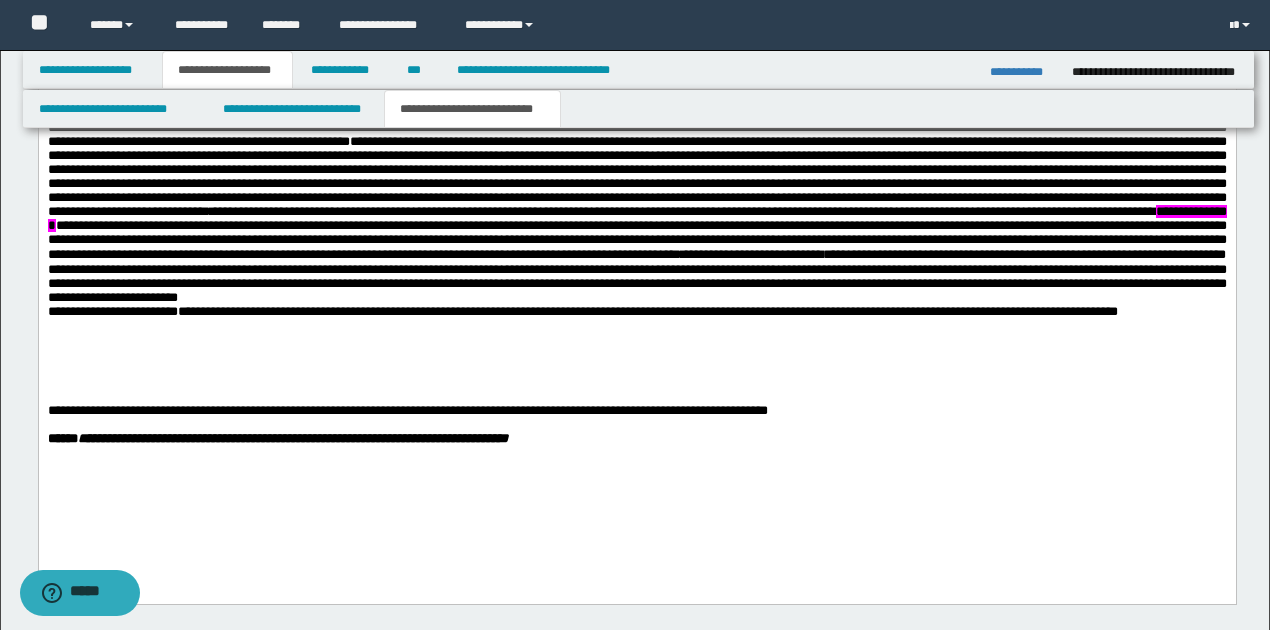 click on "**********" at bounding box center (649, 312) 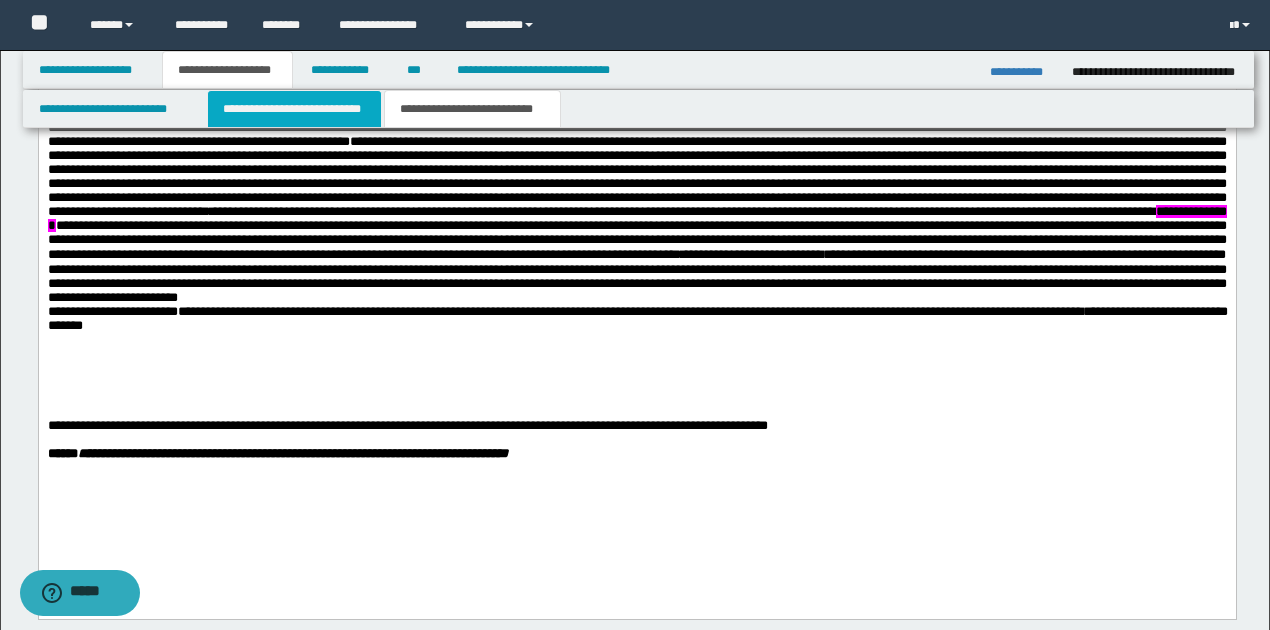 click on "**********" at bounding box center (294, 109) 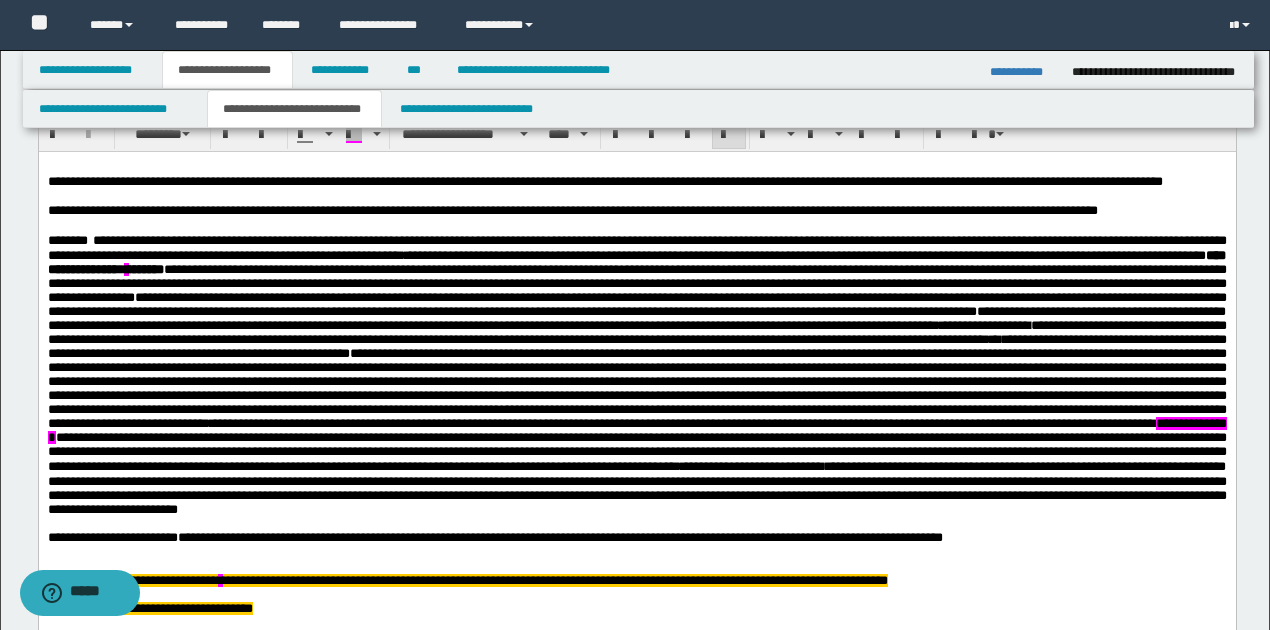 scroll, scrollTop: 1000, scrollLeft: 0, axis: vertical 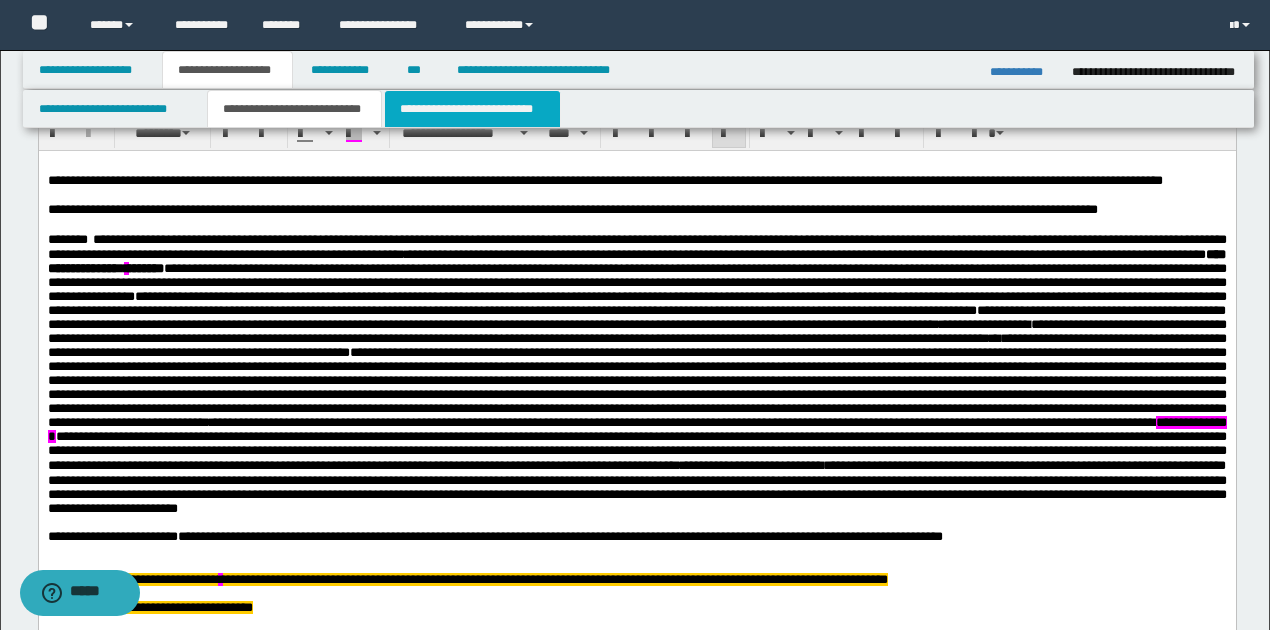 click on "**********" at bounding box center (472, 109) 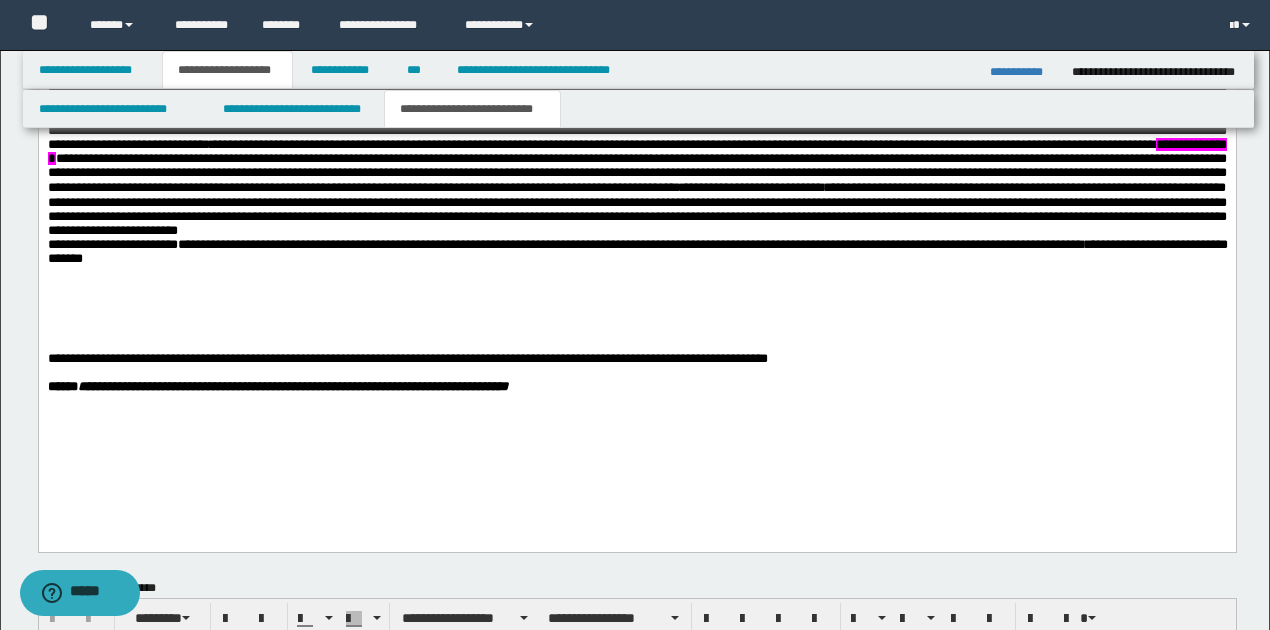 click on "**********" at bounding box center (637, 254) 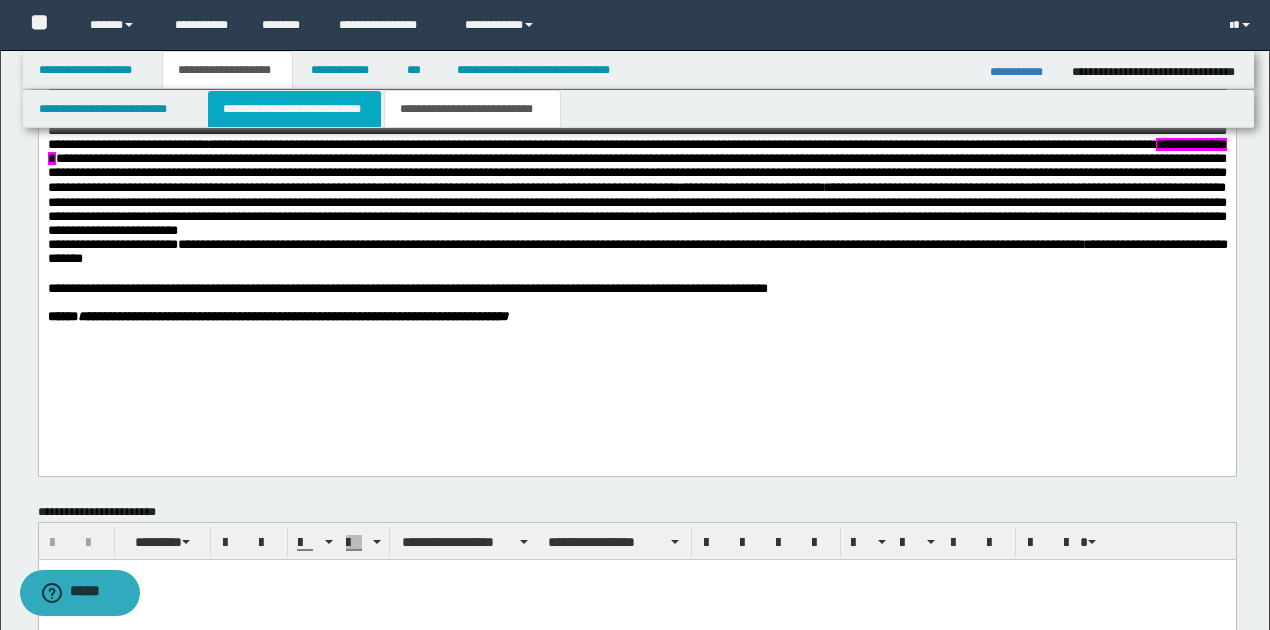 click on "**********" at bounding box center [294, 109] 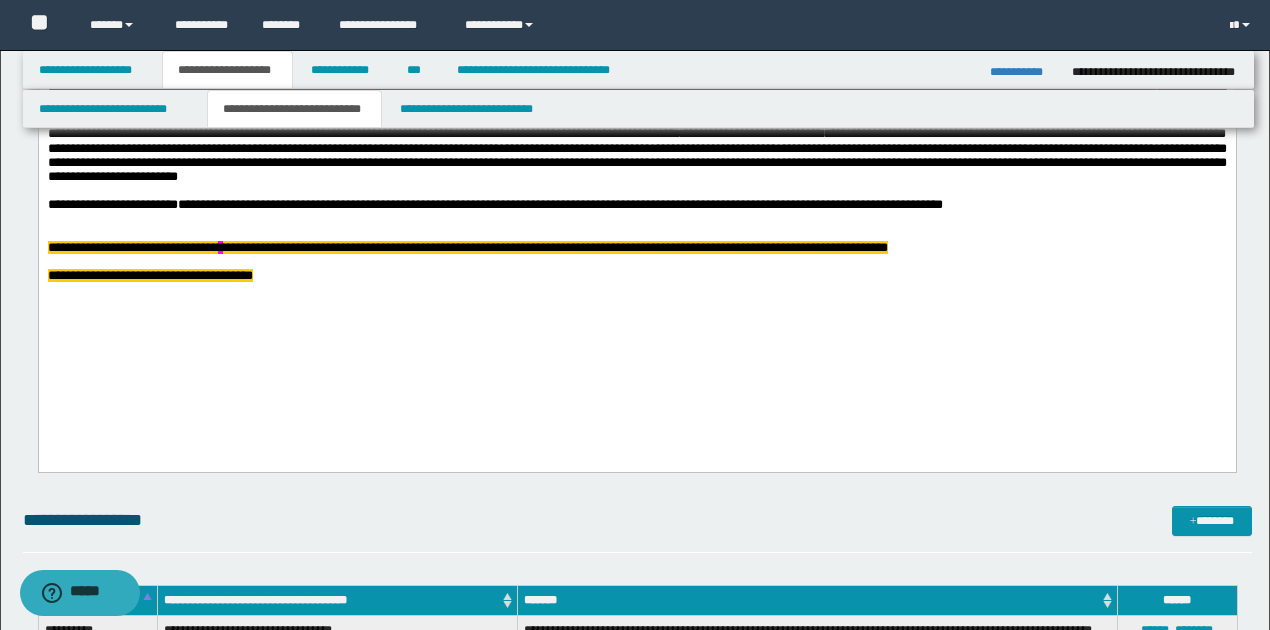 scroll, scrollTop: 1266, scrollLeft: 0, axis: vertical 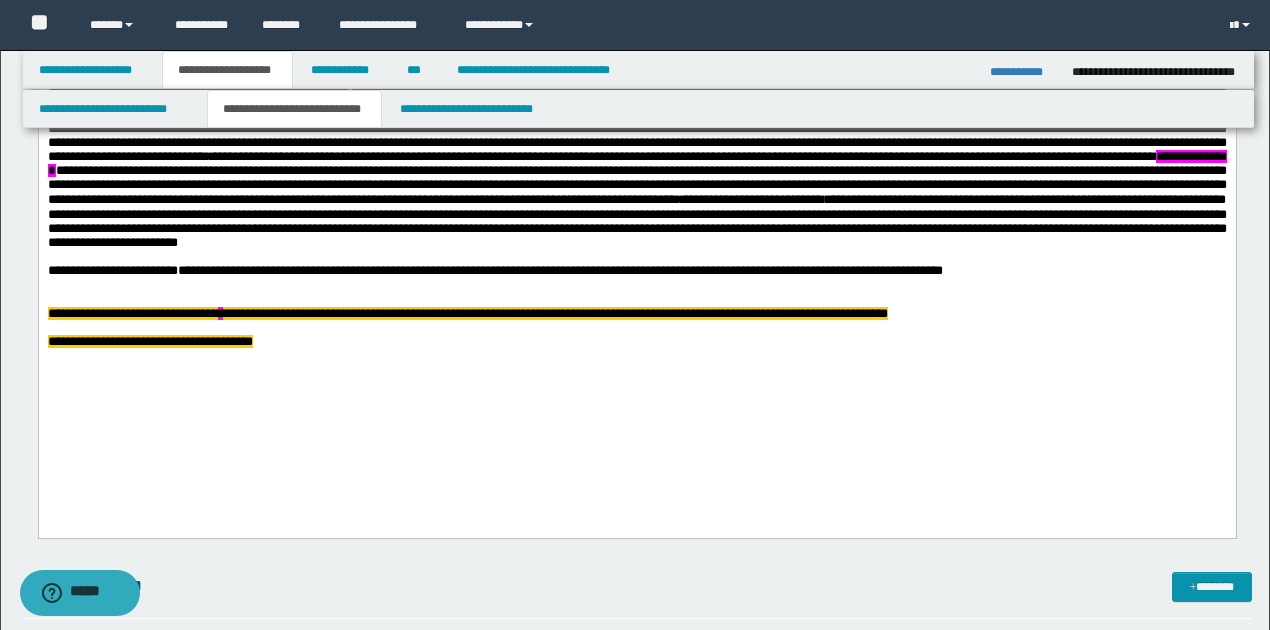 drag, startPoint x: 1008, startPoint y: 325, endPoint x: 1022, endPoint y: 335, distance: 17.20465 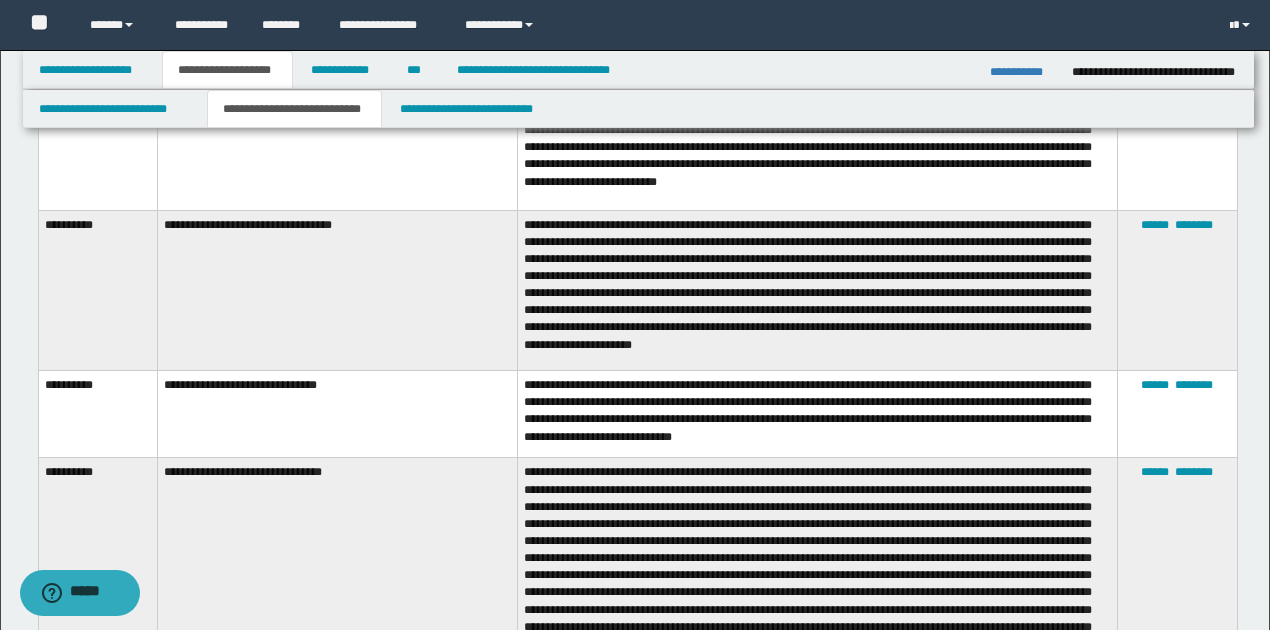 scroll, scrollTop: 2133, scrollLeft: 0, axis: vertical 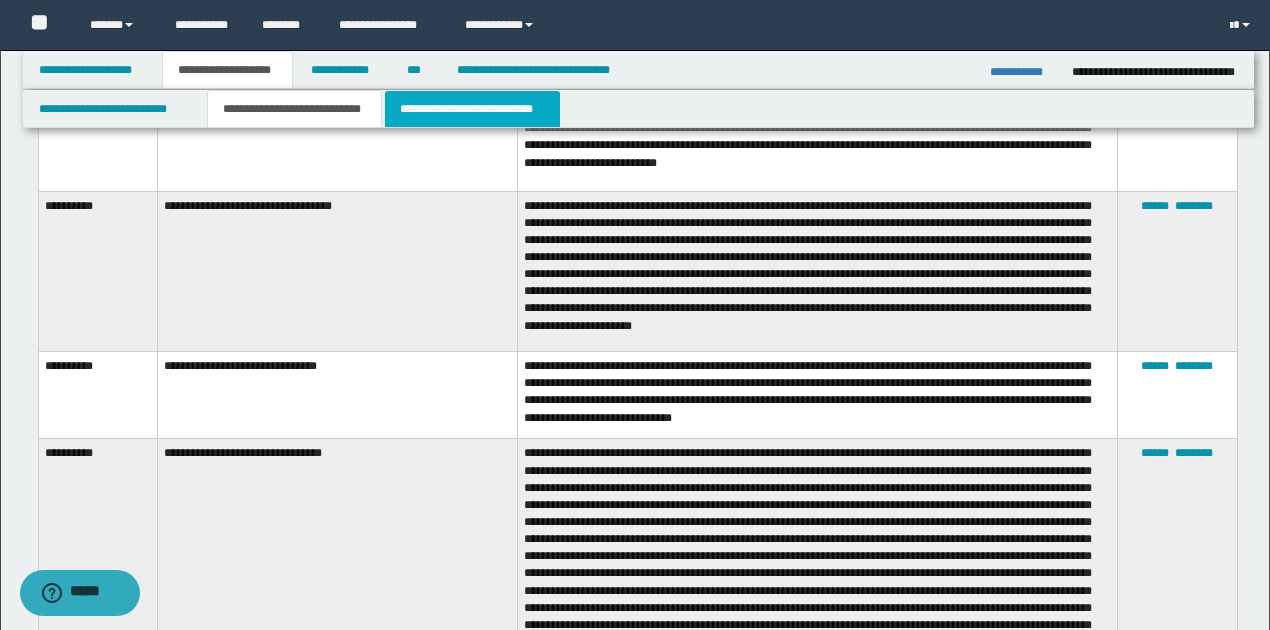 click on "**********" at bounding box center (472, 109) 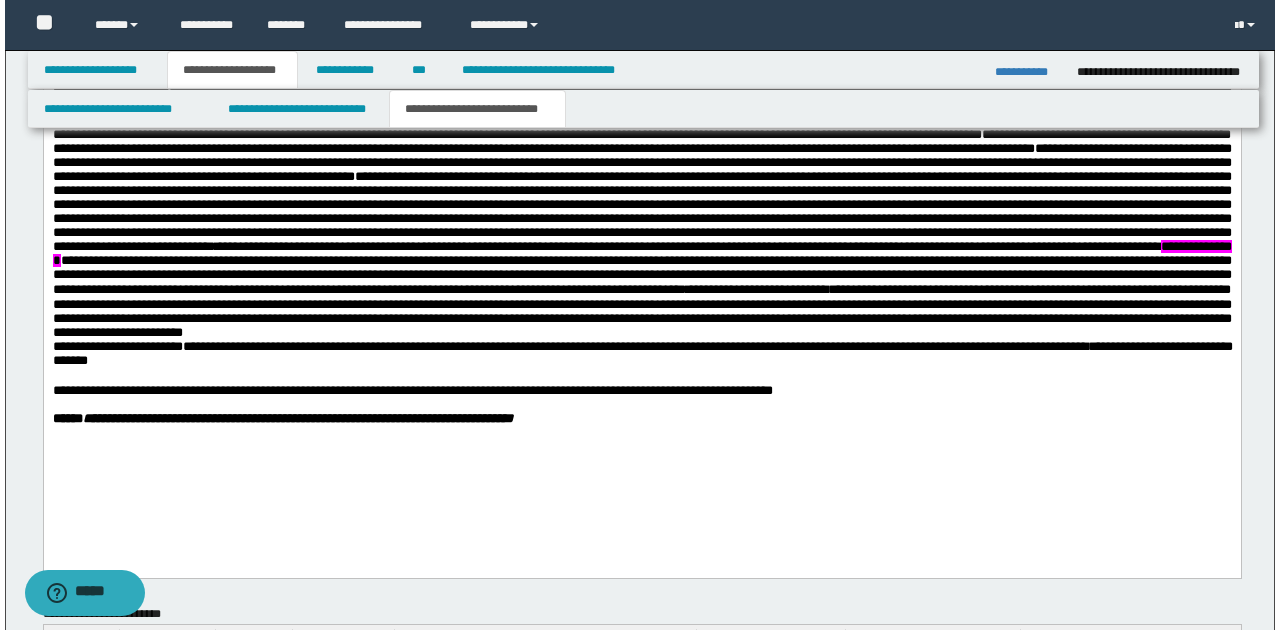 scroll, scrollTop: 881, scrollLeft: 0, axis: vertical 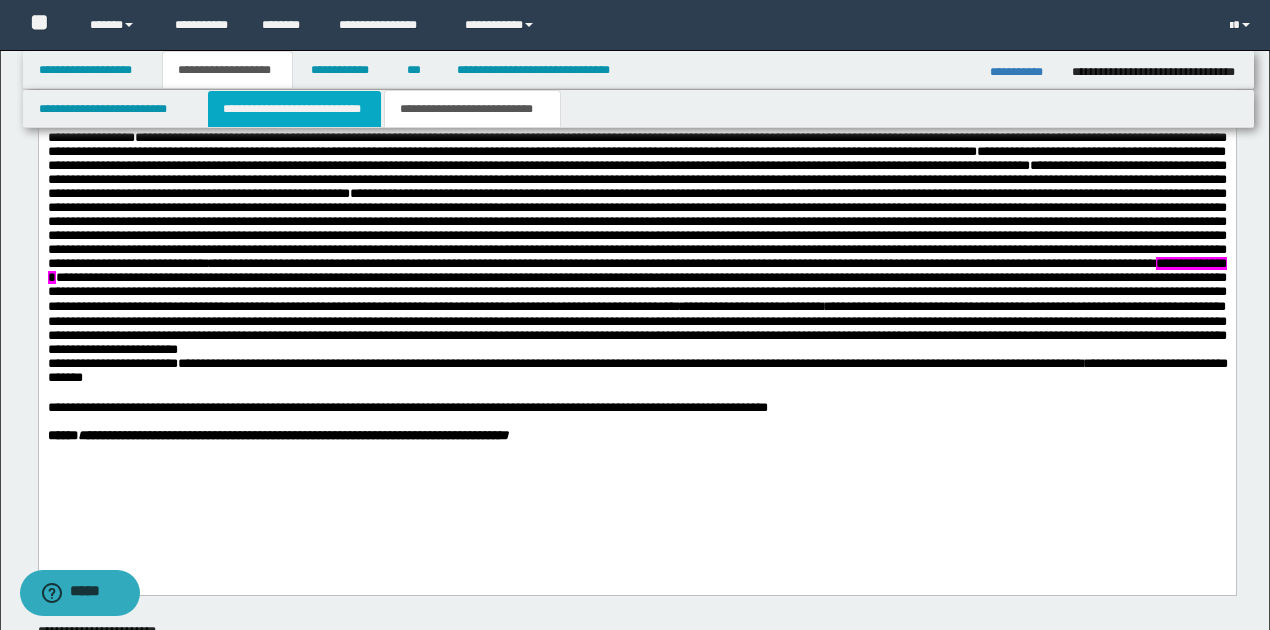 click on "**********" at bounding box center (294, 109) 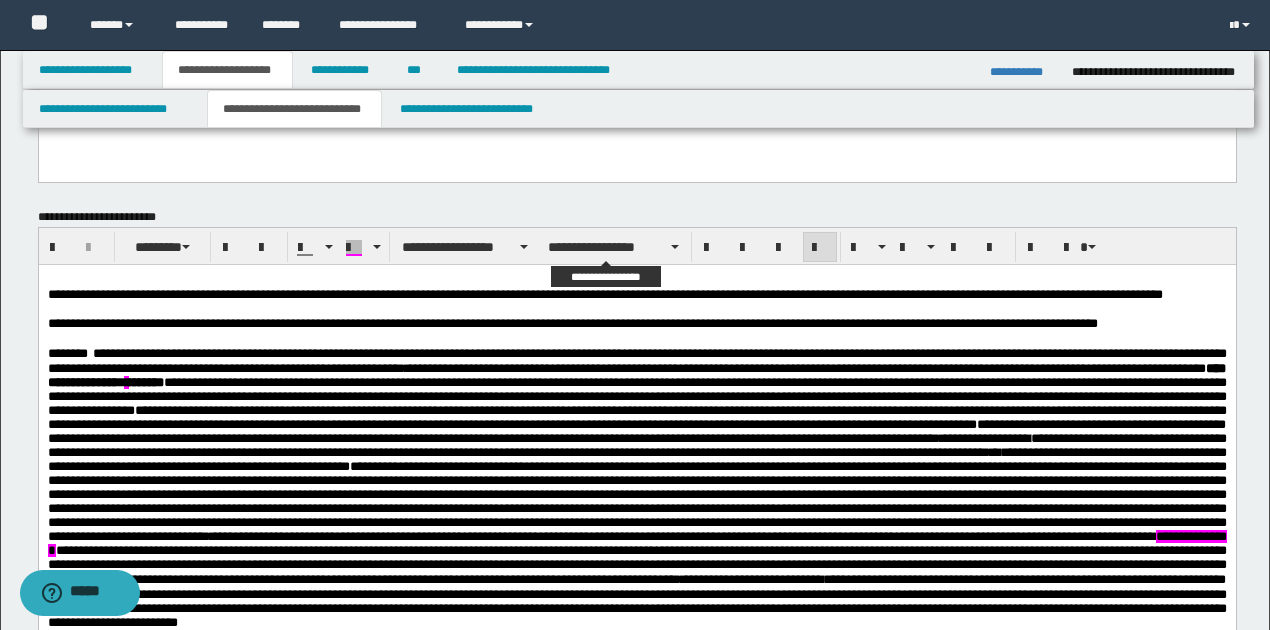 scroll, scrollTop: 1214, scrollLeft: 0, axis: vertical 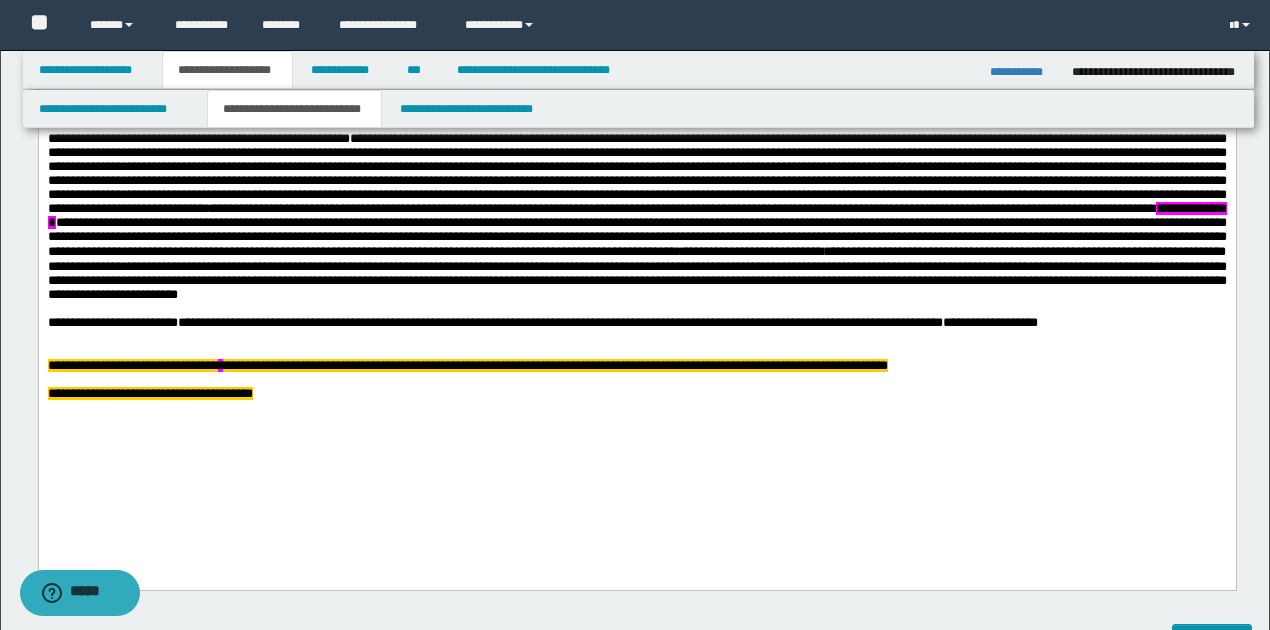click on "**********" at bounding box center (637, 324) 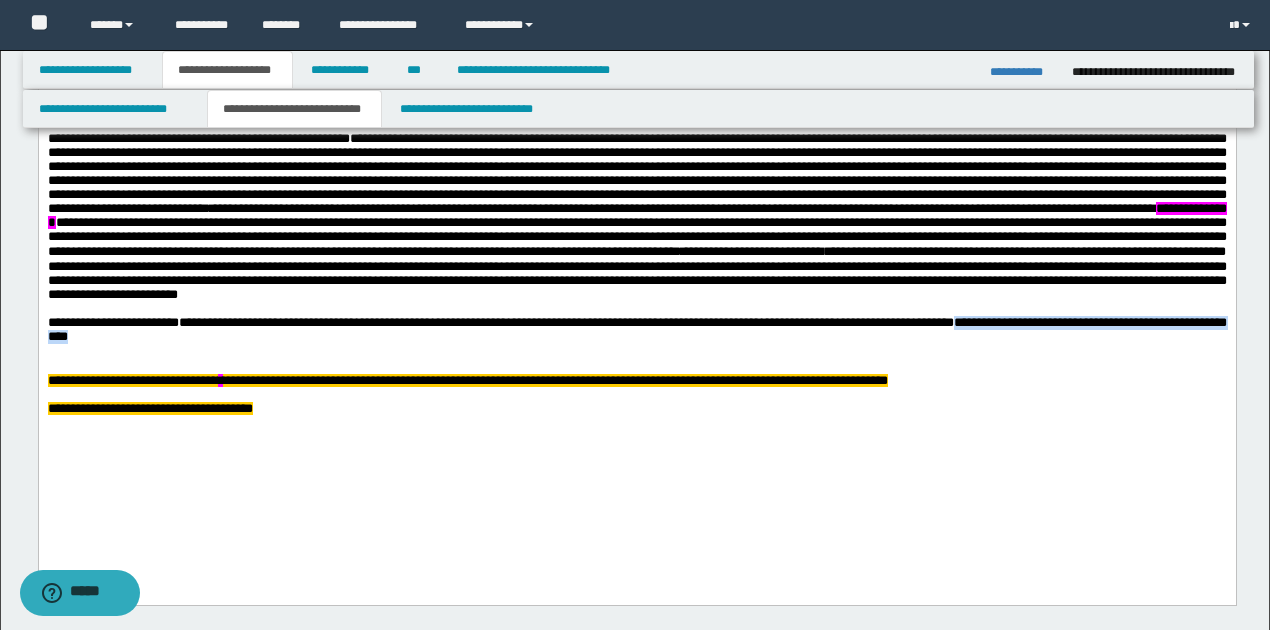 drag, startPoint x: 1022, startPoint y: 385, endPoint x: 1029, endPoint y: 394, distance: 11.401754 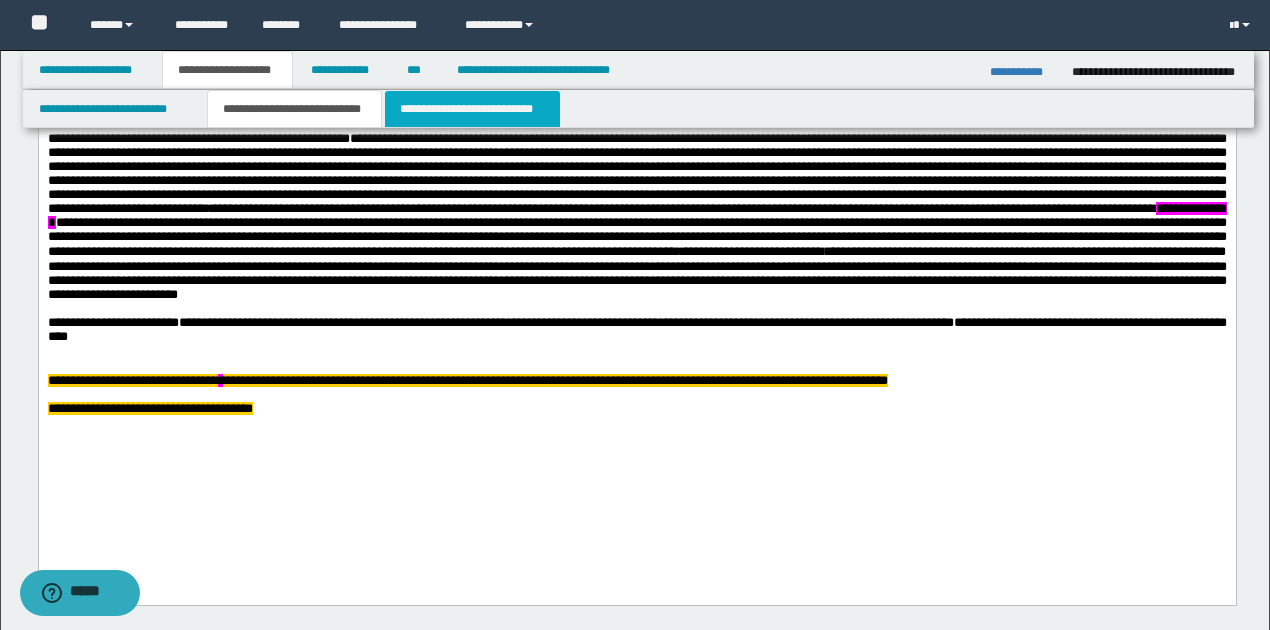 click on "**********" at bounding box center (472, 109) 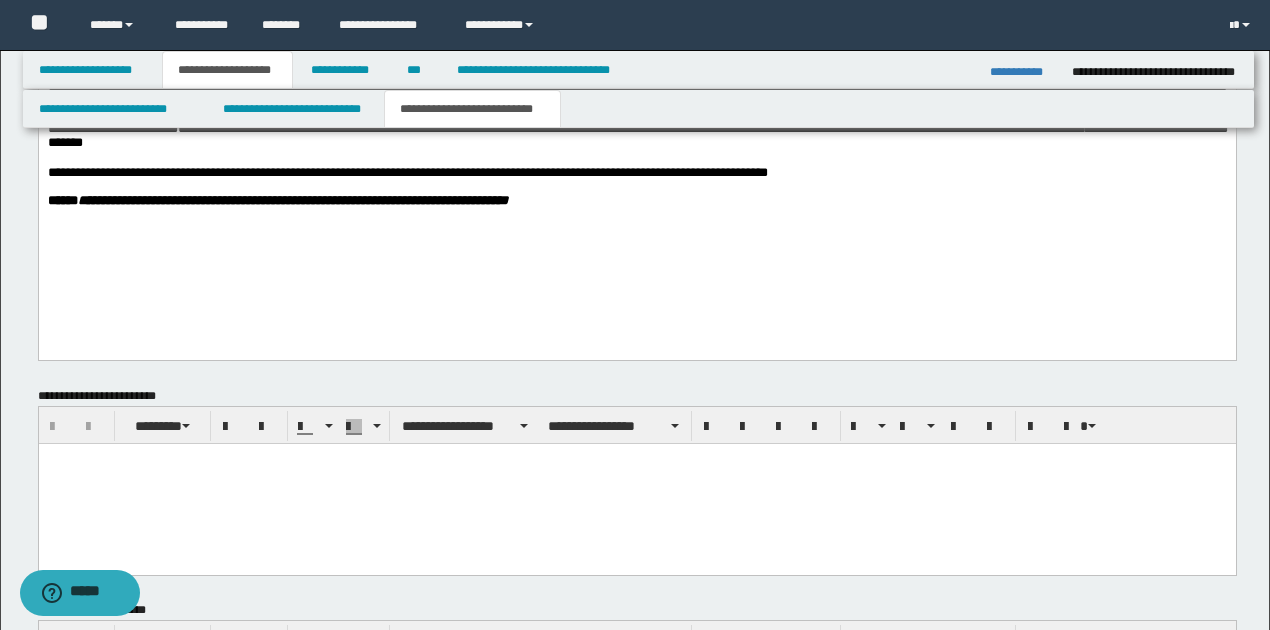 scroll, scrollTop: 948, scrollLeft: 0, axis: vertical 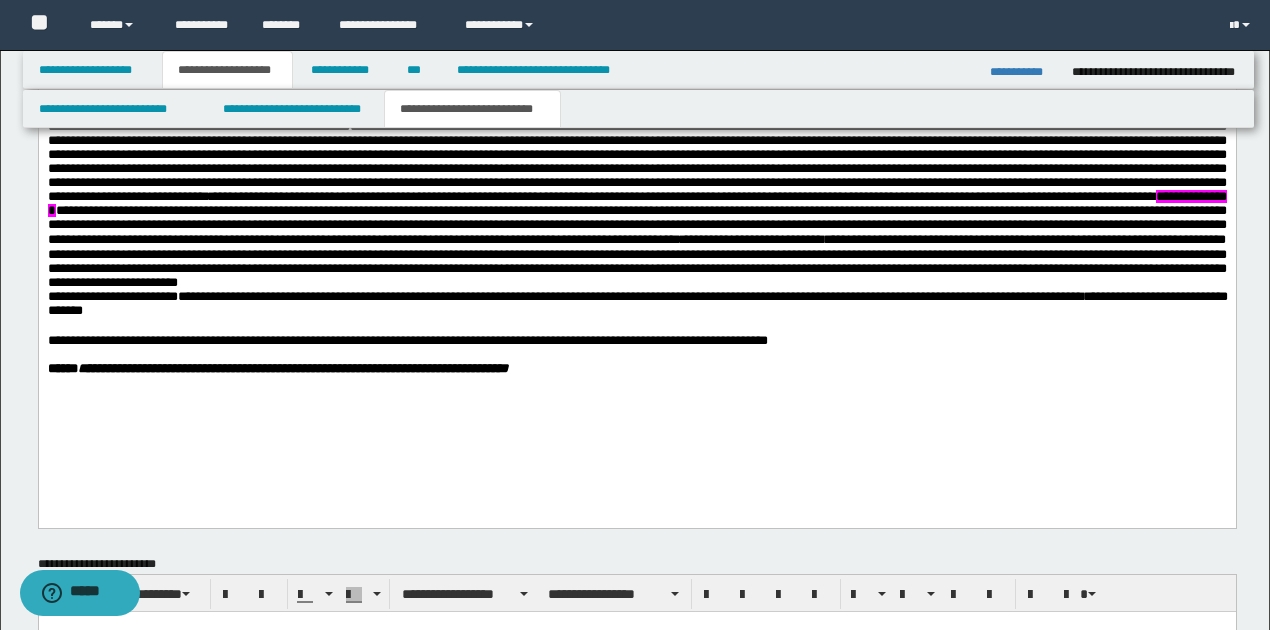 click on "**********" at bounding box center [637, 306] 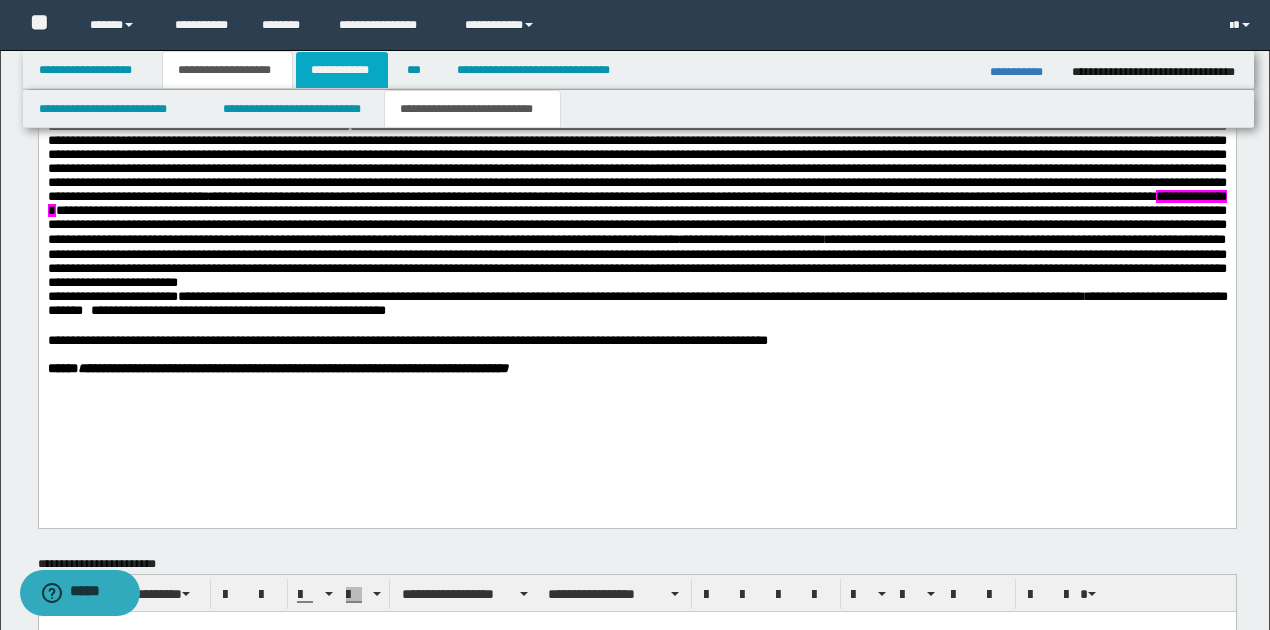 click on "**********" at bounding box center [342, 70] 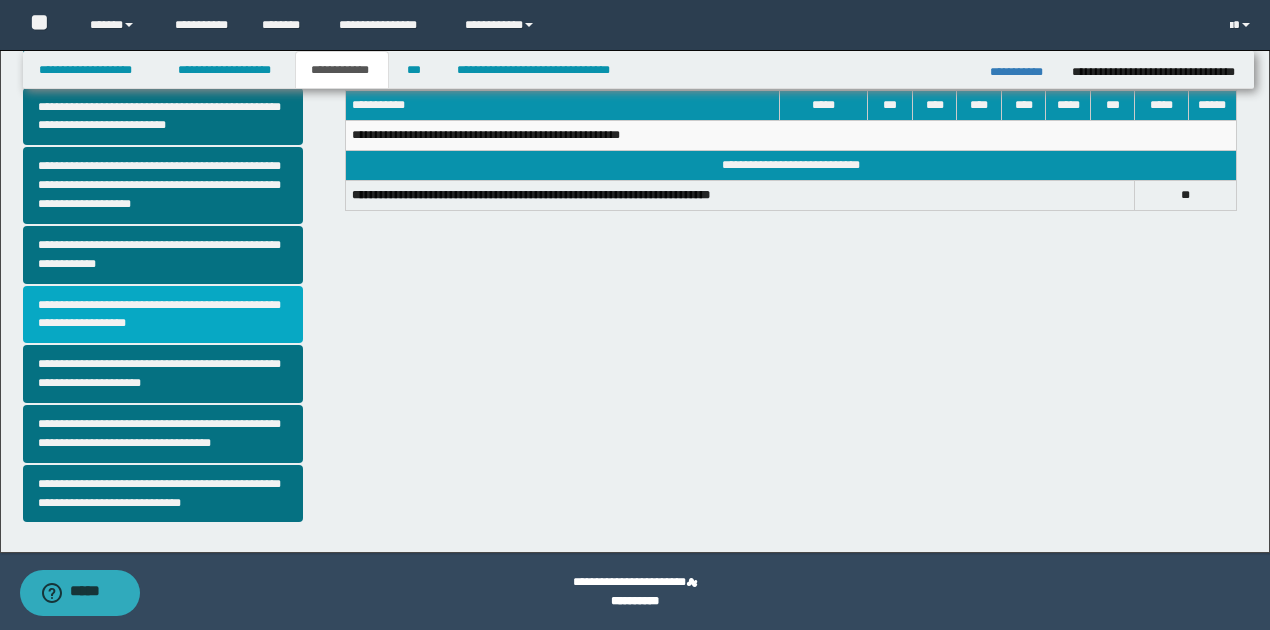 click on "**********" at bounding box center [163, 315] 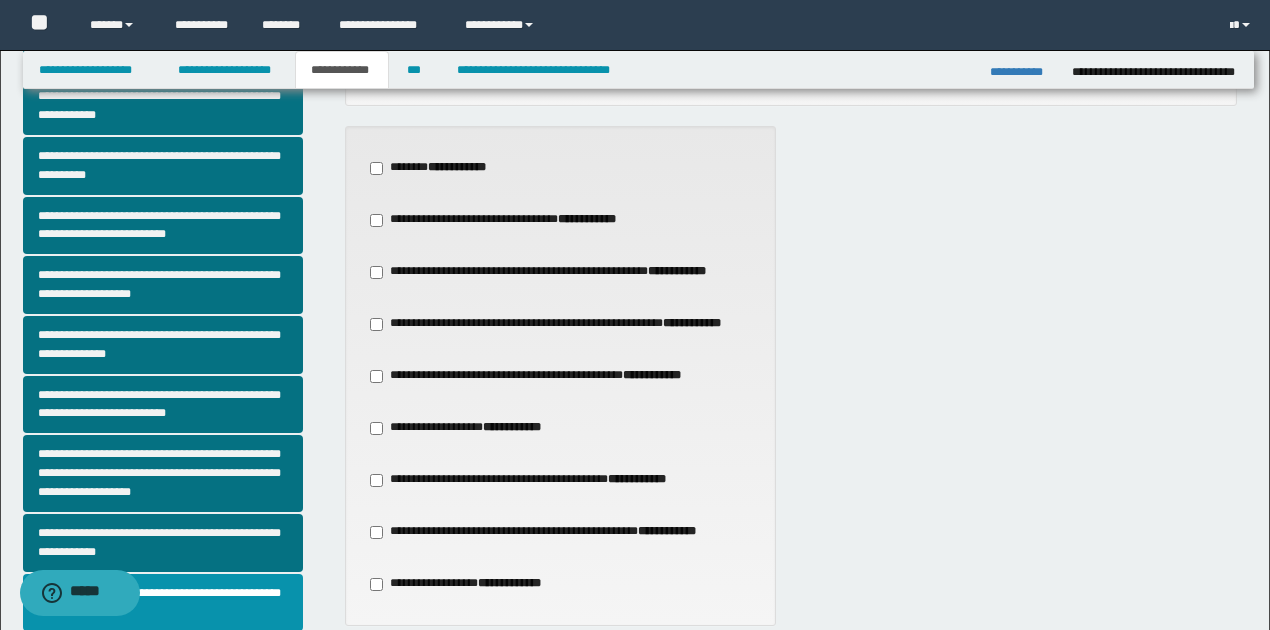 scroll, scrollTop: 266, scrollLeft: 0, axis: vertical 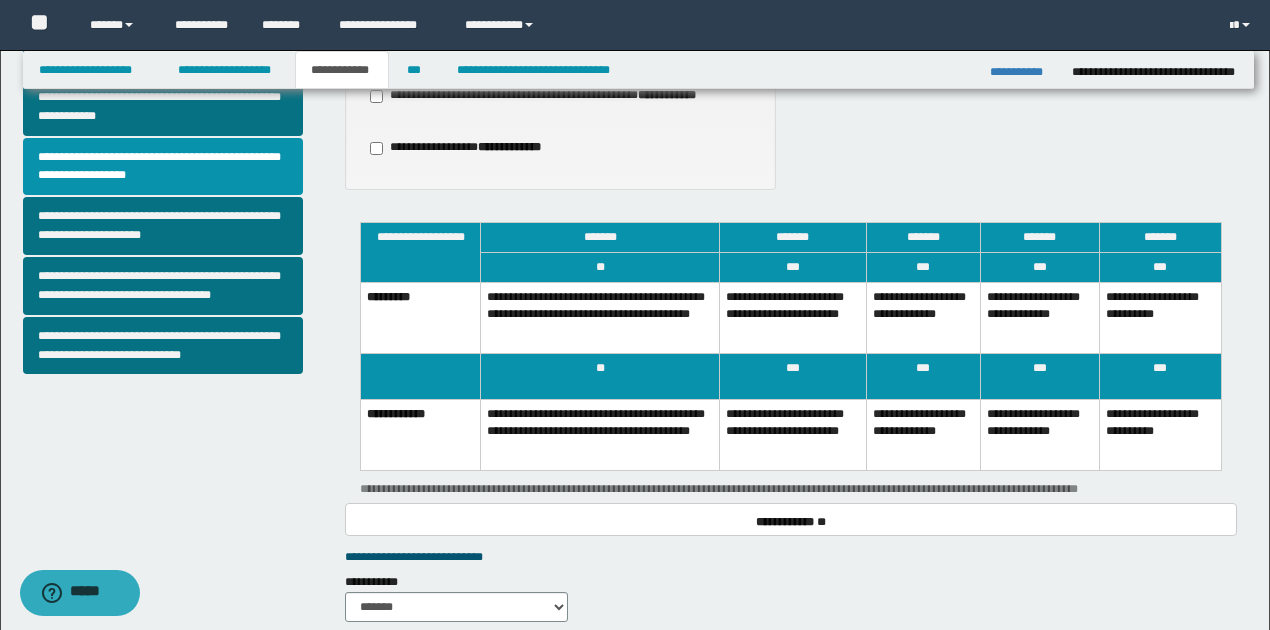 click on "**********" at bounding box center (793, 434) 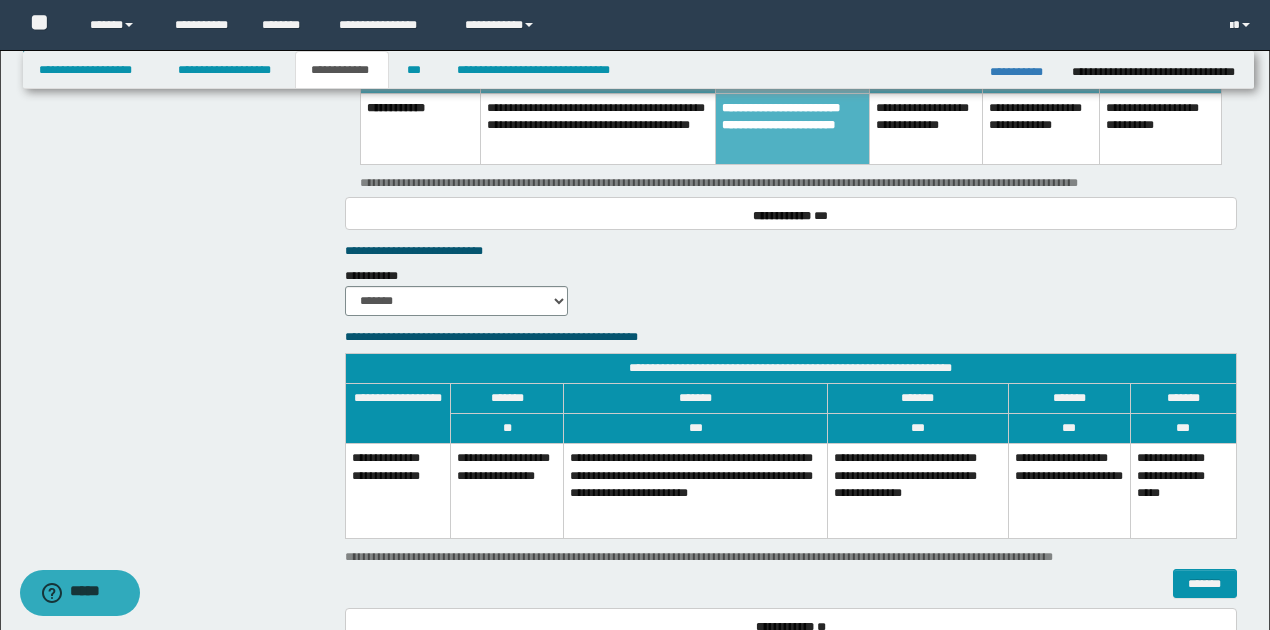 scroll, scrollTop: 1000, scrollLeft: 0, axis: vertical 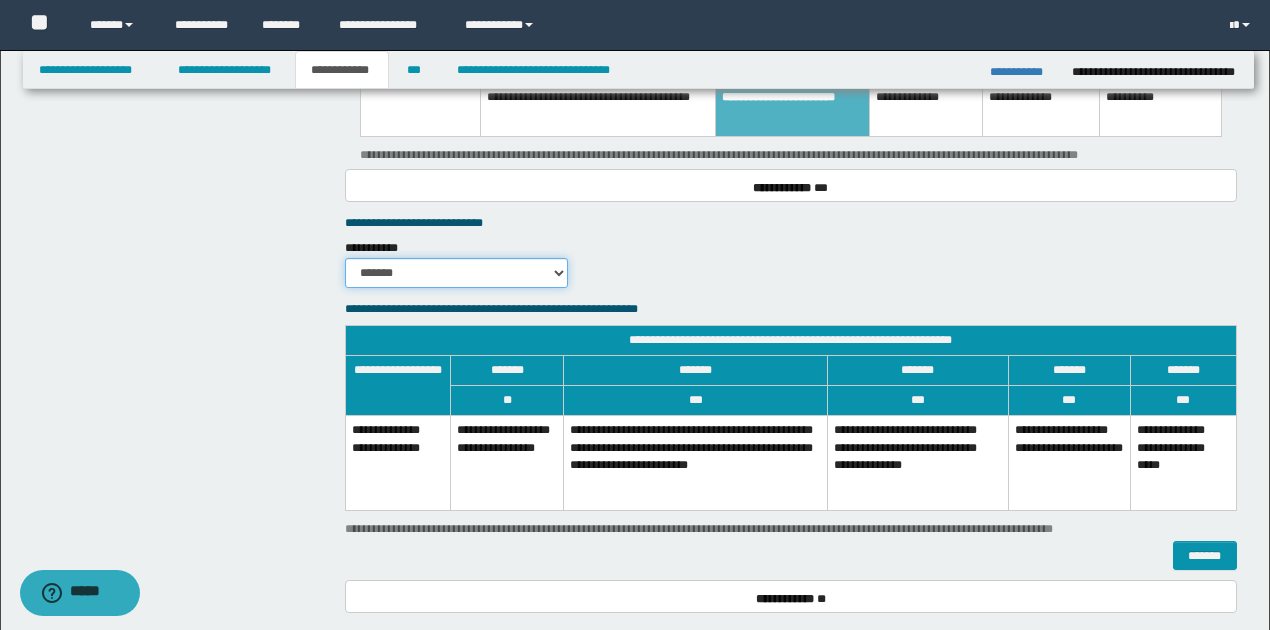 click on "*******
*********" at bounding box center (456, 273) 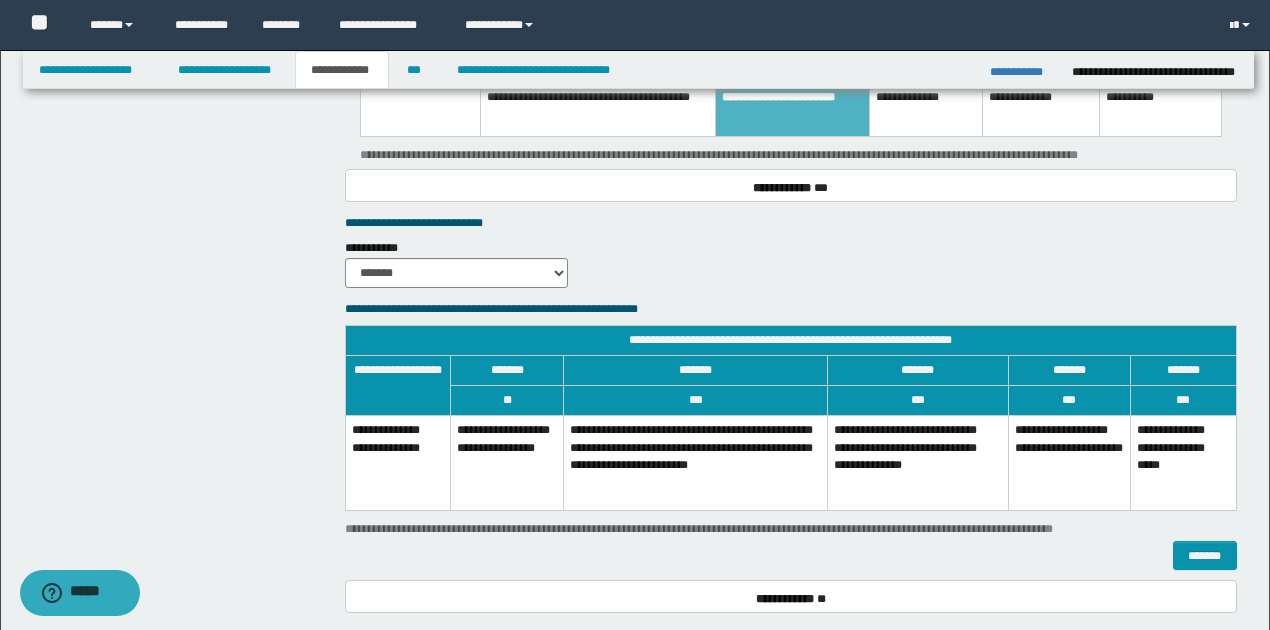 click on "**********" at bounding box center (917, 463) 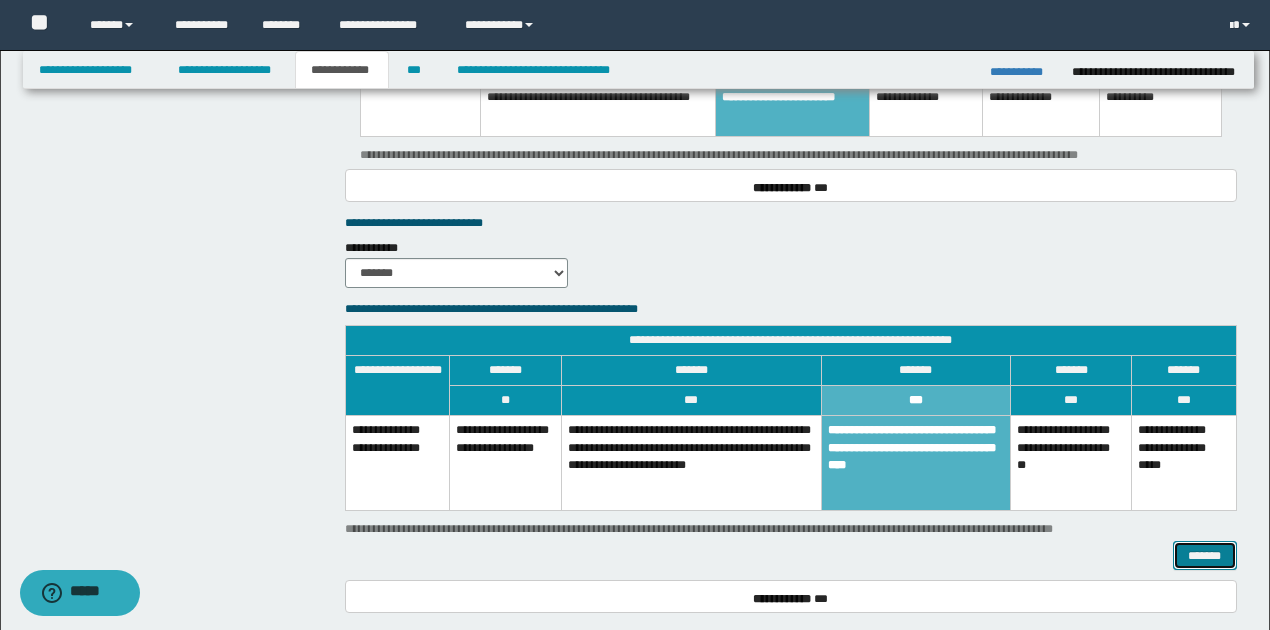 click on "*******" at bounding box center (1205, 555) 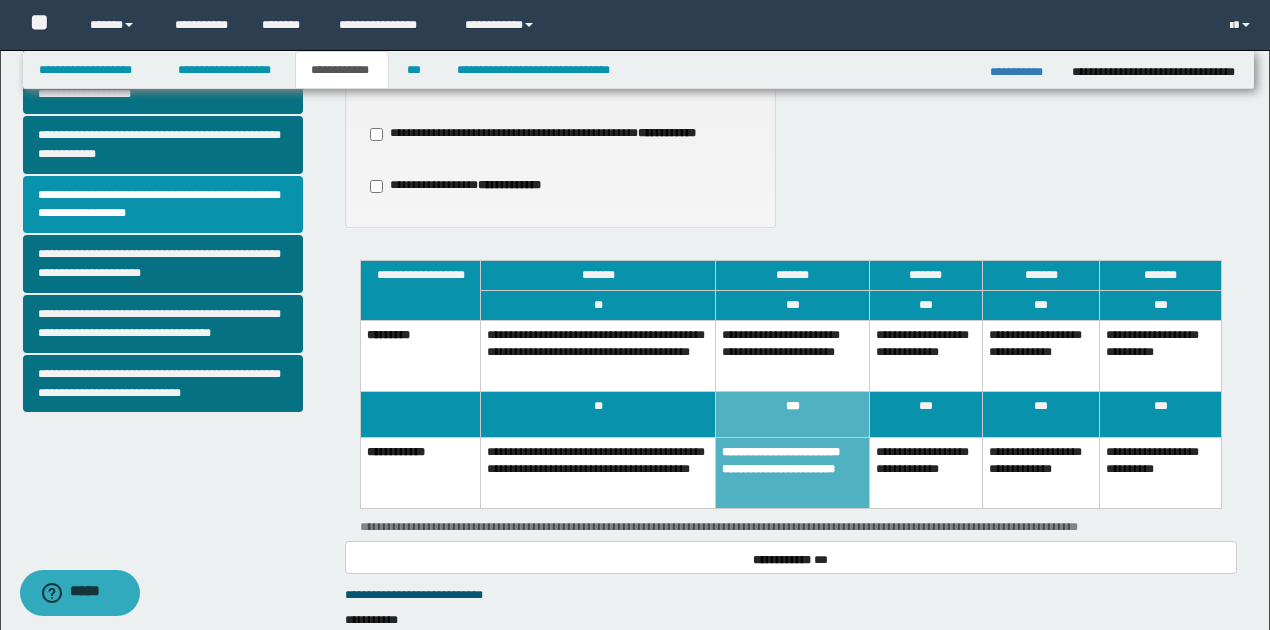 scroll, scrollTop: 666, scrollLeft: 0, axis: vertical 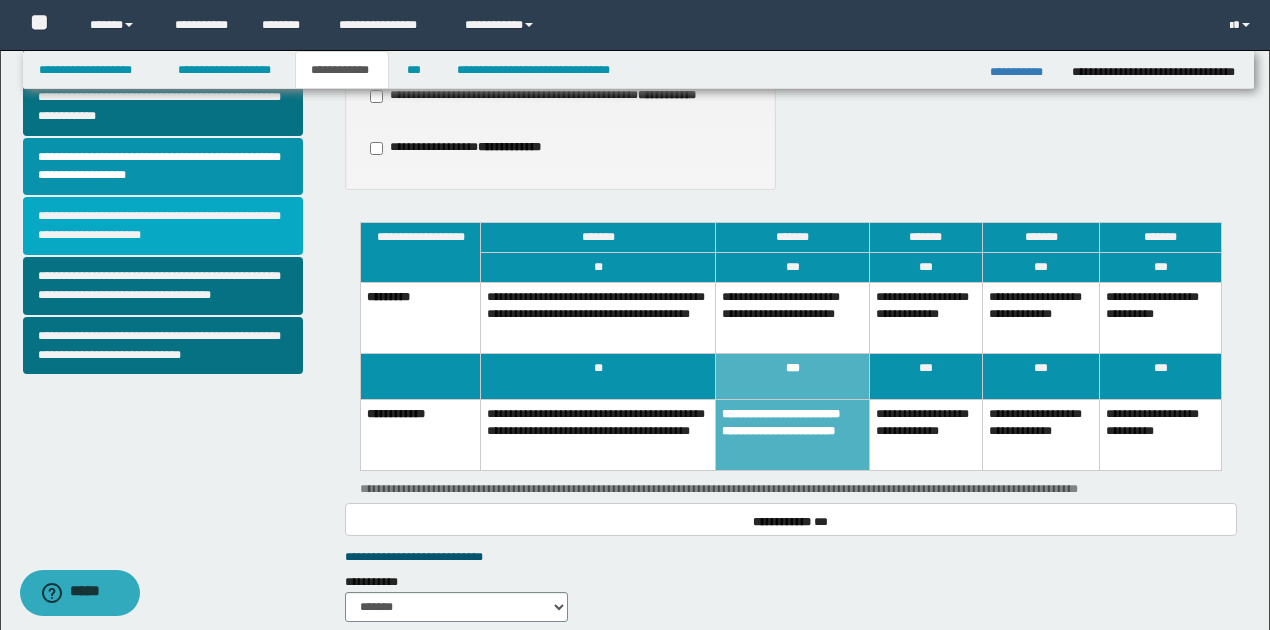 click on "**********" at bounding box center (163, 226) 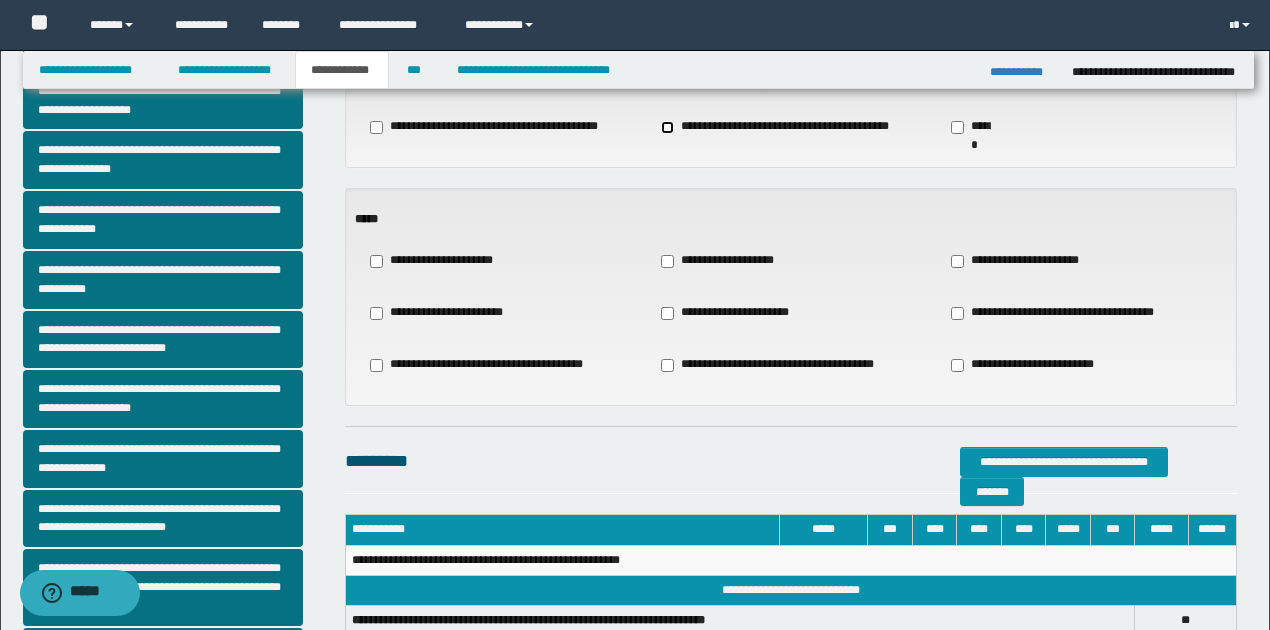 scroll, scrollTop: 133, scrollLeft: 0, axis: vertical 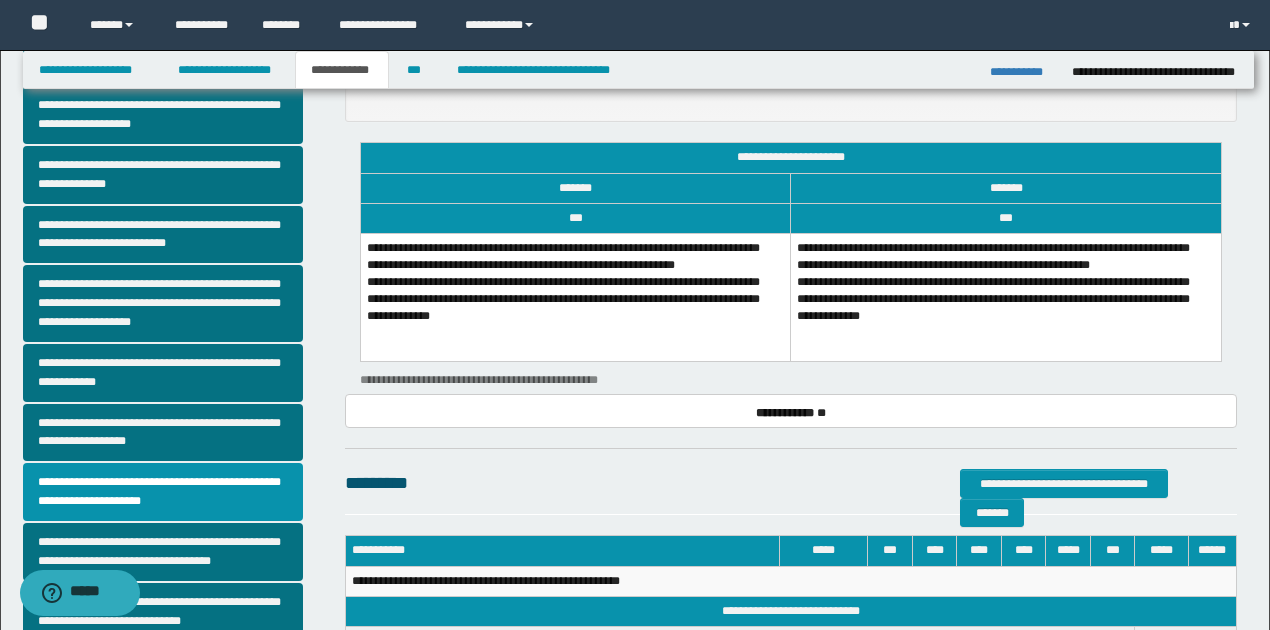 click on "**********" at bounding box center [575, 297] 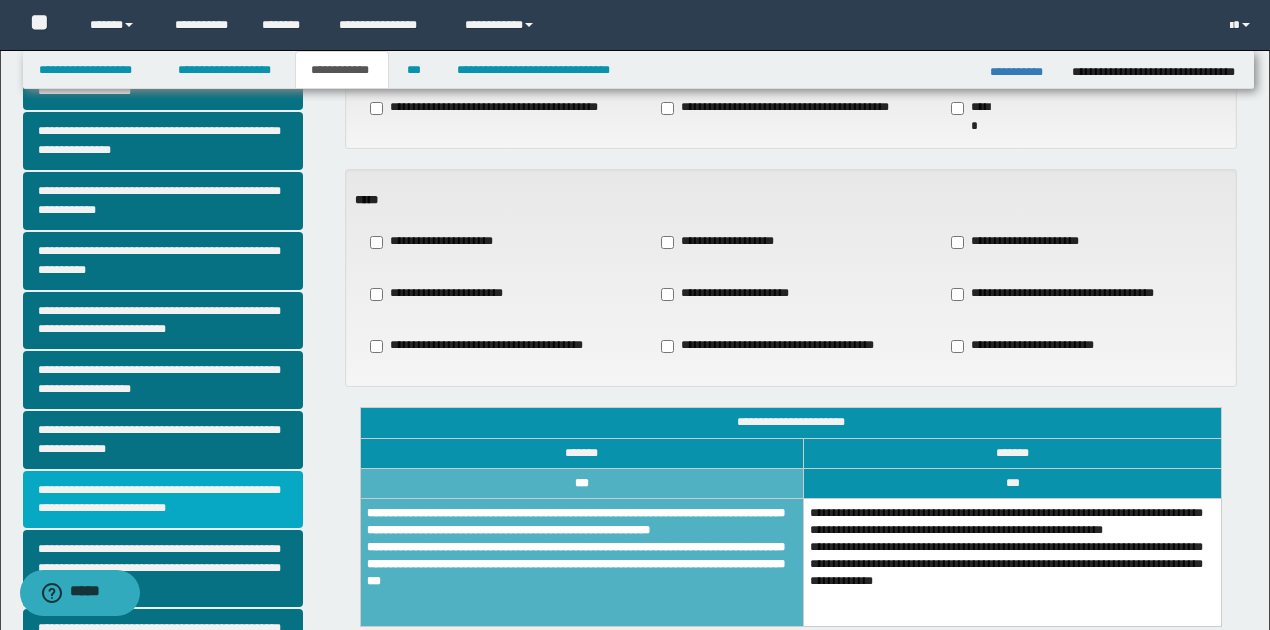 scroll, scrollTop: 133, scrollLeft: 0, axis: vertical 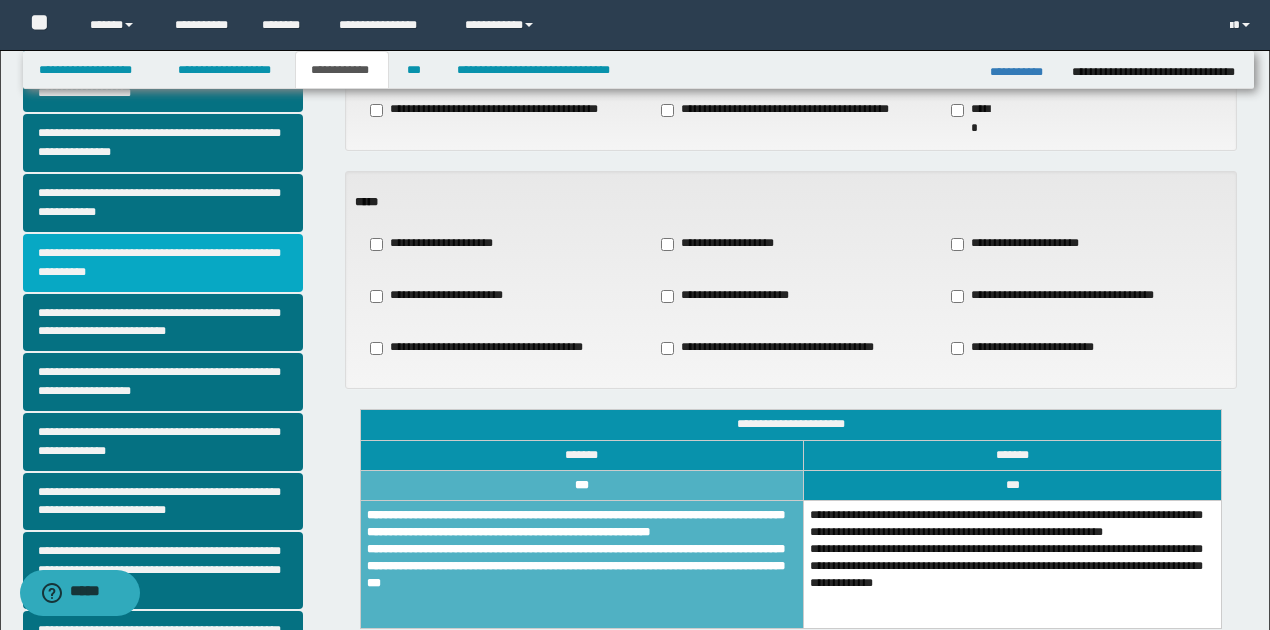 click on "**********" at bounding box center [163, 263] 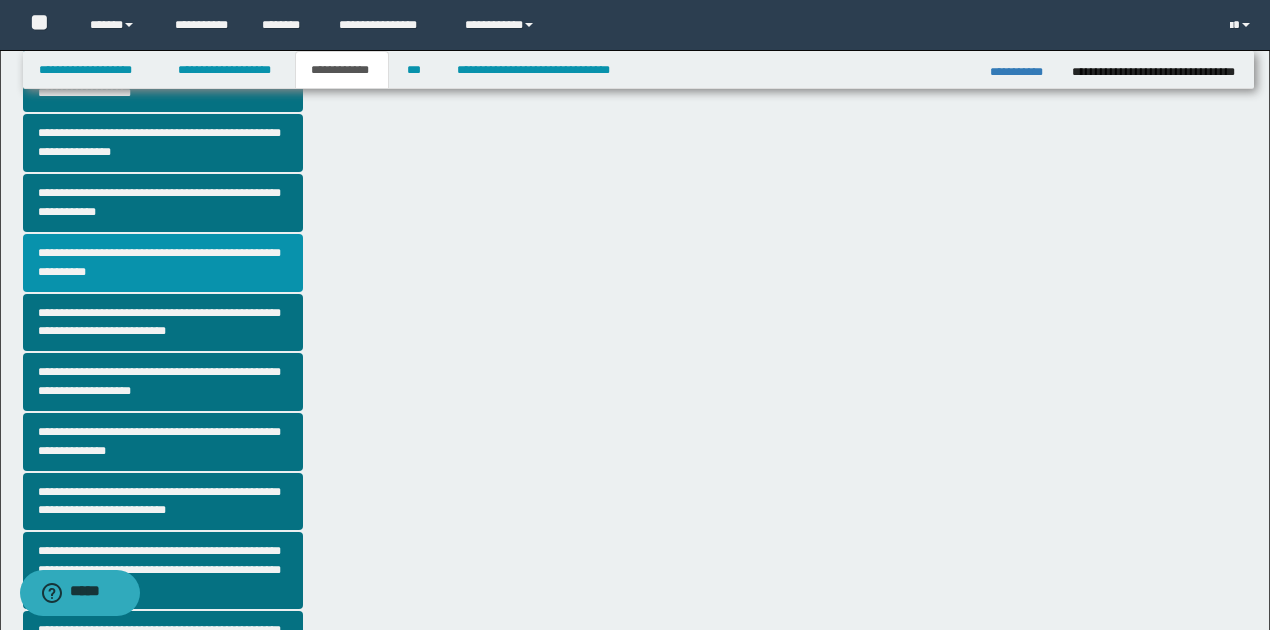 scroll, scrollTop: 0, scrollLeft: 0, axis: both 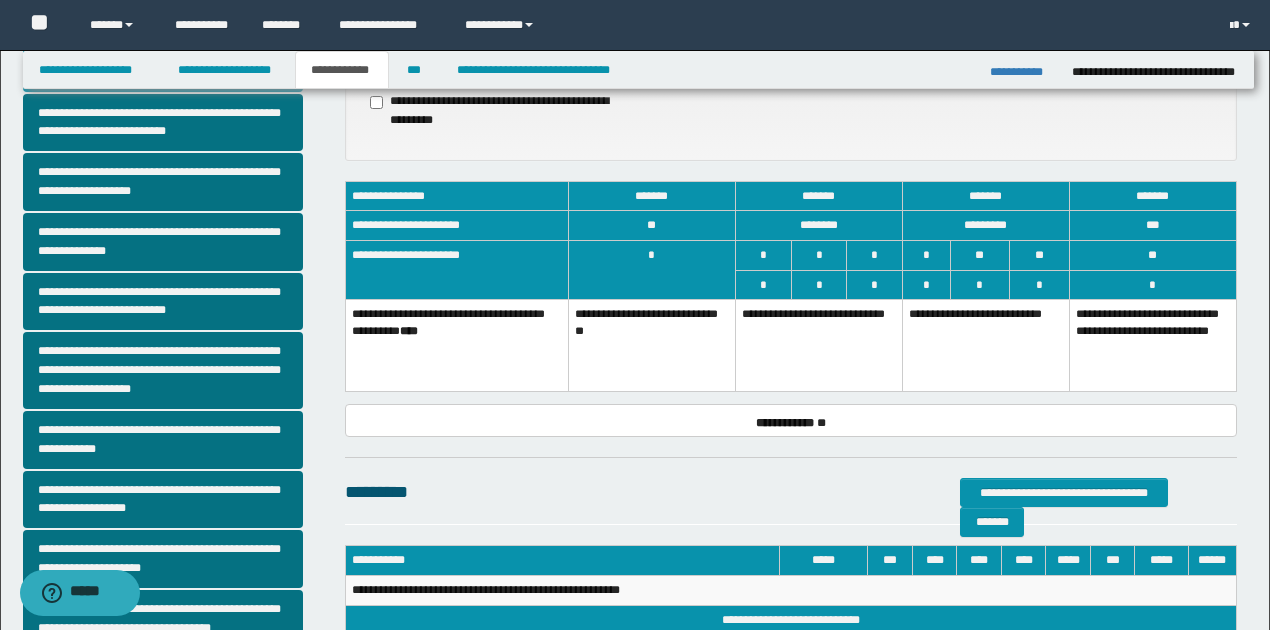 click on "**********" at bounding box center (818, 345) 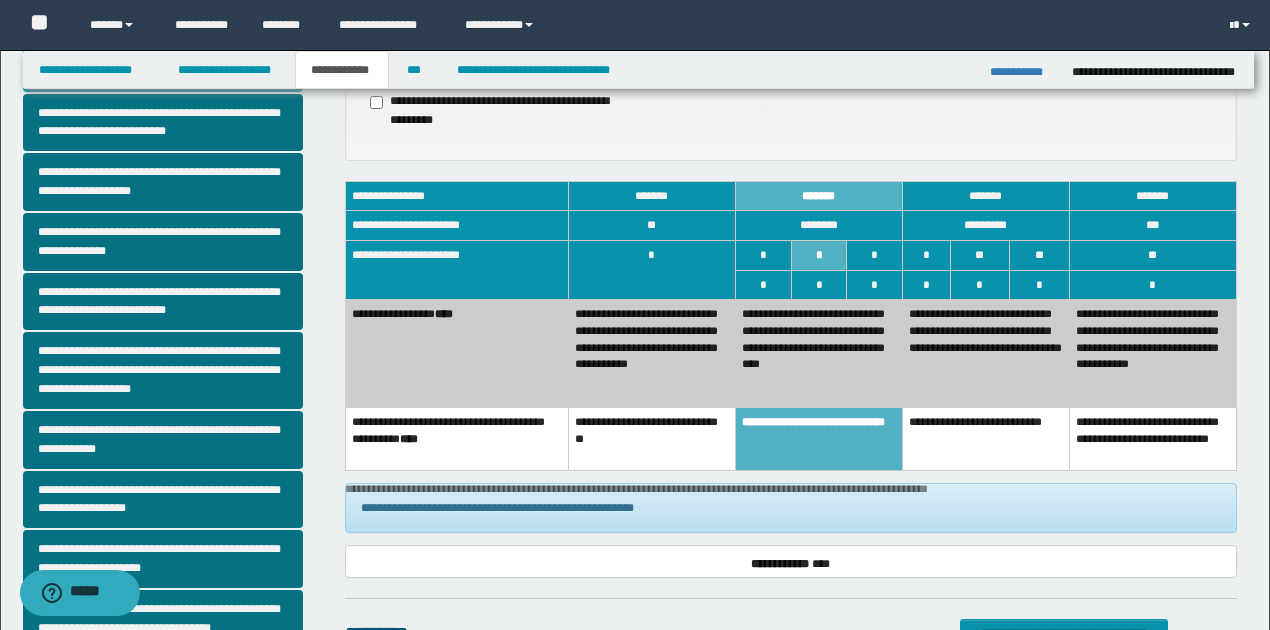 click on "**********" at bounding box center [985, 354] 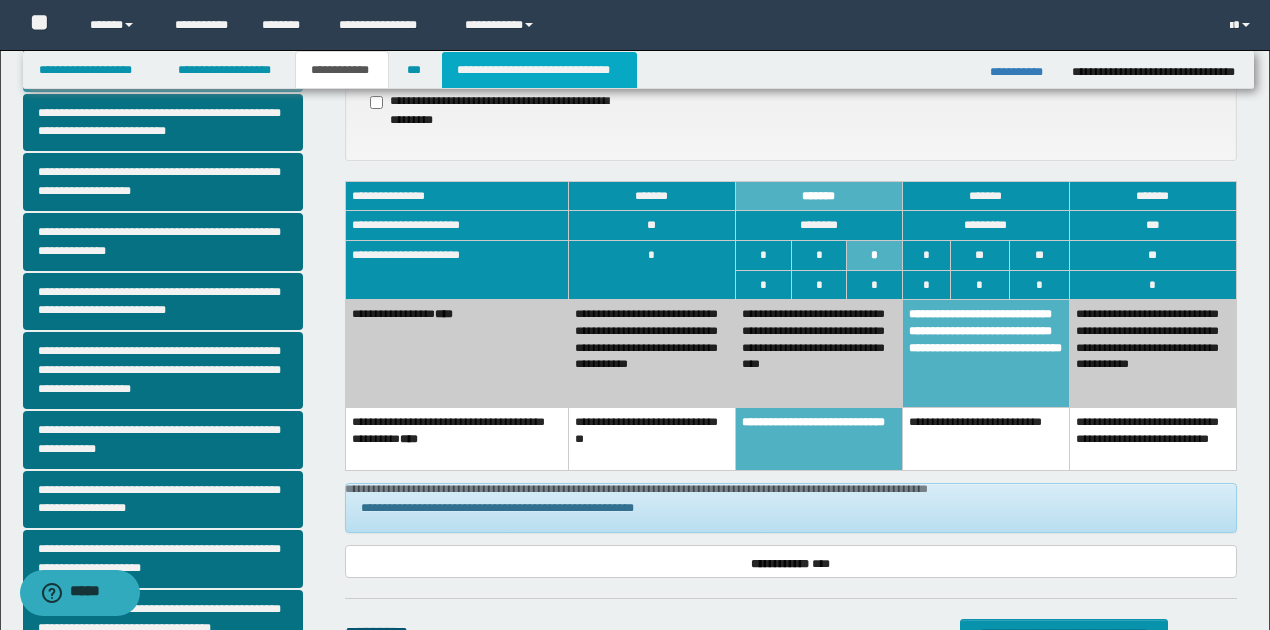 click on "**********" at bounding box center (539, 70) 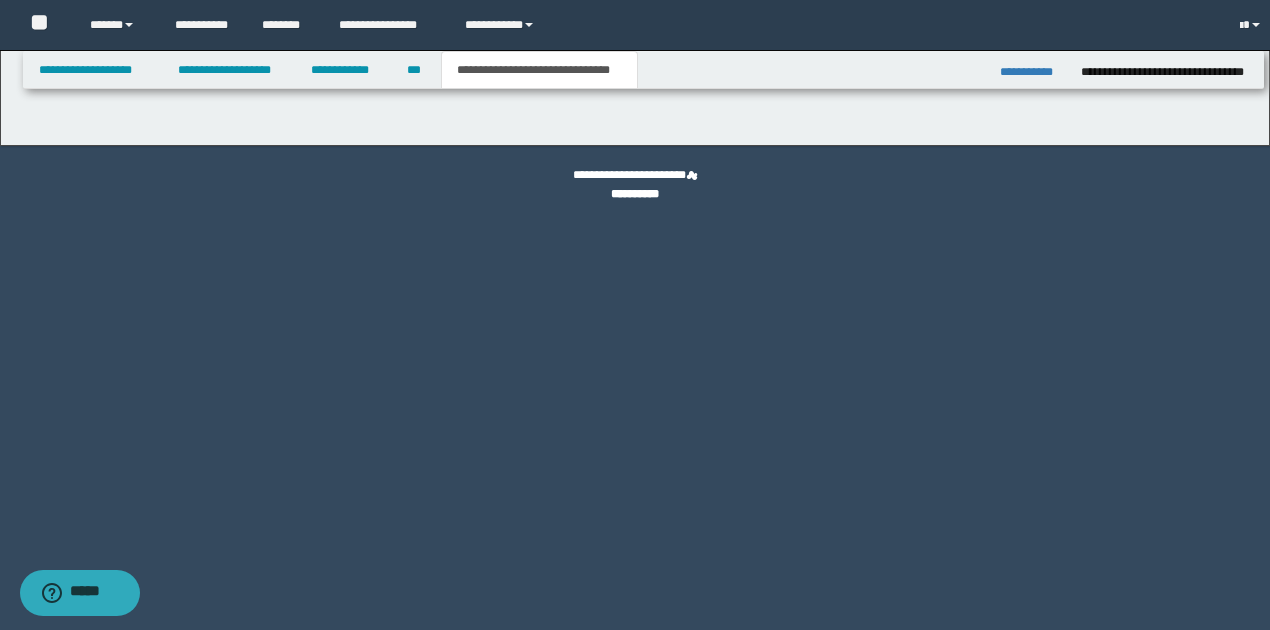 scroll, scrollTop: 0, scrollLeft: 0, axis: both 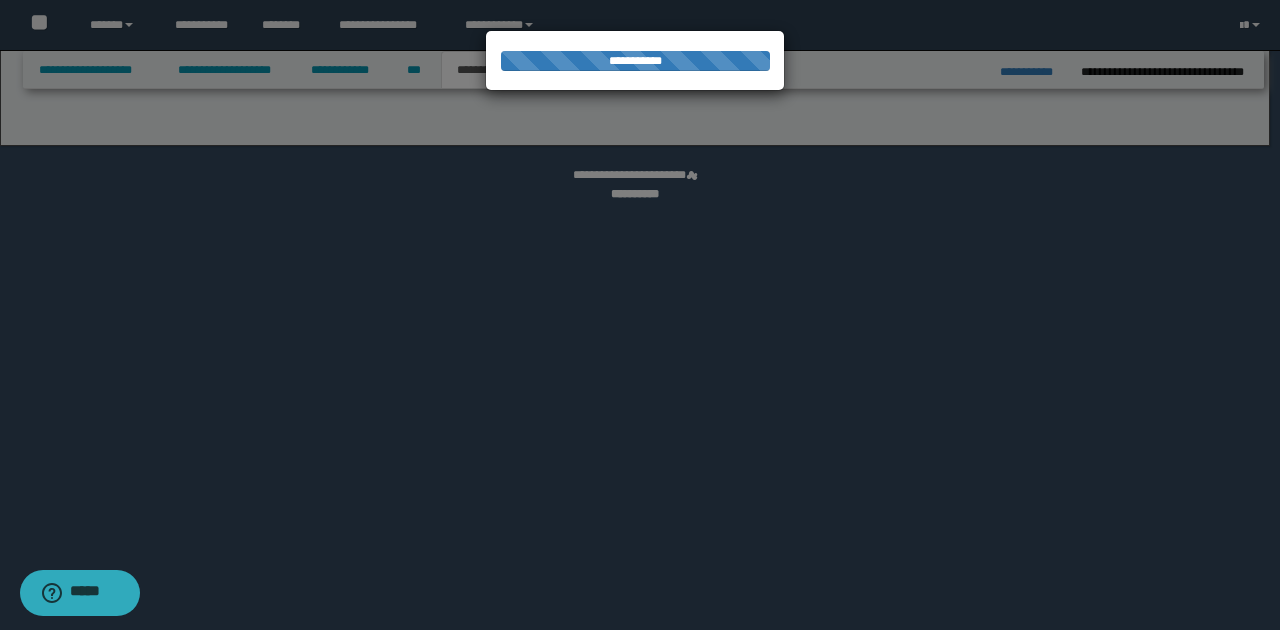 select on "*" 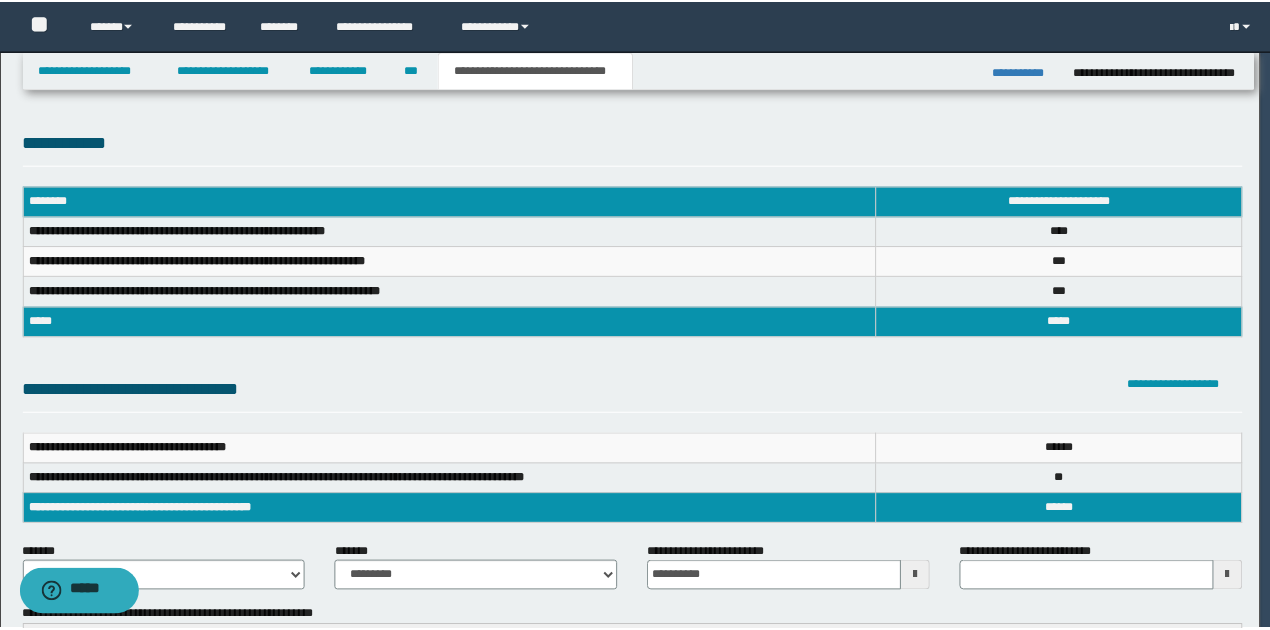 scroll, scrollTop: 0, scrollLeft: 0, axis: both 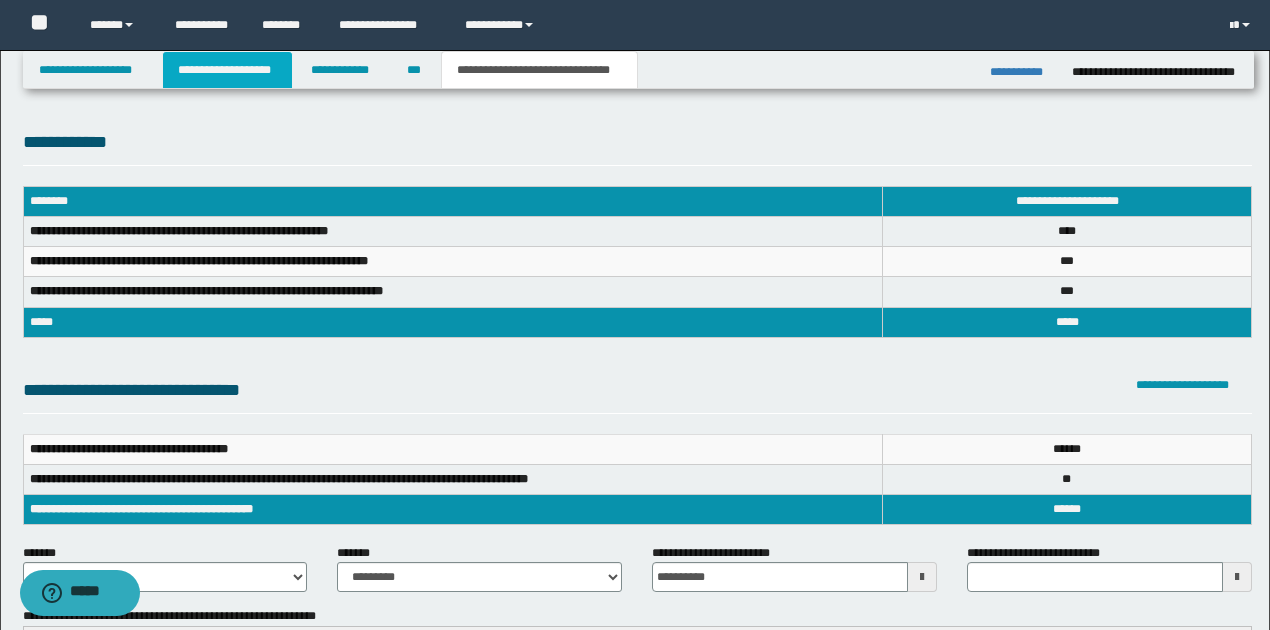 click on "**********" at bounding box center (227, 70) 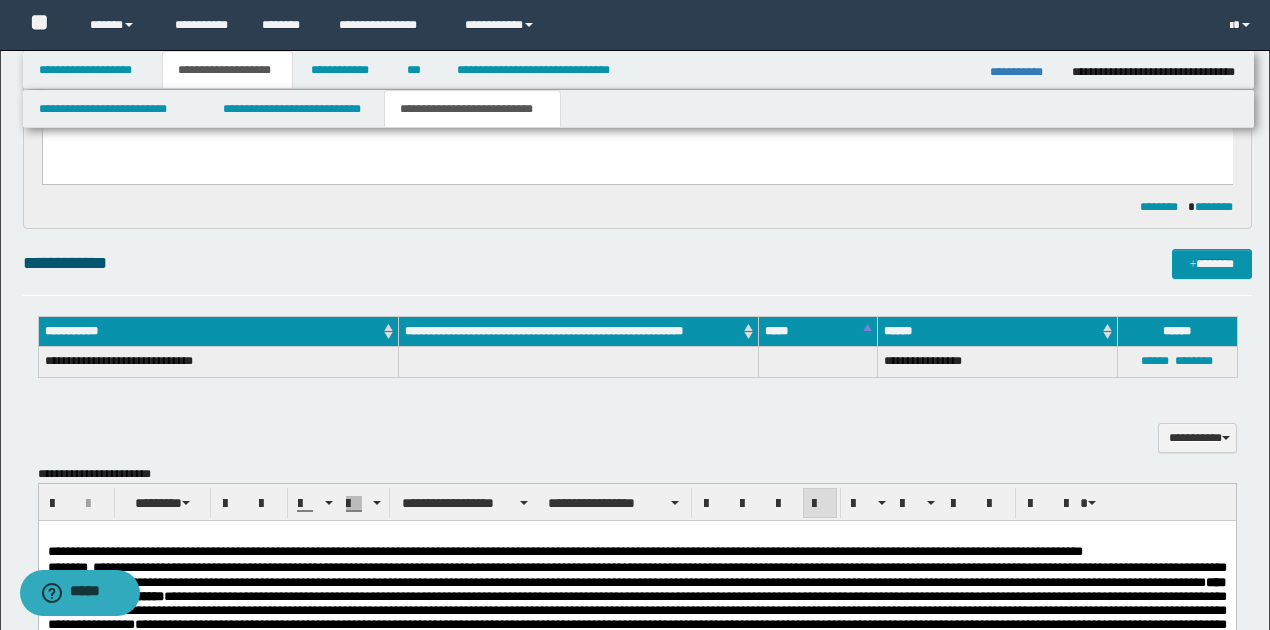 scroll, scrollTop: 133, scrollLeft: 0, axis: vertical 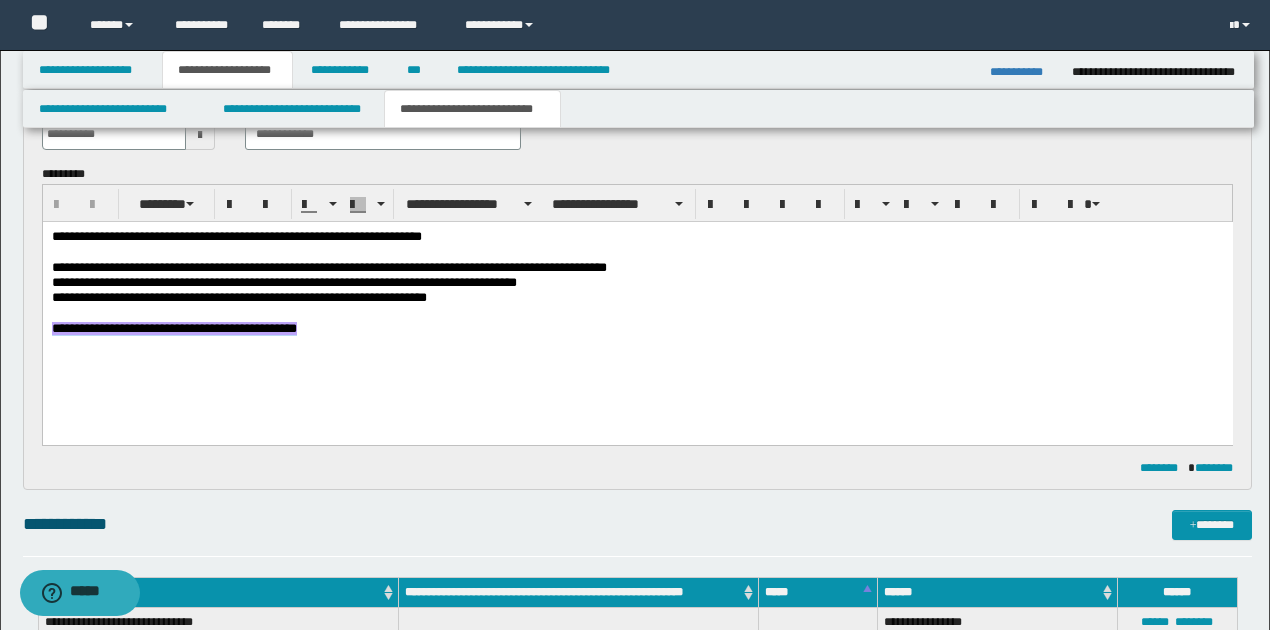 drag, startPoint x: 50, startPoint y: 328, endPoint x: 425, endPoint y: 325, distance: 375.012 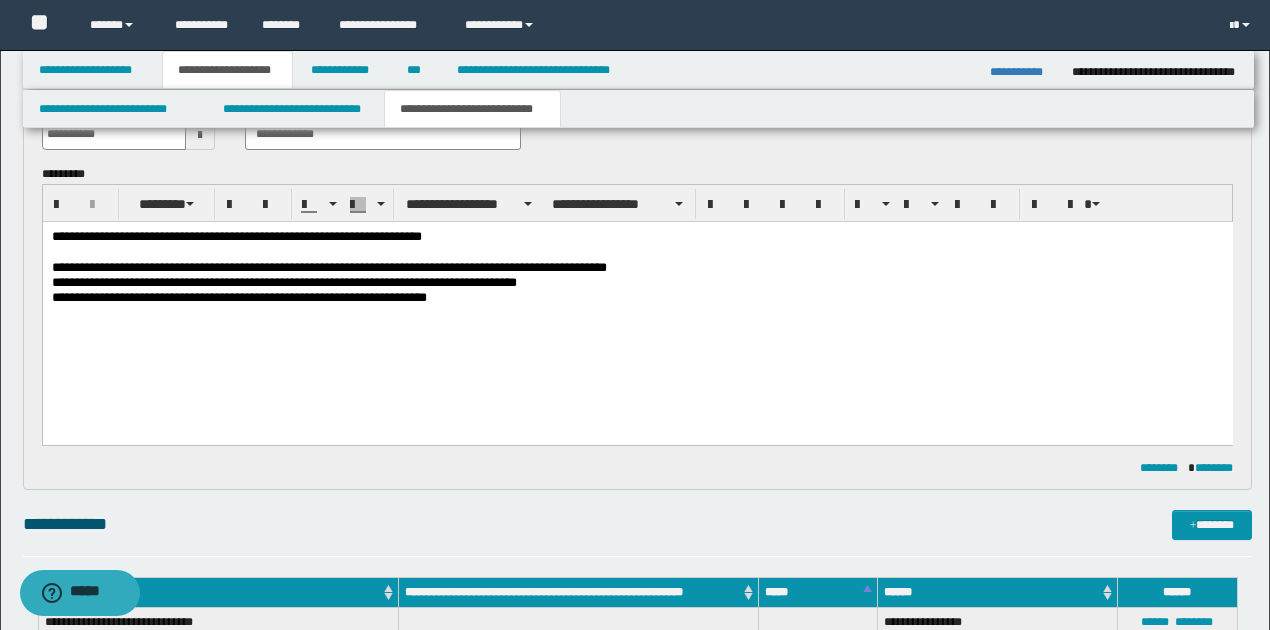 click on "**********" at bounding box center [637, 297] 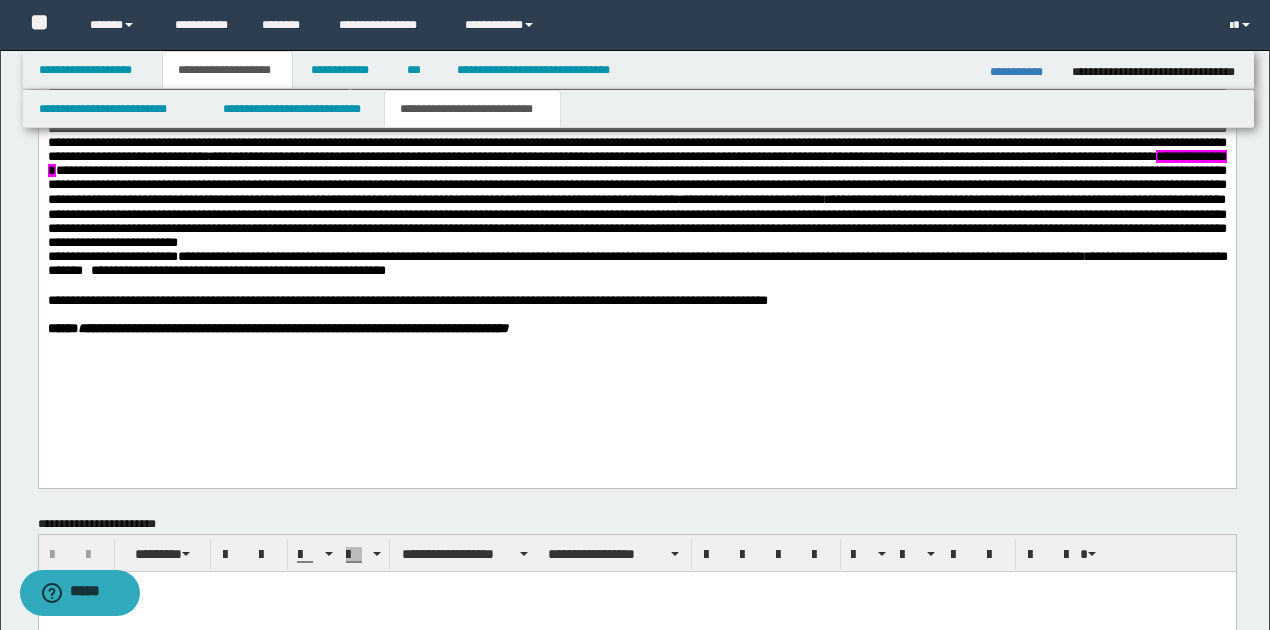 scroll, scrollTop: 1000, scrollLeft: 0, axis: vertical 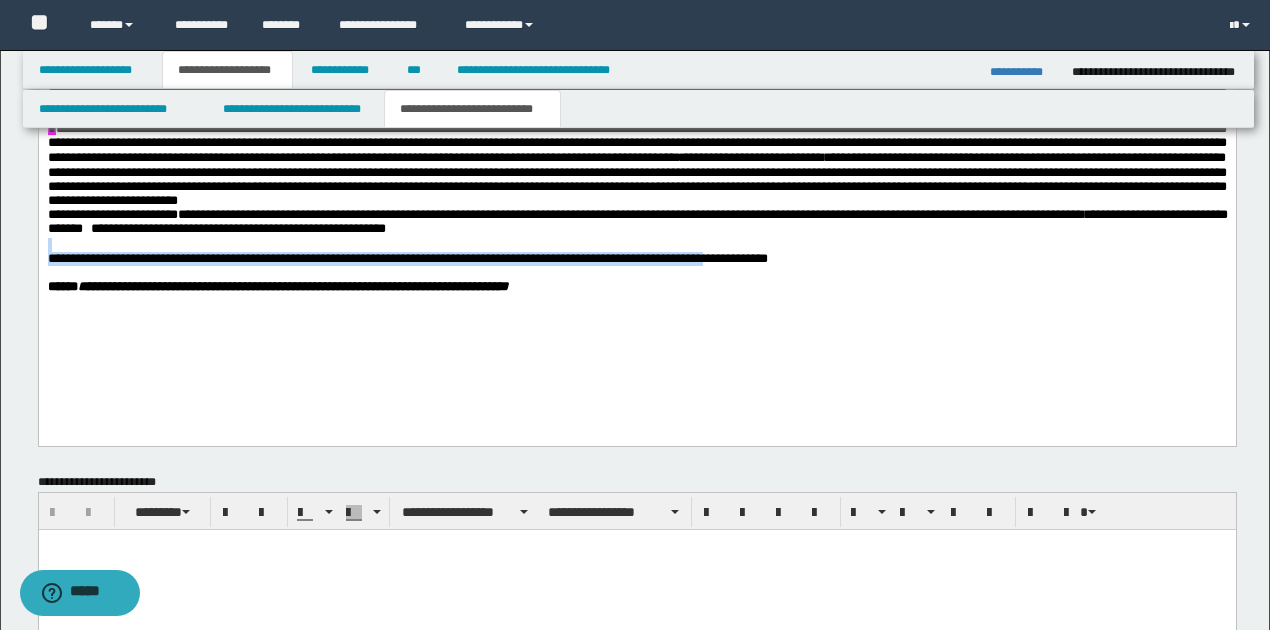 drag, startPoint x: 740, startPoint y: 303, endPoint x: 820, endPoint y: 291, distance: 80.895 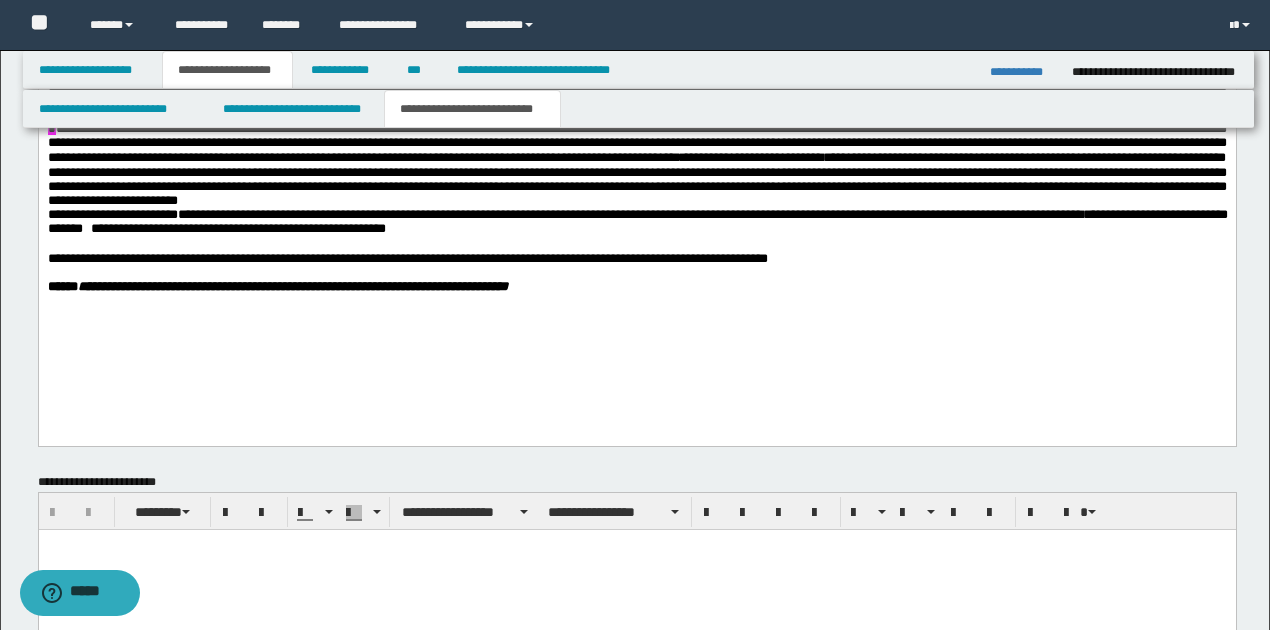 click on "**********" at bounding box center [636, 260] 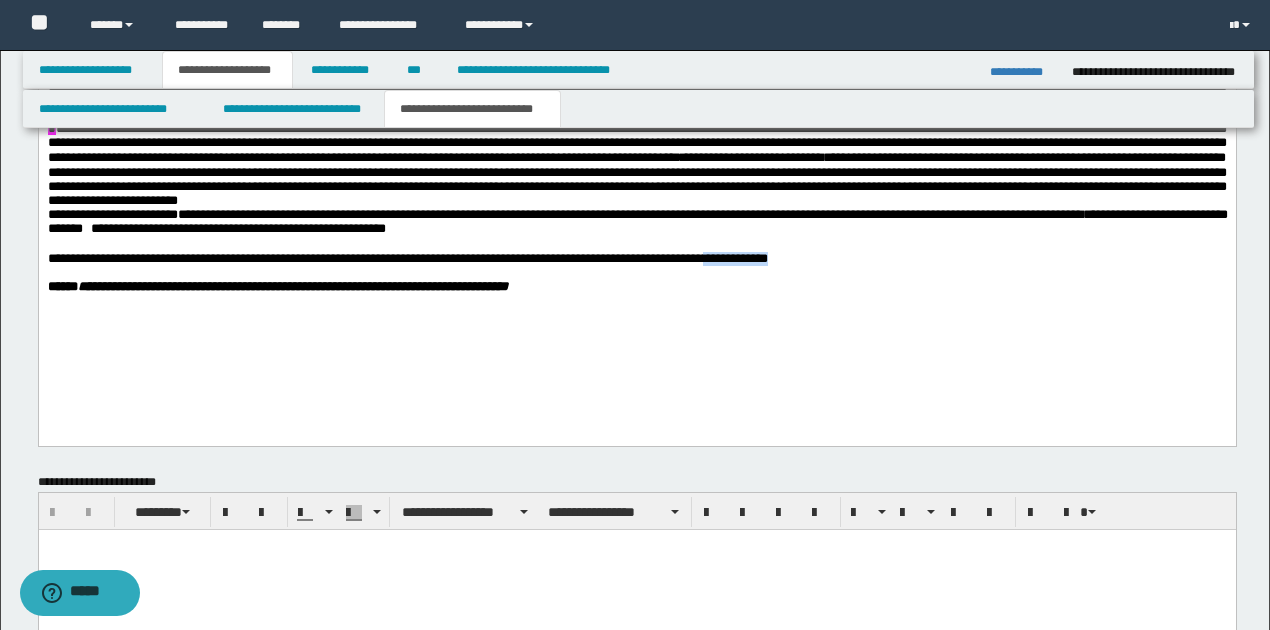 drag, startPoint x: 739, startPoint y: 300, endPoint x: 801, endPoint y: 295, distance: 62.201286 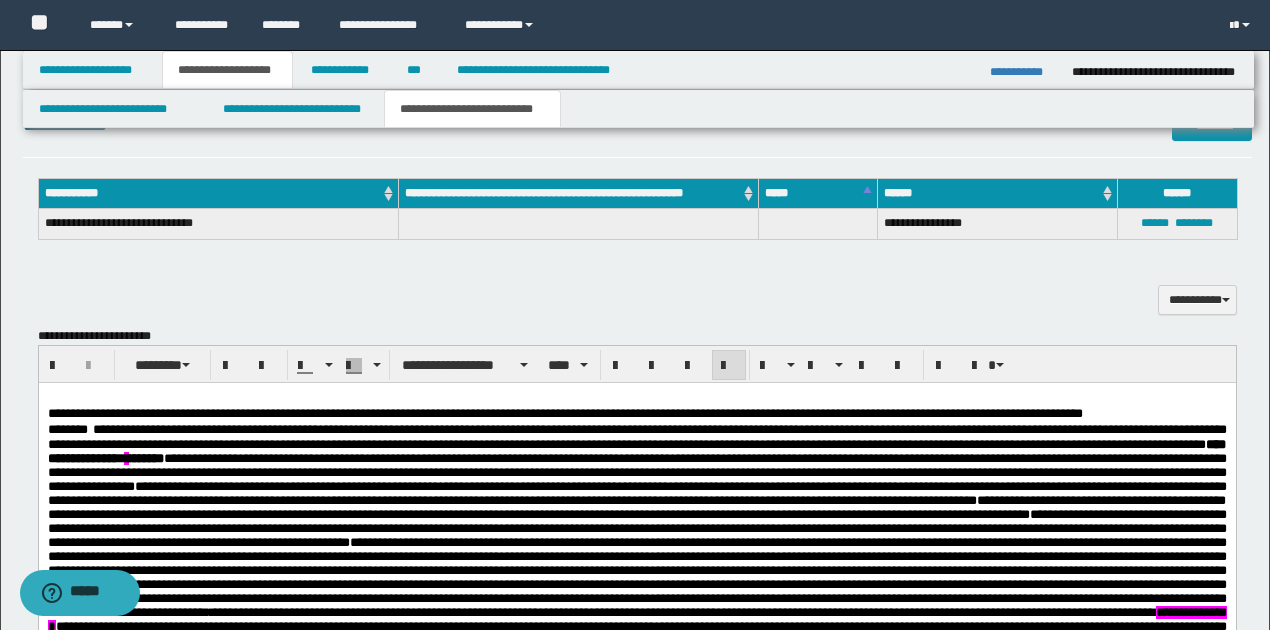 scroll, scrollTop: 466, scrollLeft: 0, axis: vertical 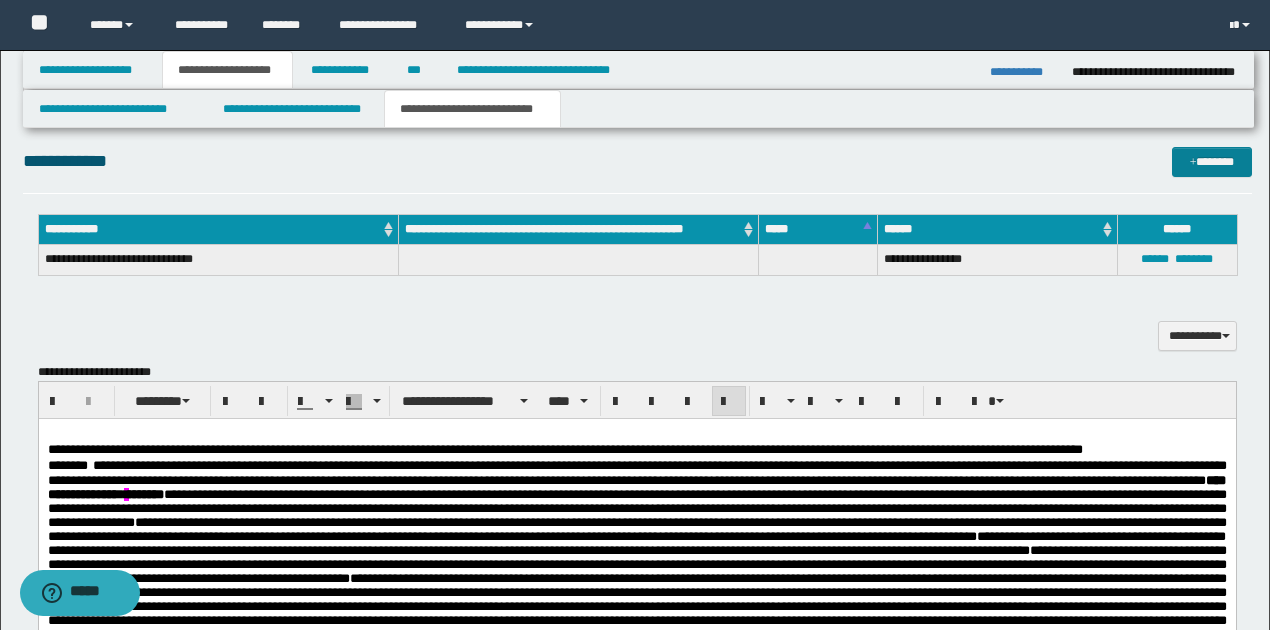 click on "*******" at bounding box center [1211, 161] 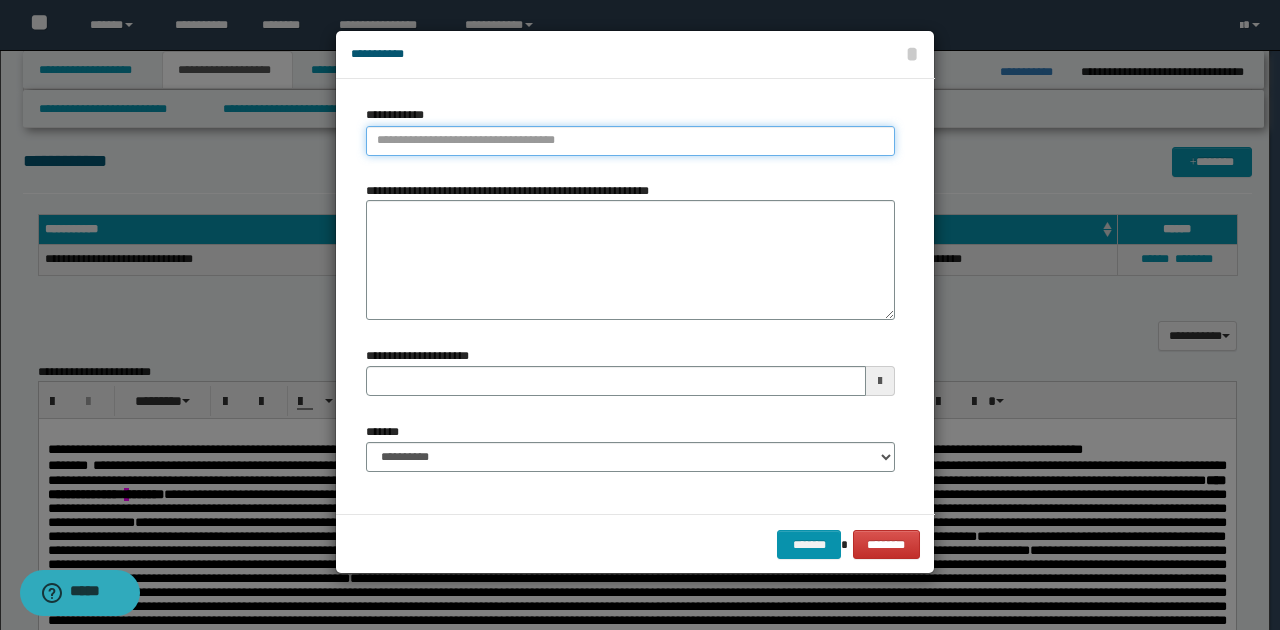 click on "**********" at bounding box center [630, 141] 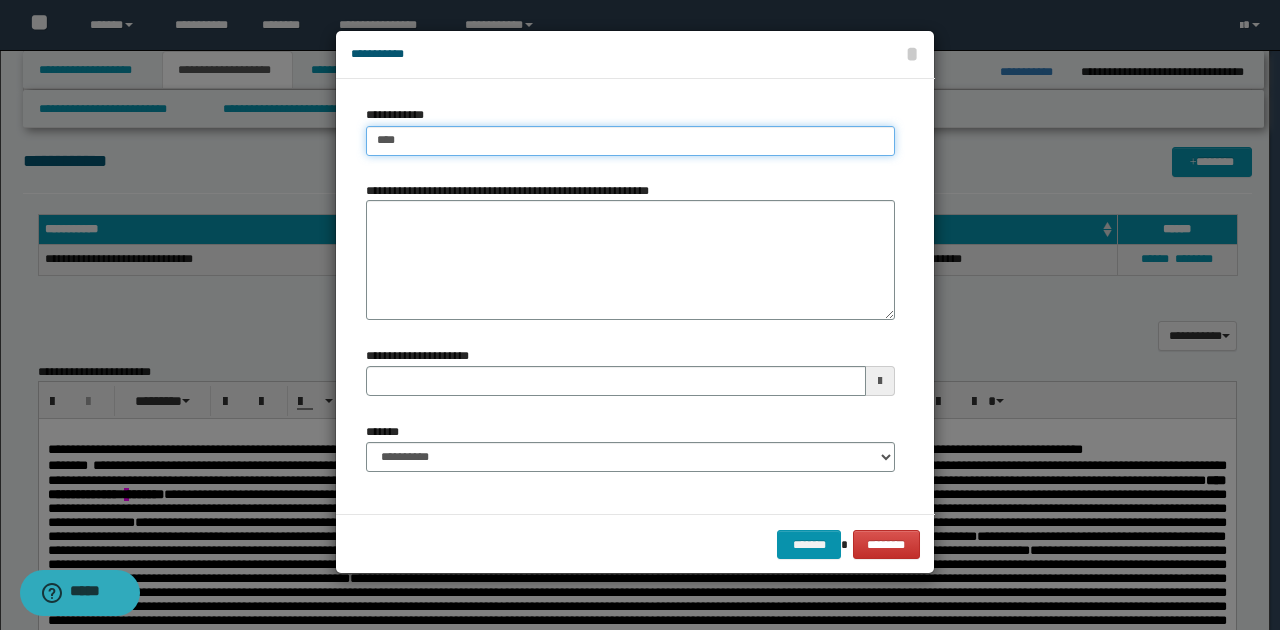 type on "*****" 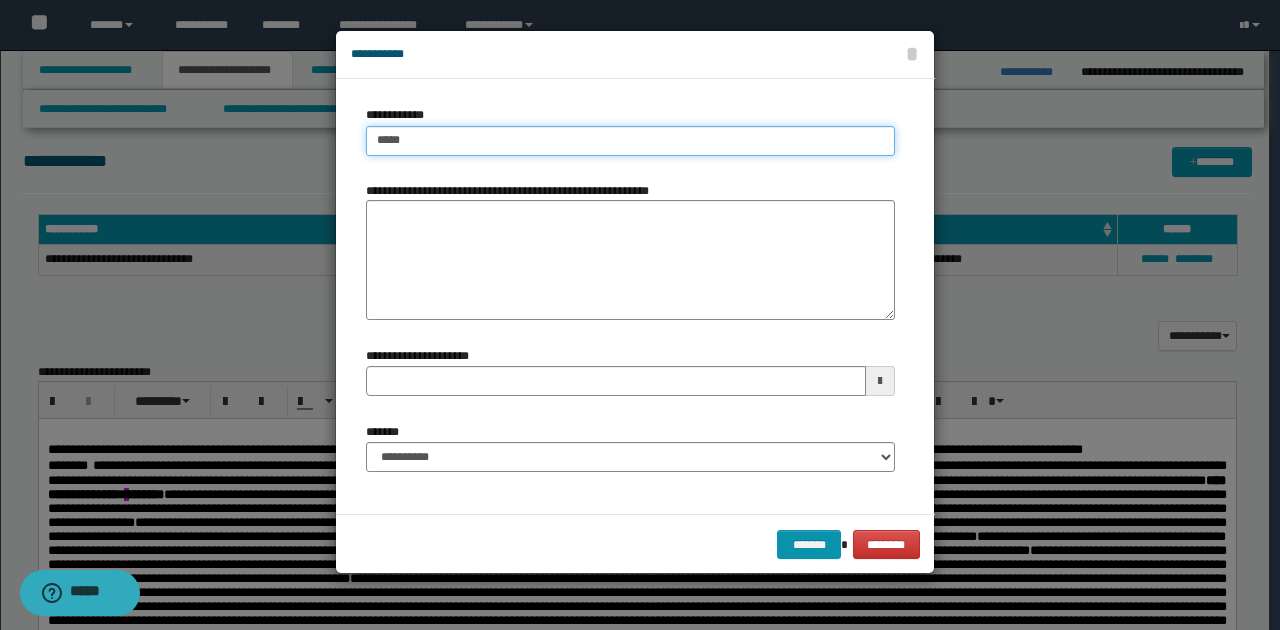 type on "*****" 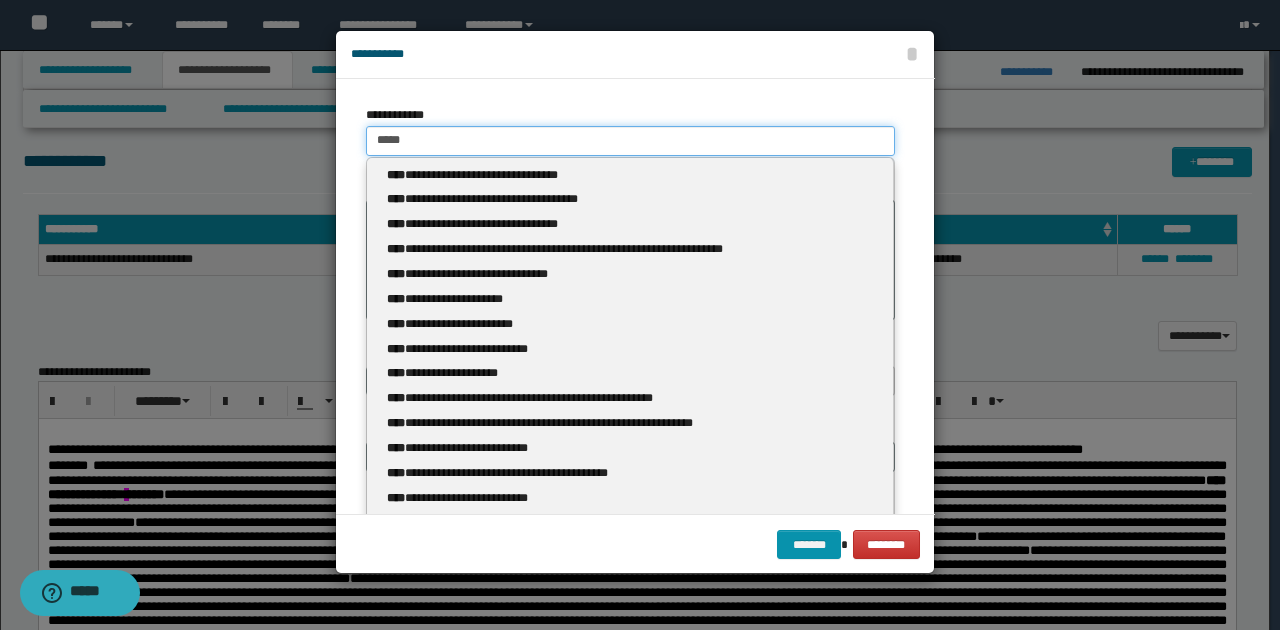 type 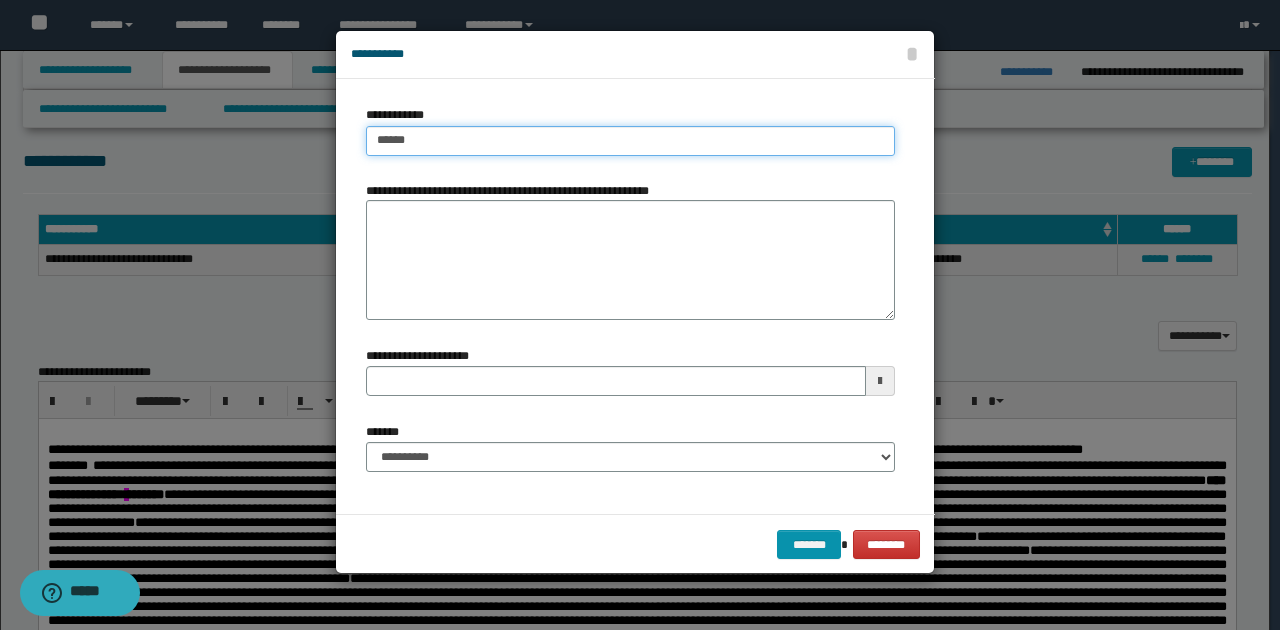 type 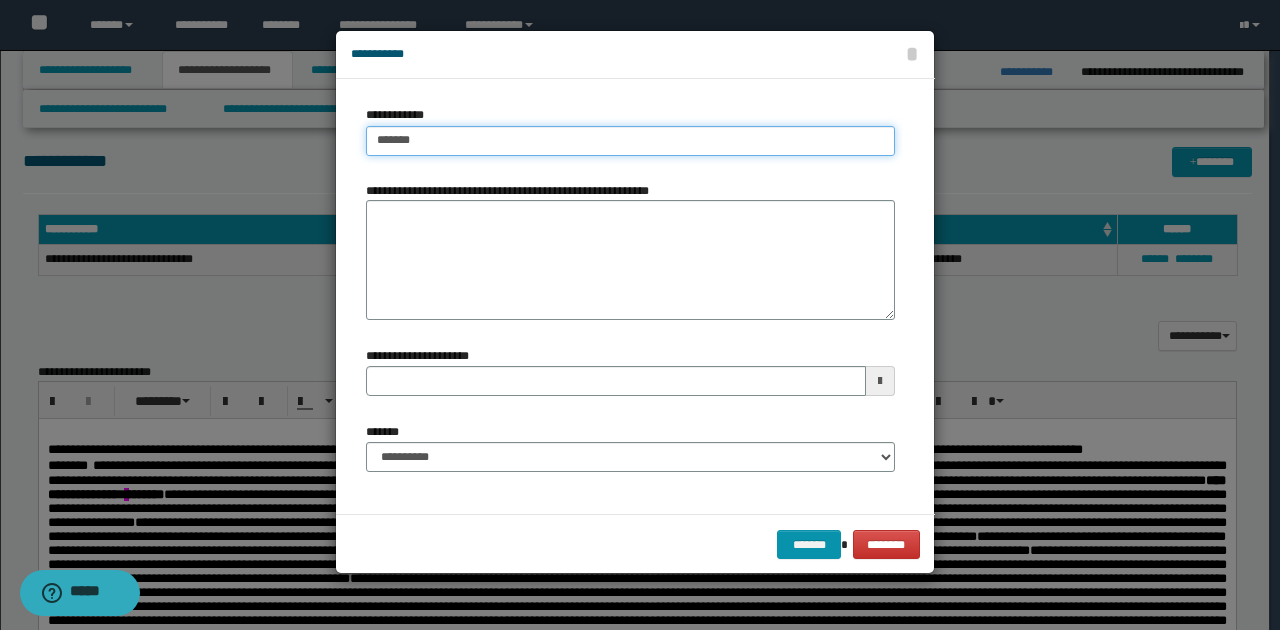 type on "********" 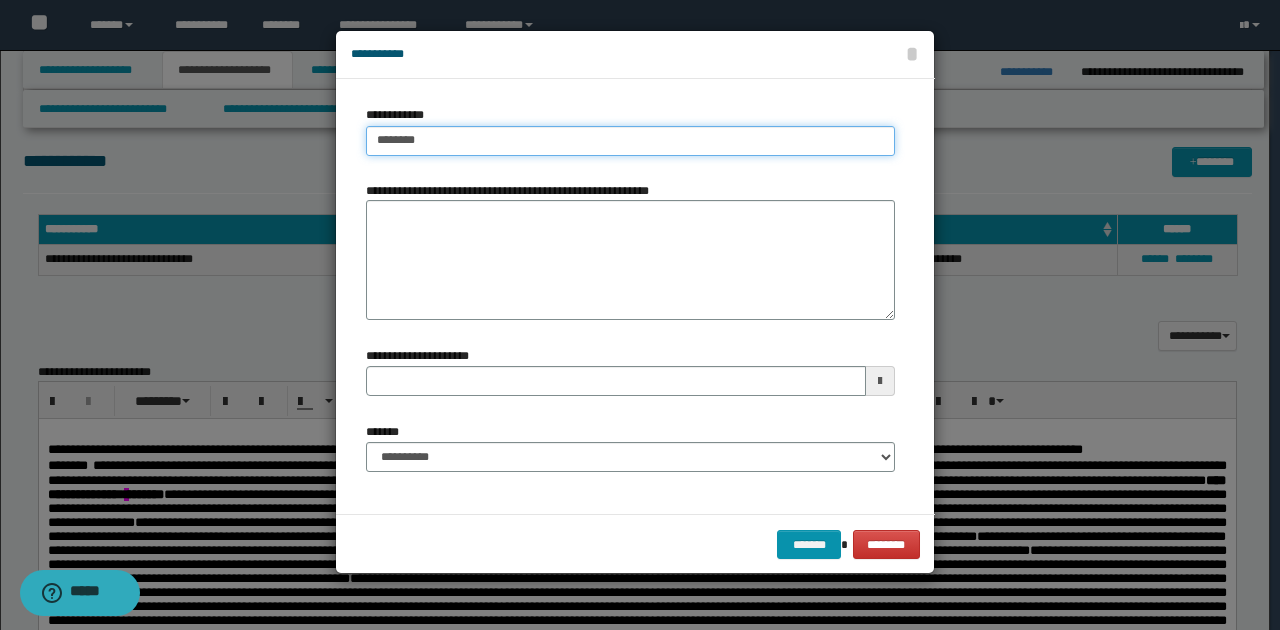 type on "********" 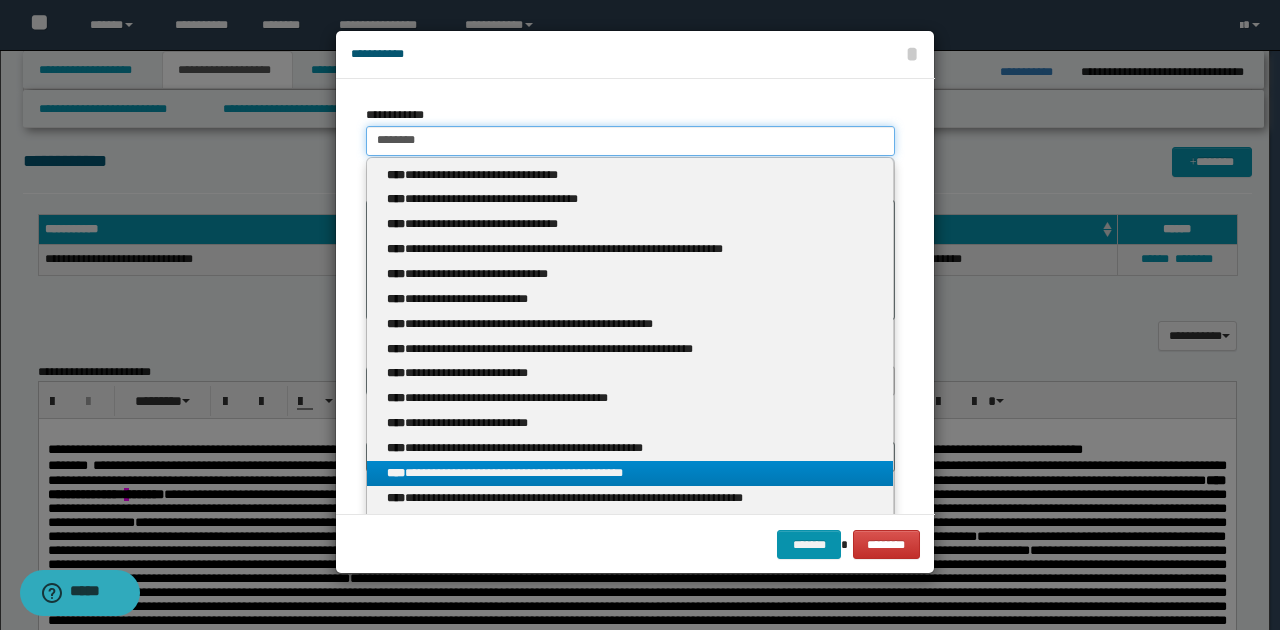 type on "********" 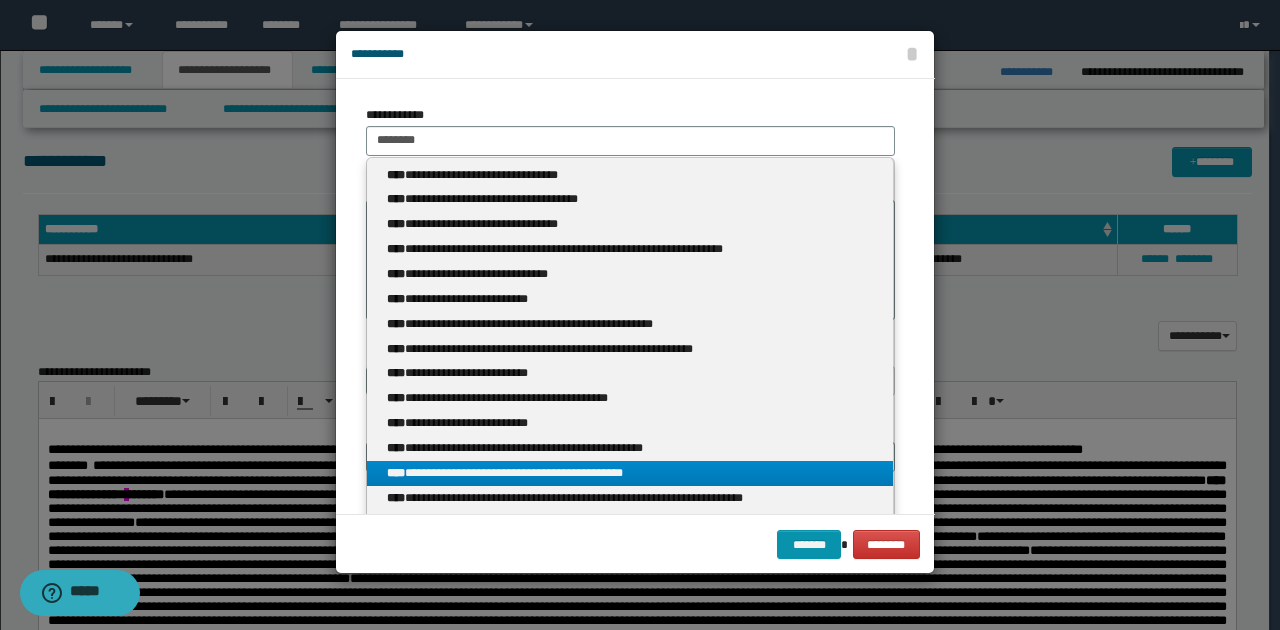 click on "**********" at bounding box center (630, 473) 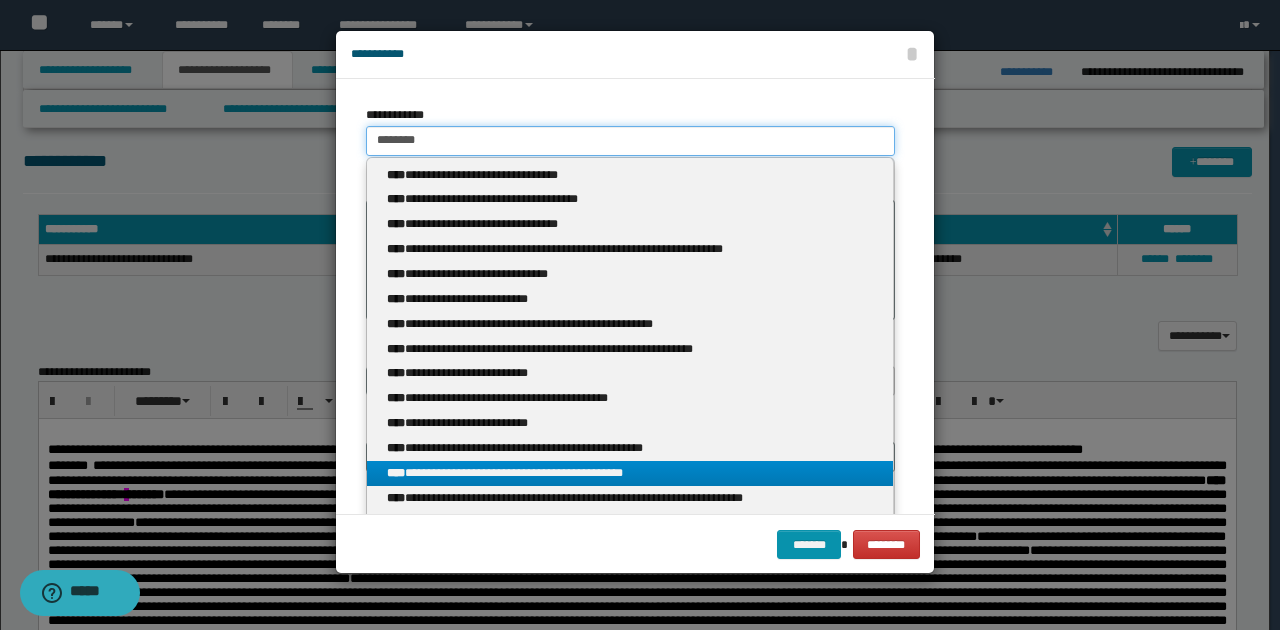 type 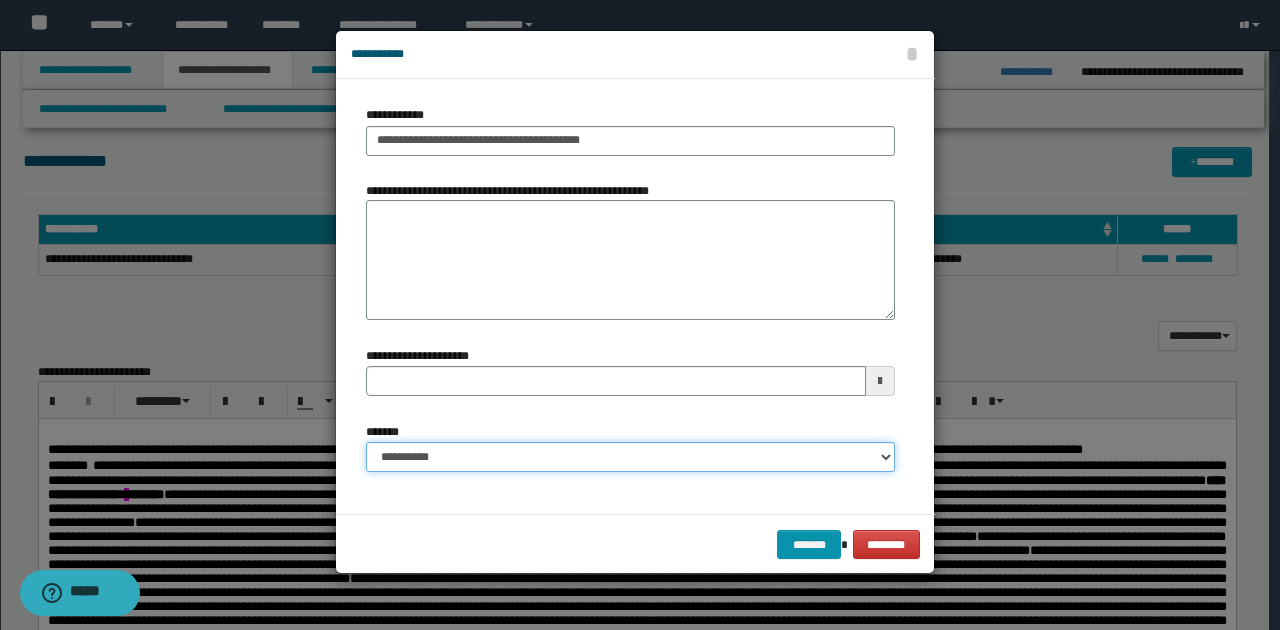 click on "**********" at bounding box center [630, 457] 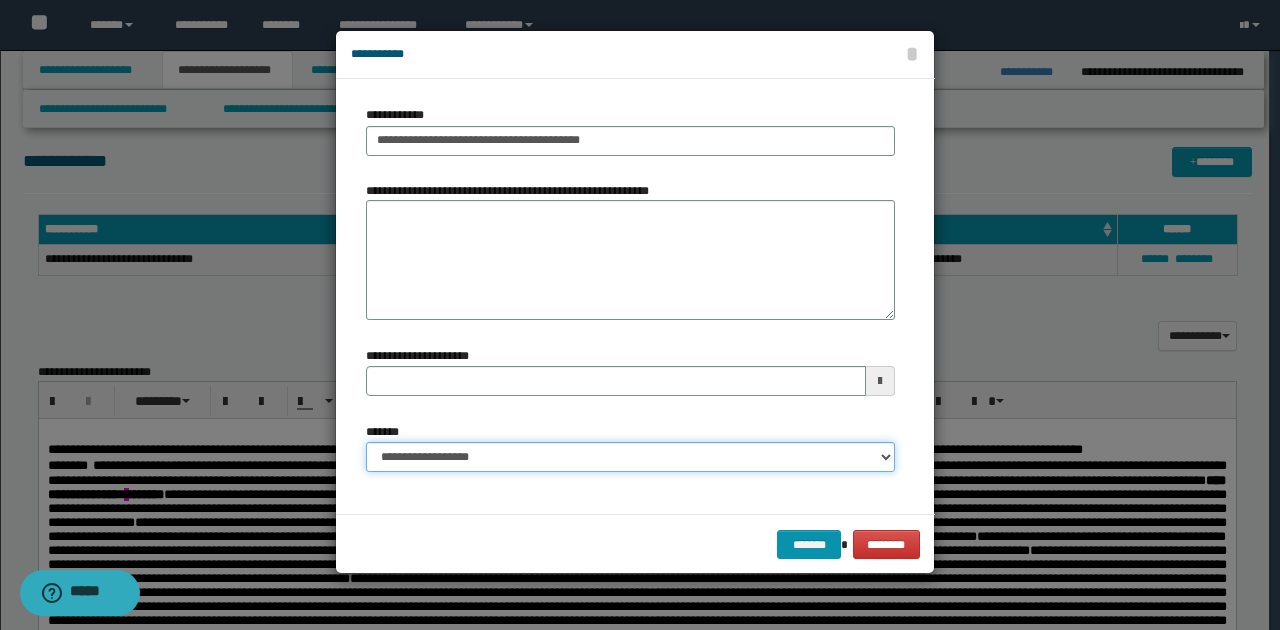 click on "**********" at bounding box center [630, 457] 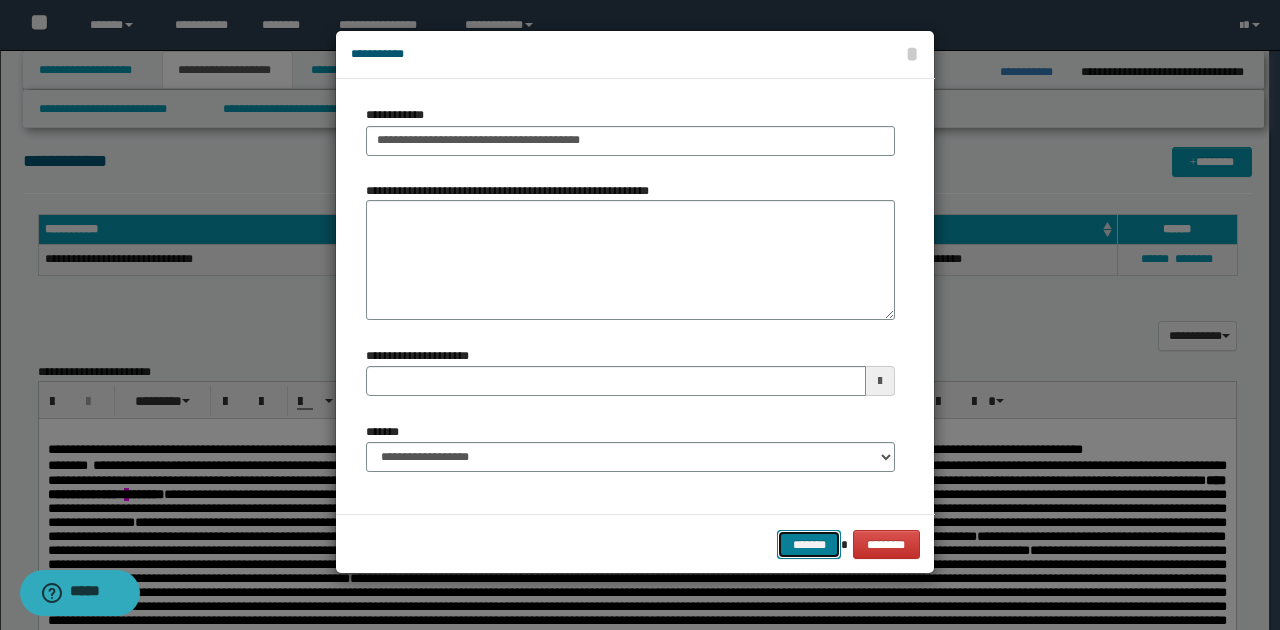 click on "*******" at bounding box center [809, 544] 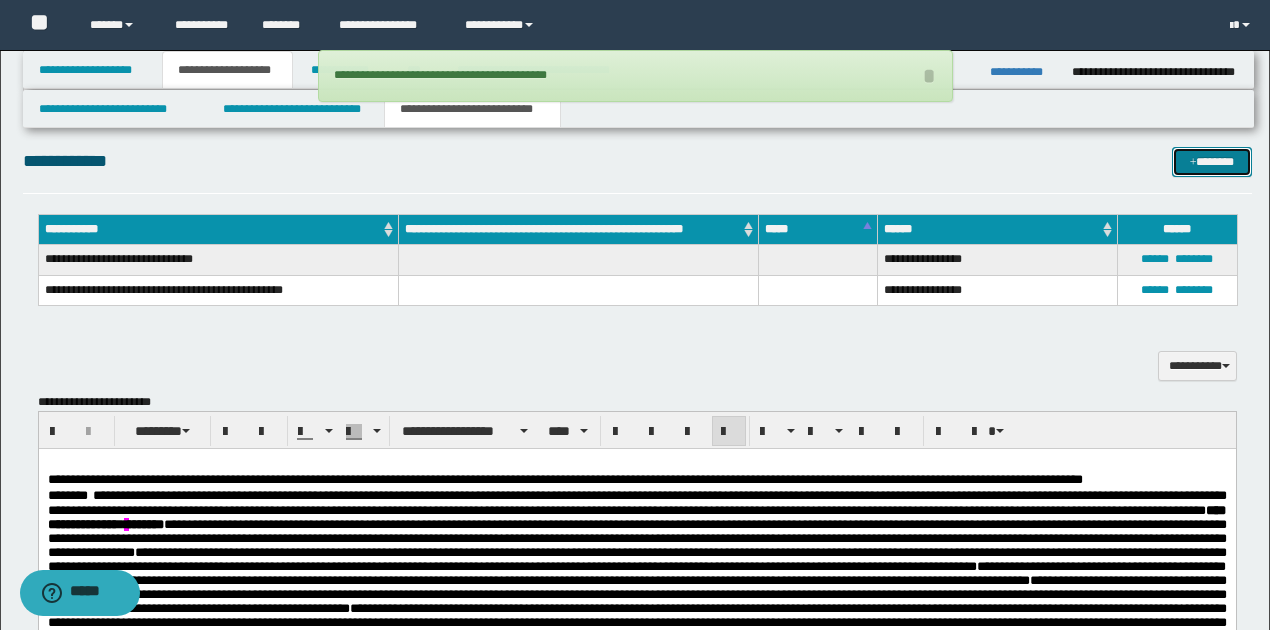 click on "*******" at bounding box center (1211, 161) 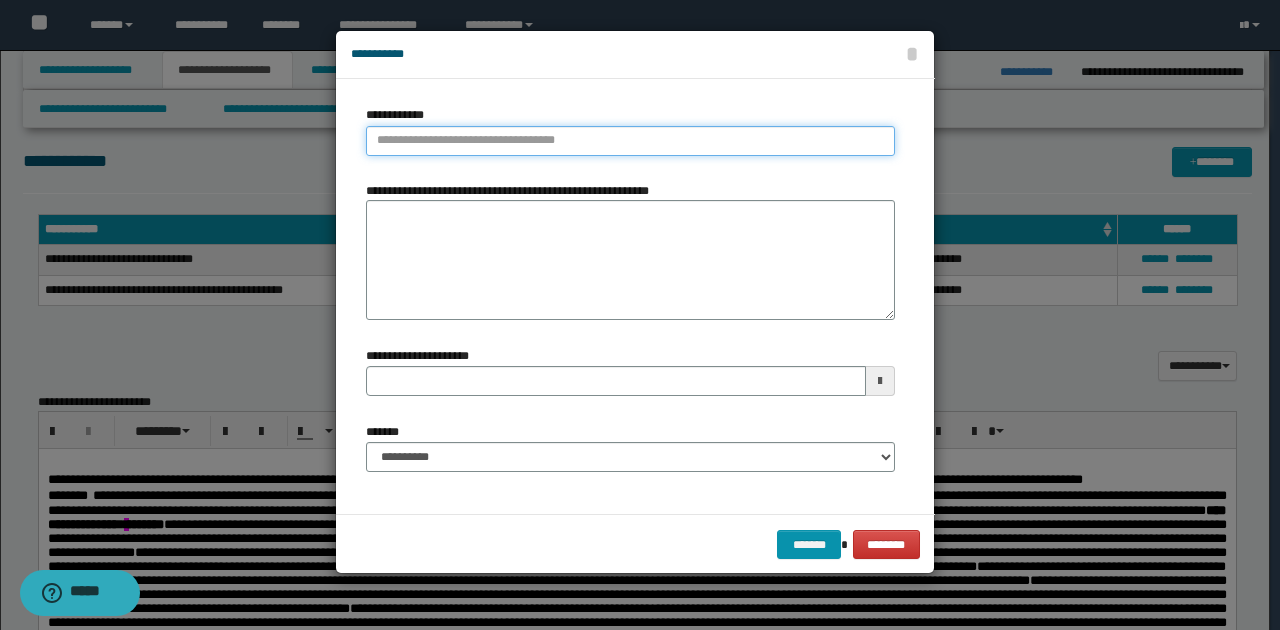 type on "**********" 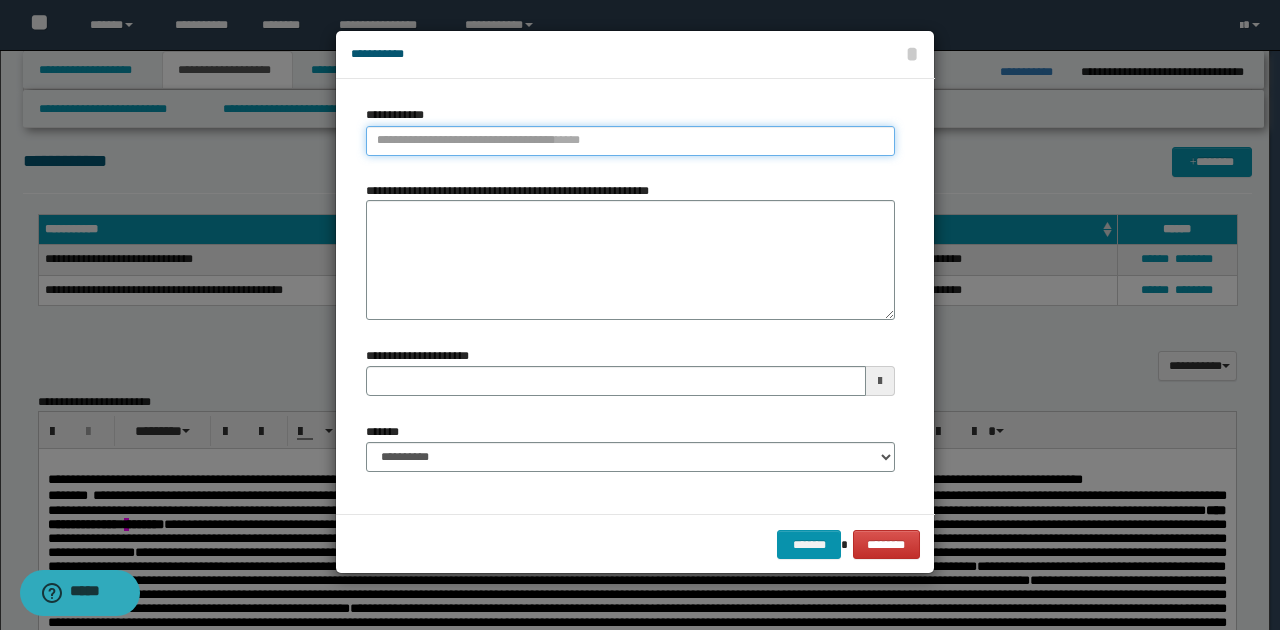 click on "**********" at bounding box center [630, 141] 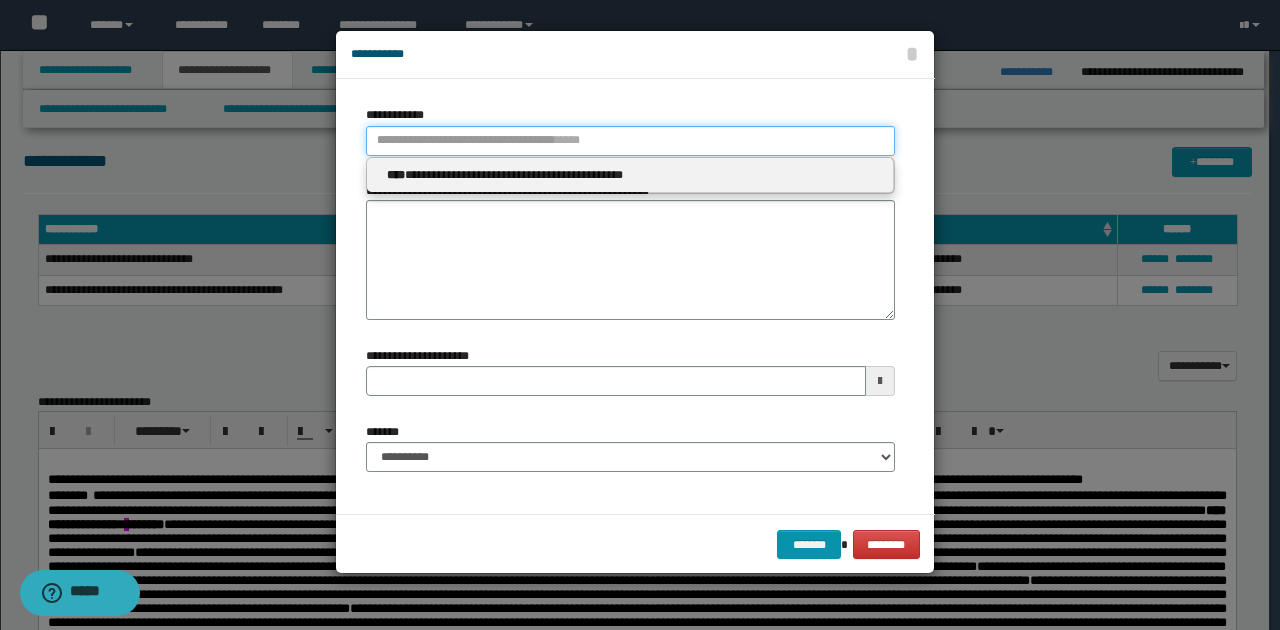 type 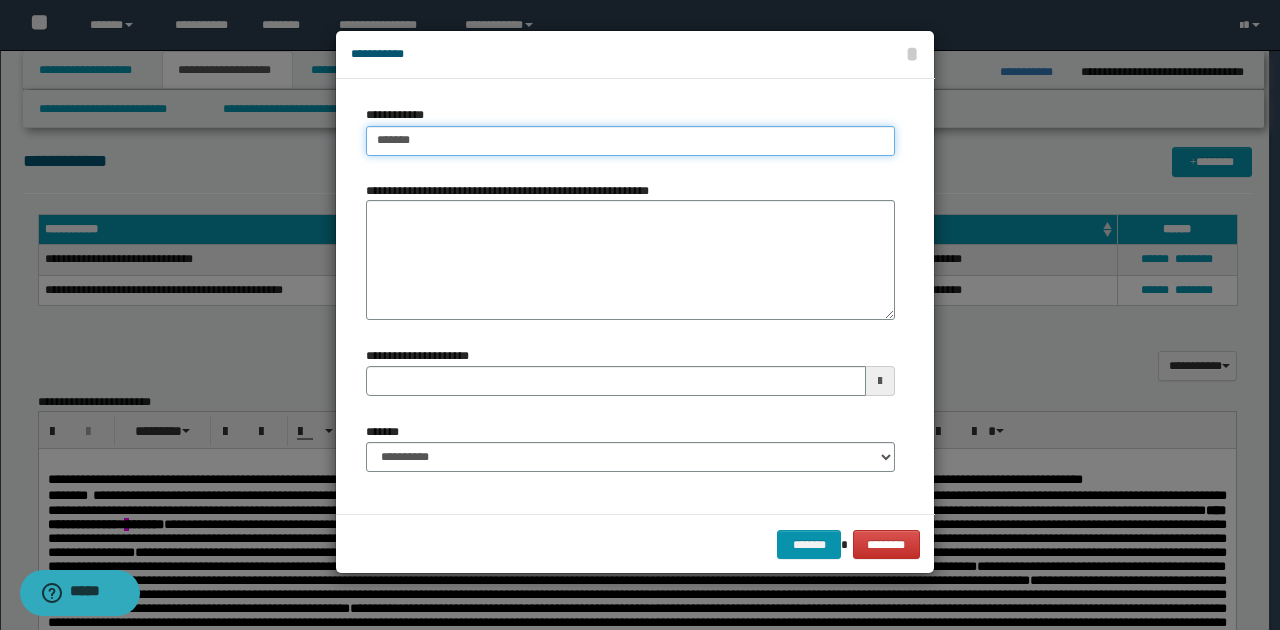 type on "********" 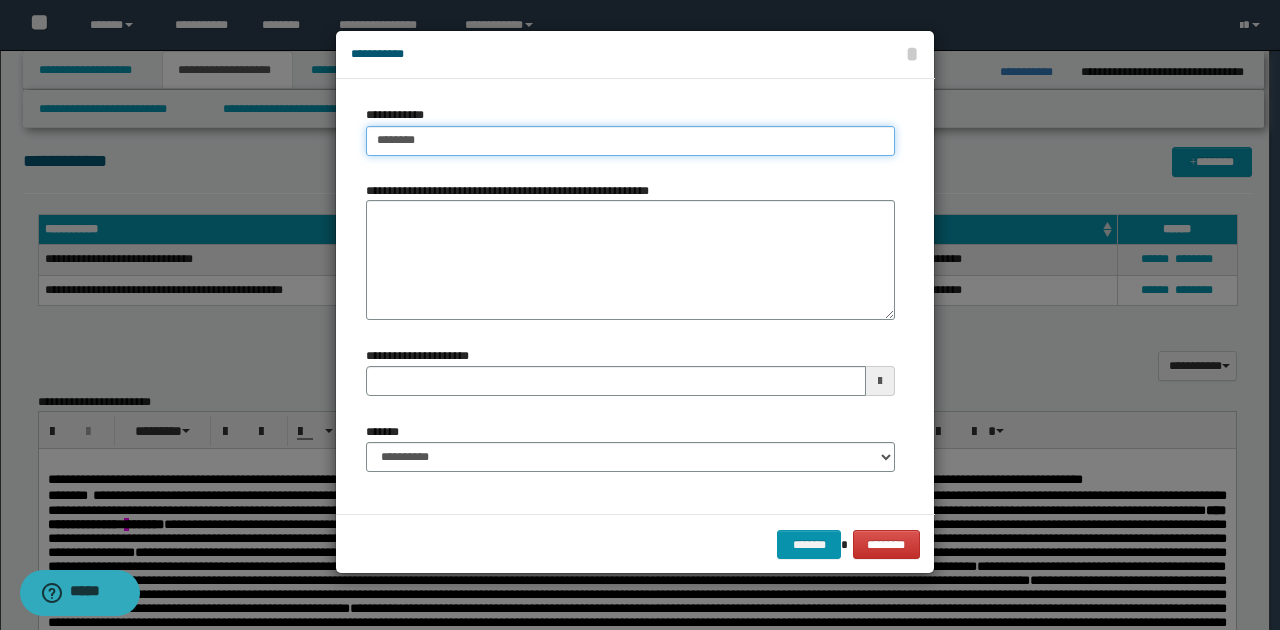 type on "********" 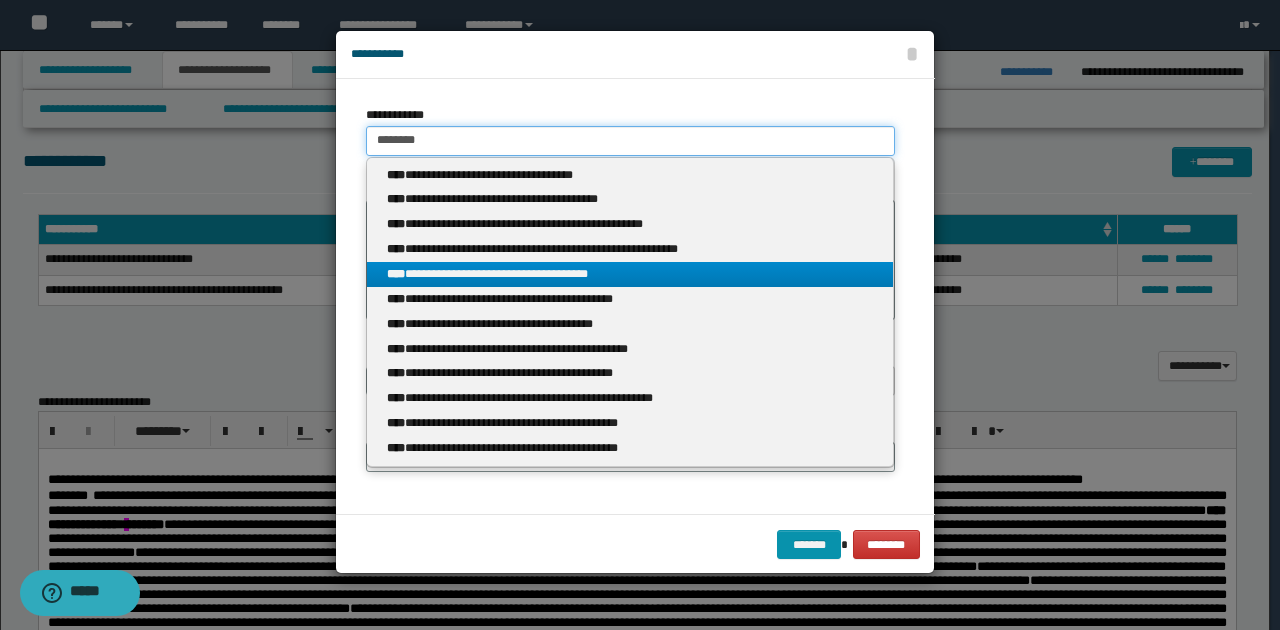 type on "********" 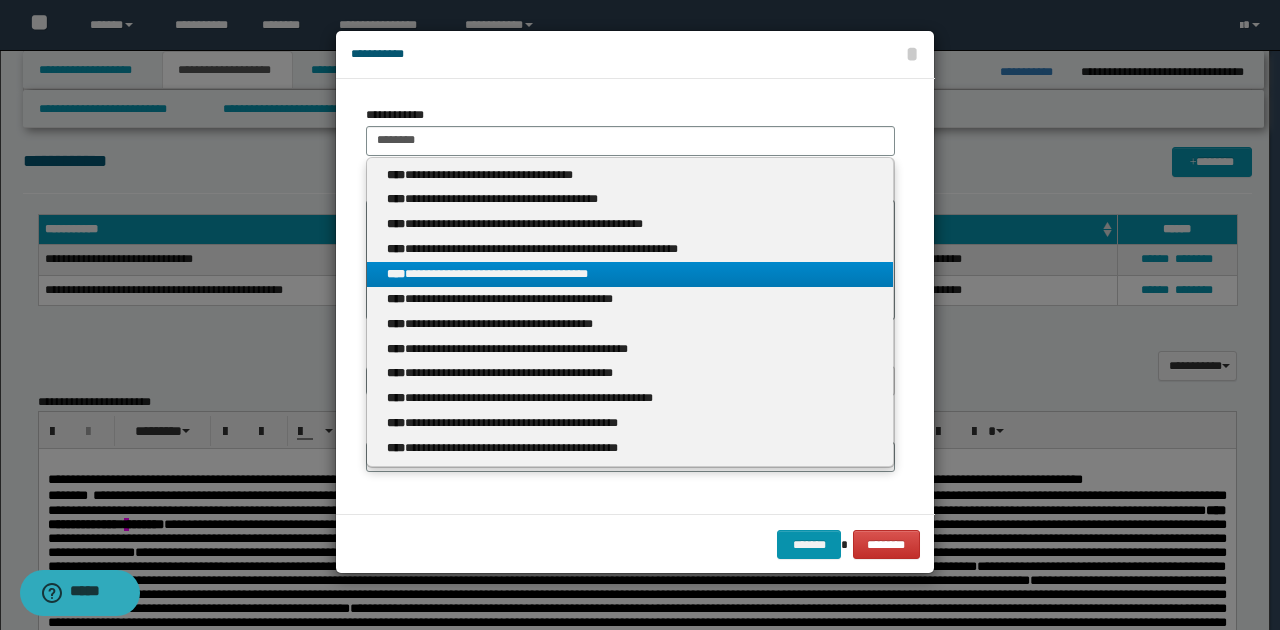 click on "**********" at bounding box center (630, 274) 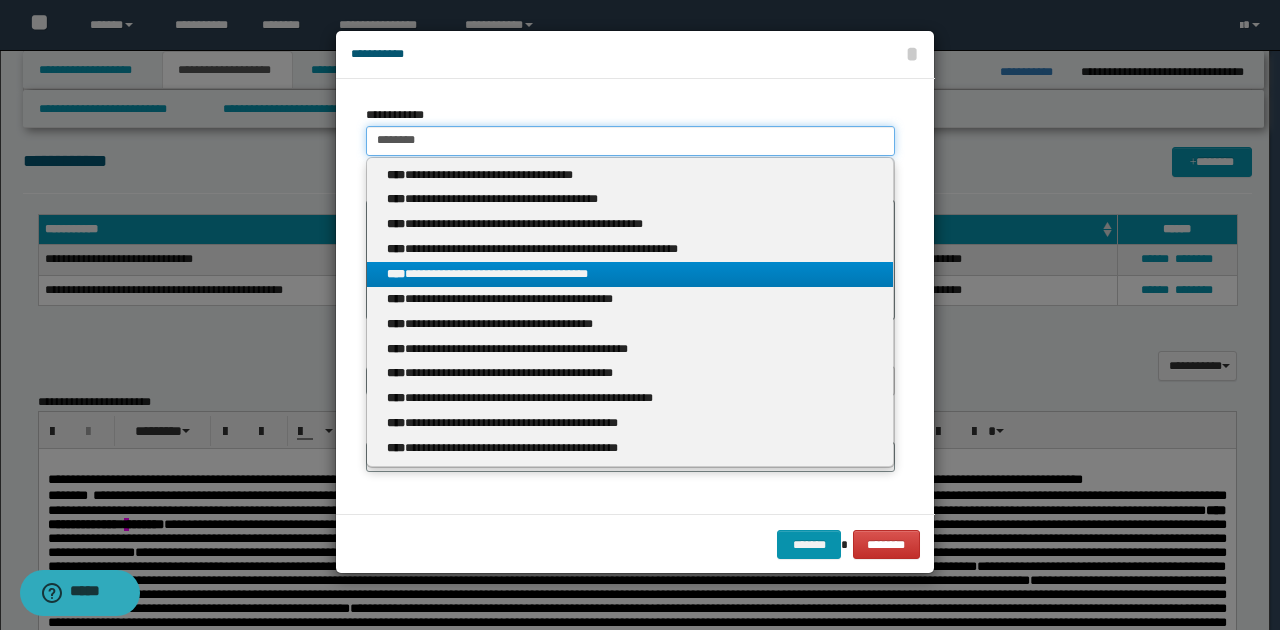 type 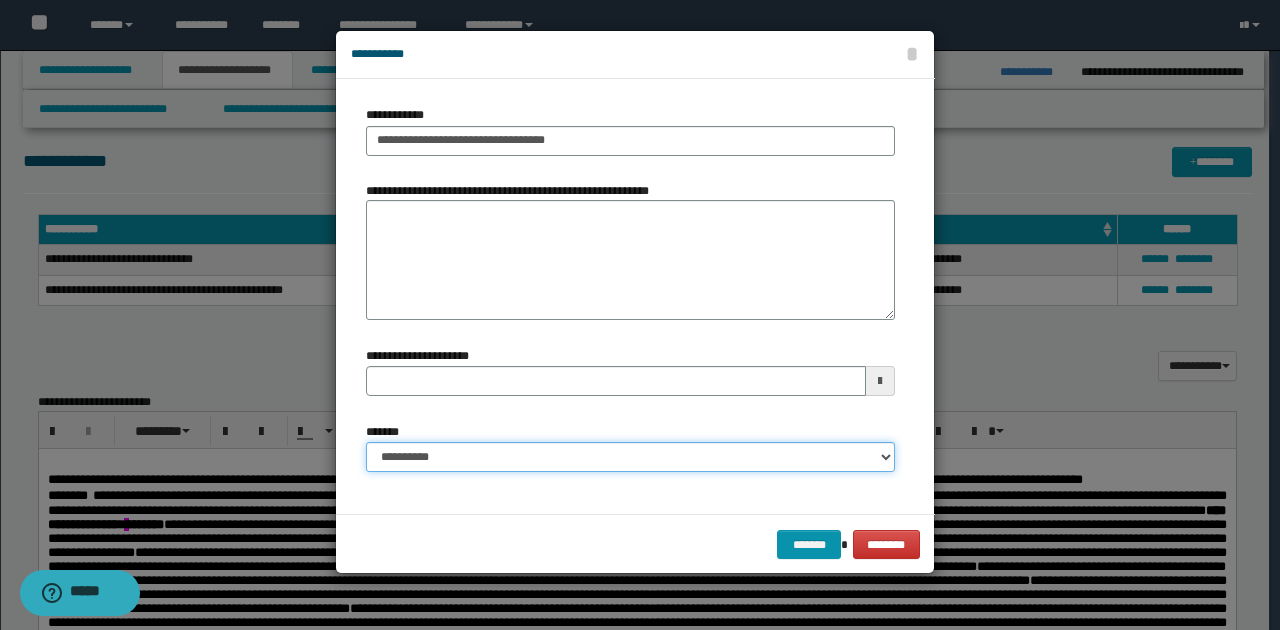 click on "**********" at bounding box center [630, 457] 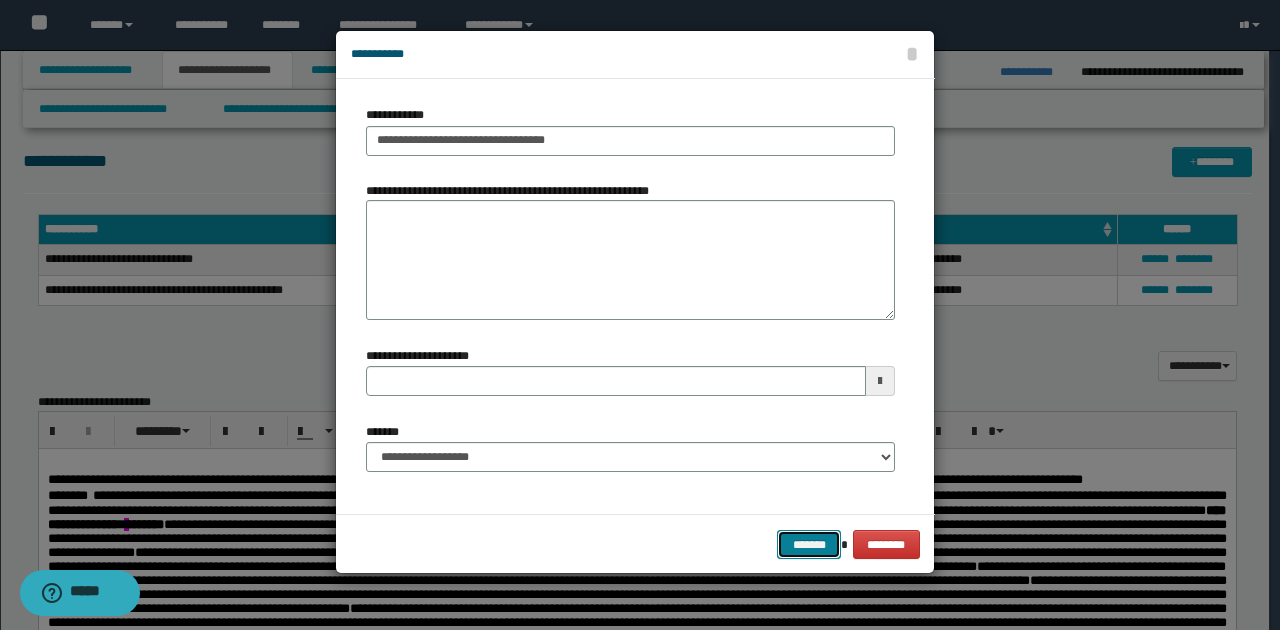 click on "*******" at bounding box center (809, 544) 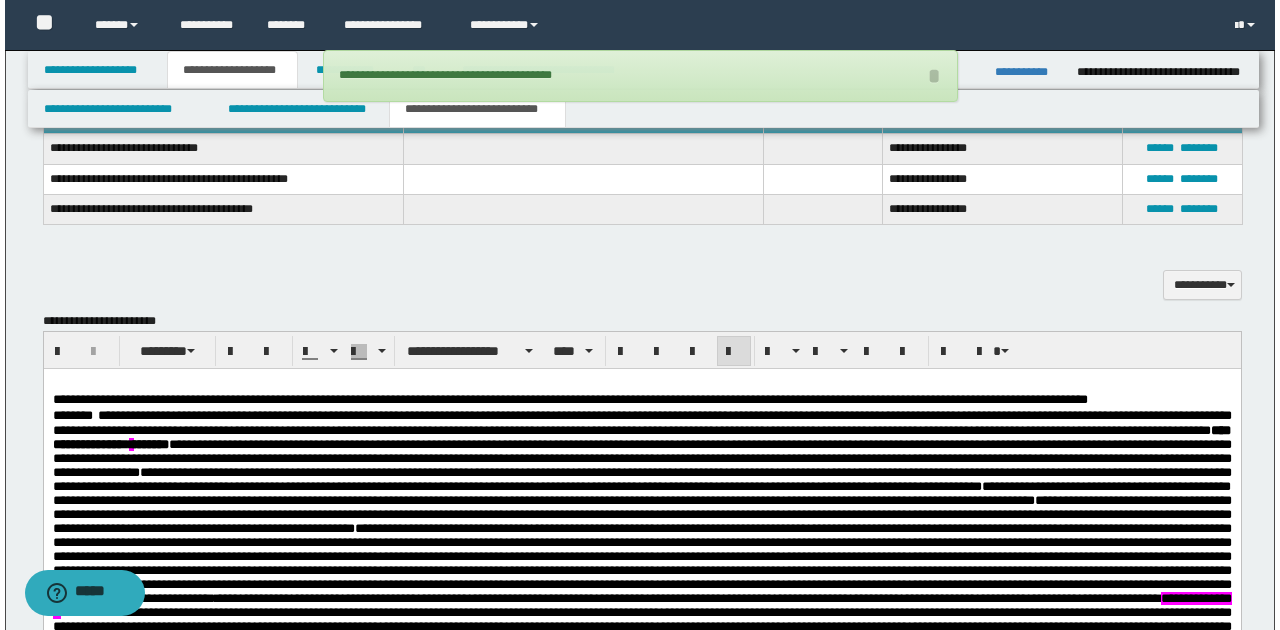 scroll, scrollTop: 400, scrollLeft: 0, axis: vertical 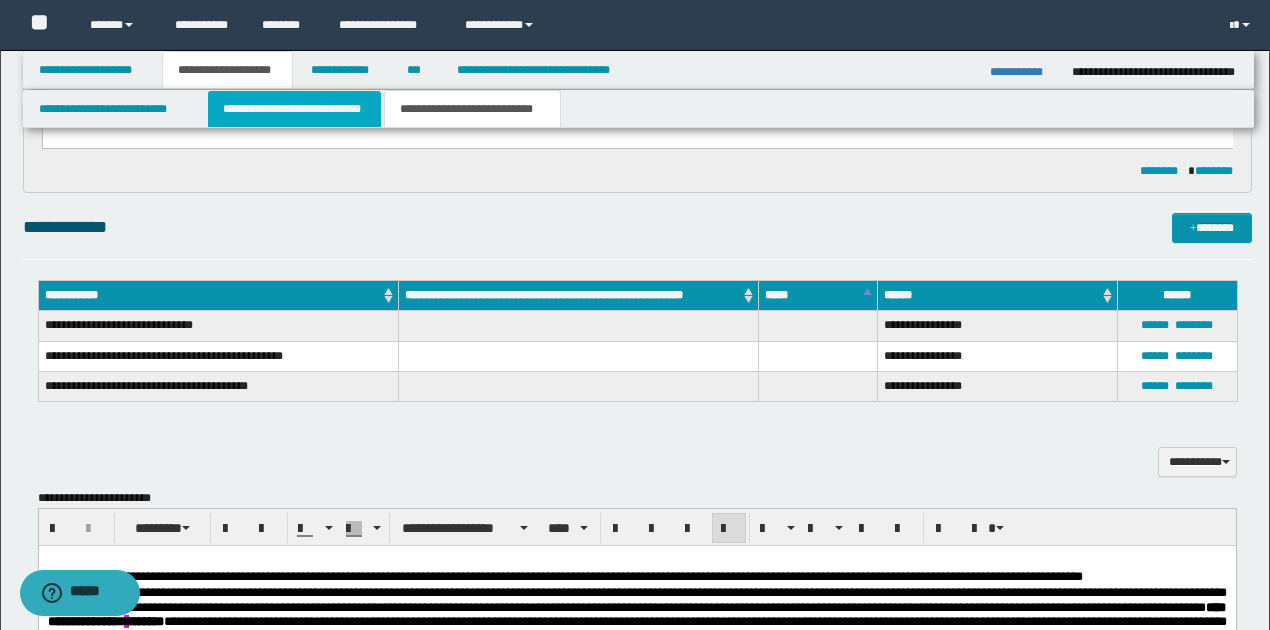 drag, startPoint x: 319, startPoint y: 107, endPoint x: 346, endPoint y: 126, distance: 33.01515 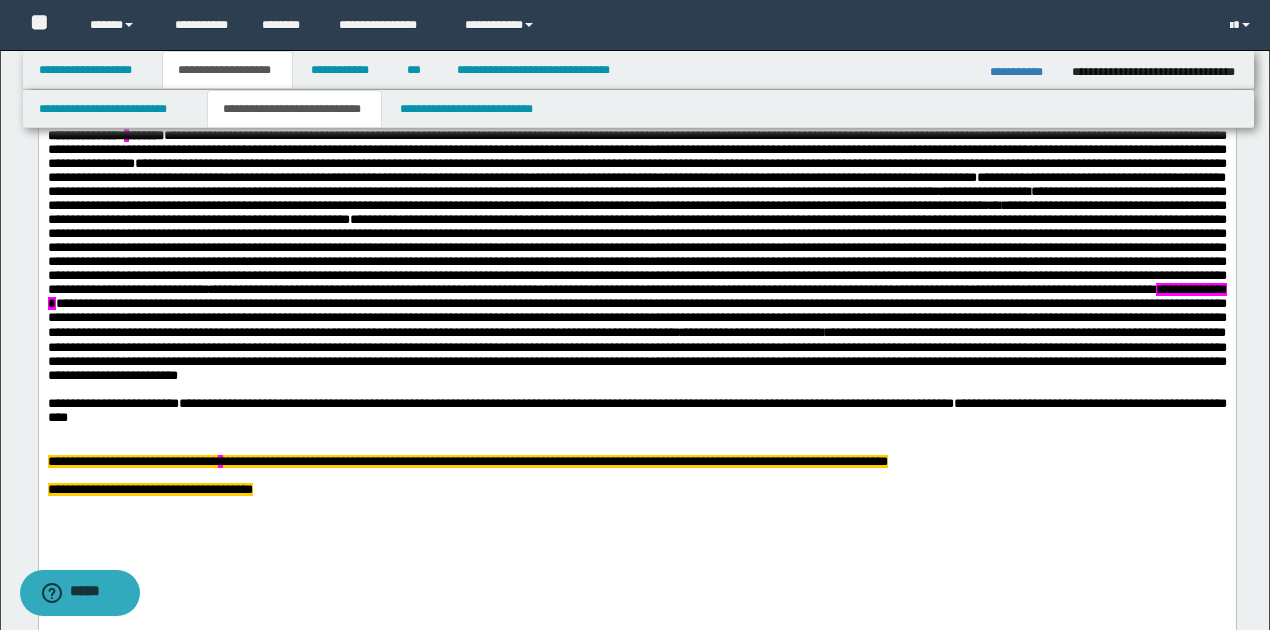 scroll, scrollTop: 1533, scrollLeft: 0, axis: vertical 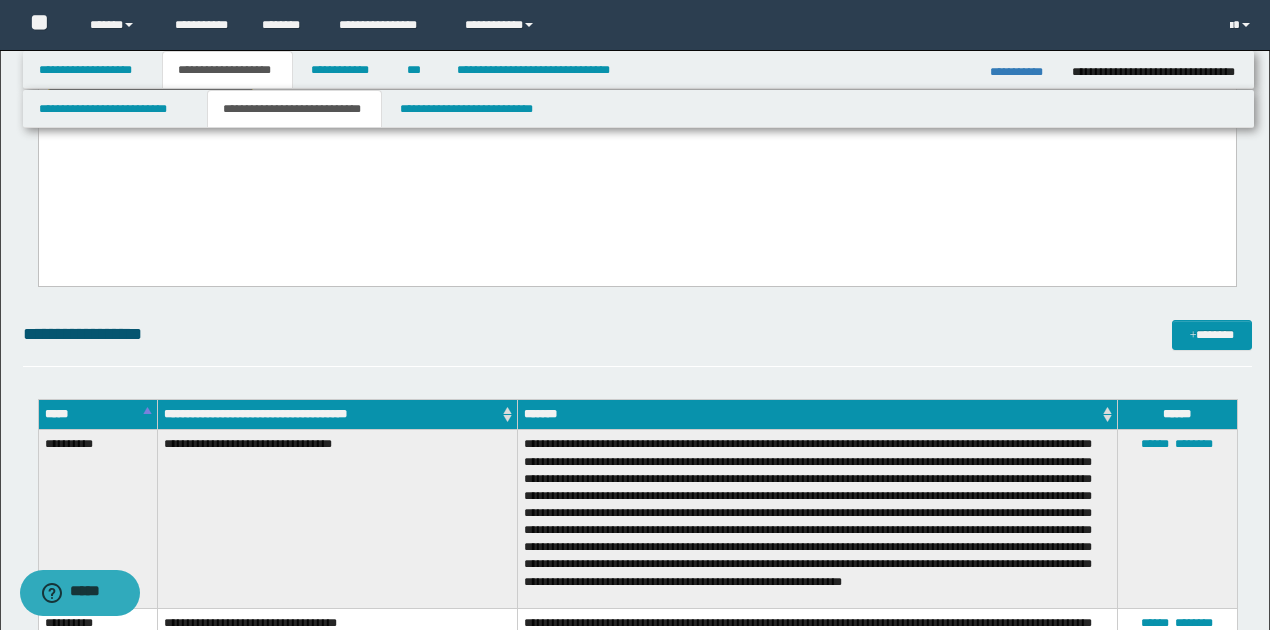 click on "**********" at bounding box center [149, 90] 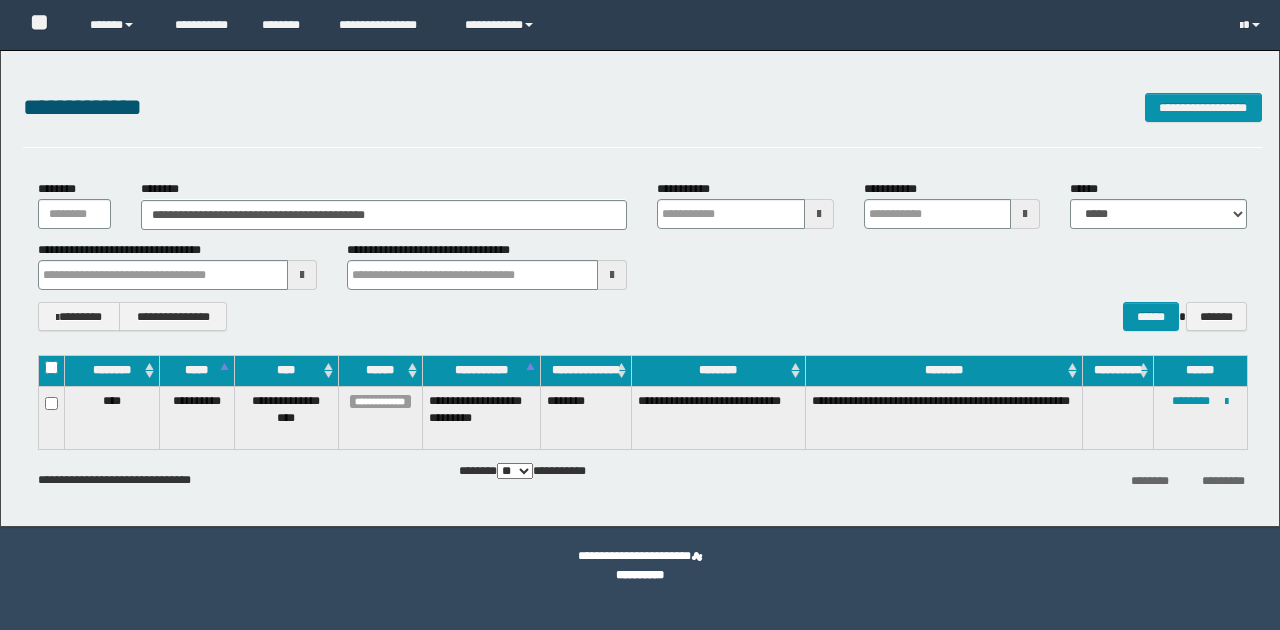 scroll, scrollTop: 0, scrollLeft: 0, axis: both 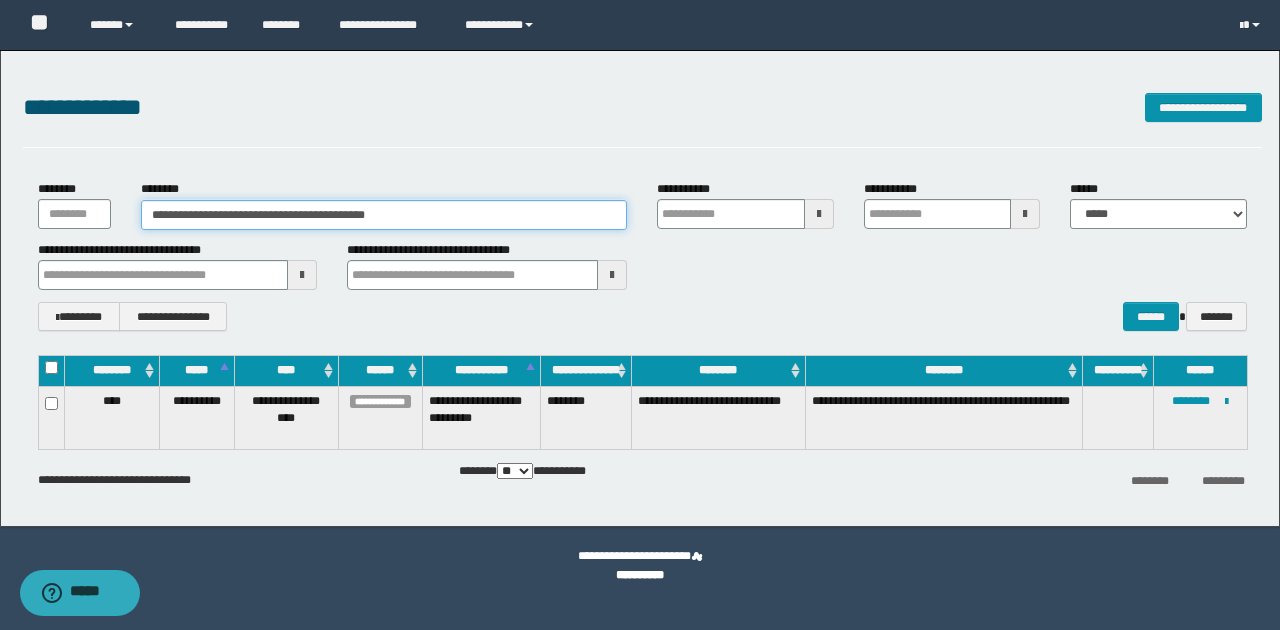 drag, startPoint x: 167, startPoint y: 210, endPoint x: 424, endPoint y: 210, distance: 257 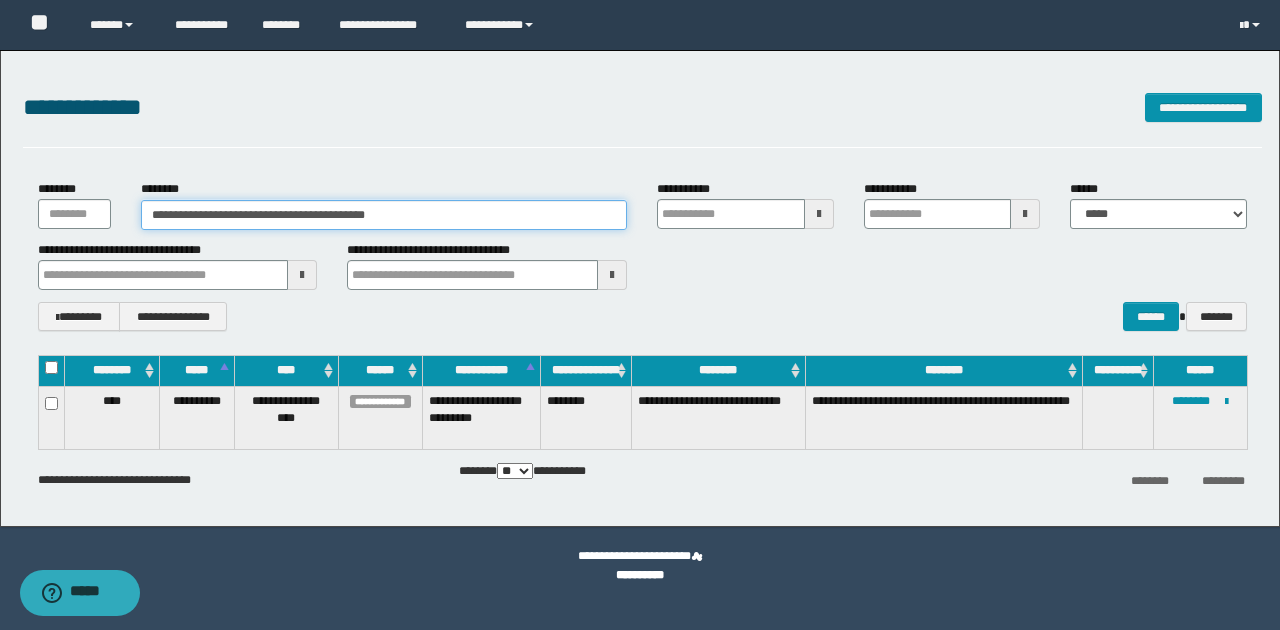click on "**********" at bounding box center [384, 215] 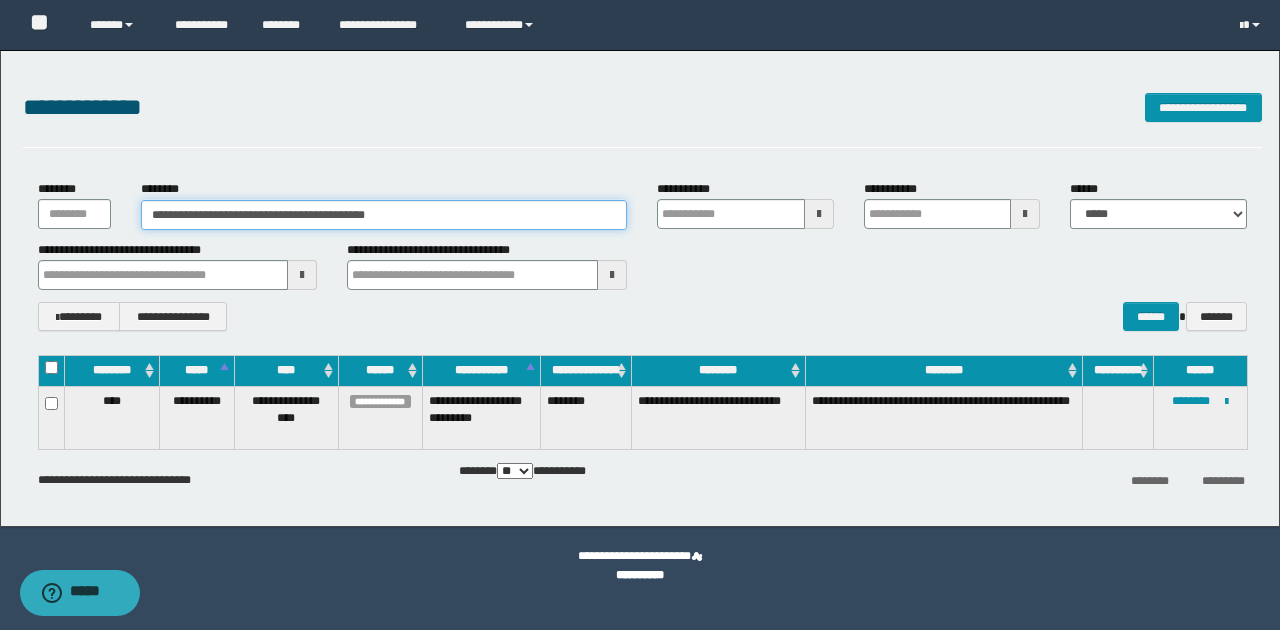 paste 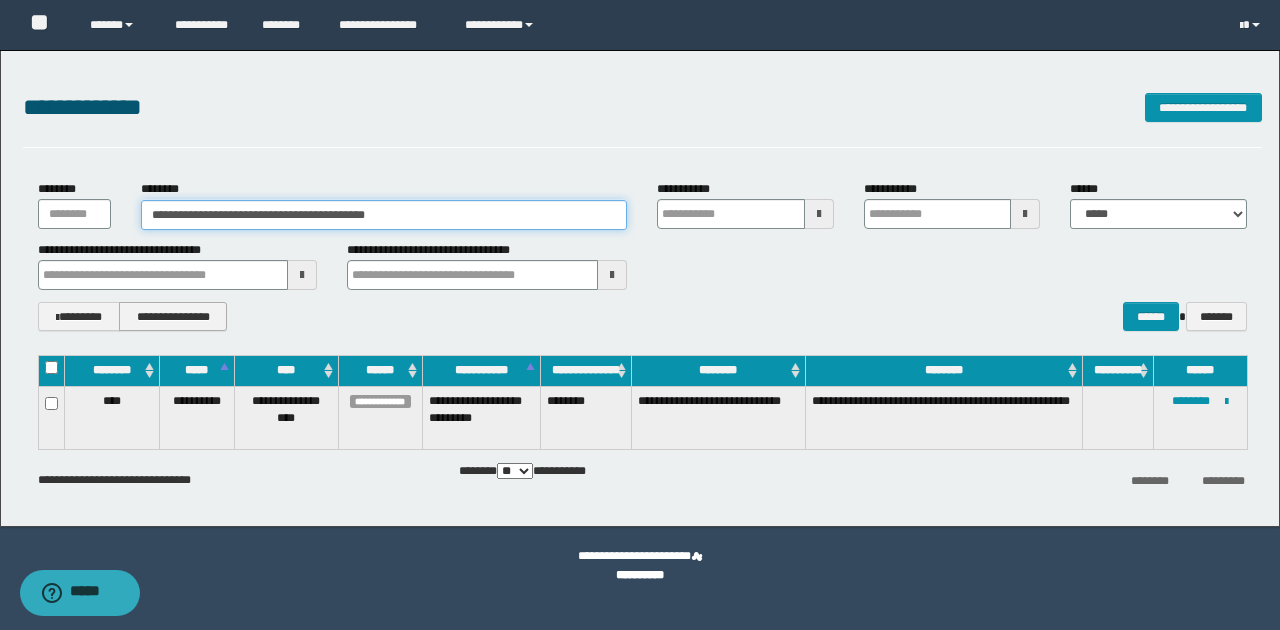 type on "**********" 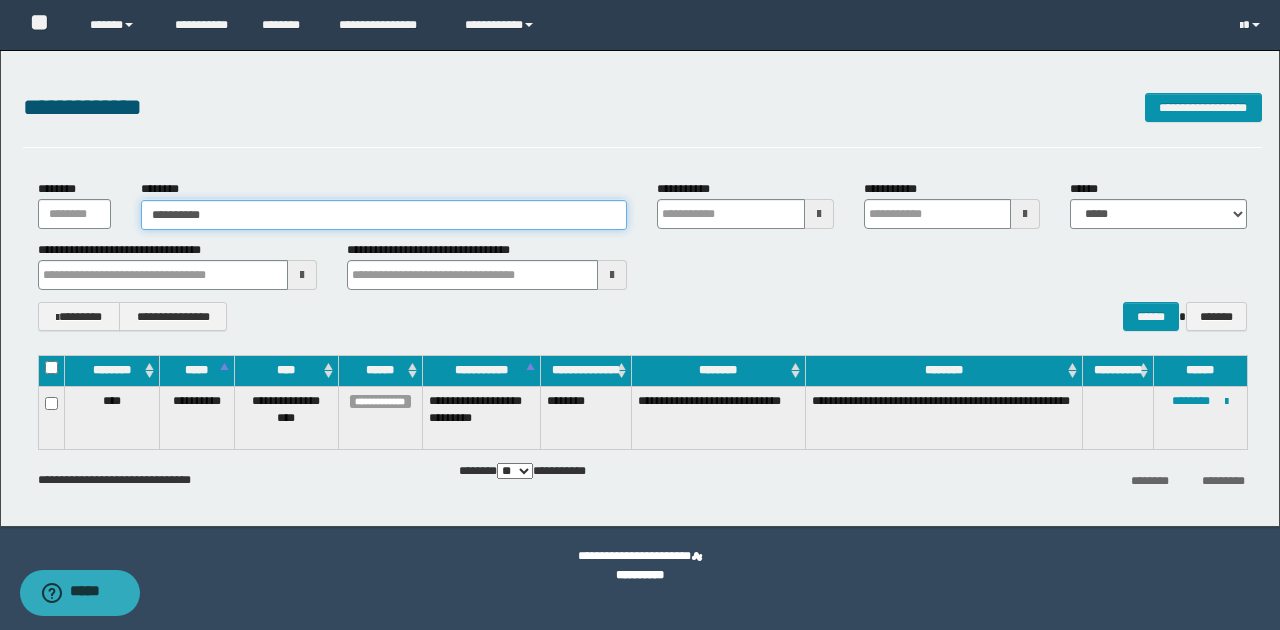 type on "**********" 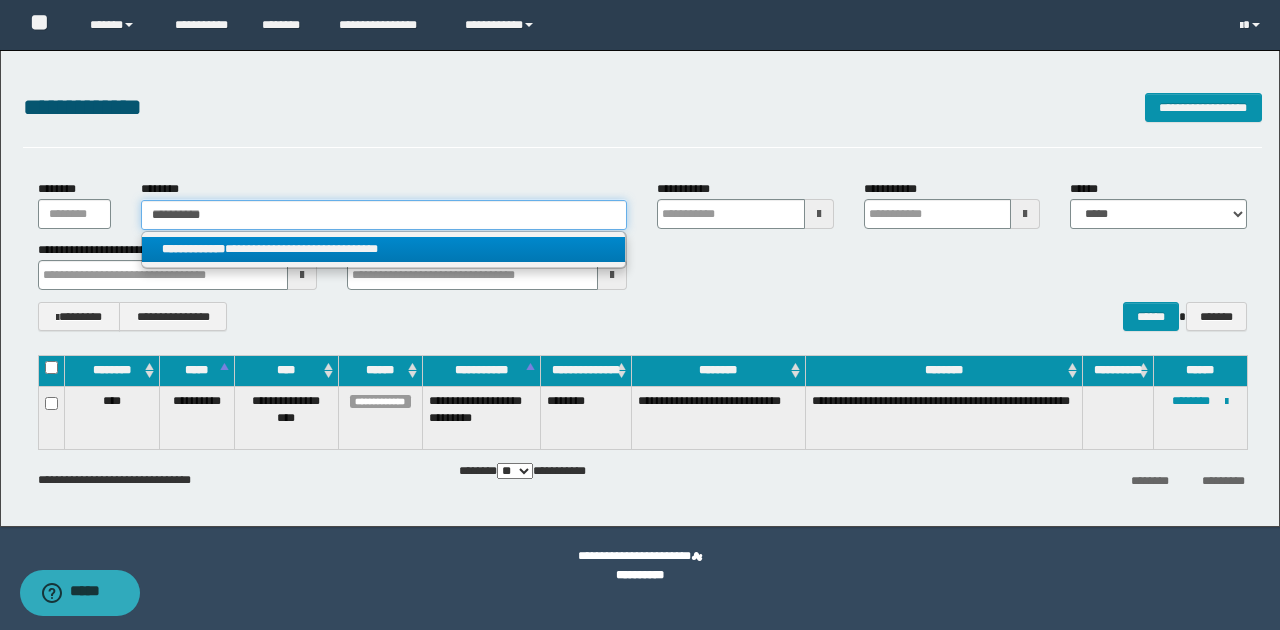 type on "**********" 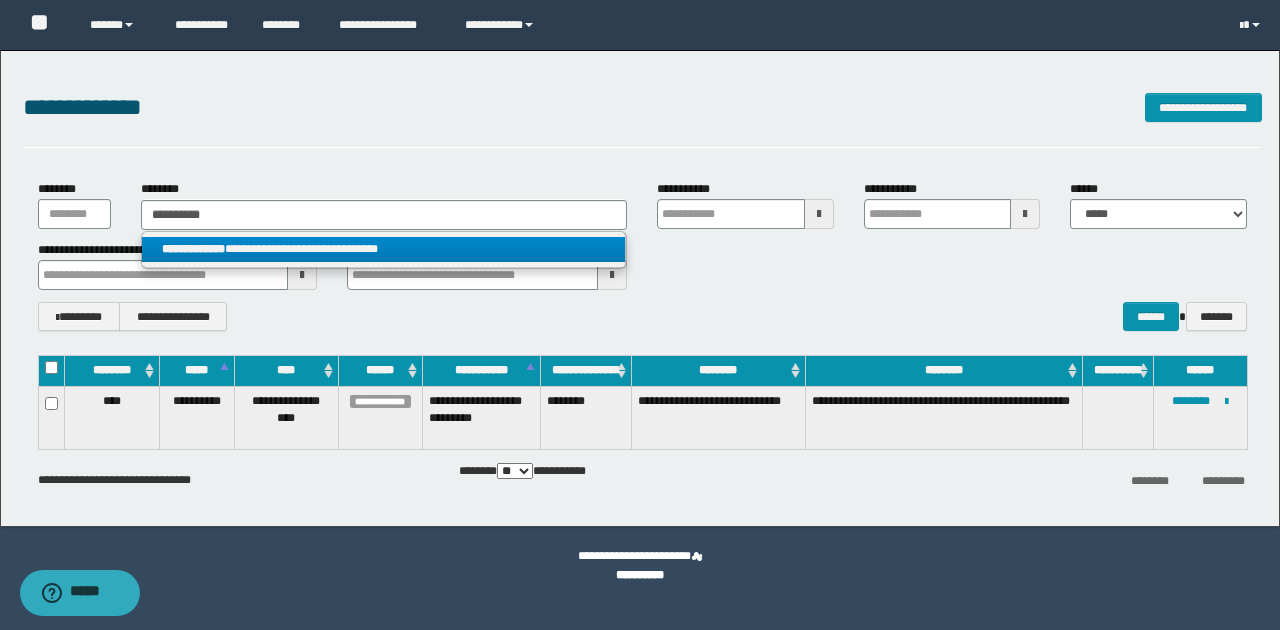 click on "**********" at bounding box center [384, 249] 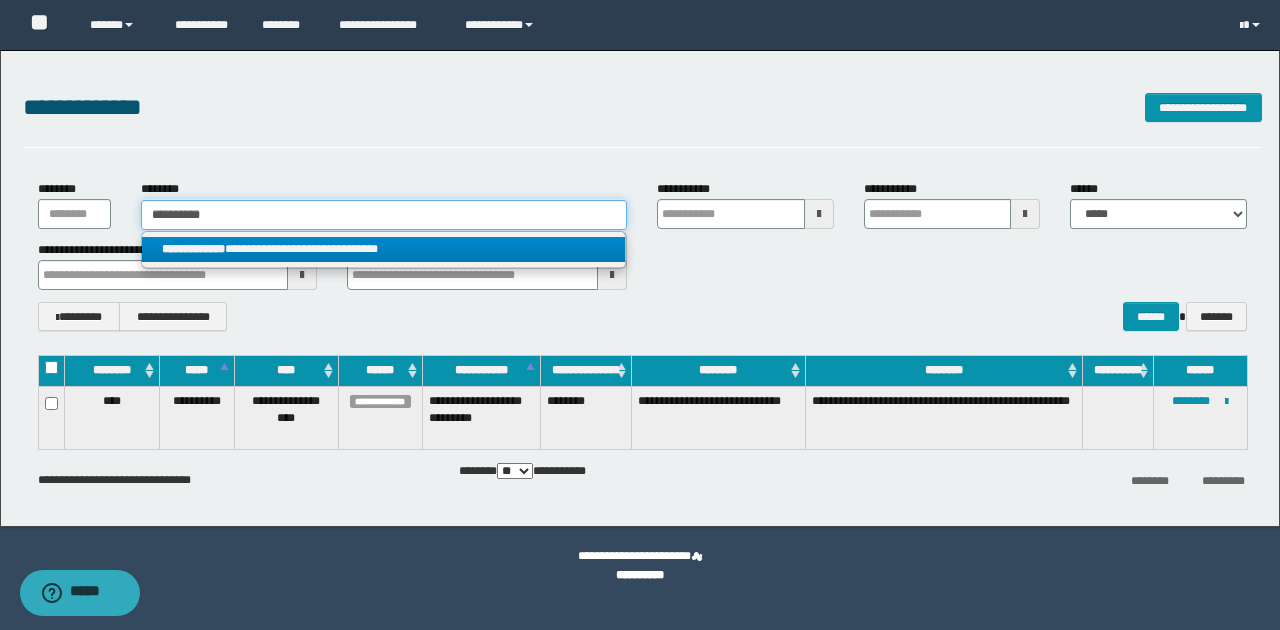 type 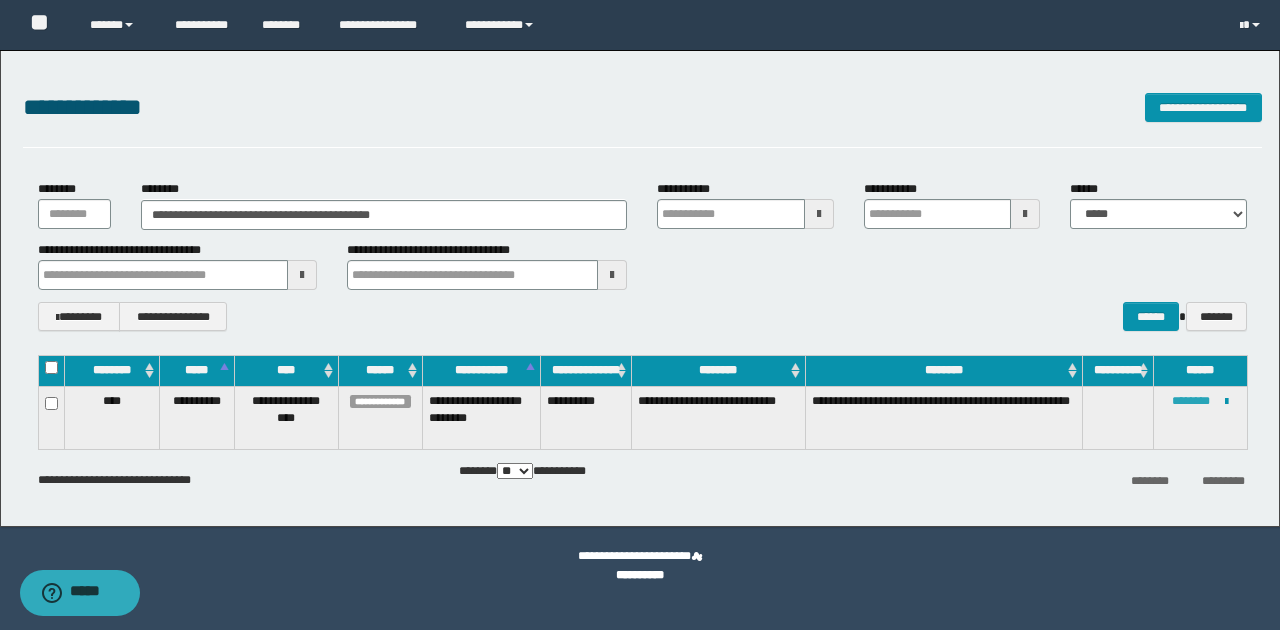 click on "********" at bounding box center (1191, 401) 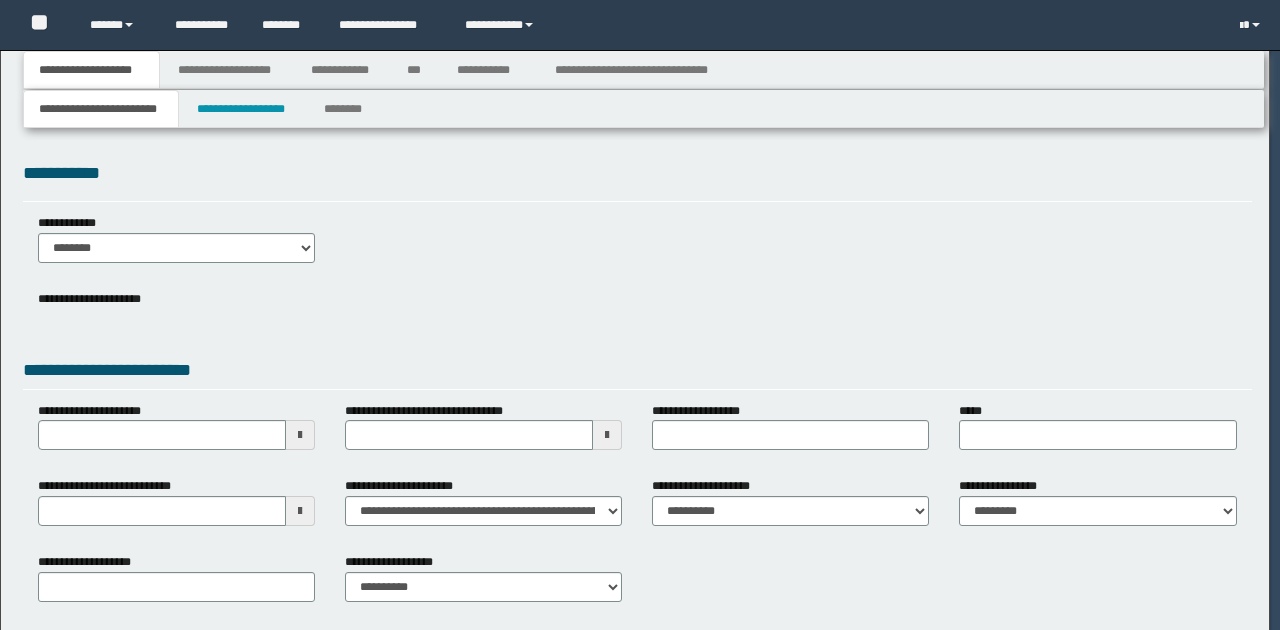 scroll, scrollTop: 0, scrollLeft: 0, axis: both 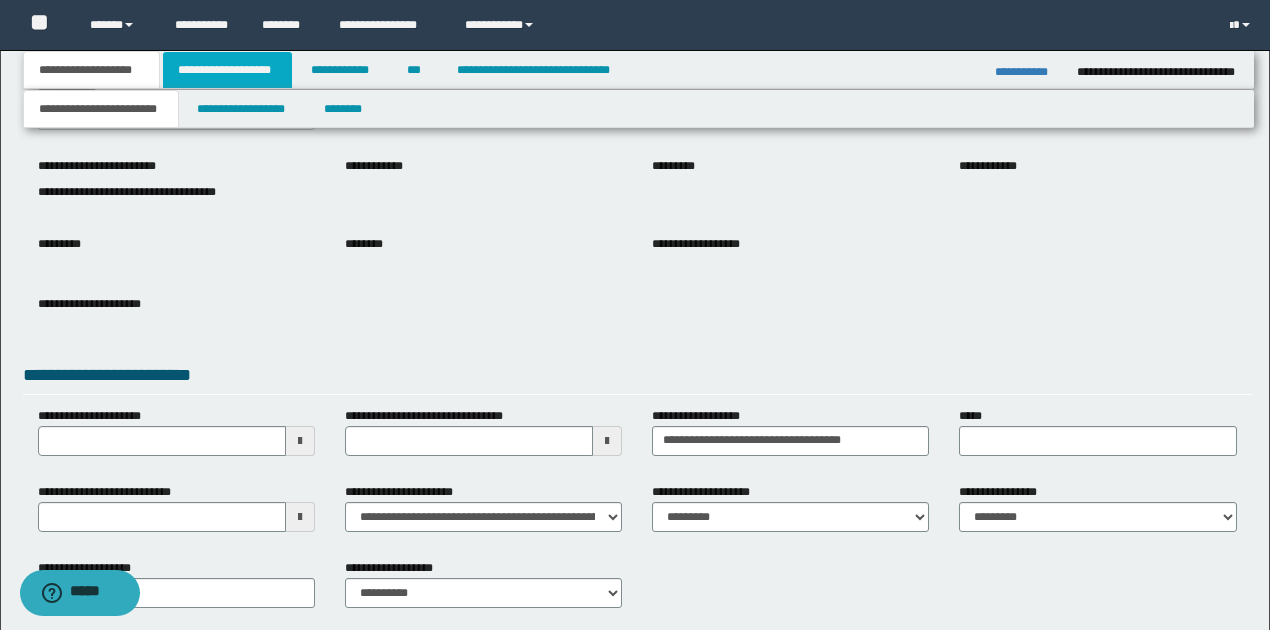 click on "**********" at bounding box center (227, 70) 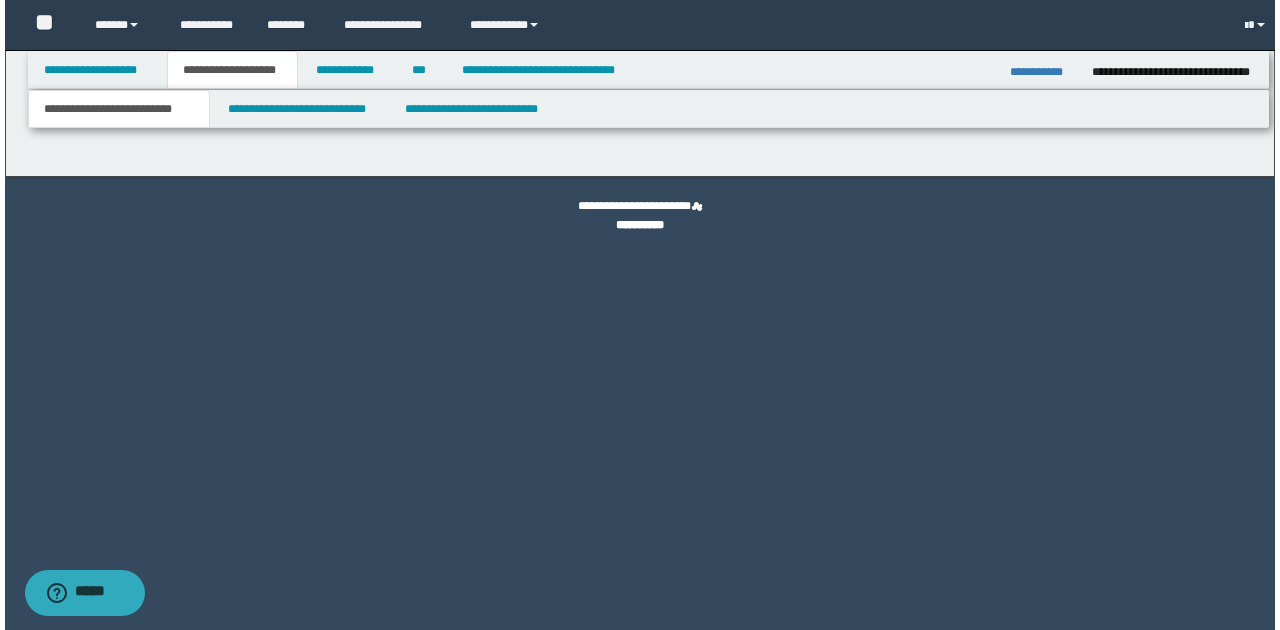scroll, scrollTop: 0, scrollLeft: 0, axis: both 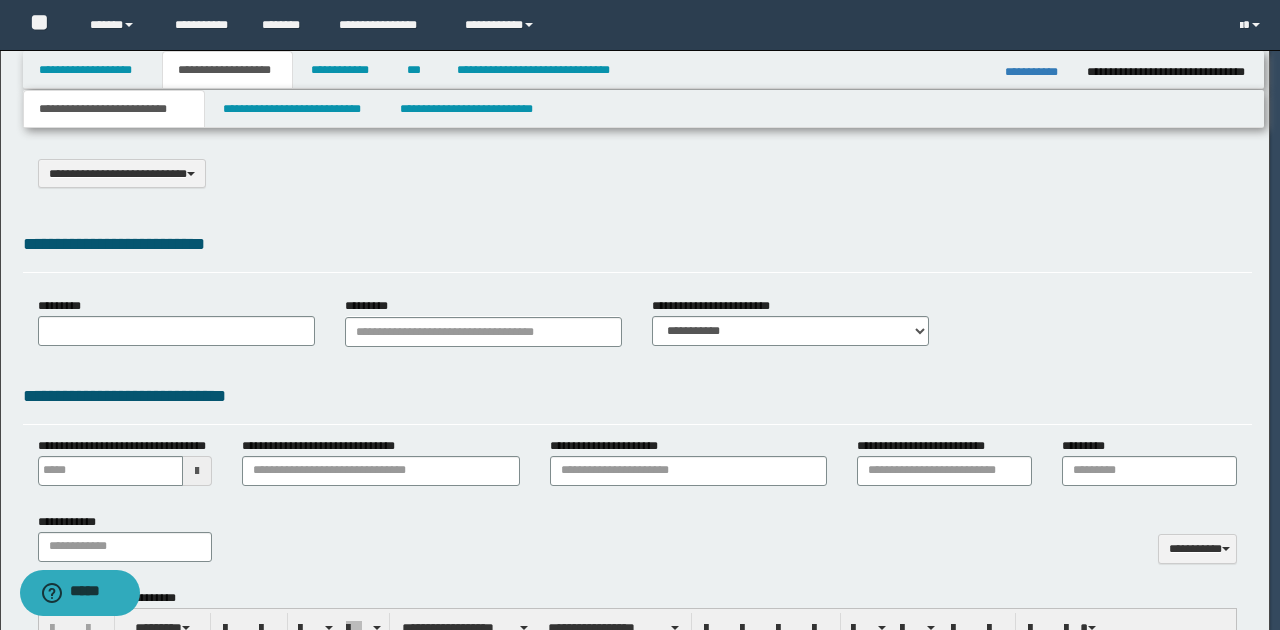 select on "*" 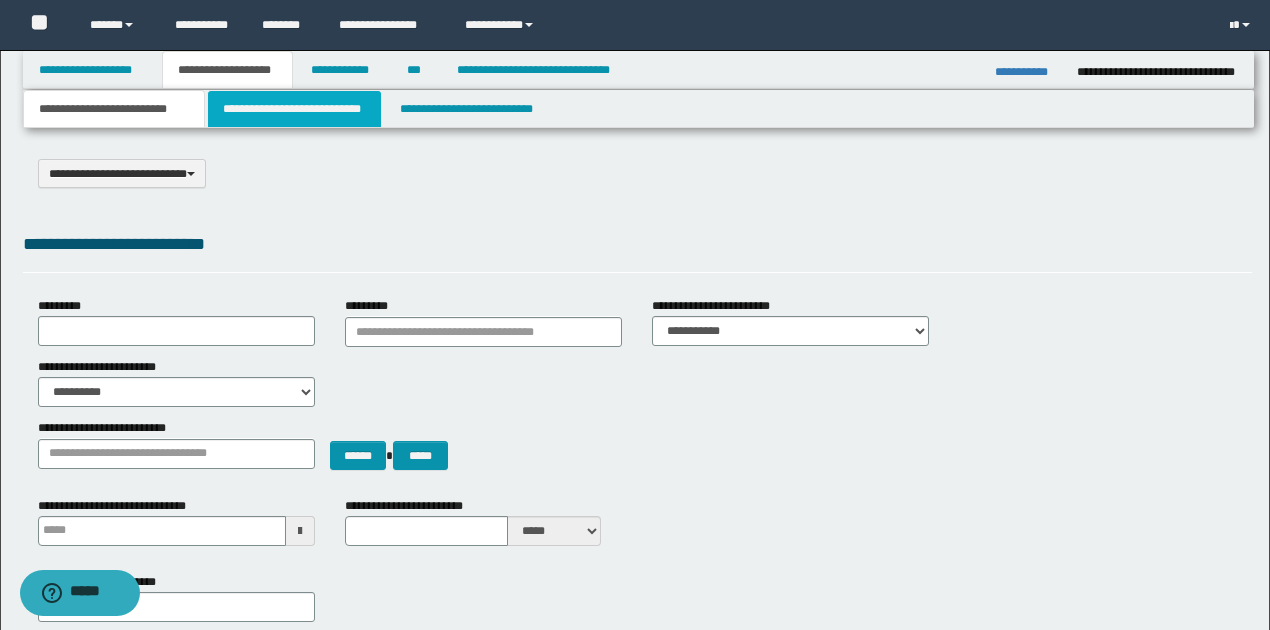 click on "**********" at bounding box center [294, 109] 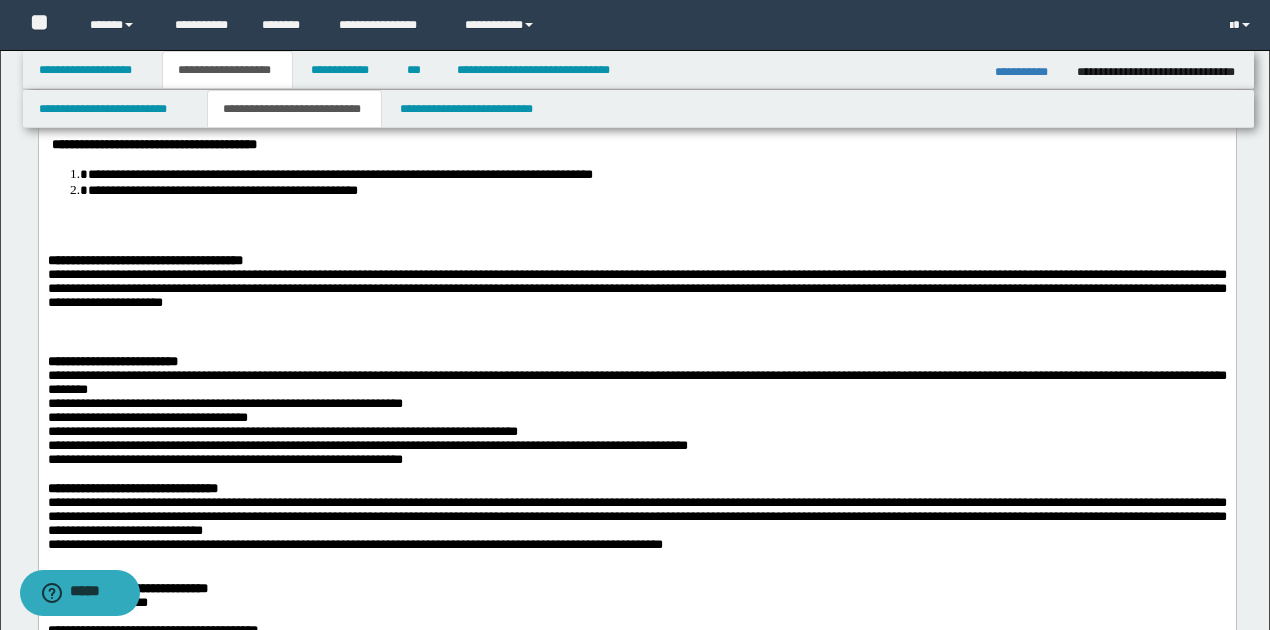 scroll, scrollTop: 1066, scrollLeft: 0, axis: vertical 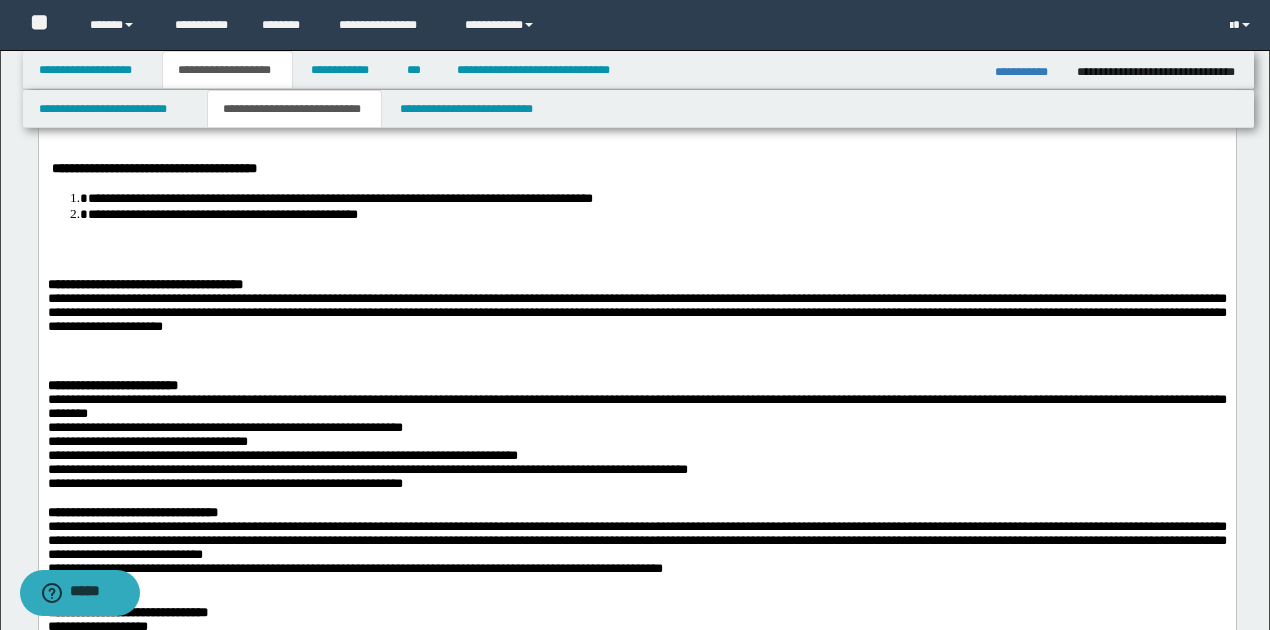 click on "**********" at bounding box center [636, 170] 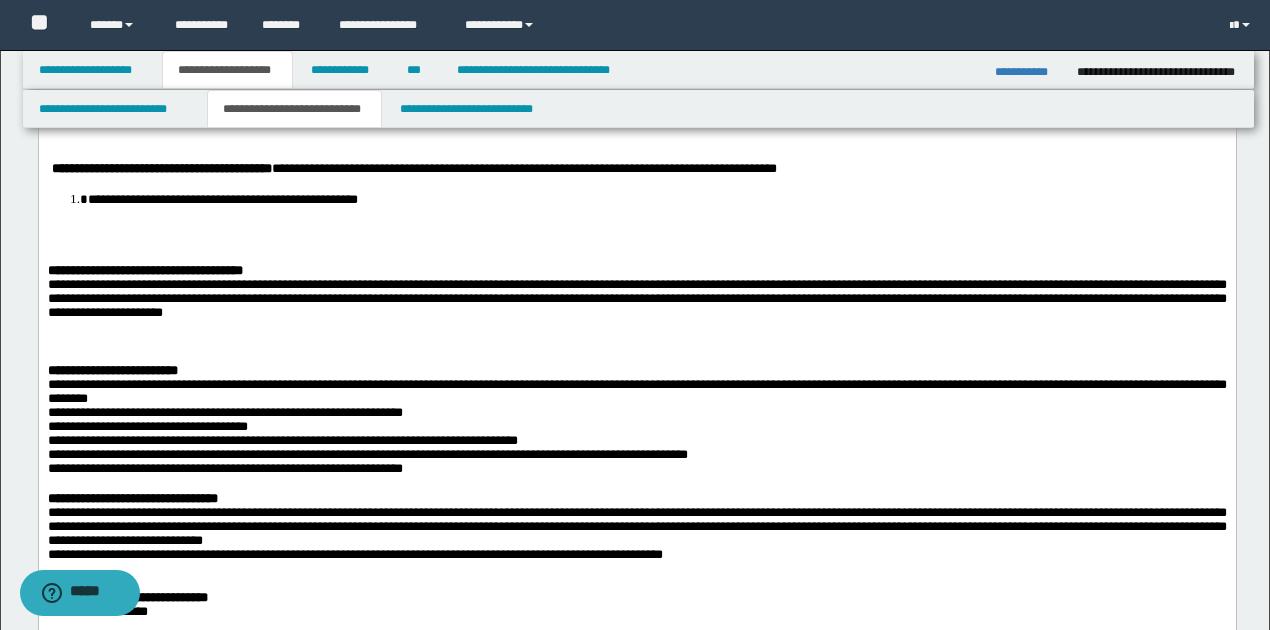 click on "**********" at bounding box center [636, 284] 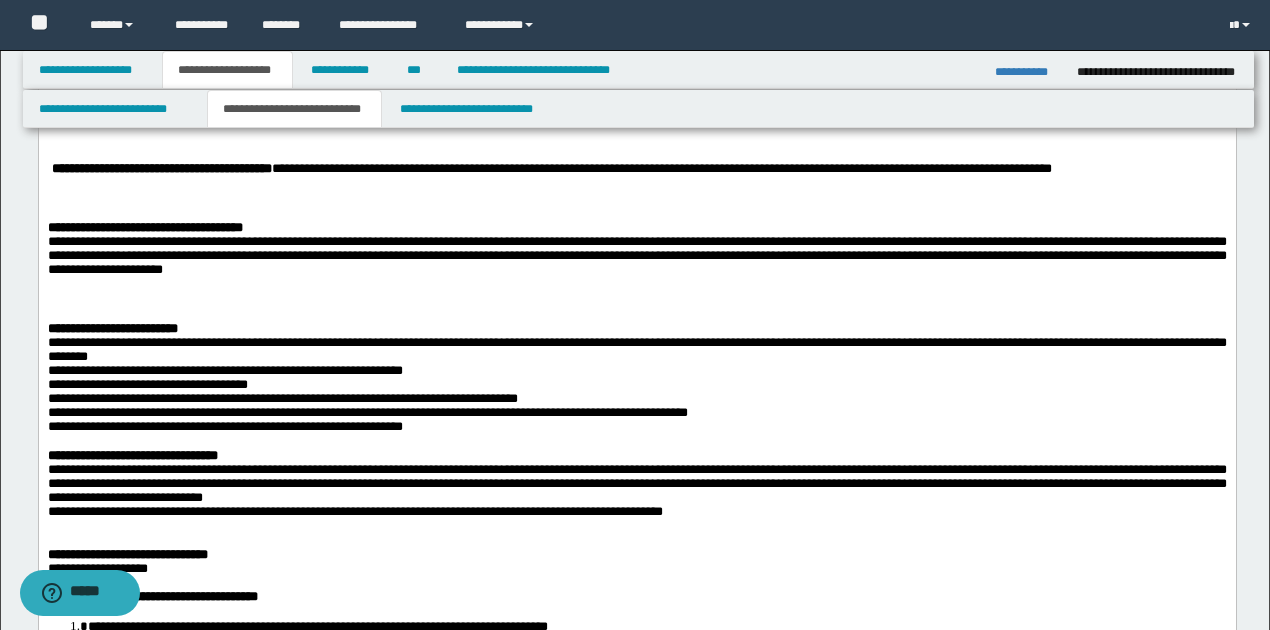 click on "**********" at bounding box center (637, 170) 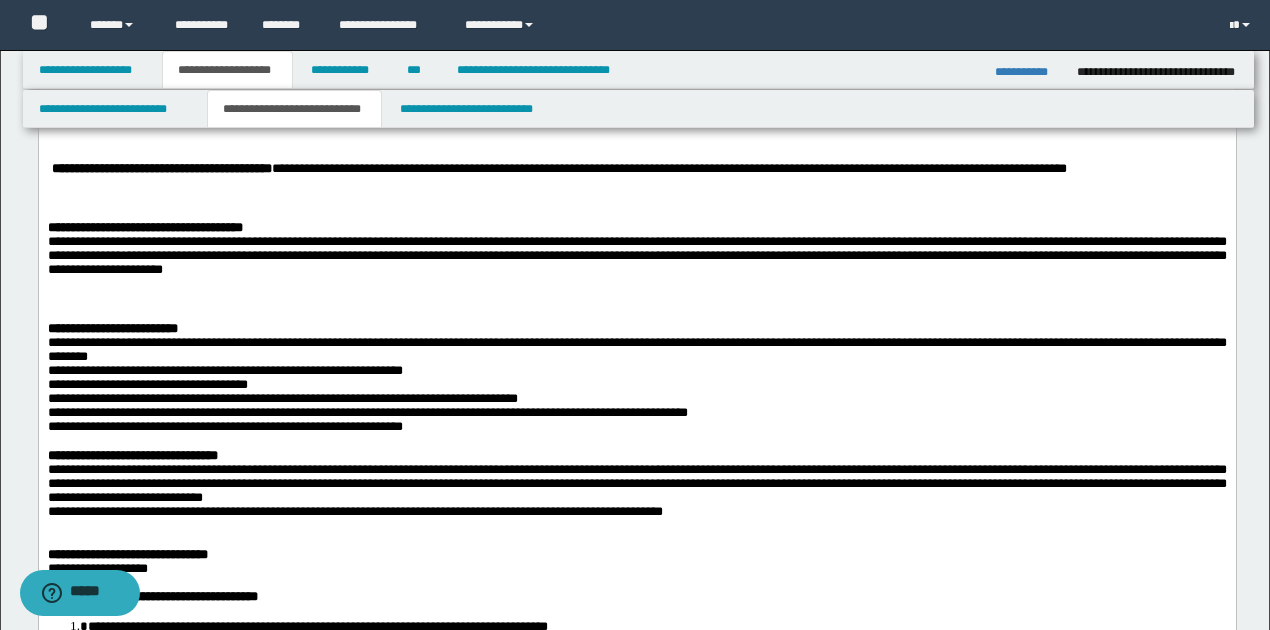 click on "**********" at bounding box center (636, 229) 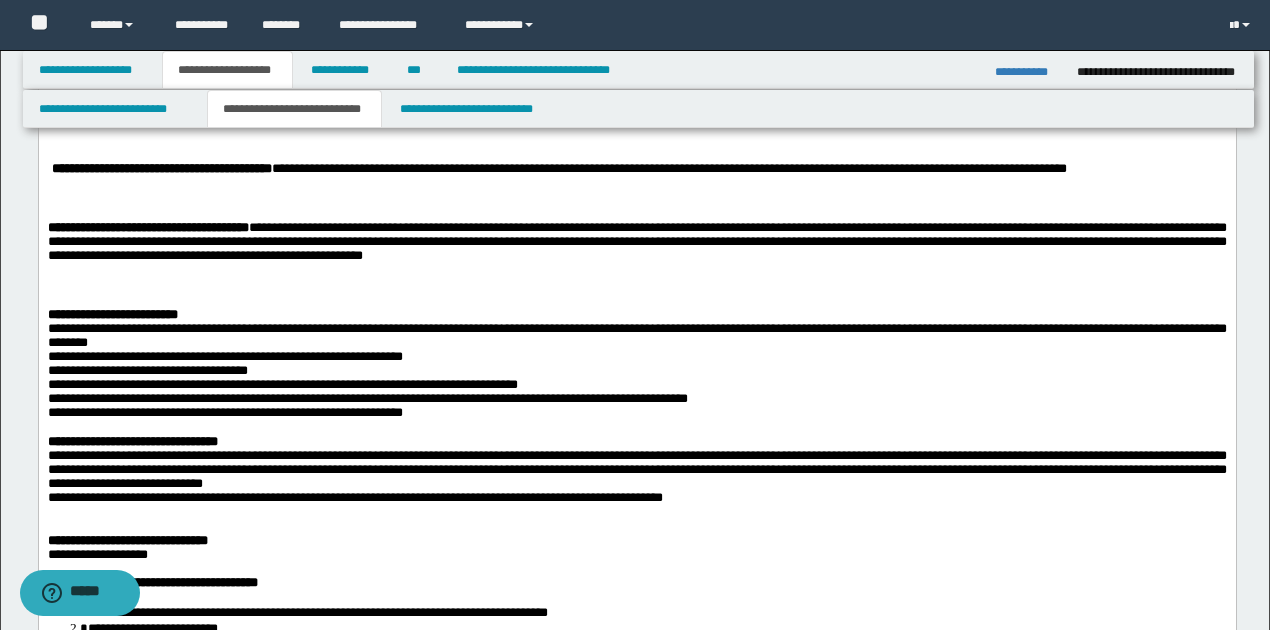 click on "**********" at bounding box center (636, 242) 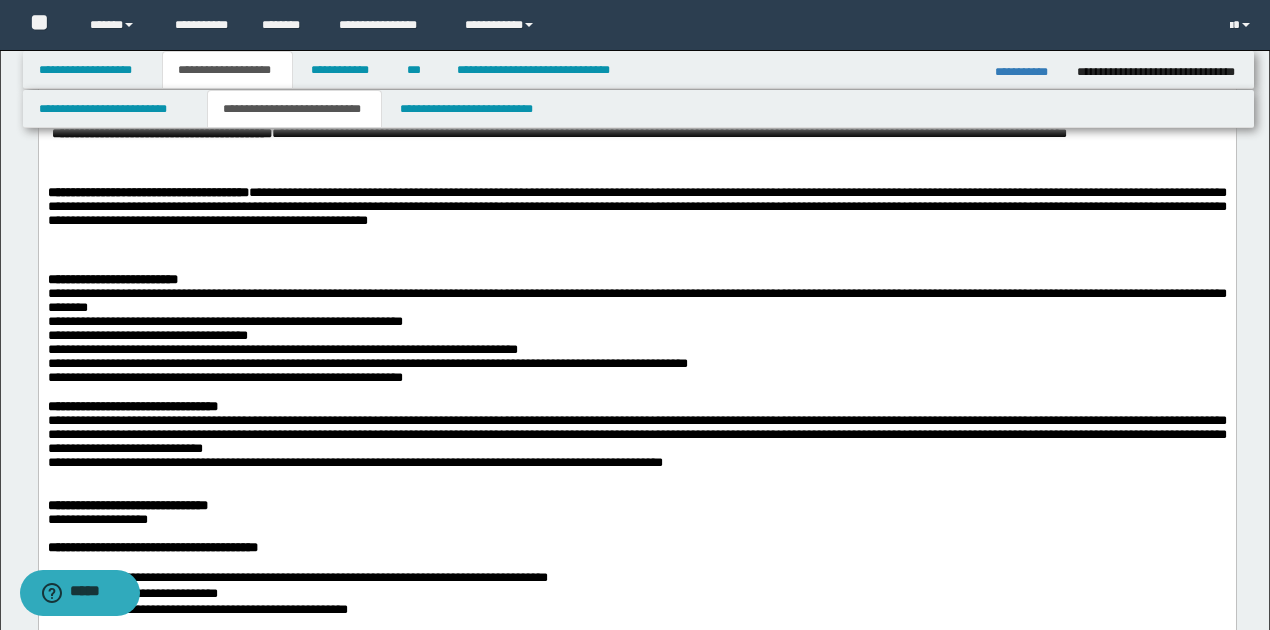 scroll, scrollTop: 1133, scrollLeft: 0, axis: vertical 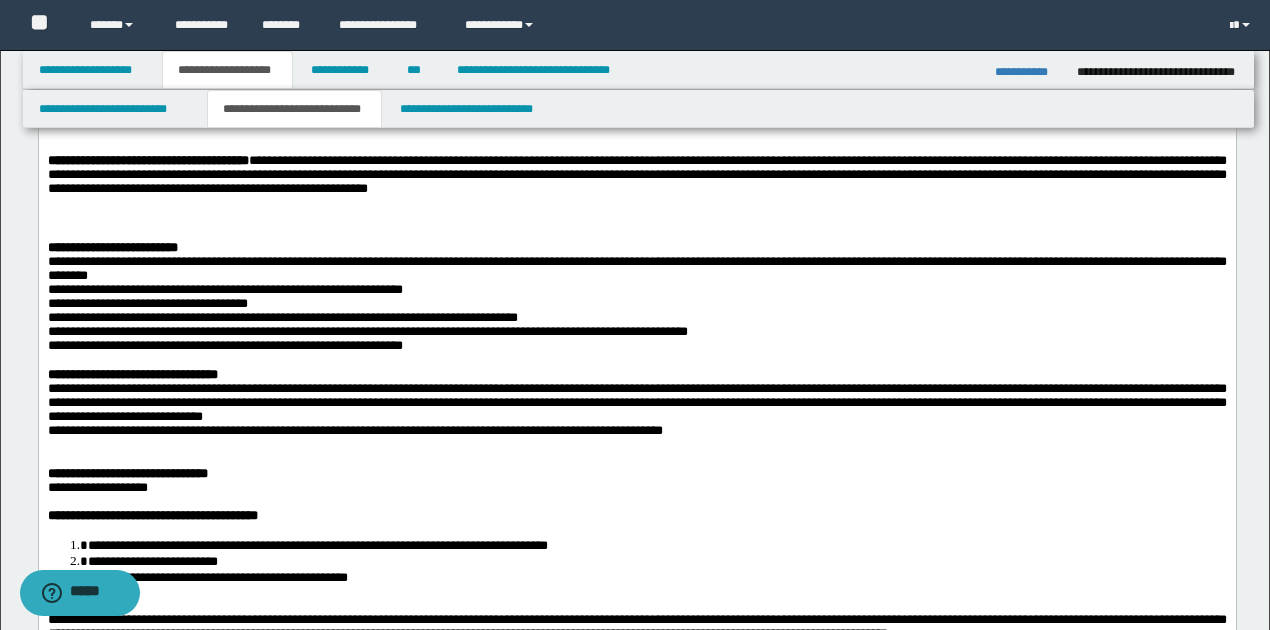 click on "**********" at bounding box center (636, 249) 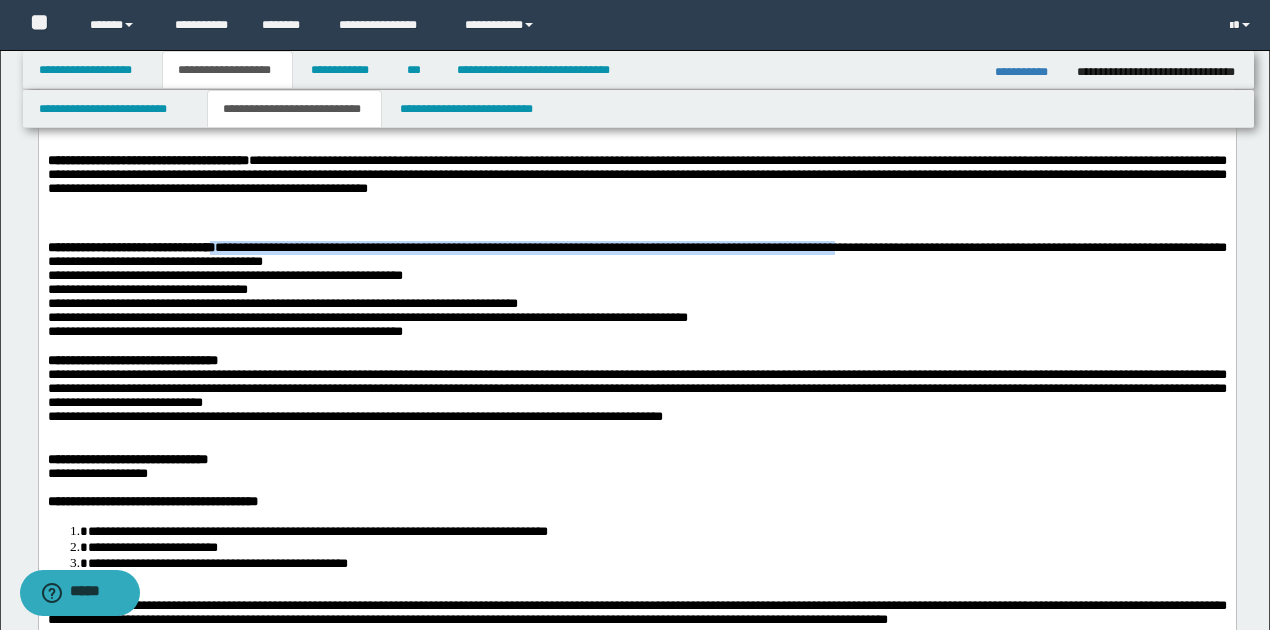 drag, startPoint x: 228, startPoint y: 339, endPoint x: 903, endPoint y: 337, distance: 675.003 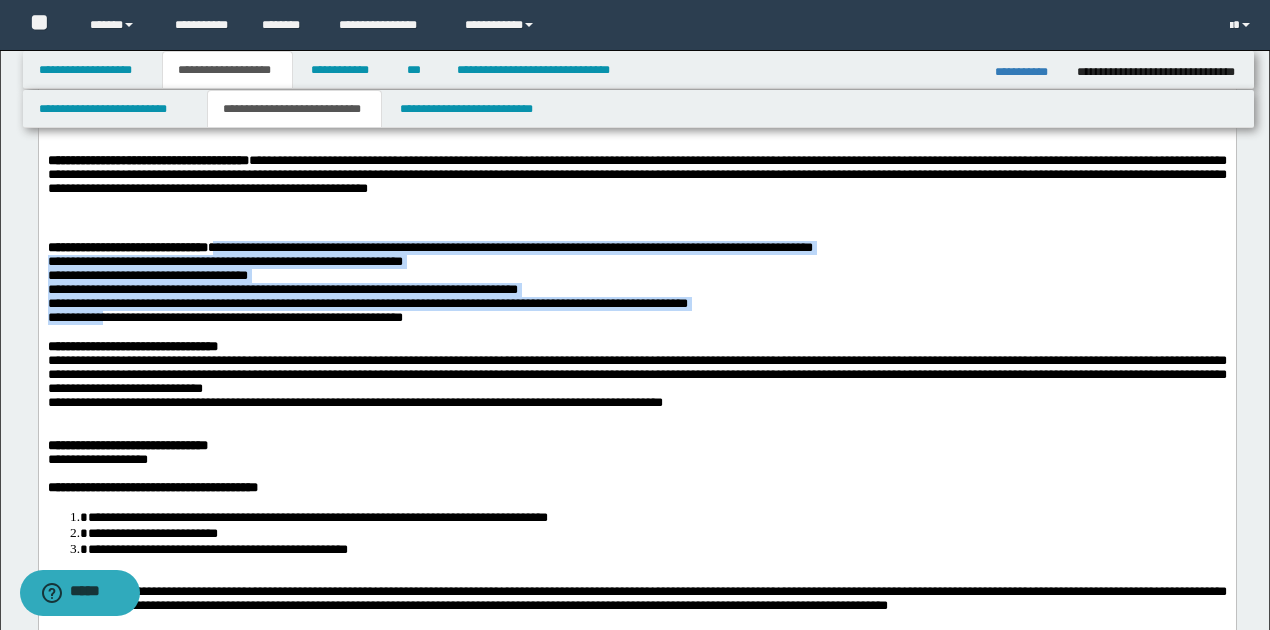 drag, startPoint x: 226, startPoint y: 336, endPoint x: 112, endPoint y: 416, distance: 139.26952 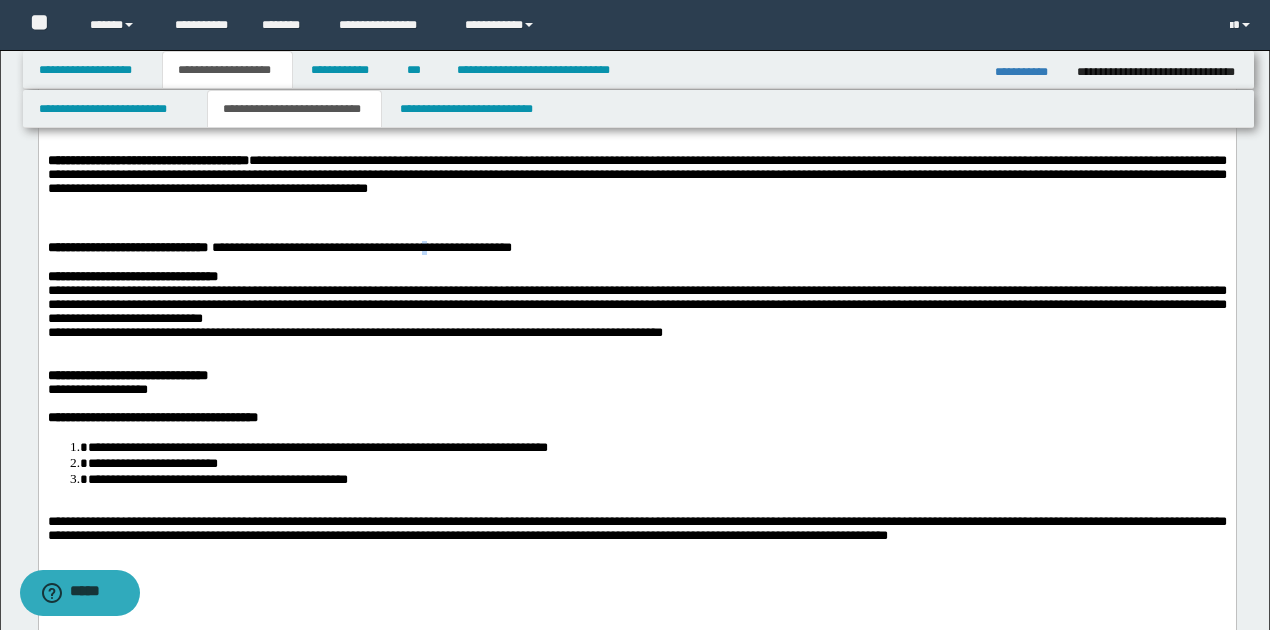 click on "**********" at bounding box center [361, 248] 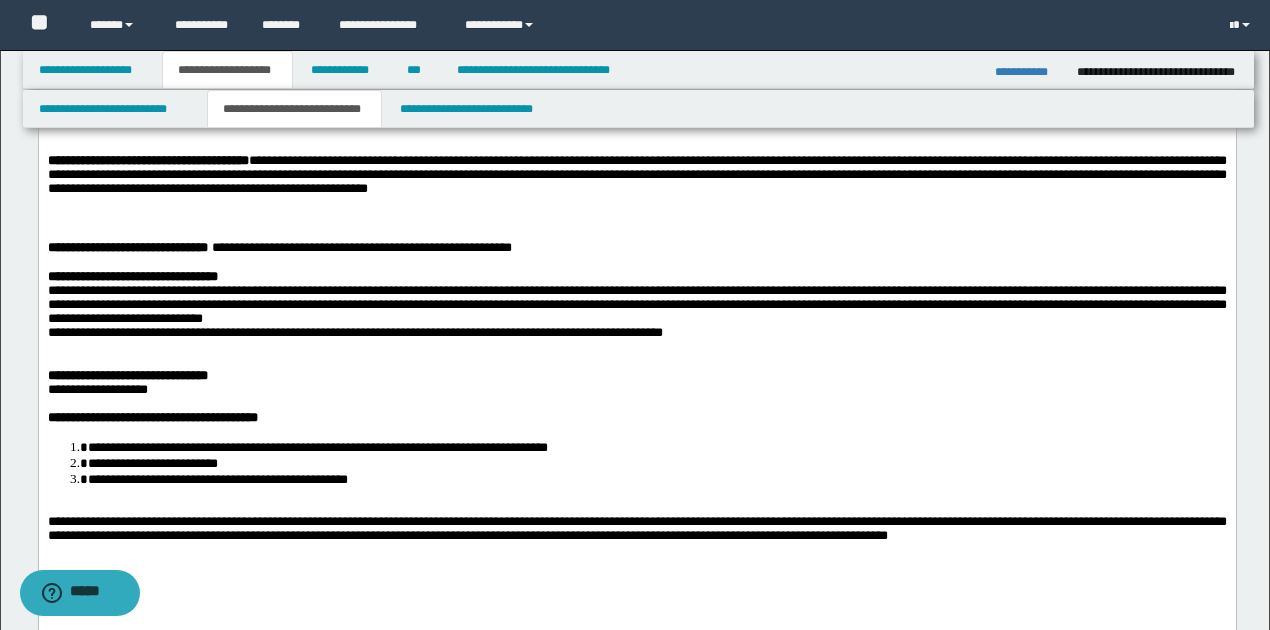 click on "**********" at bounding box center (361, 248) 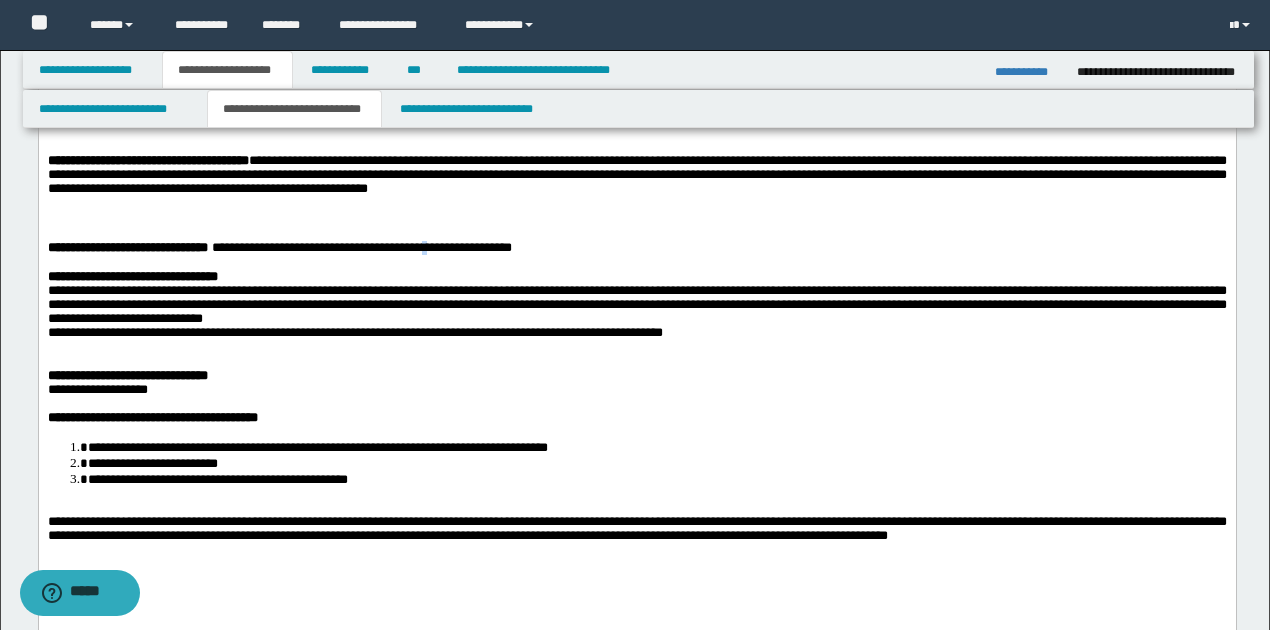 click on "**********" at bounding box center (361, 248) 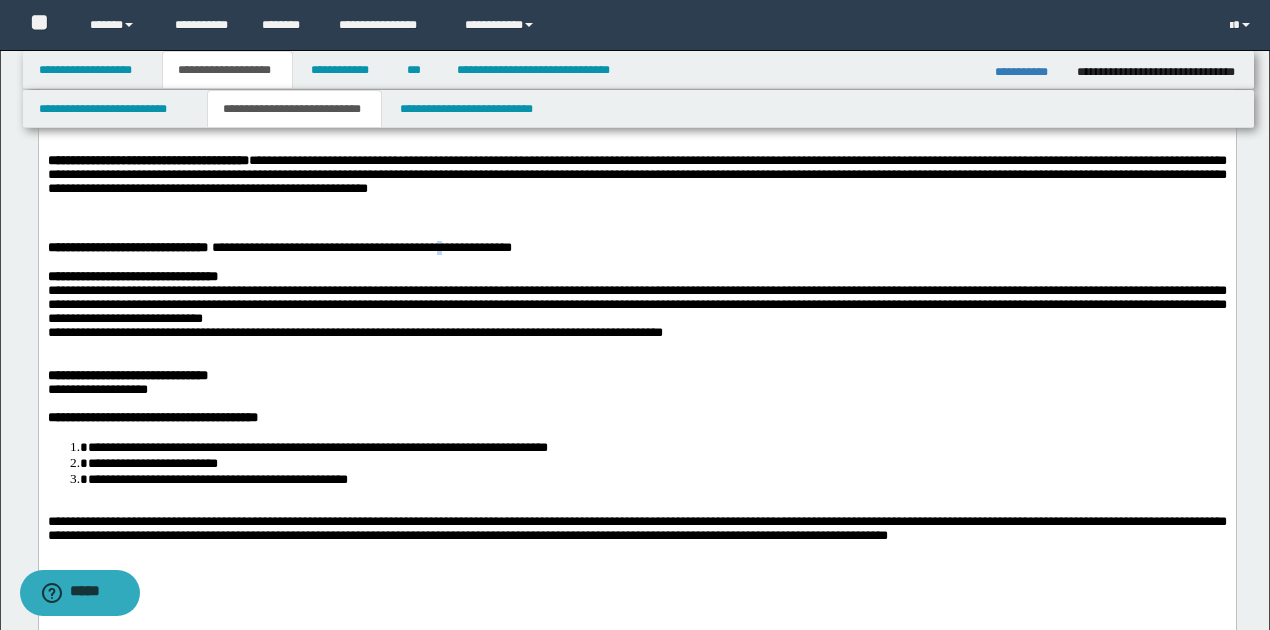 click on "**********" at bounding box center [361, 248] 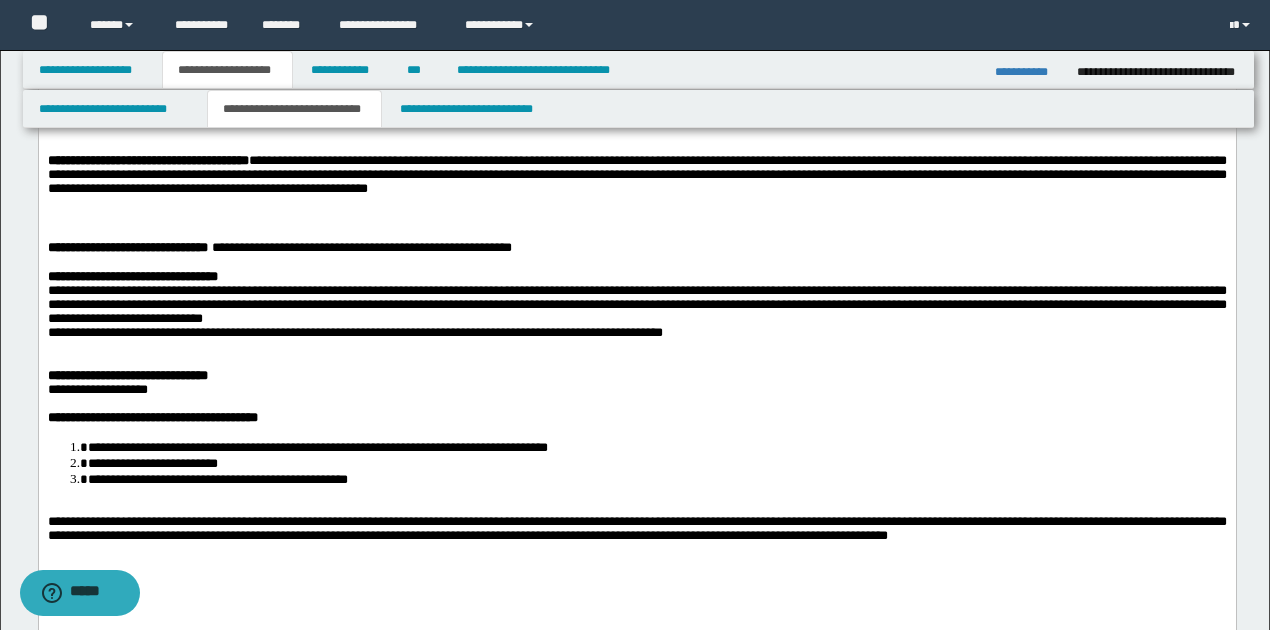click on "**********" at bounding box center [361, 248] 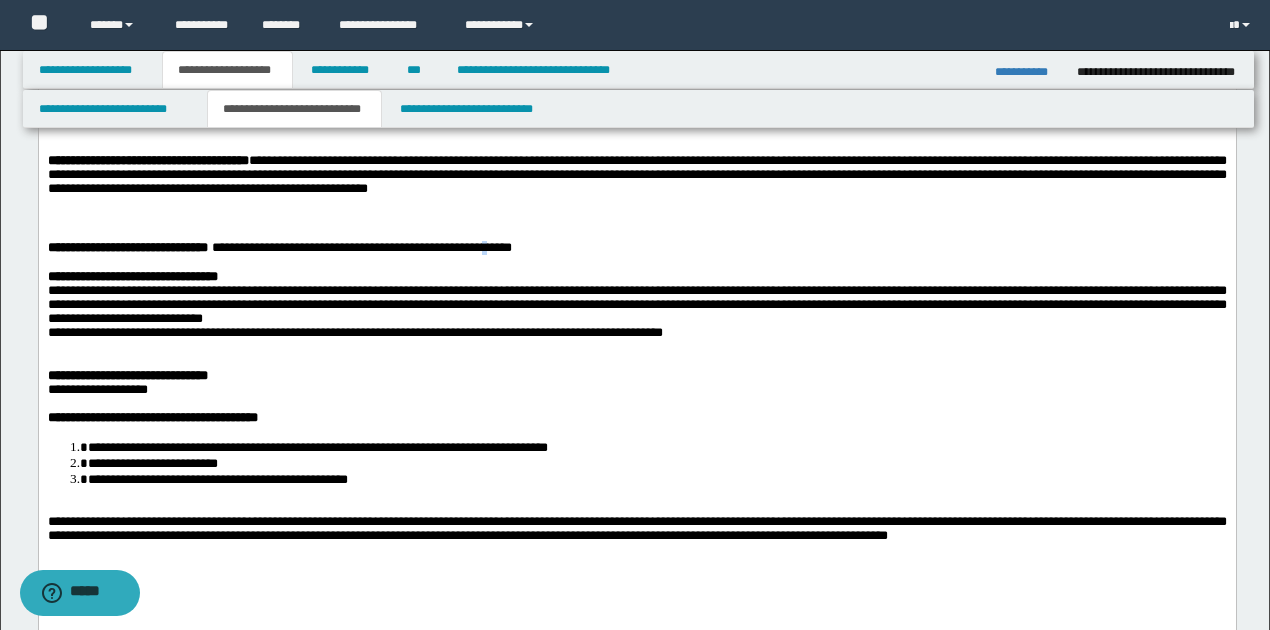 click on "**********" at bounding box center [361, 248] 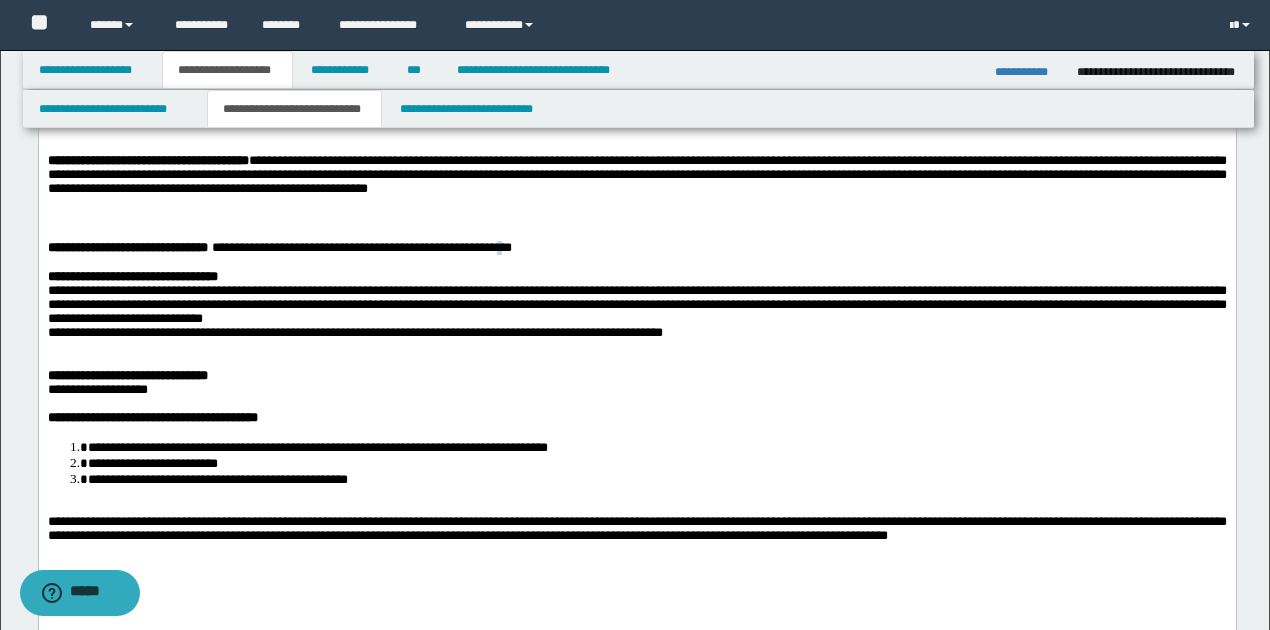 click on "**********" at bounding box center [361, 248] 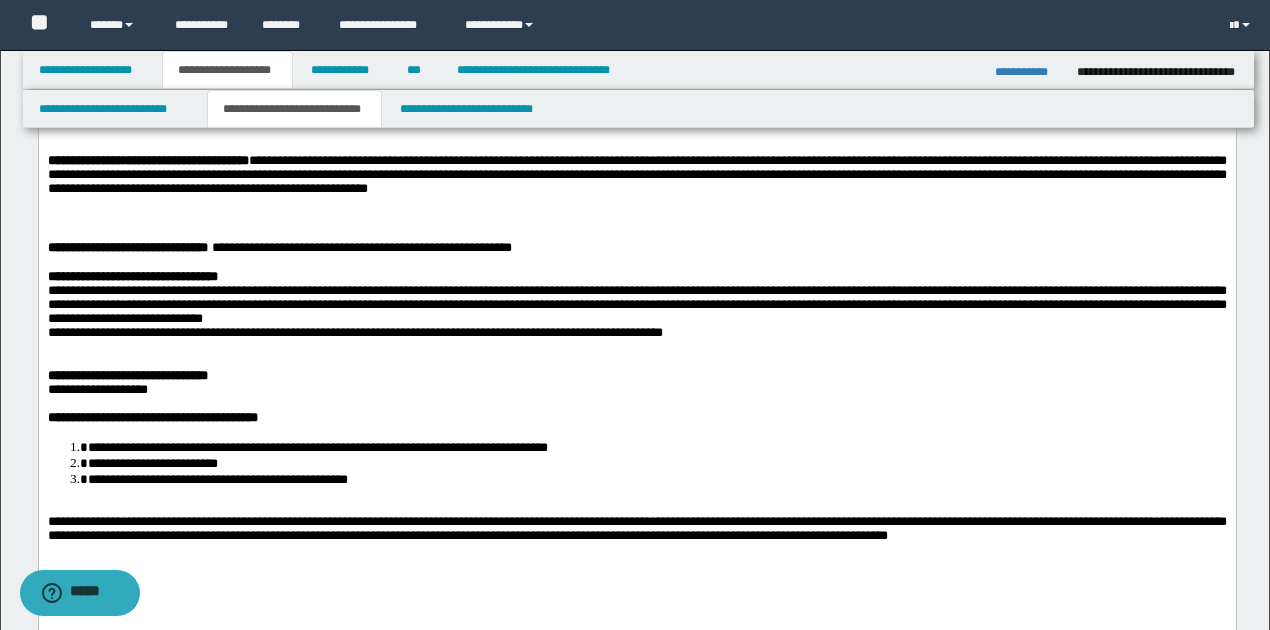 click on "**********" at bounding box center (361, 248) 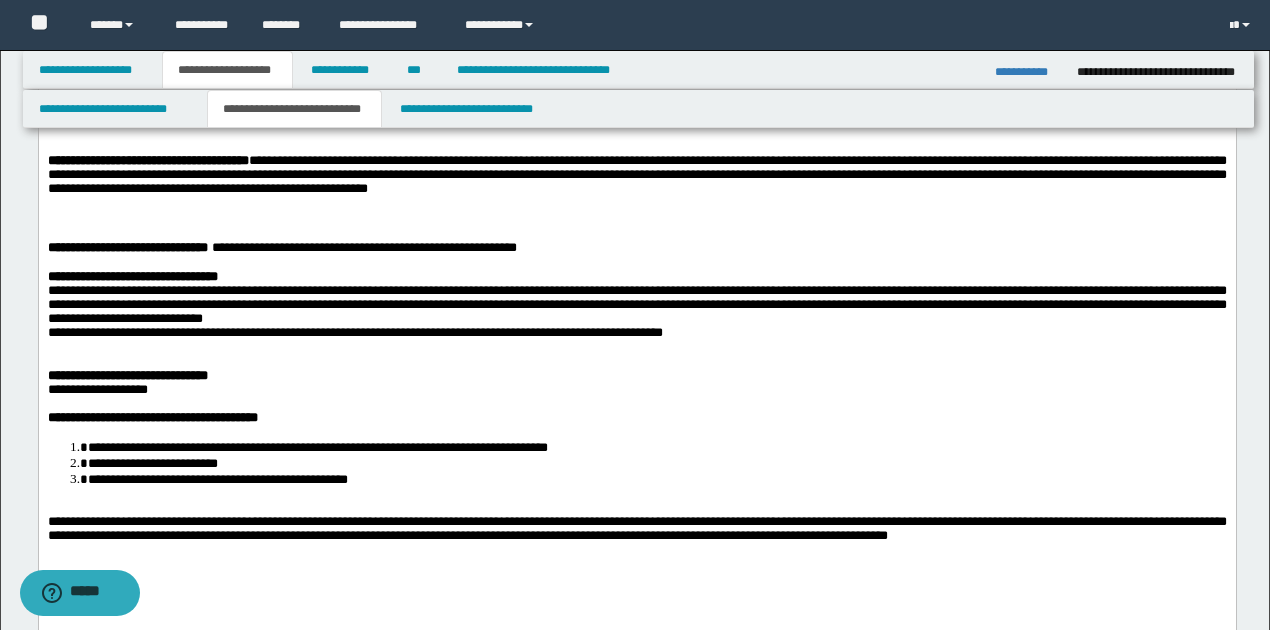 click at bounding box center [637, 233] 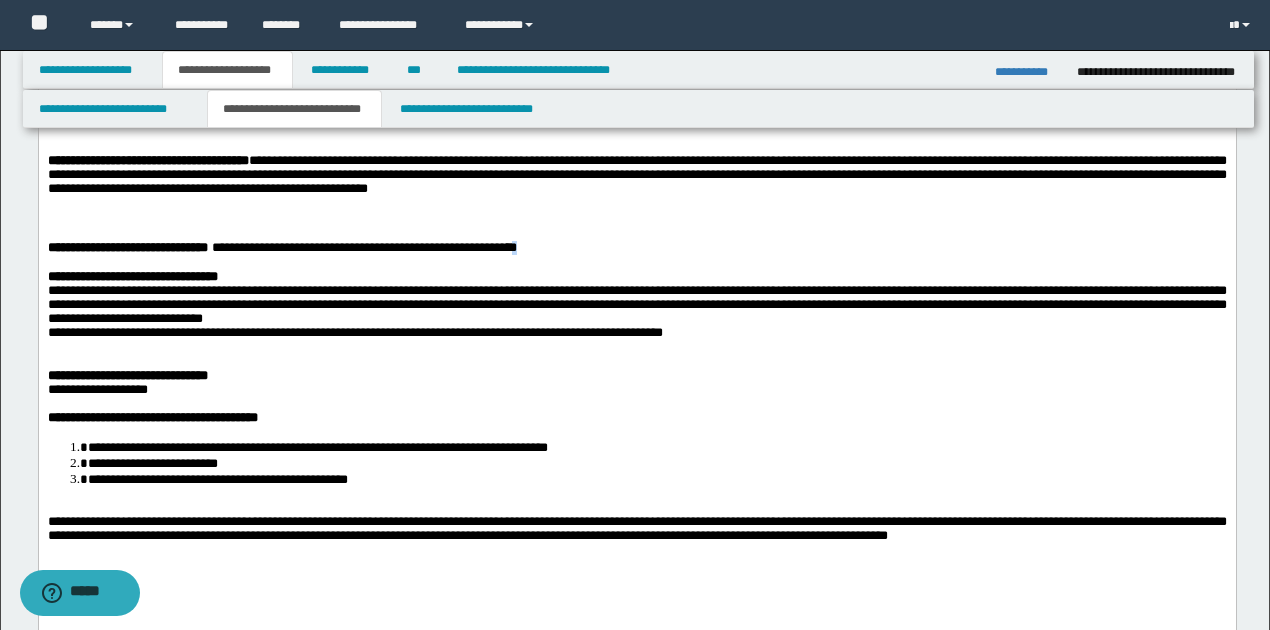 click on "**********" at bounding box center (636, 249) 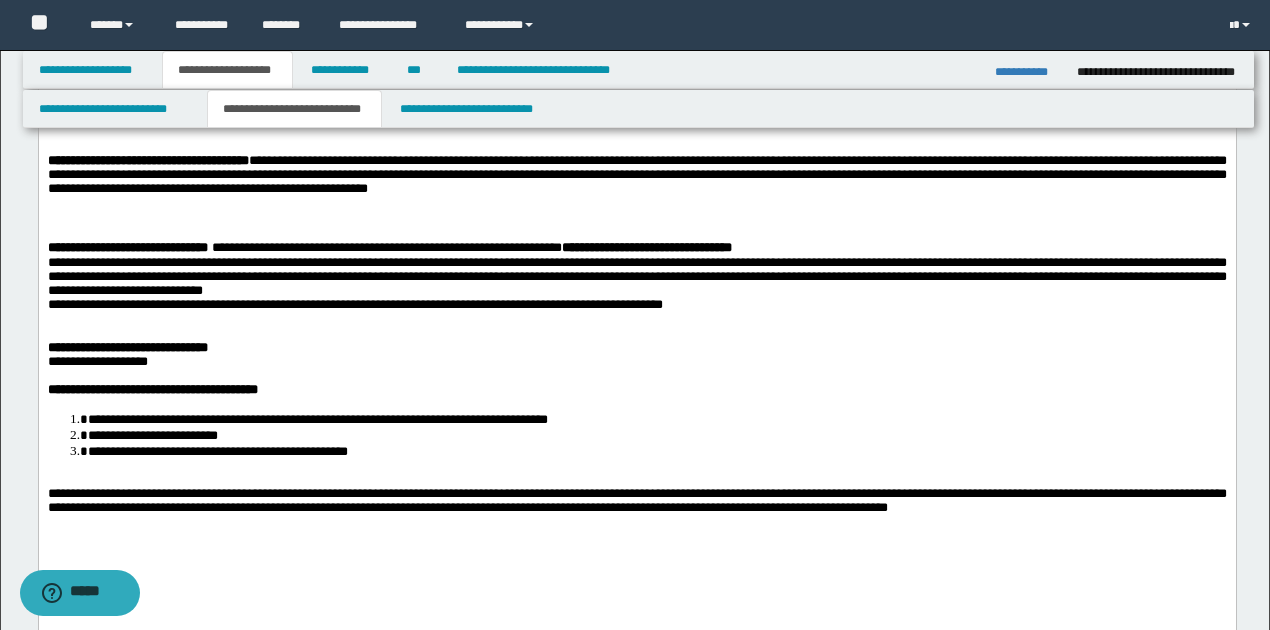 click on "**********" at bounding box center [637, 249] 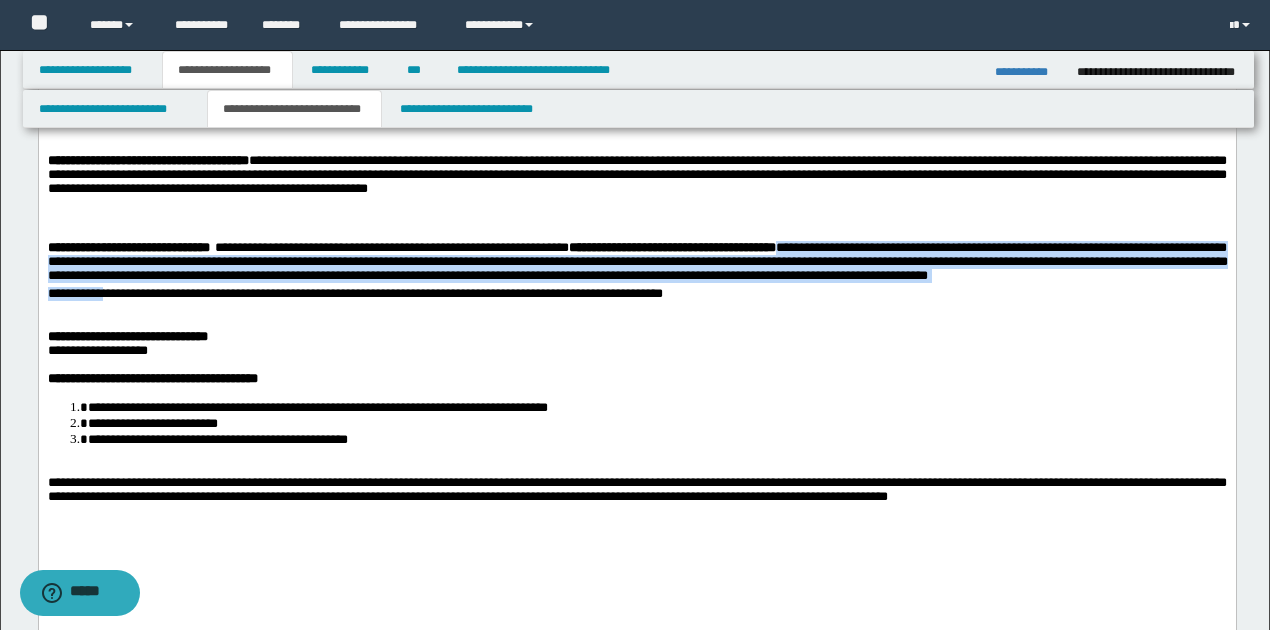 drag, startPoint x: 875, startPoint y: 336, endPoint x: 112, endPoint y: 379, distance: 764.2107 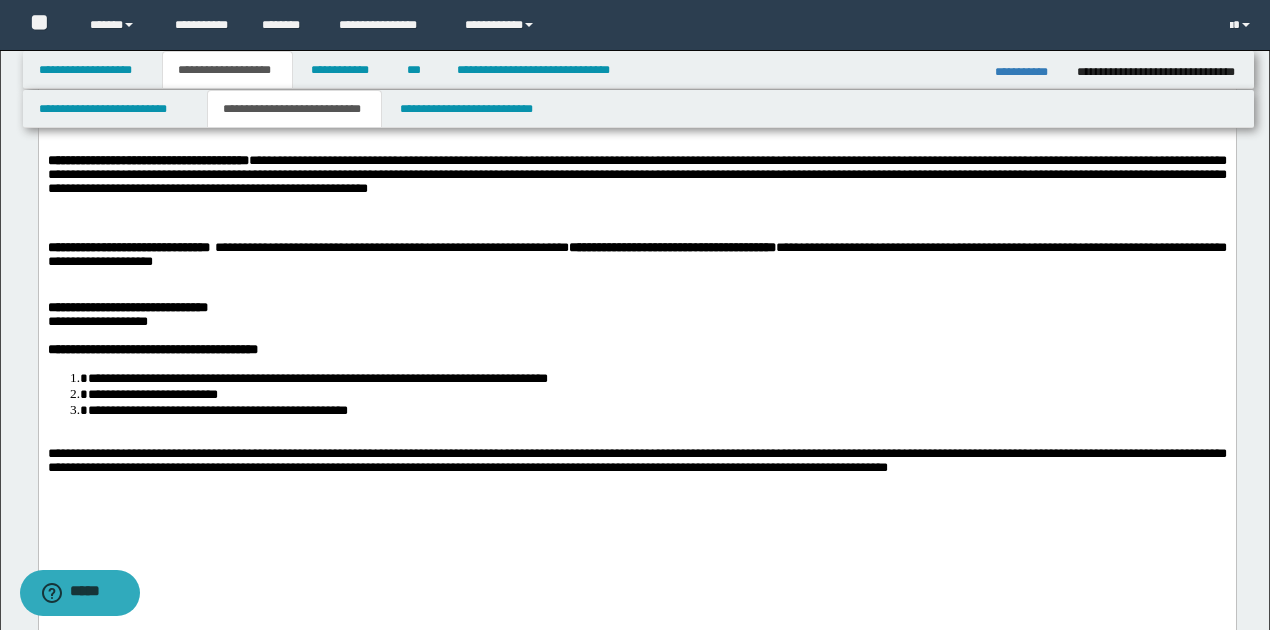 click on "**********" at bounding box center [636, 255] 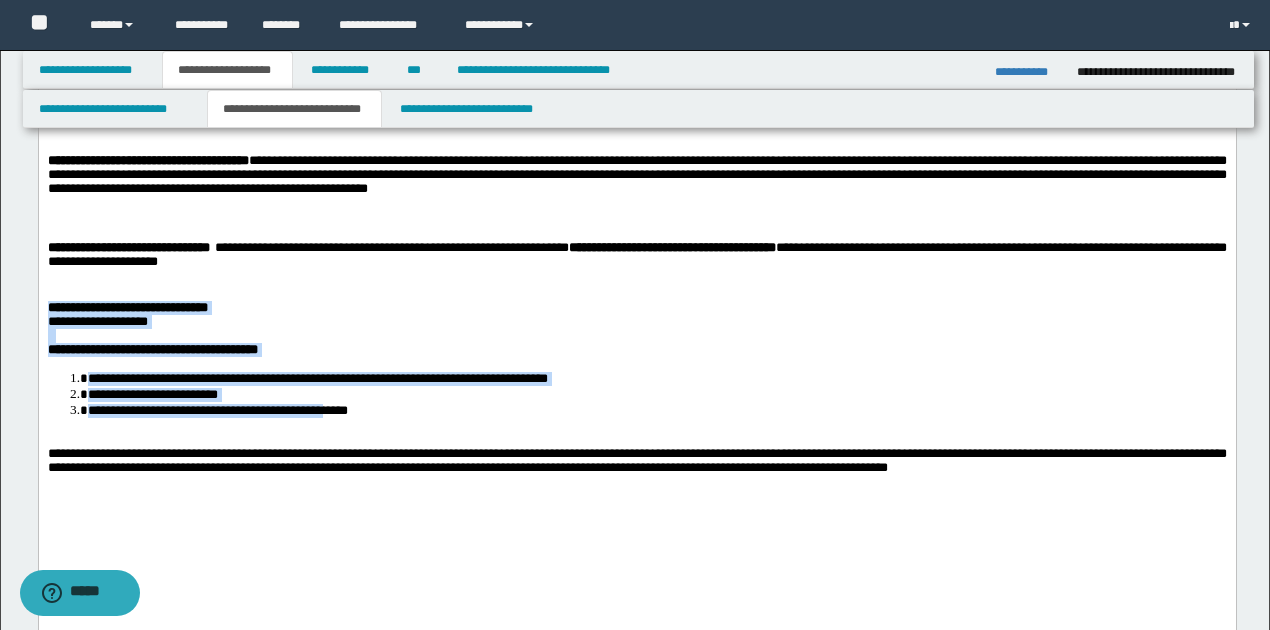 drag, startPoint x: 46, startPoint y: 398, endPoint x: 339, endPoint y: 490, distance: 307.10422 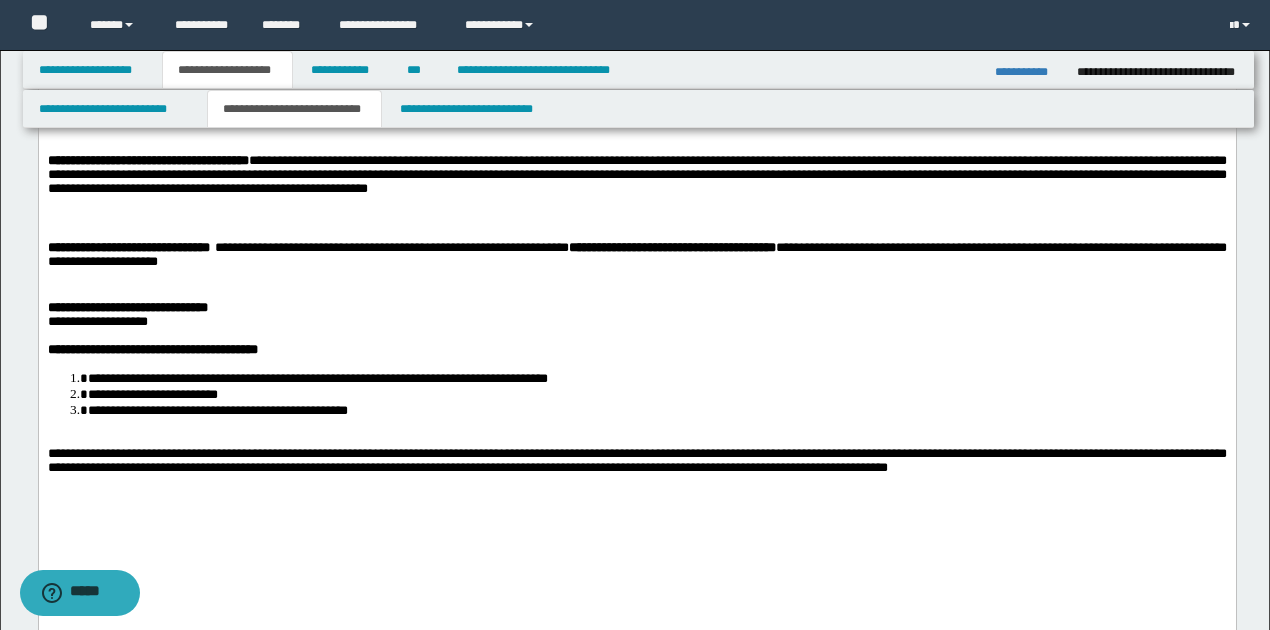 click at bounding box center (636, 295) 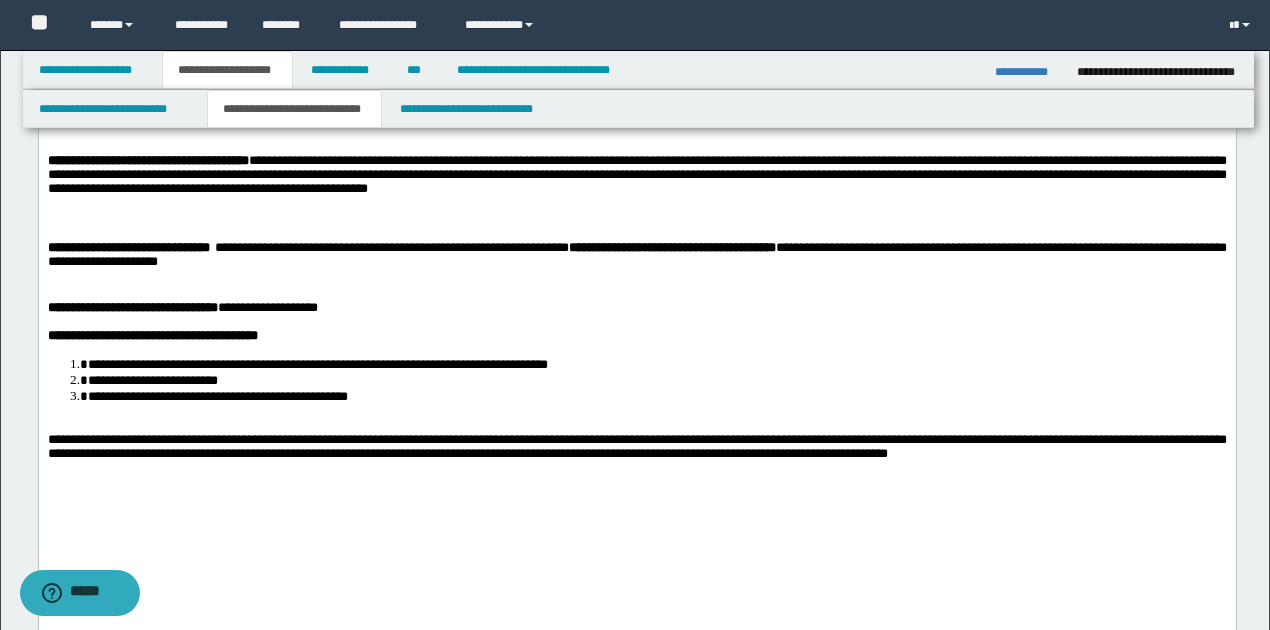 click on "**********" at bounding box center [267, 308] 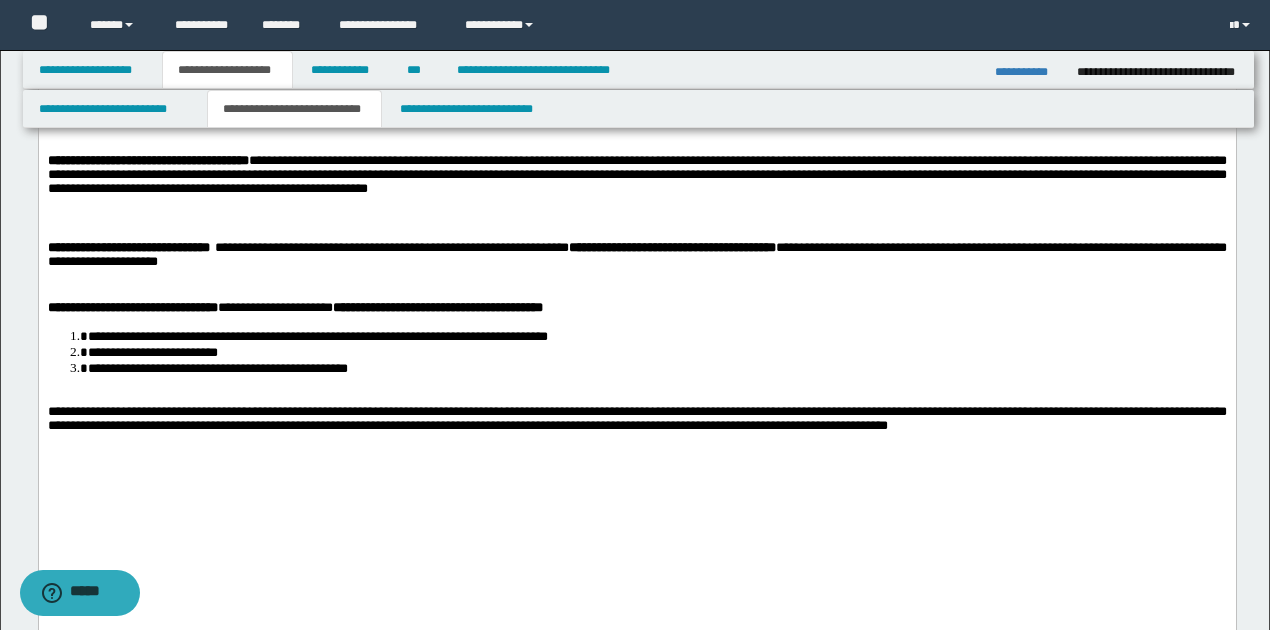 click on "**********" at bounding box center [636, 309] 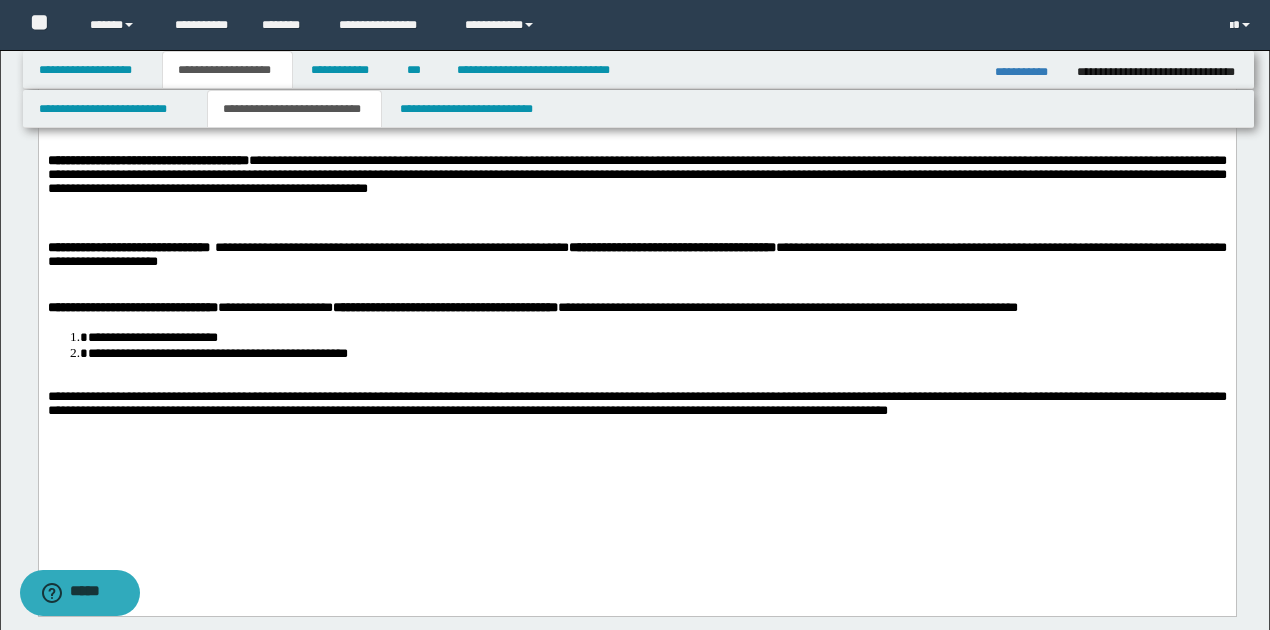 click on "**********" at bounding box center [637, 309] 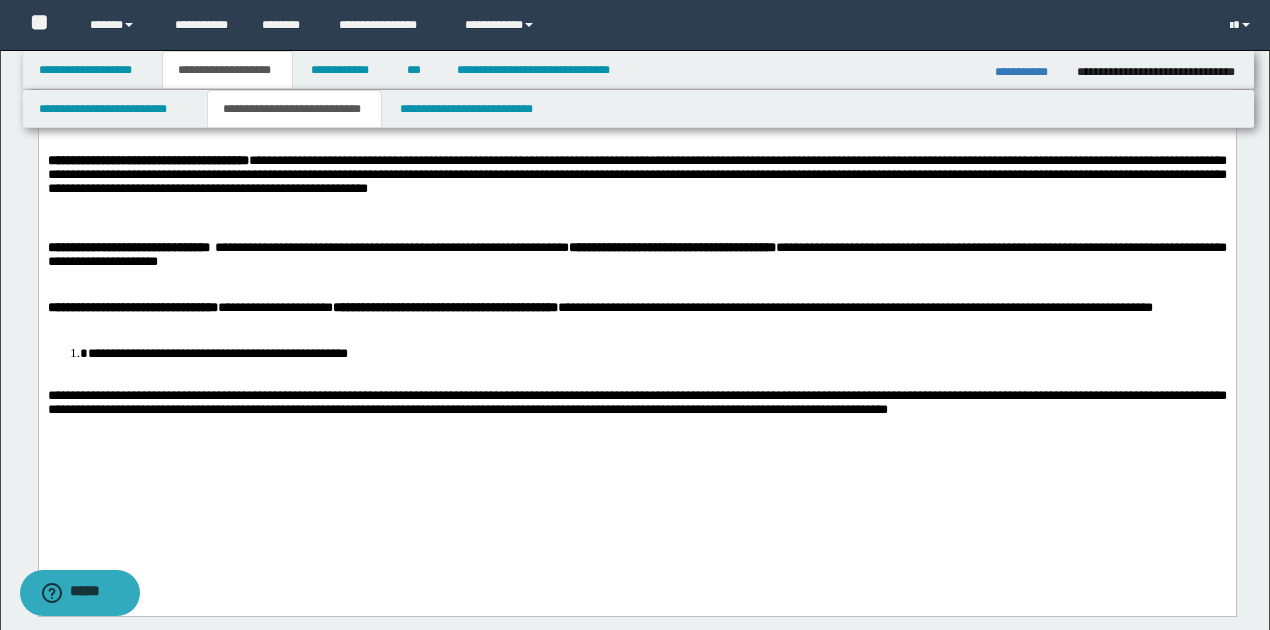 click on "**********" at bounding box center [637, 317] 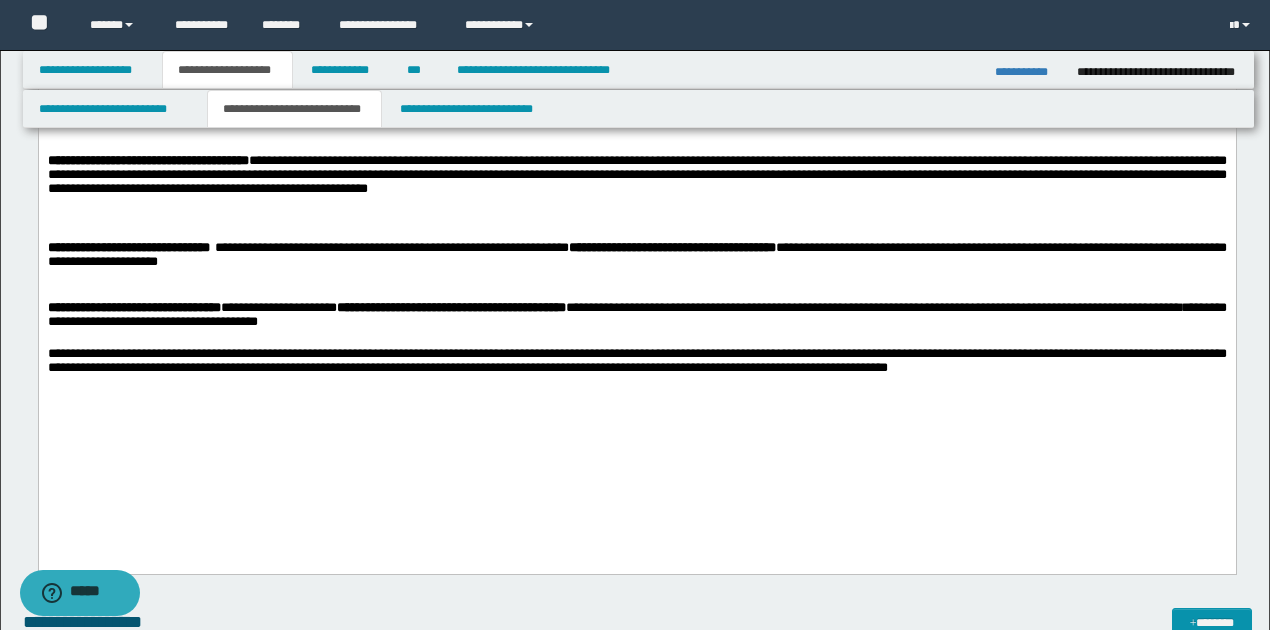 click on "**********" at bounding box center [637, 317] 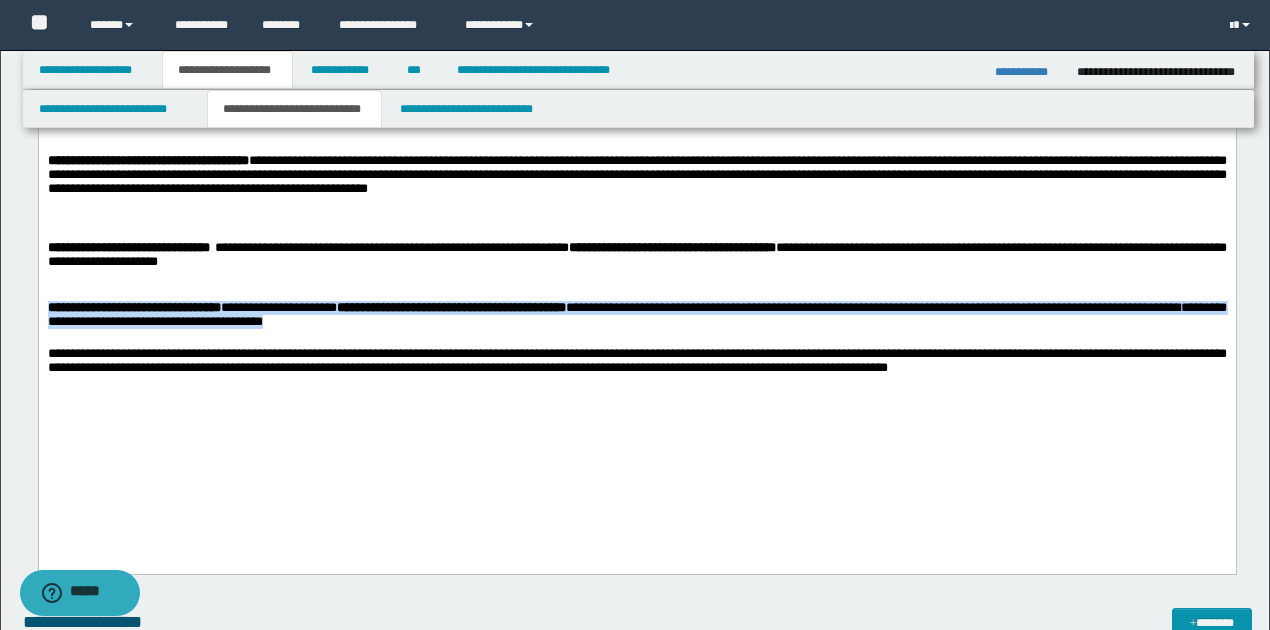 drag, startPoint x: 46, startPoint y: 399, endPoint x: 480, endPoint y: 410, distance: 434.13937 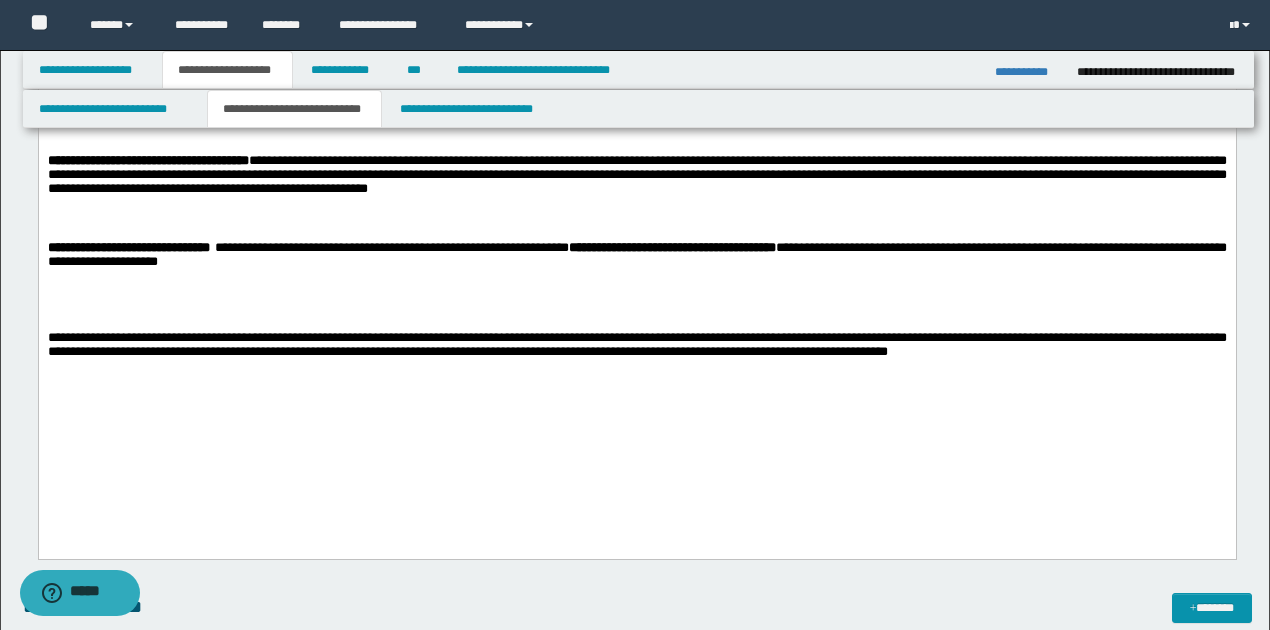 click on "**********" at bounding box center (637, 103) 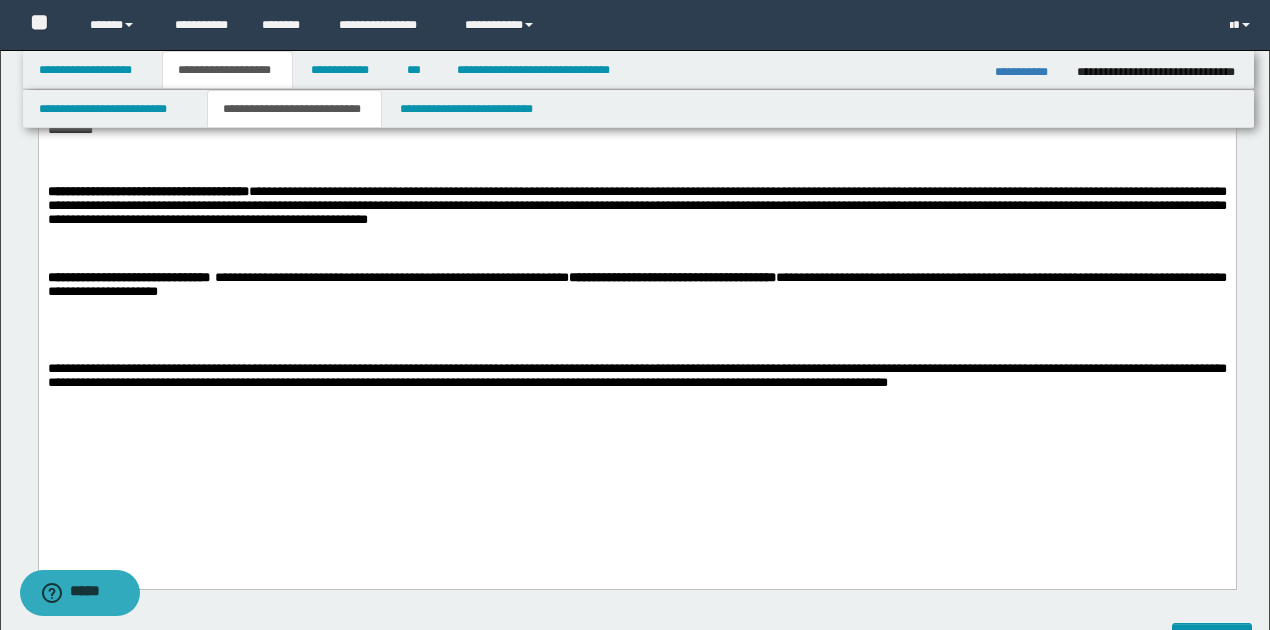 scroll, scrollTop: 1200, scrollLeft: 0, axis: vertical 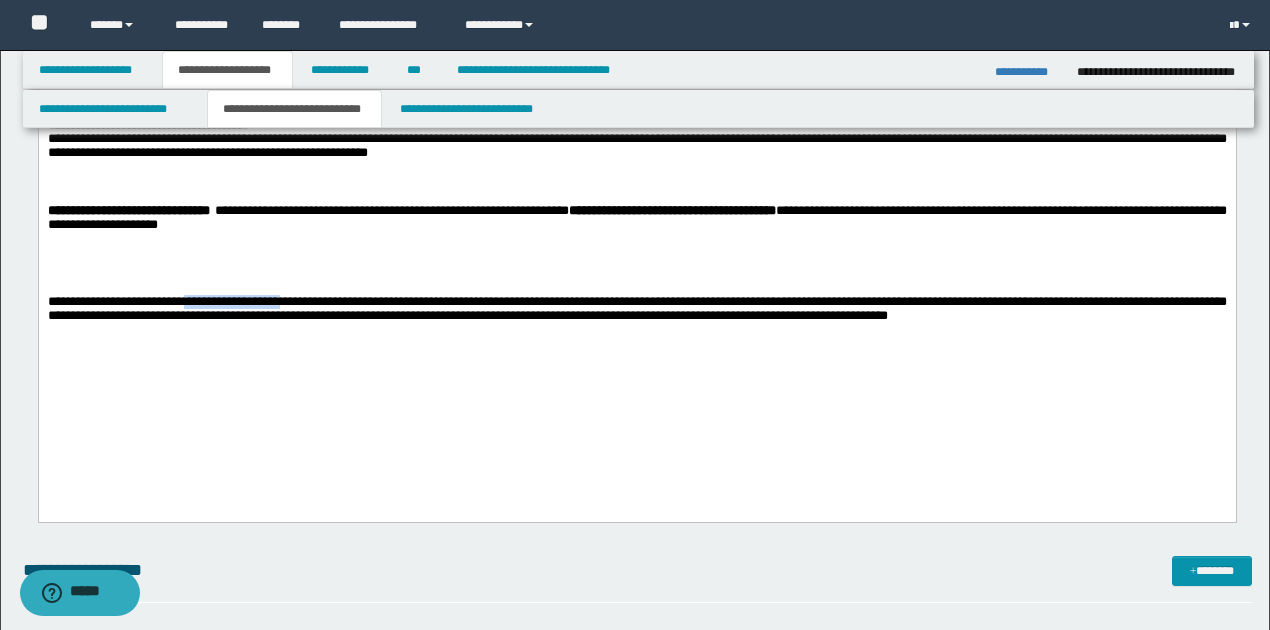 drag, startPoint x: 193, startPoint y: 389, endPoint x: 302, endPoint y: 390, distance: 109.004585 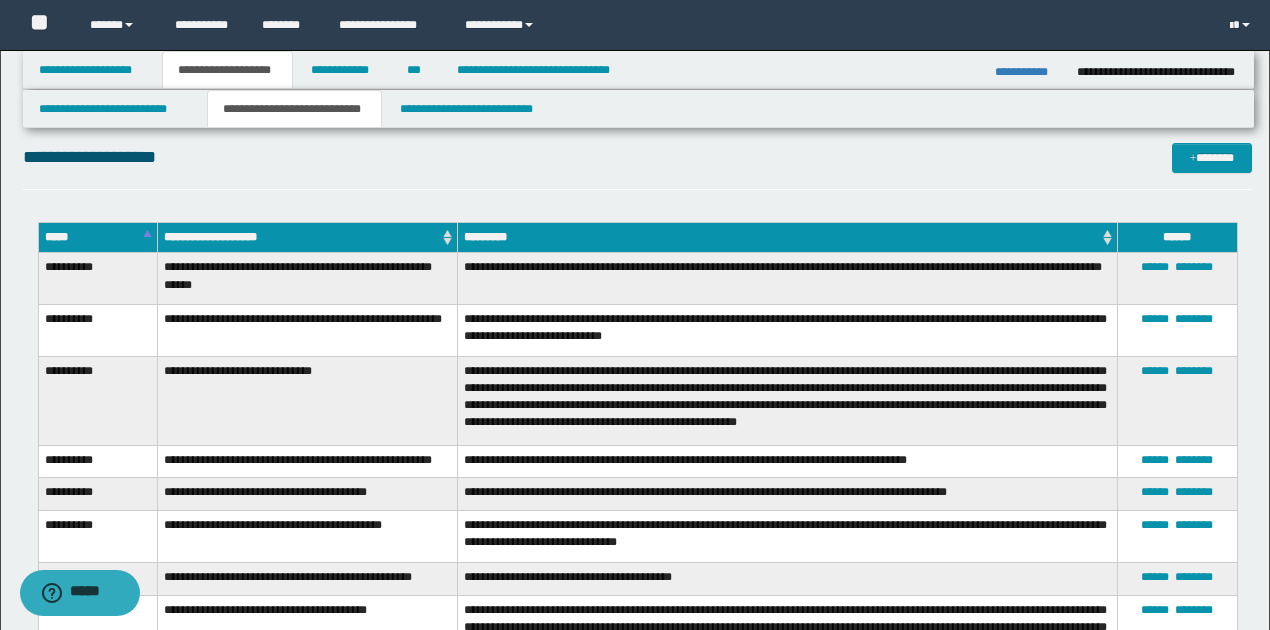 scroll, scrollTop: 8133, scrollLeft: 0, axis: vertical 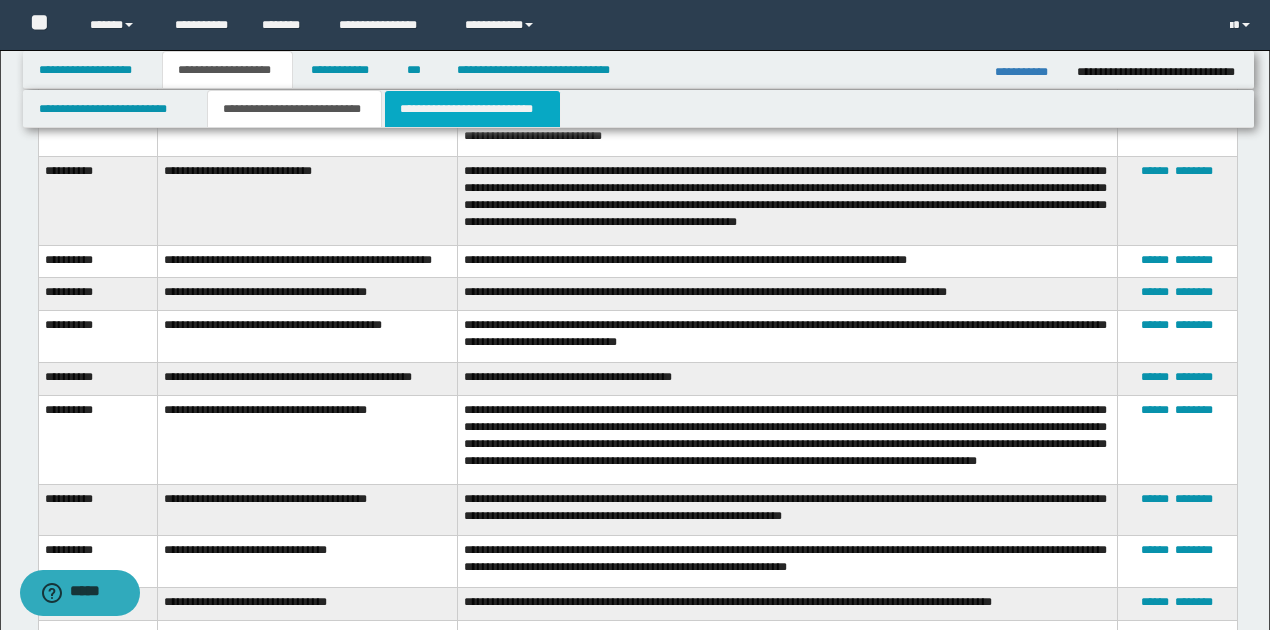 click on "**********" at bounding box center (472, 109) 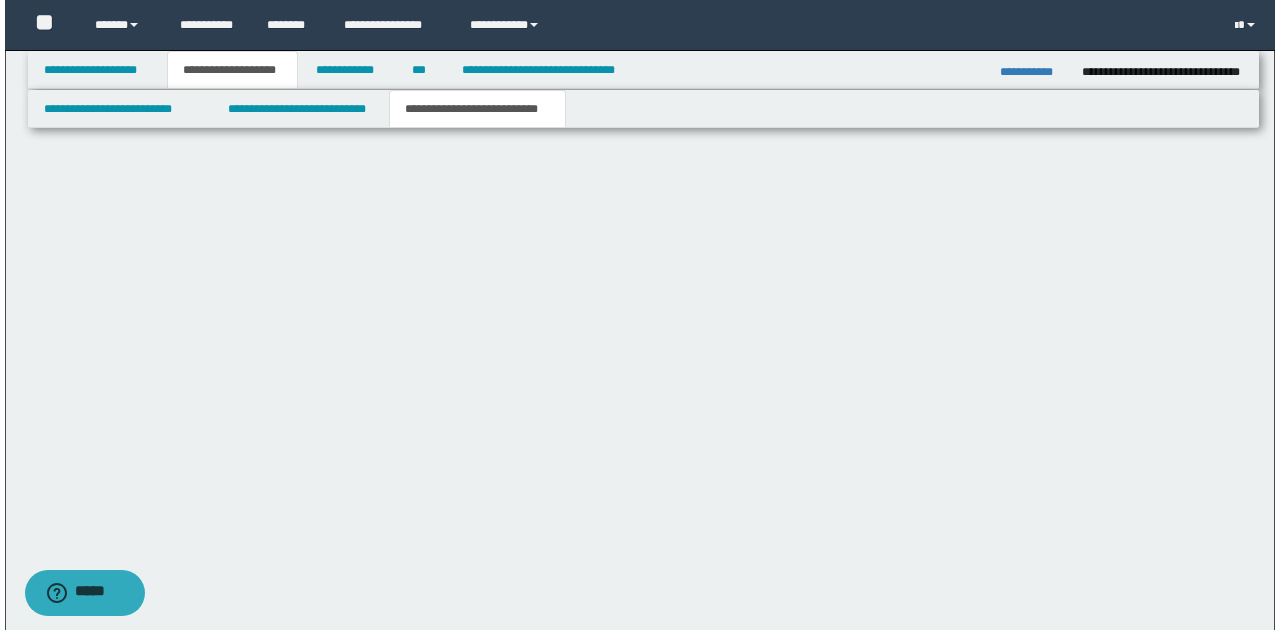 scroll, scrollTop: 0, scrollLeft: 0, axis: both 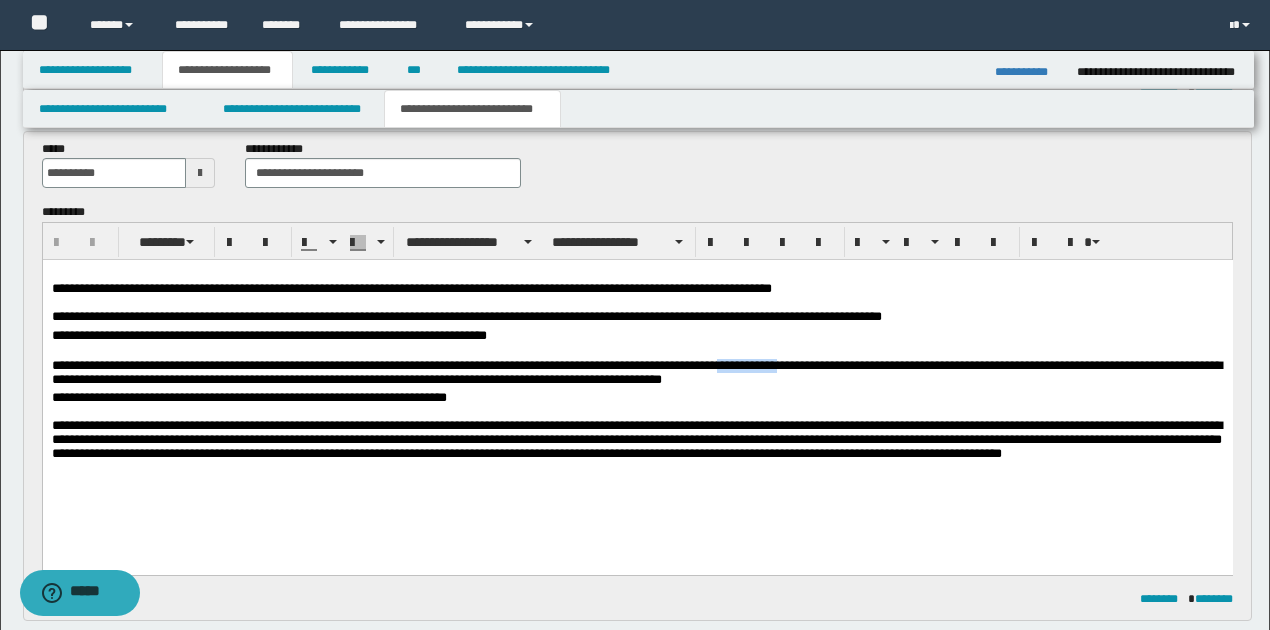 drag, startPoint x: 780, startPoint y: 365, endPoint x: 853, endPoint y: 367, distance: 73.02739 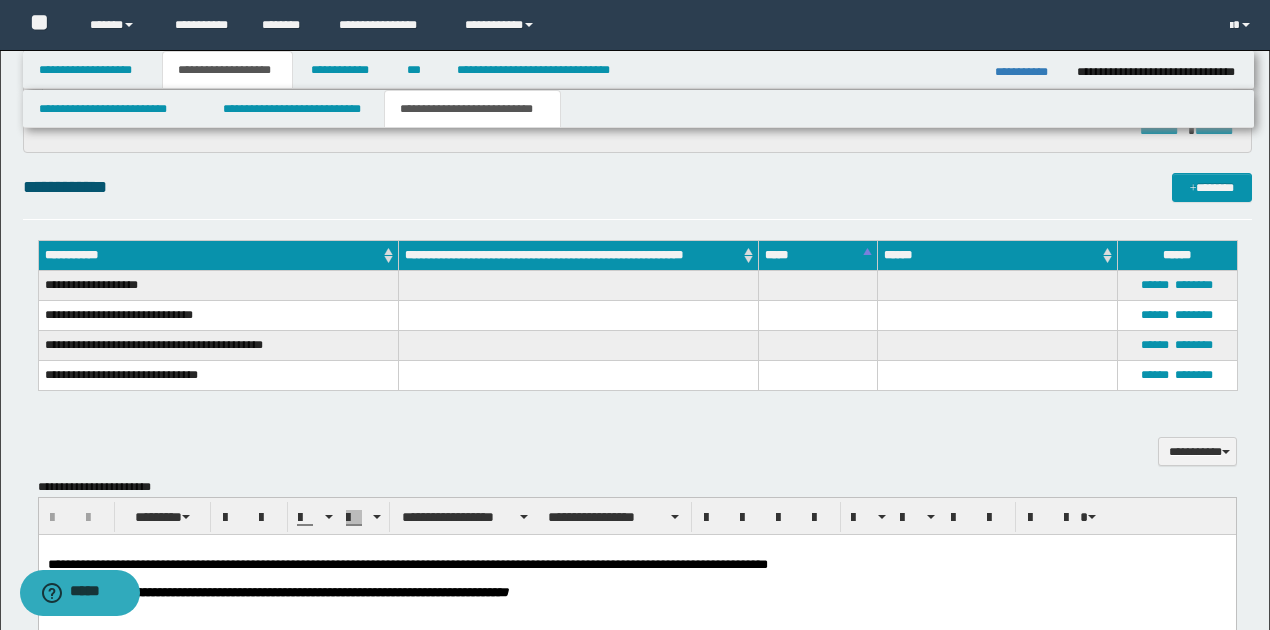 scroll, scrollTop: 933, scrollLeft: 0, axis: vertical 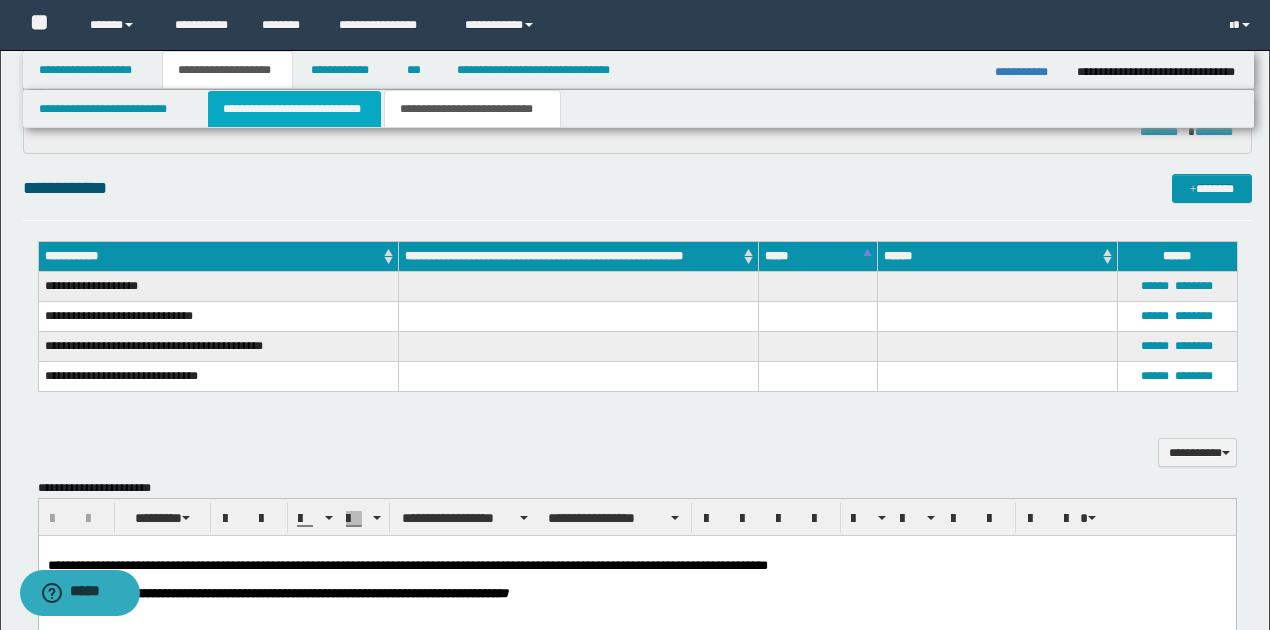click on "**********" at bounding box center [294, 109] 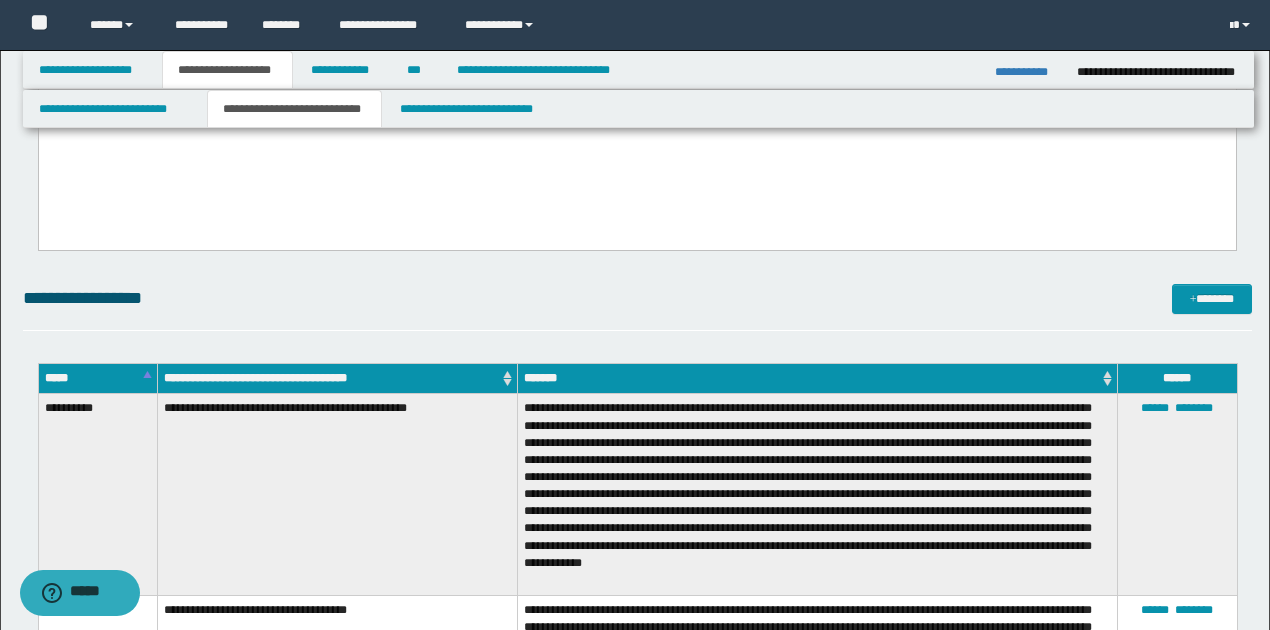 scroll, scrollTop: 1333, scrollLeft: 0, axis: vertical 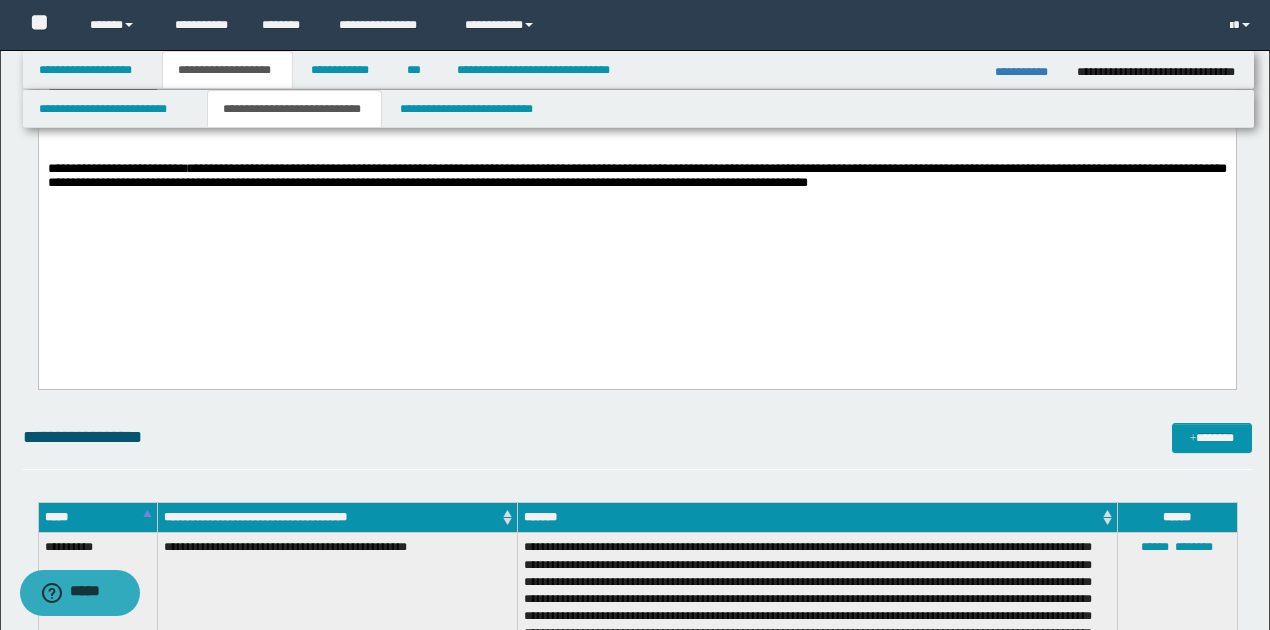 click on "**********" at bounding box center (636, 177) 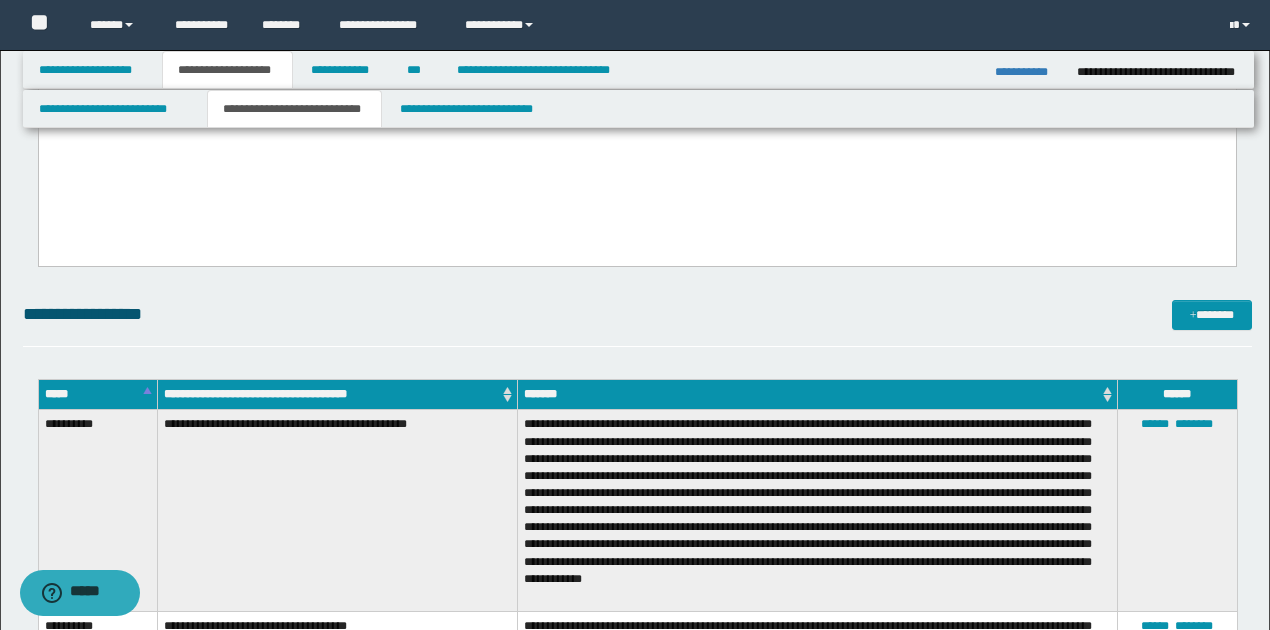 scroll, scrollTop: 1333, scrollLeft: 0, axis: vertical 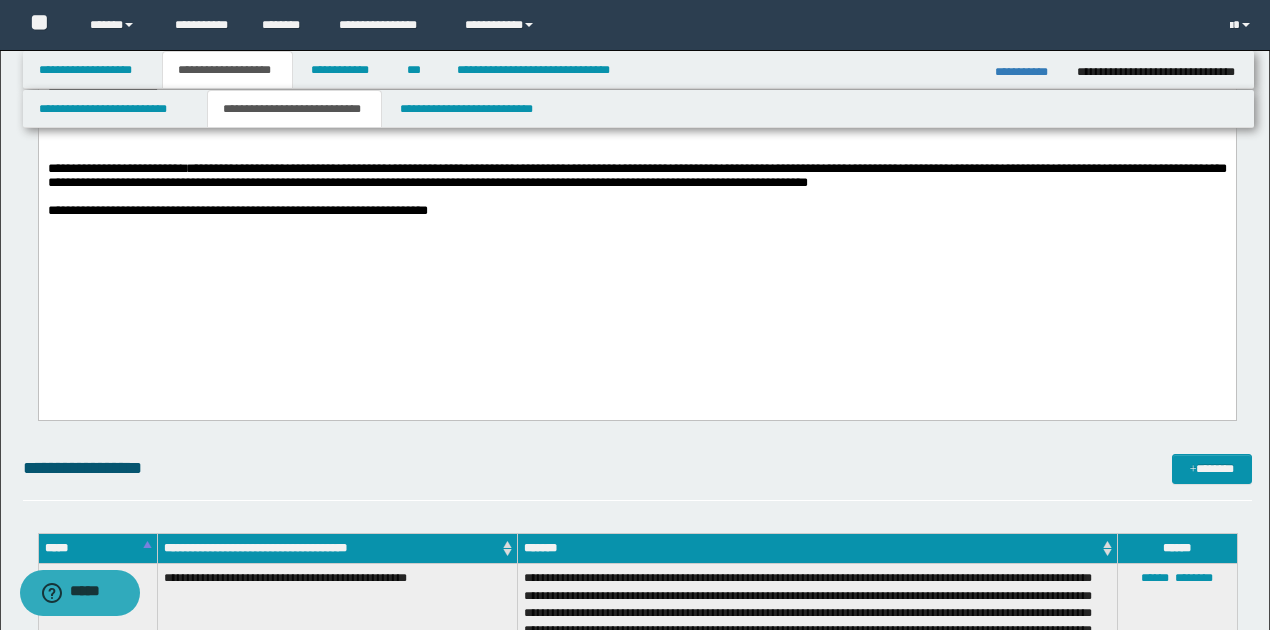 click on "**********" at bounding box center (237, 211) 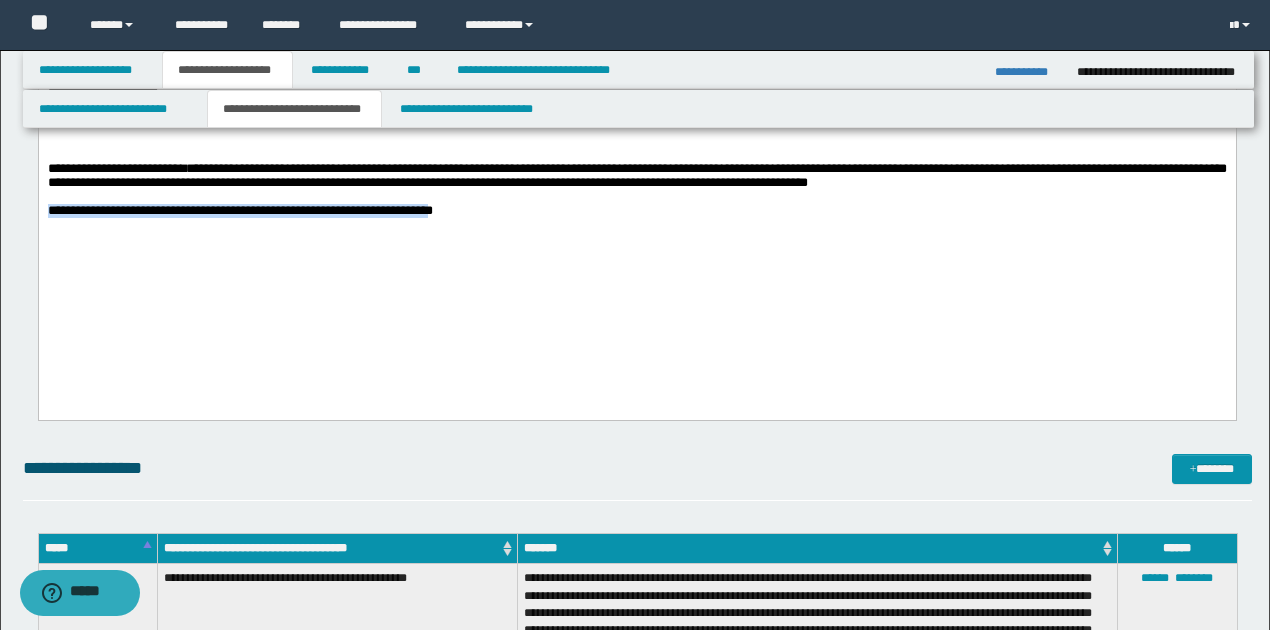 drag, startPoint x: 47, startPoint y: 305, endPoint x: 630, endPoint y: 305, distance: 583 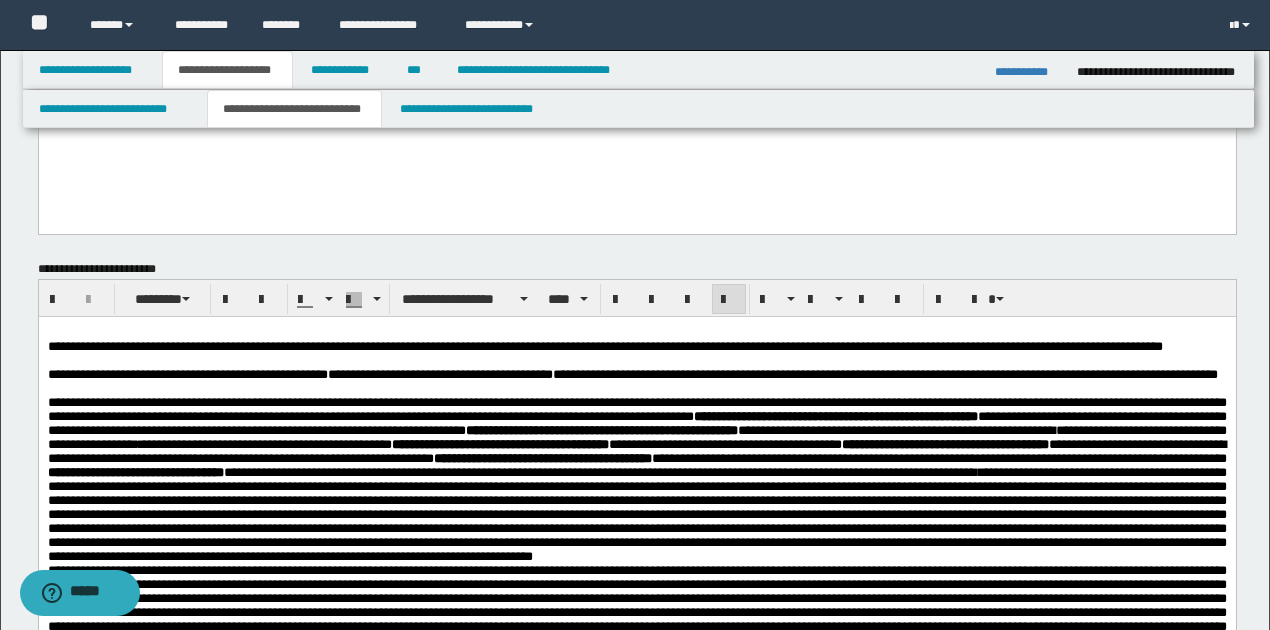 scroll, scrollTop: 466, scrollLeft: 0, axis: vertical 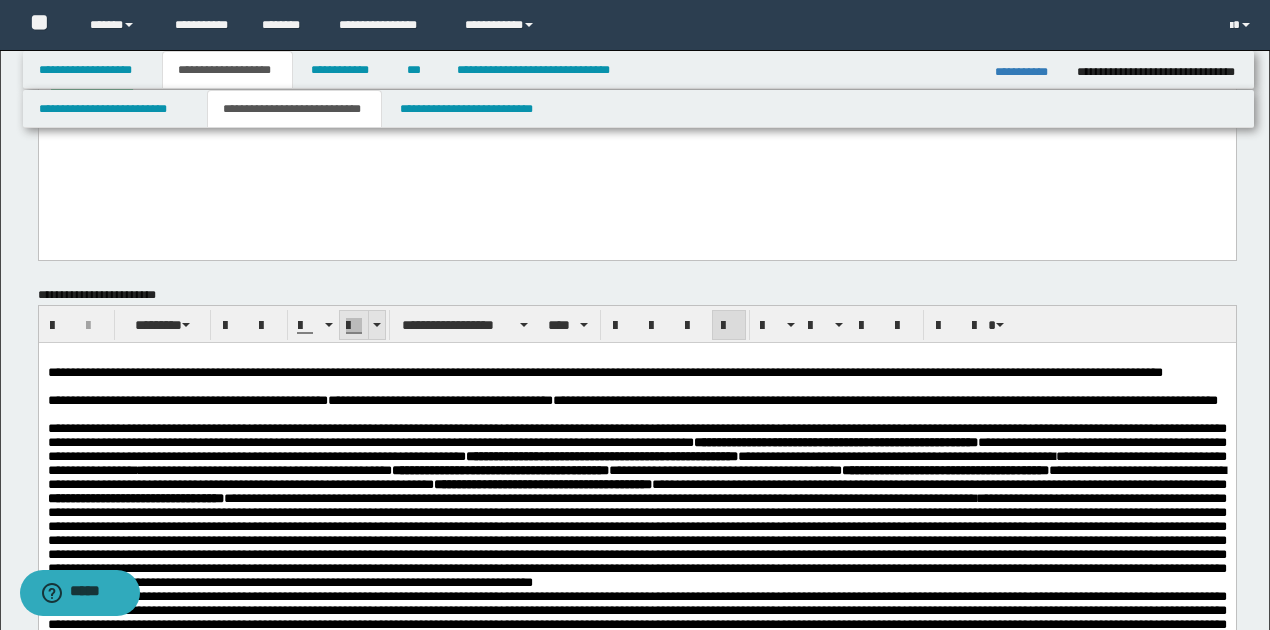 click at bounding box center (376, 325) 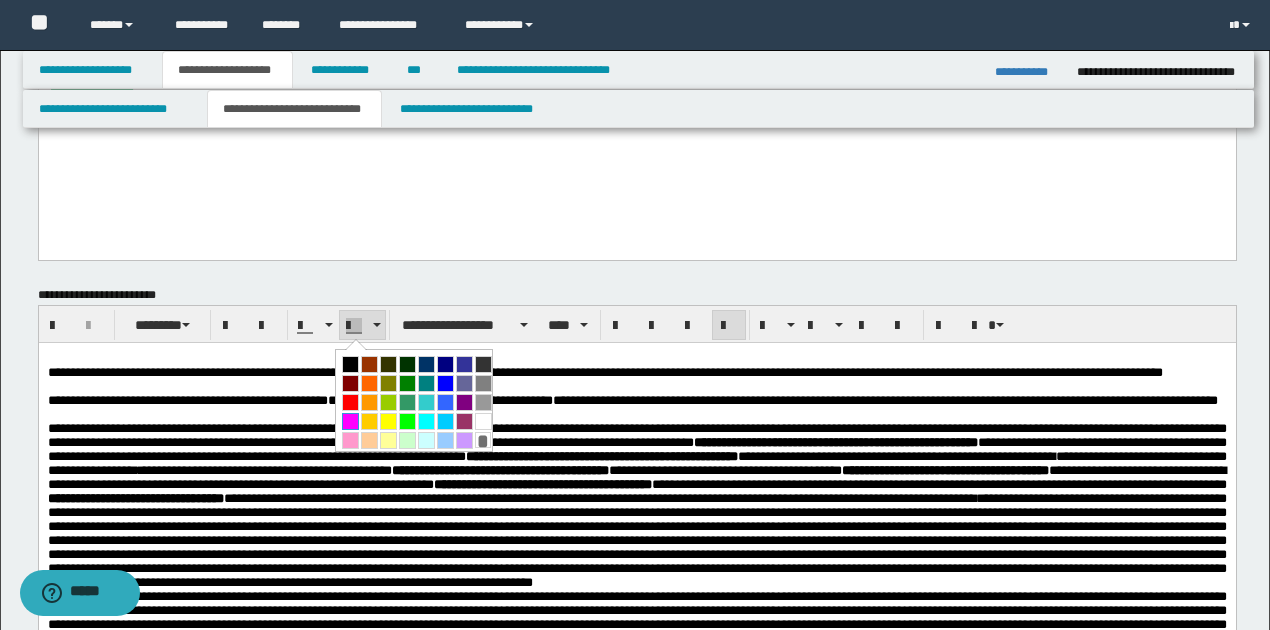 click at bounding box center [350, 421] 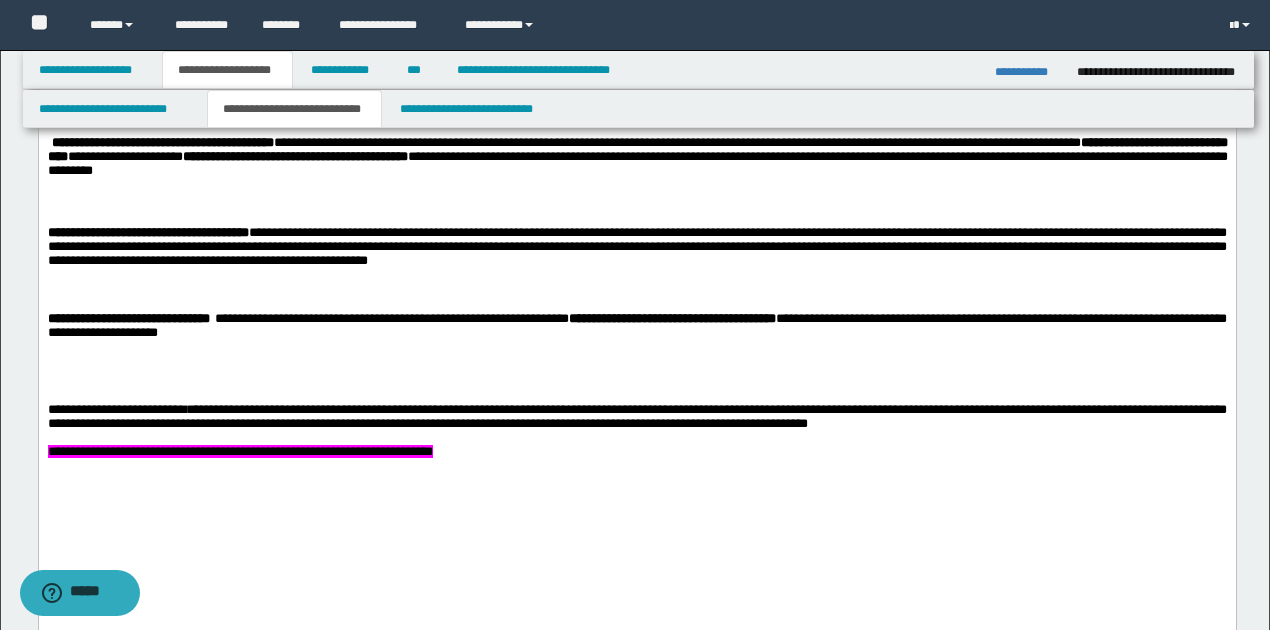 scroll, scrollTop: 1133, scrollLeft: 0, axis: vertical 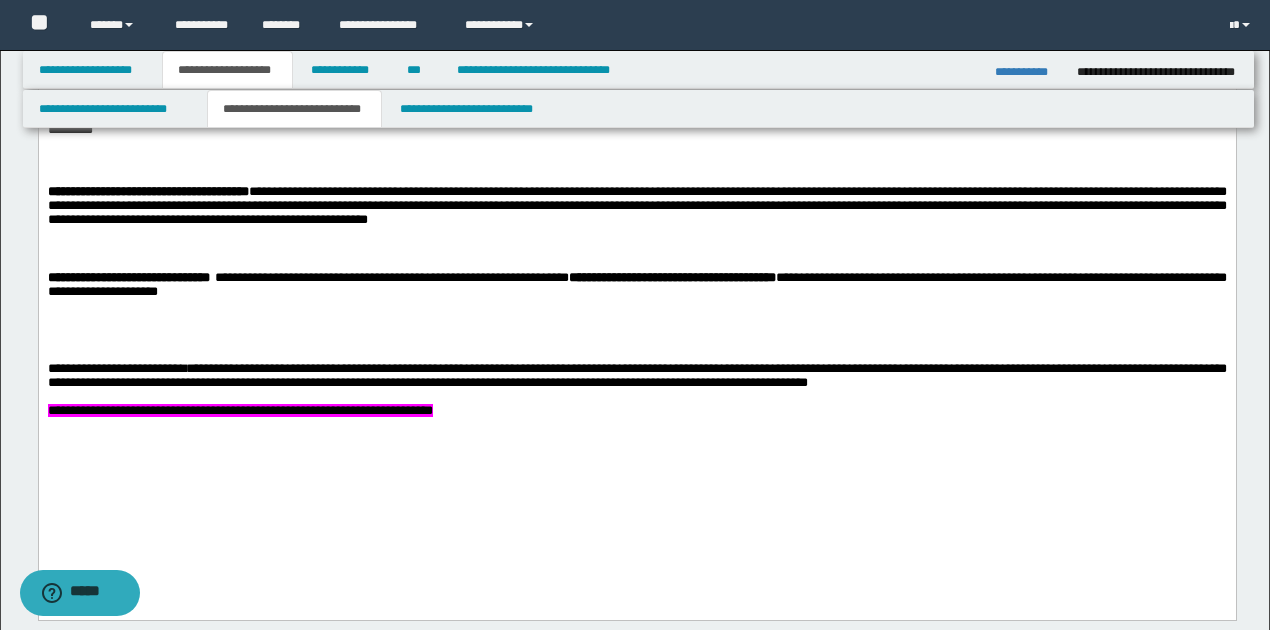 click at bounding box center (636, 398) 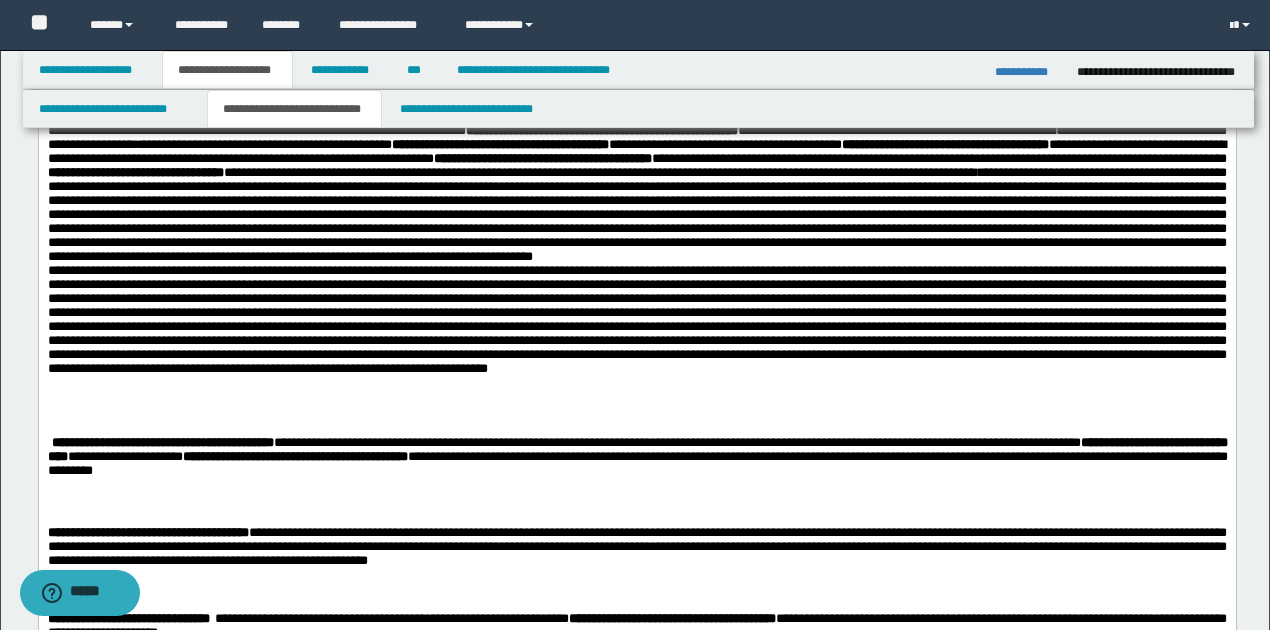 scroll, scrollTop: 666, scrollLeft: 0, axis: vertical 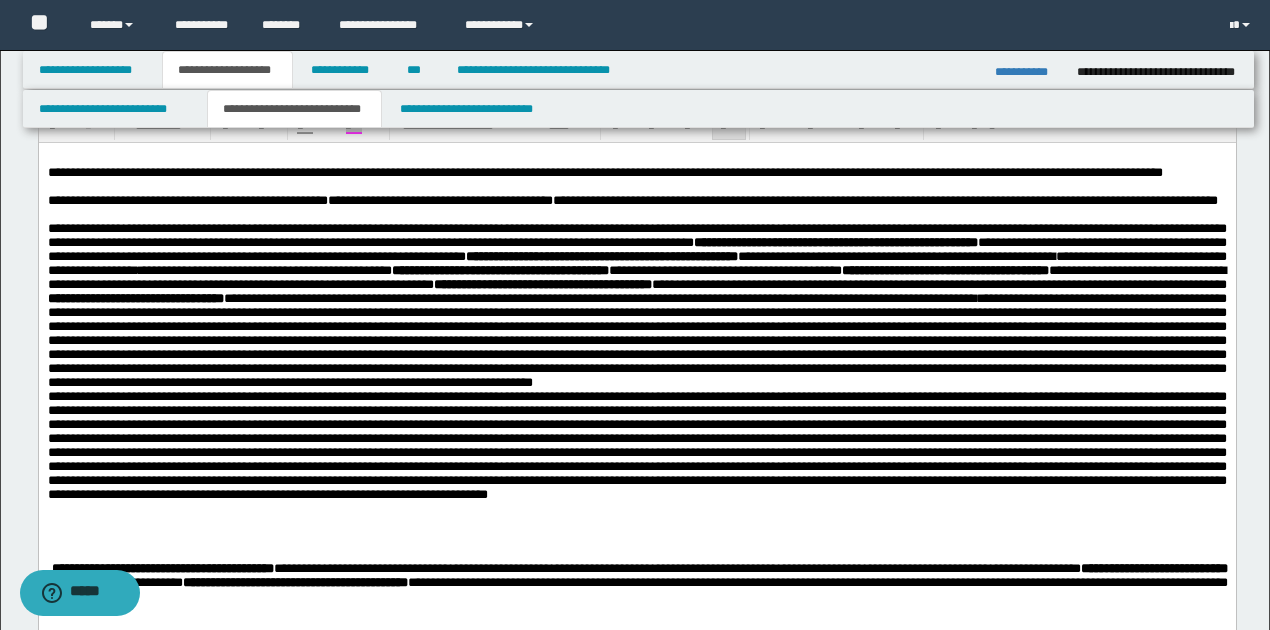 click at bounding box center [636, 445] 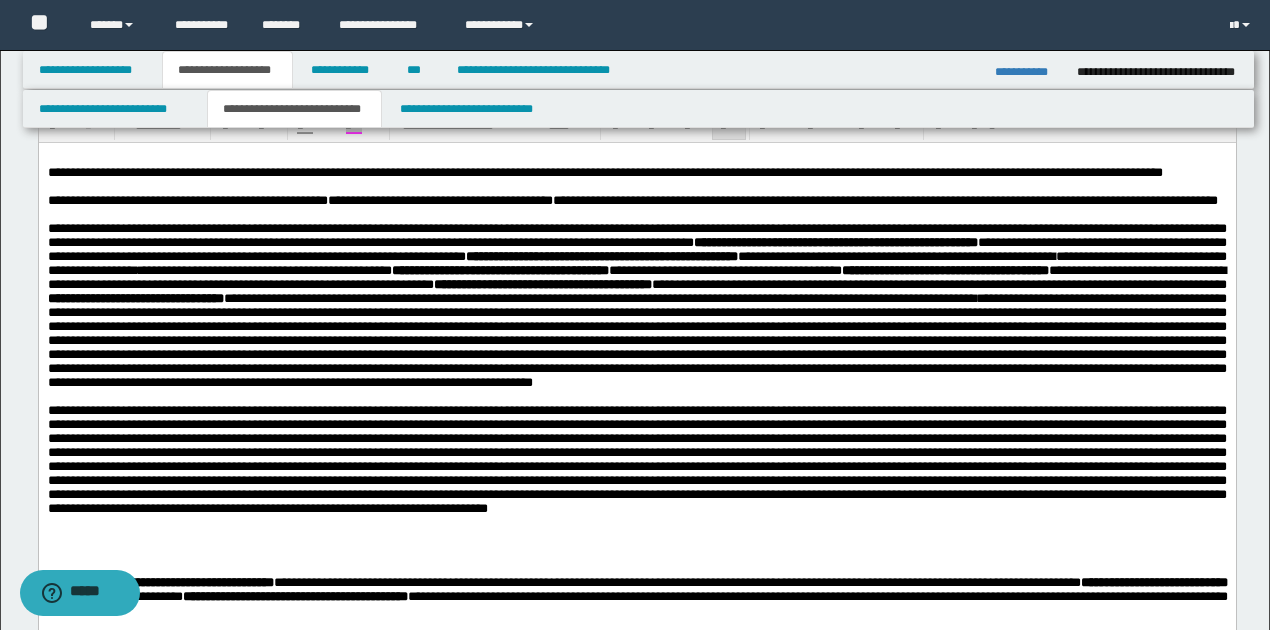 click on "**********" at bounding box center (636, 306) 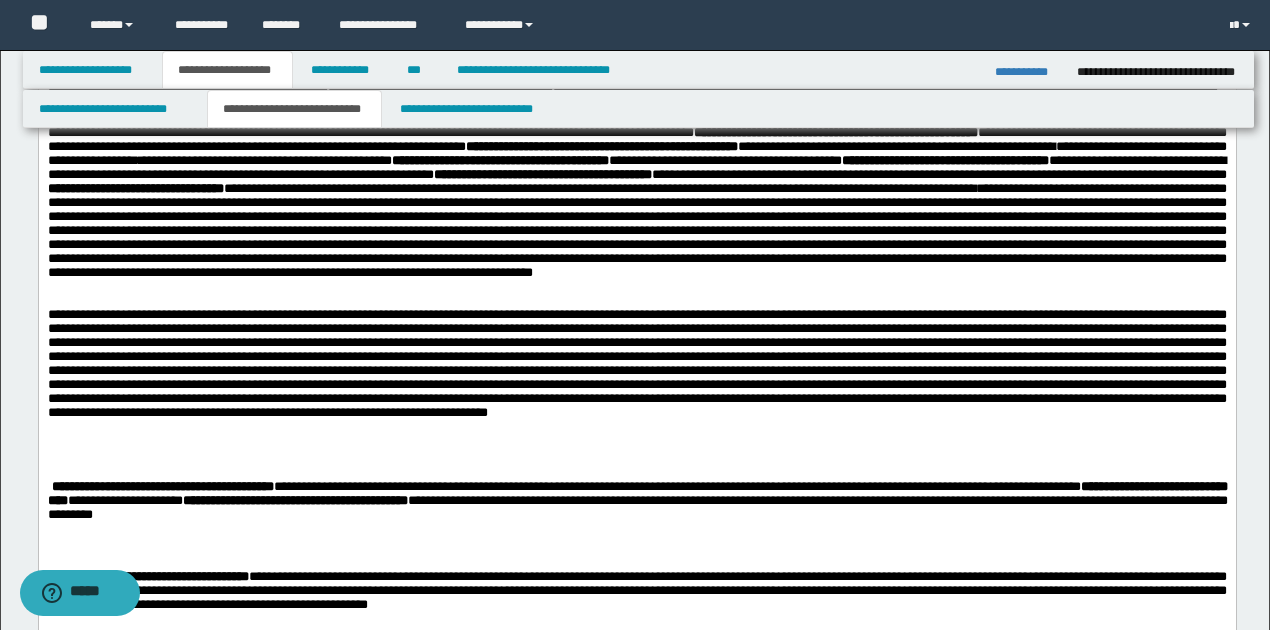 scroll, scrollTop: 800, scrollLeft: 0, axis: vertical 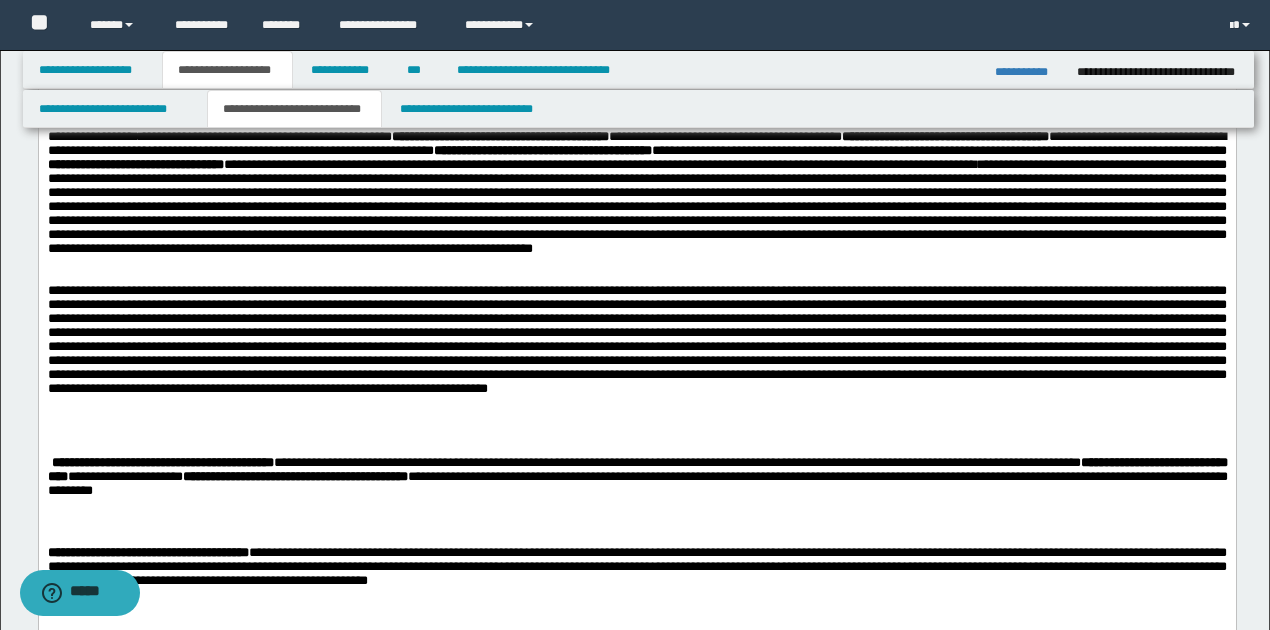 click at bounding box center (636, 277) 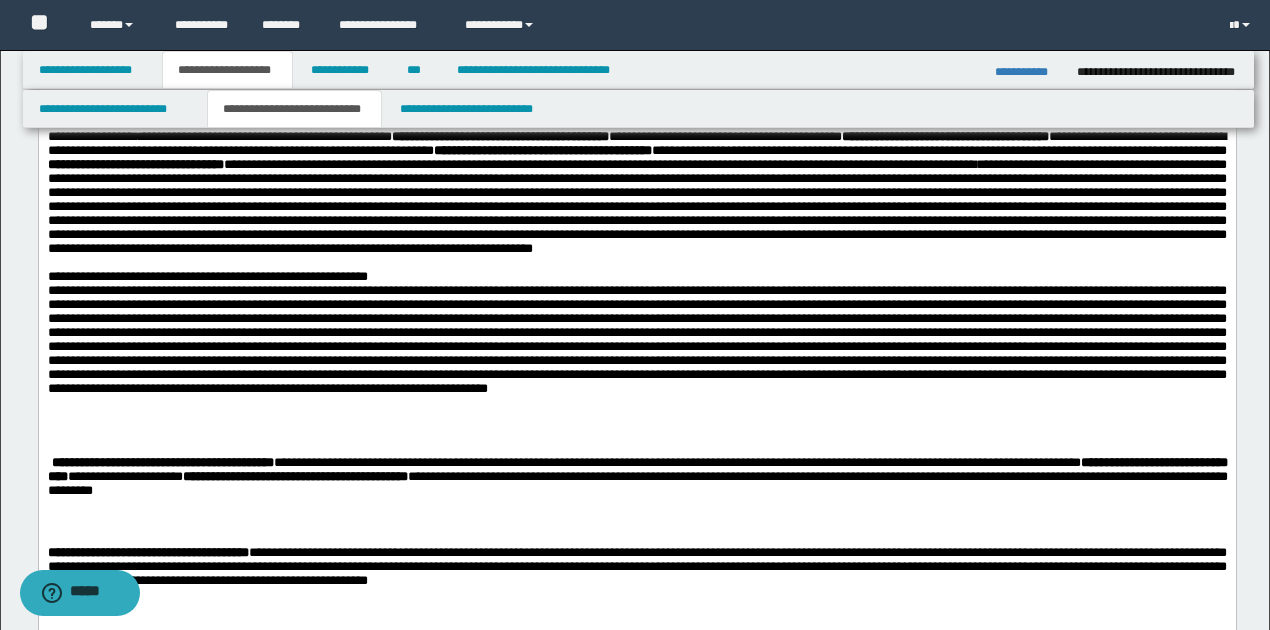 click on "**********" at bounding box center [207, 276] 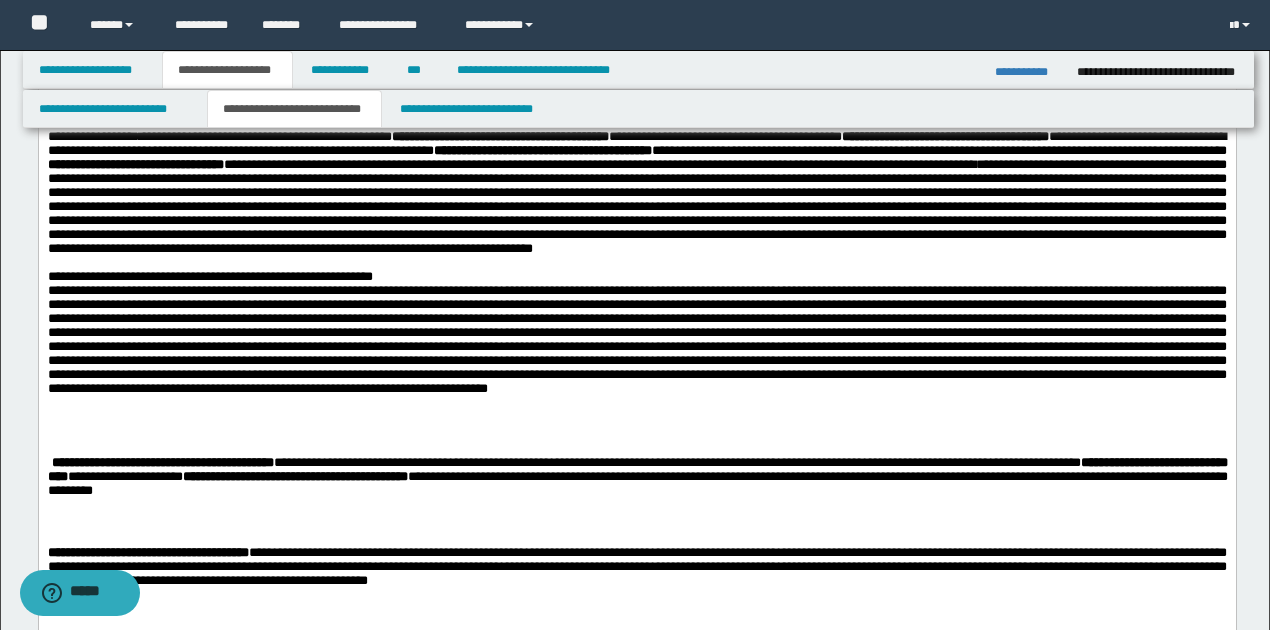 click on "**********" at bounding box center (636, 277) 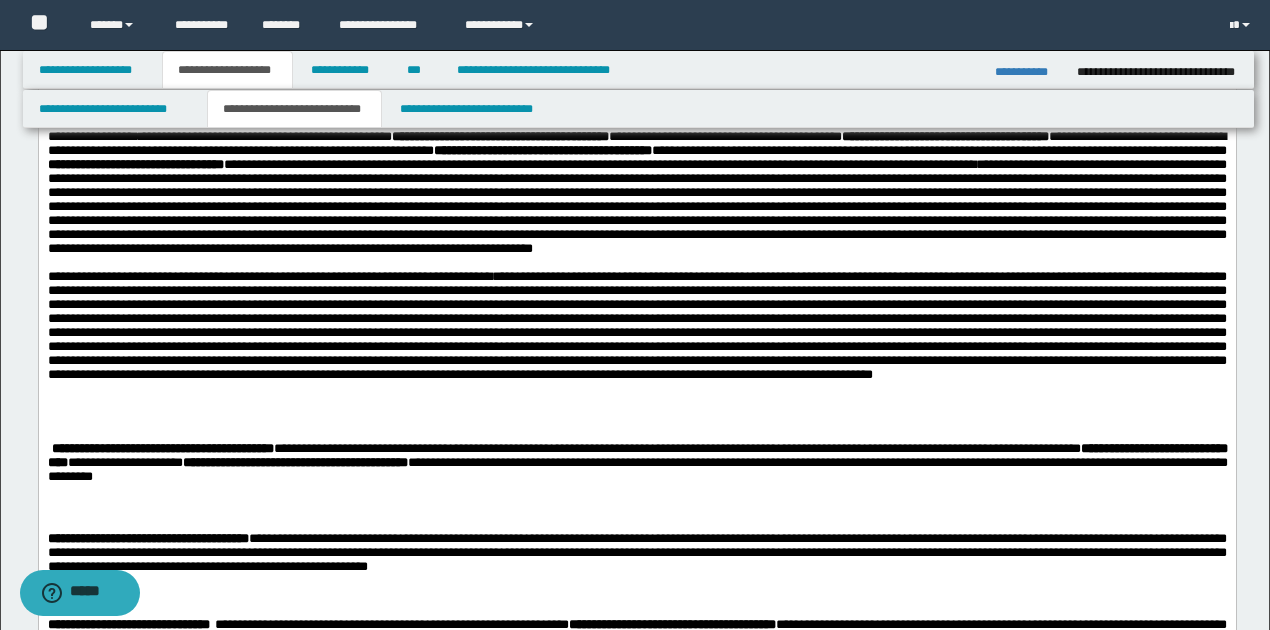 click on "**********" at bounding box center (269, 276) 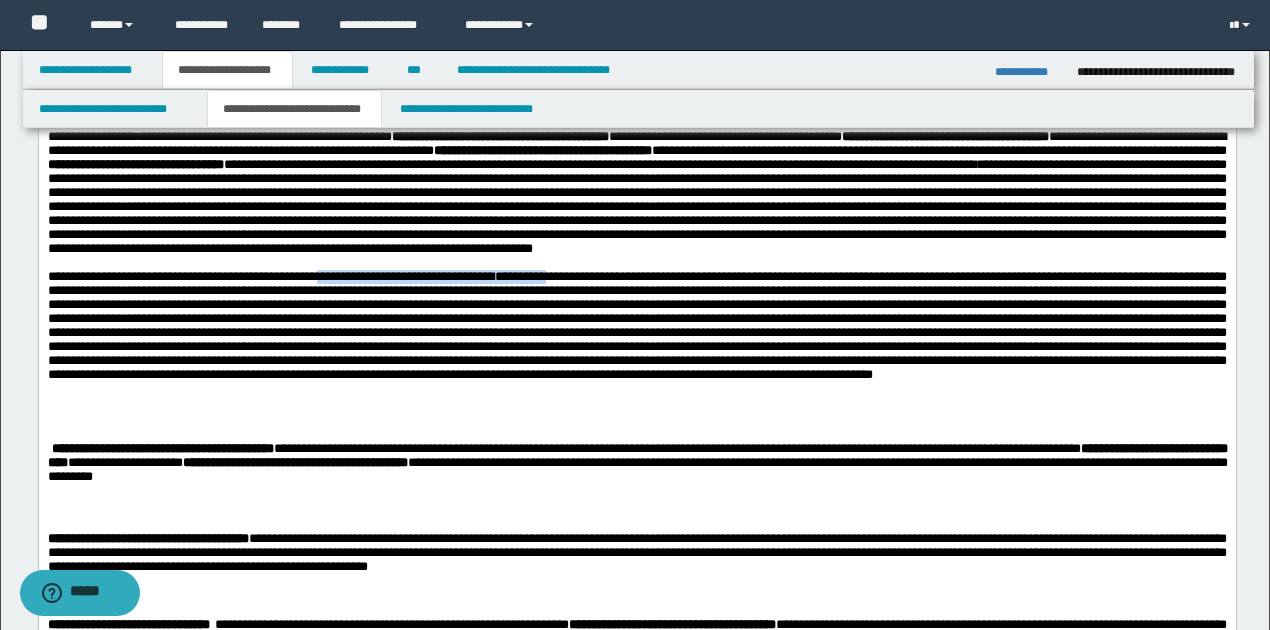 drag, startPoint x: 348, startPoint y: 347, endPoint x: 597, endPoint y: 345, distance: 249.00803 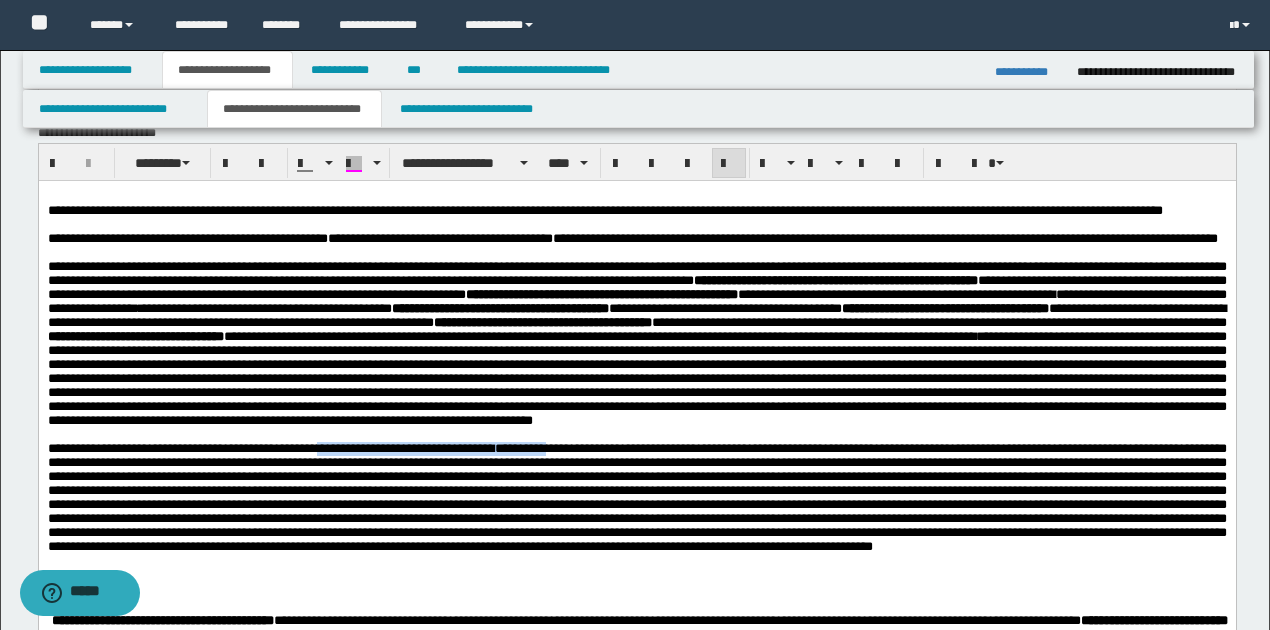 scroll, scrollTop: 600, scrollLeft: 0, axis: vertical 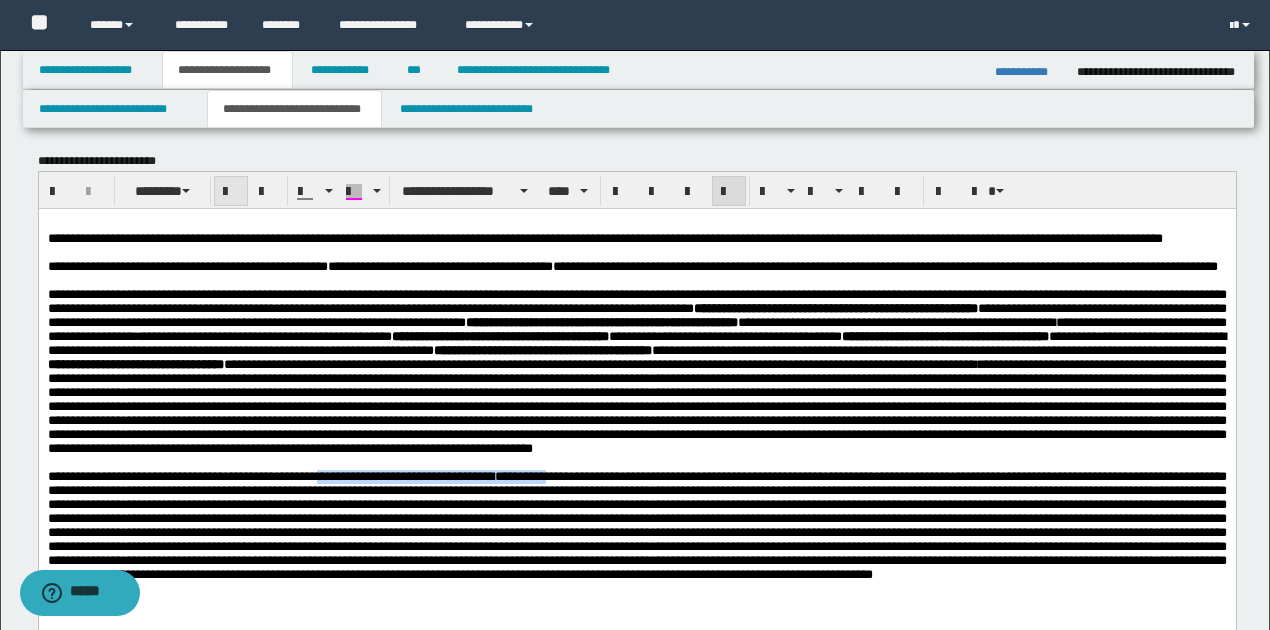 click at bounding box center [231, 192] 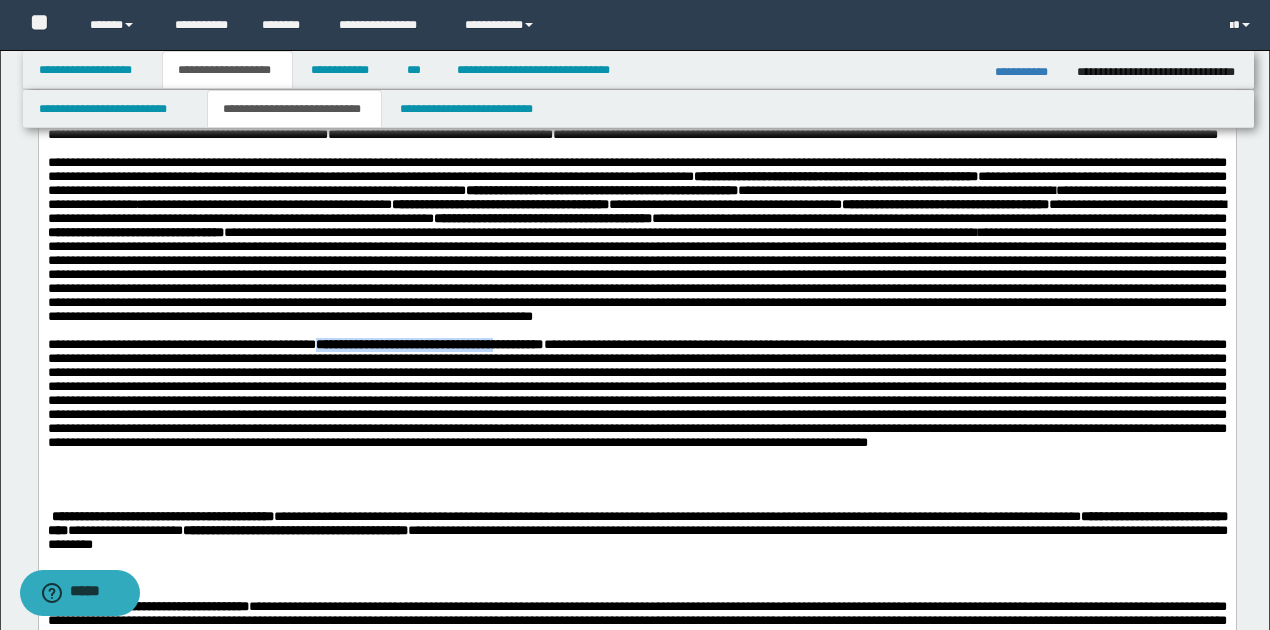 scroll, scrollTop: 733, scrollLeft: 0, axis: vertical 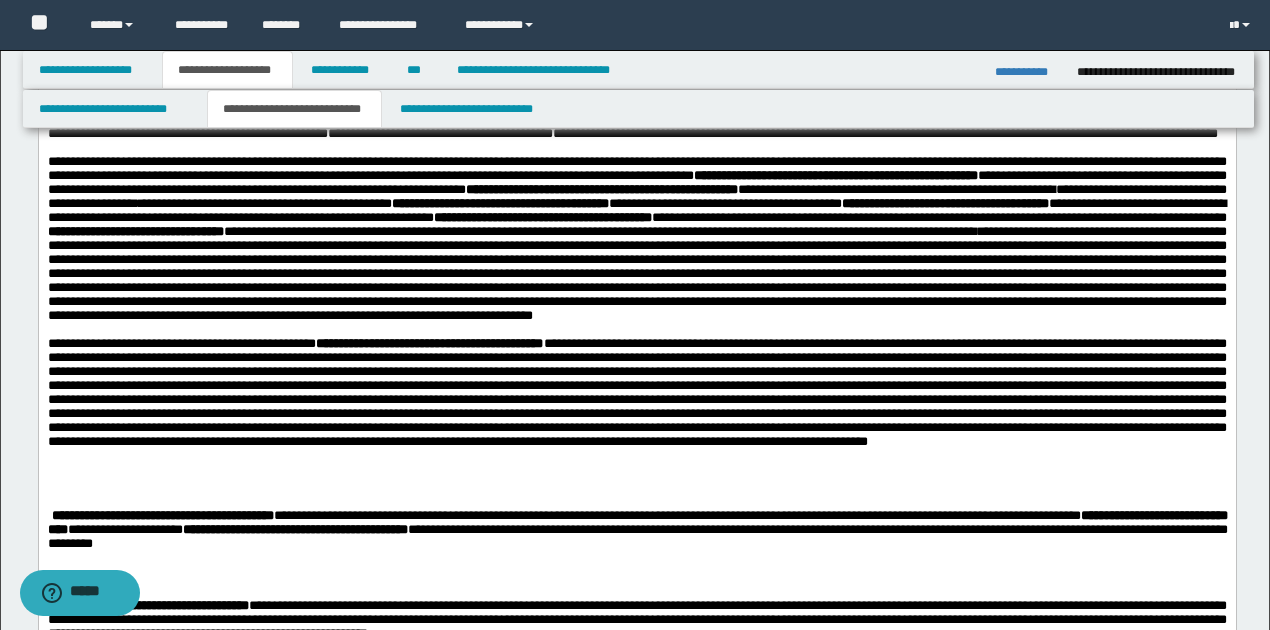 click on "**********" at bounding box center (636, 392) 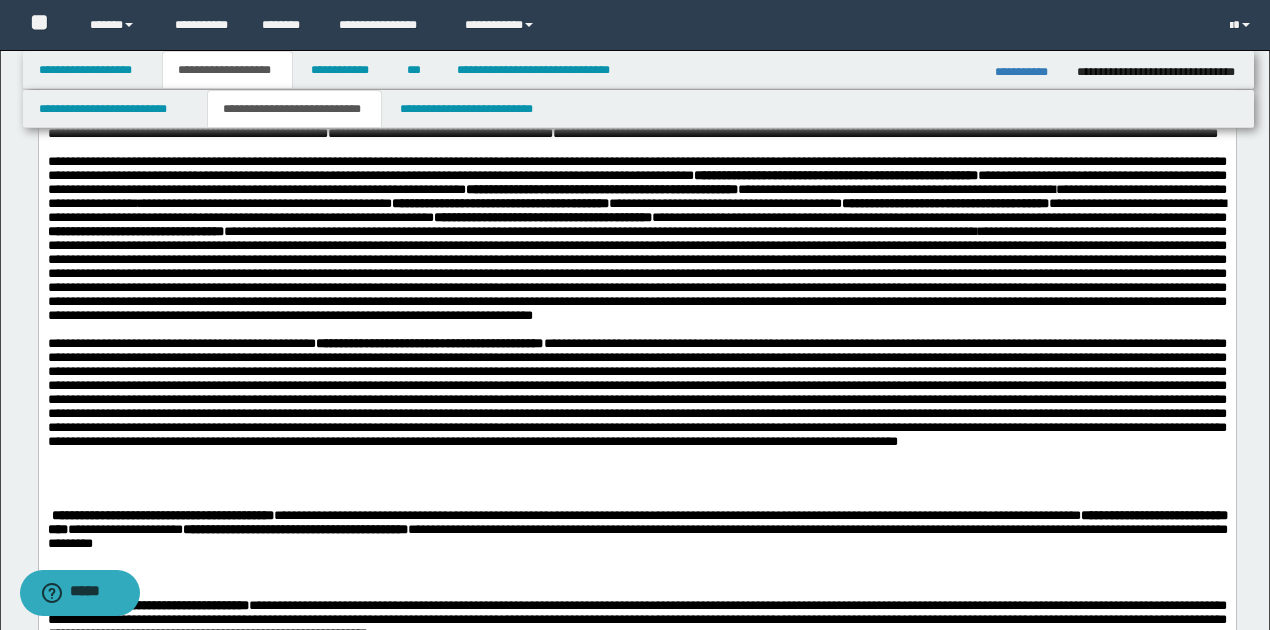 click on "**********" at bounding box center [636, 392] 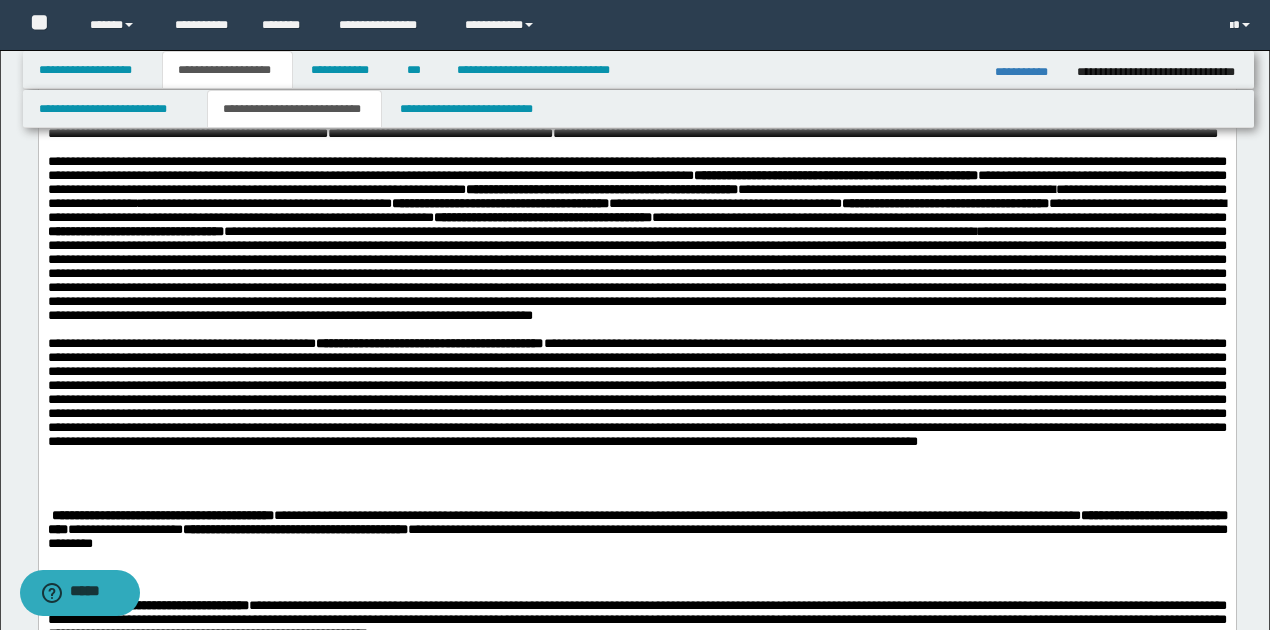 click on "**********" at bounding box center [636, 392] 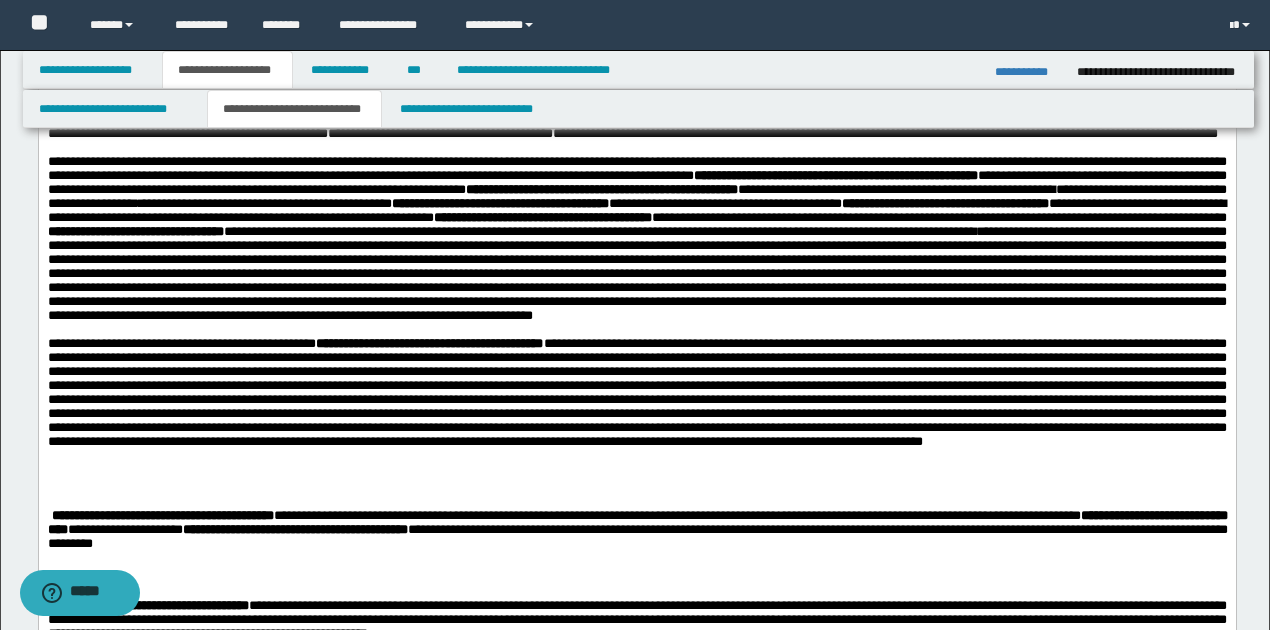 click on "**********" at bounding box center [636, 392] 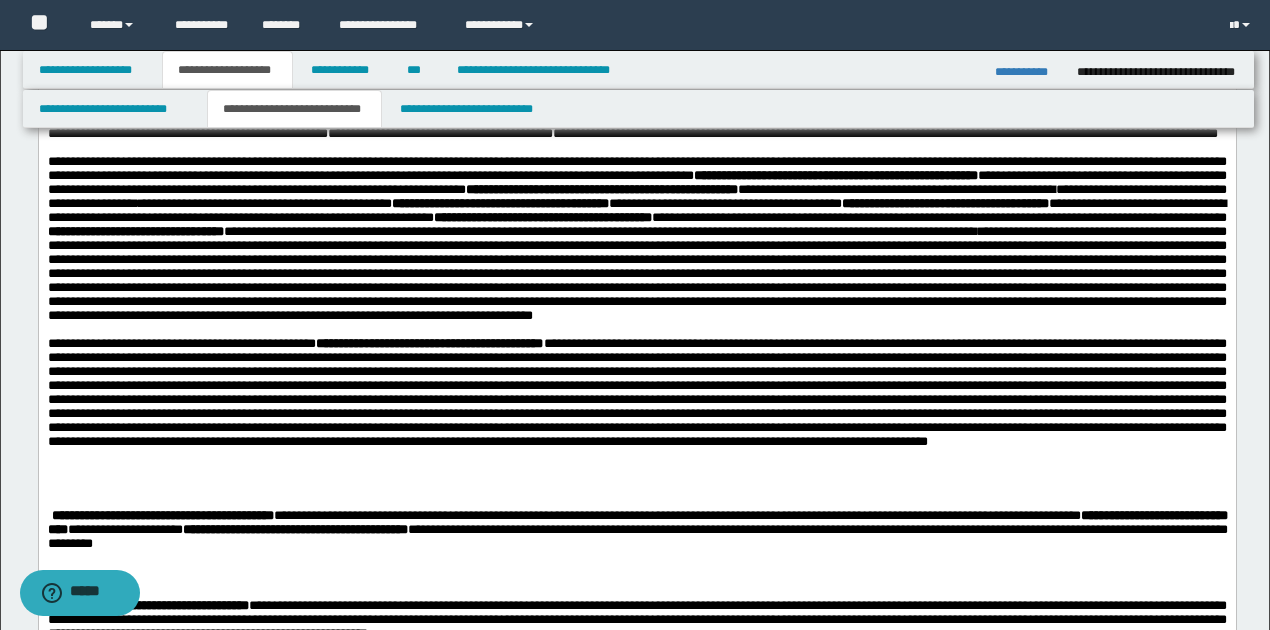 drag, startPoint x: 918, startPoint y: 425, endPoint x: 904, endPoint y: 425, distance: 14 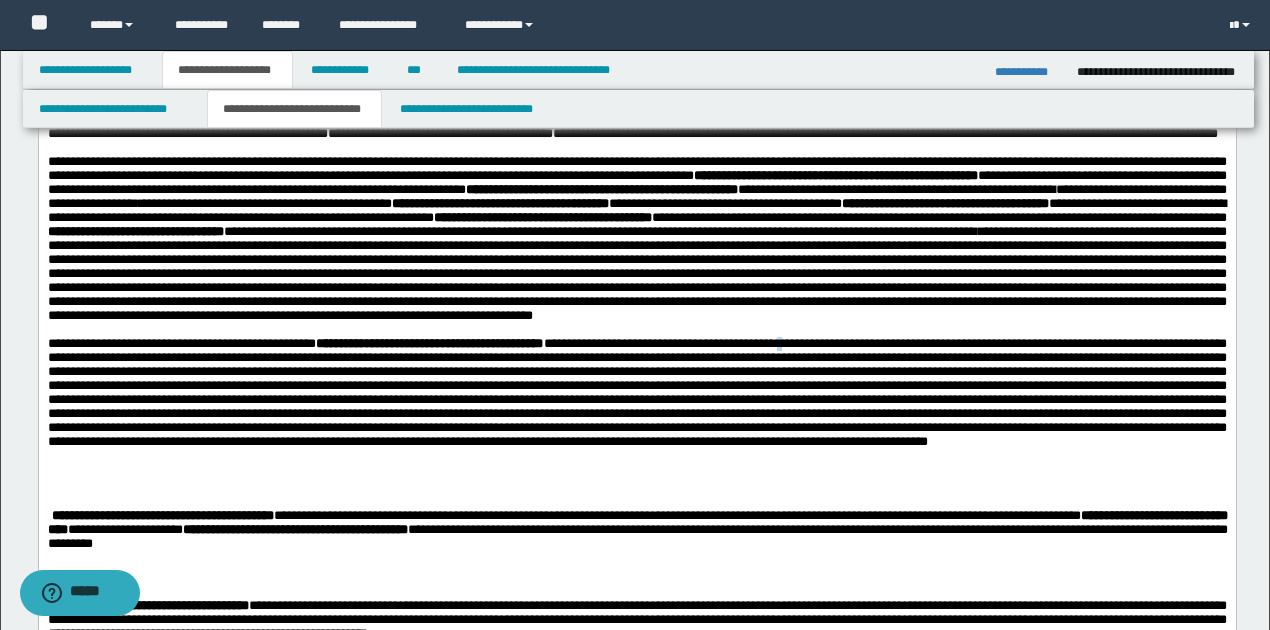 click on "**********" at bounding box center [636, 392] 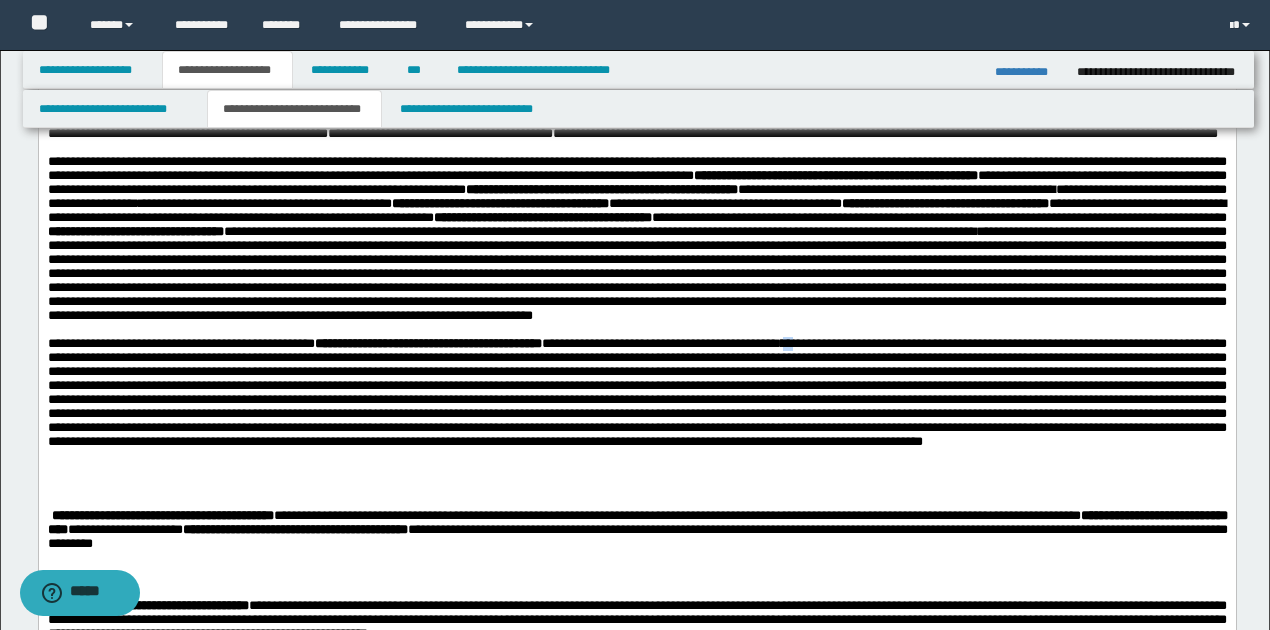 click on "**********" at bounding box center (636, 392) 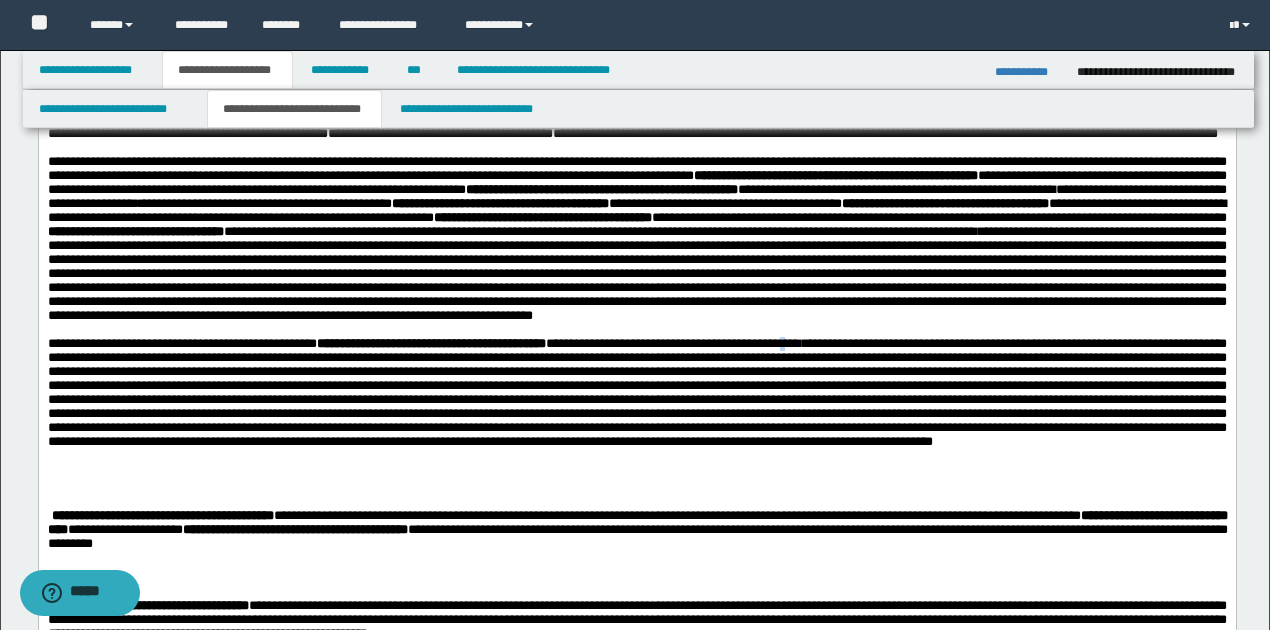 click on "**********" at bounding box center (636, 392) 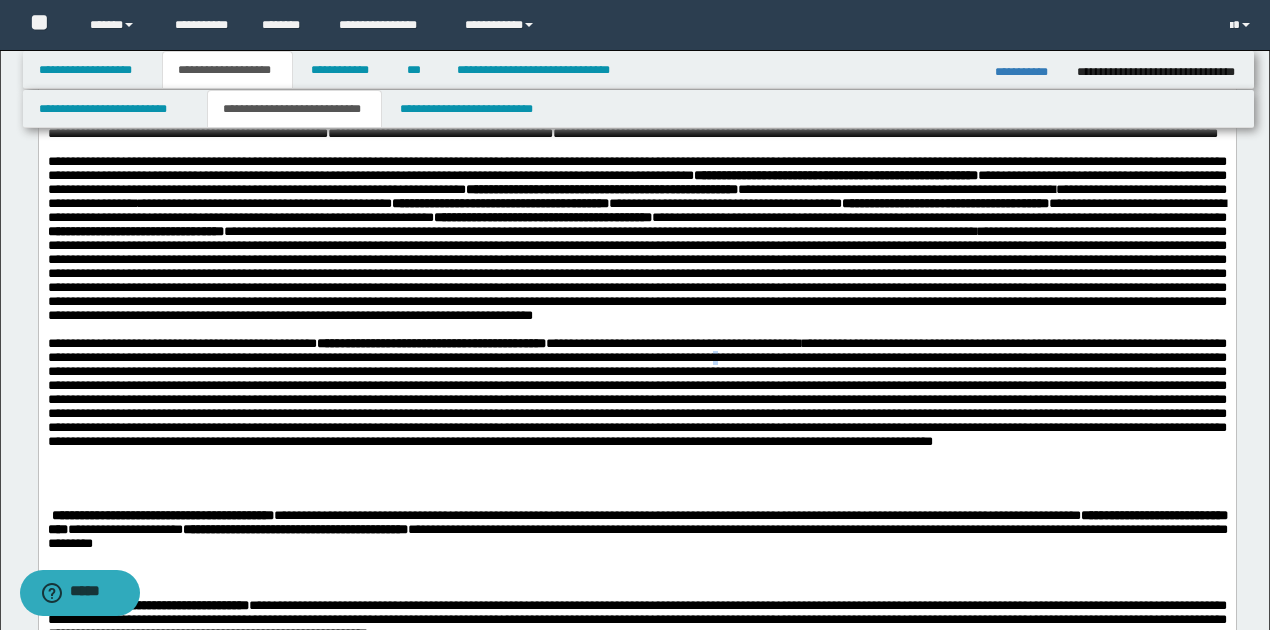 click on "**********" at bounding box center (636, 392) 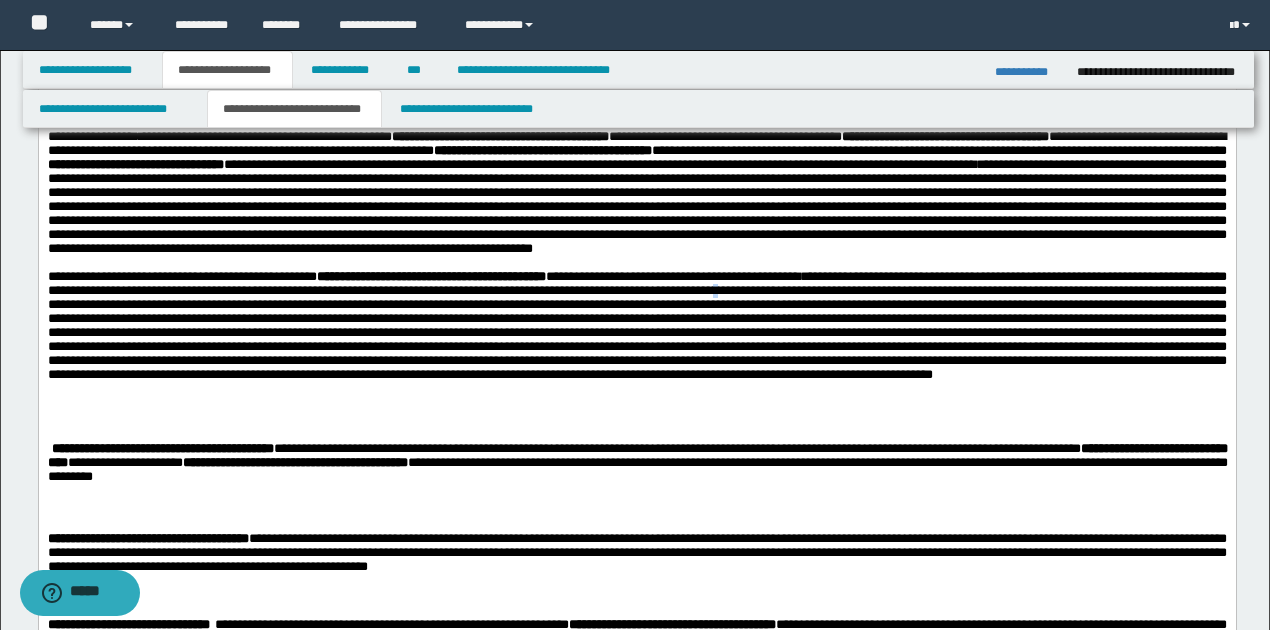 scroll, scrollTop: 866, scrollLeft: 0, axis: vertical 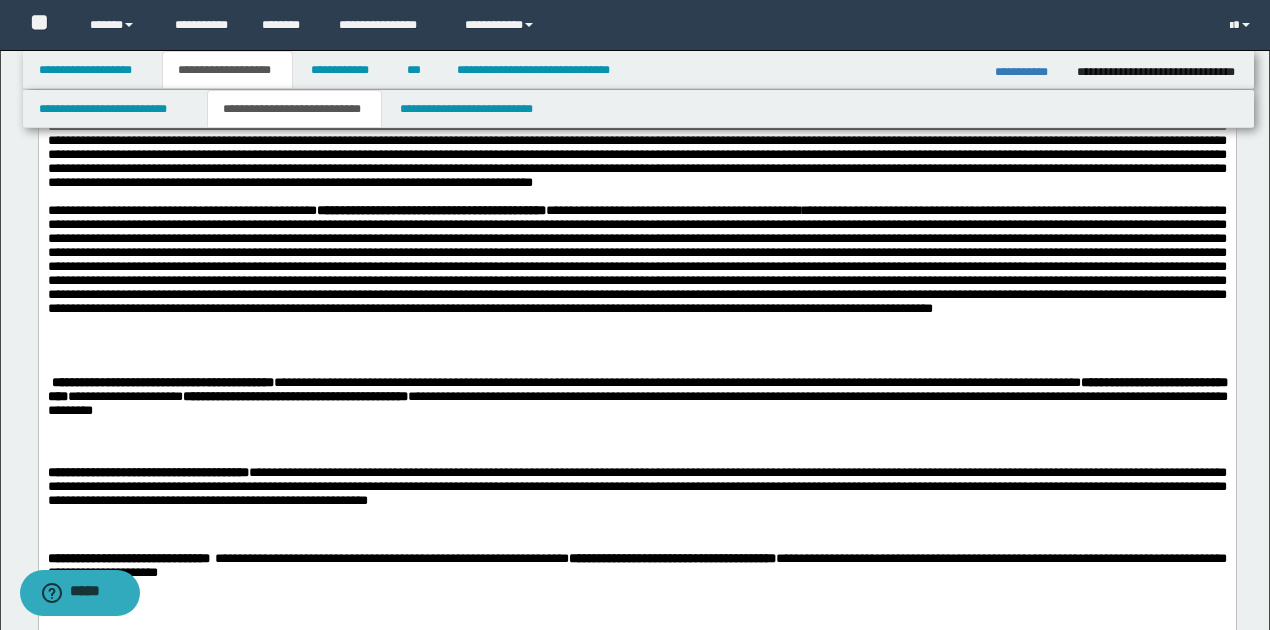 click on "**********" at bounding box center (636, 260) 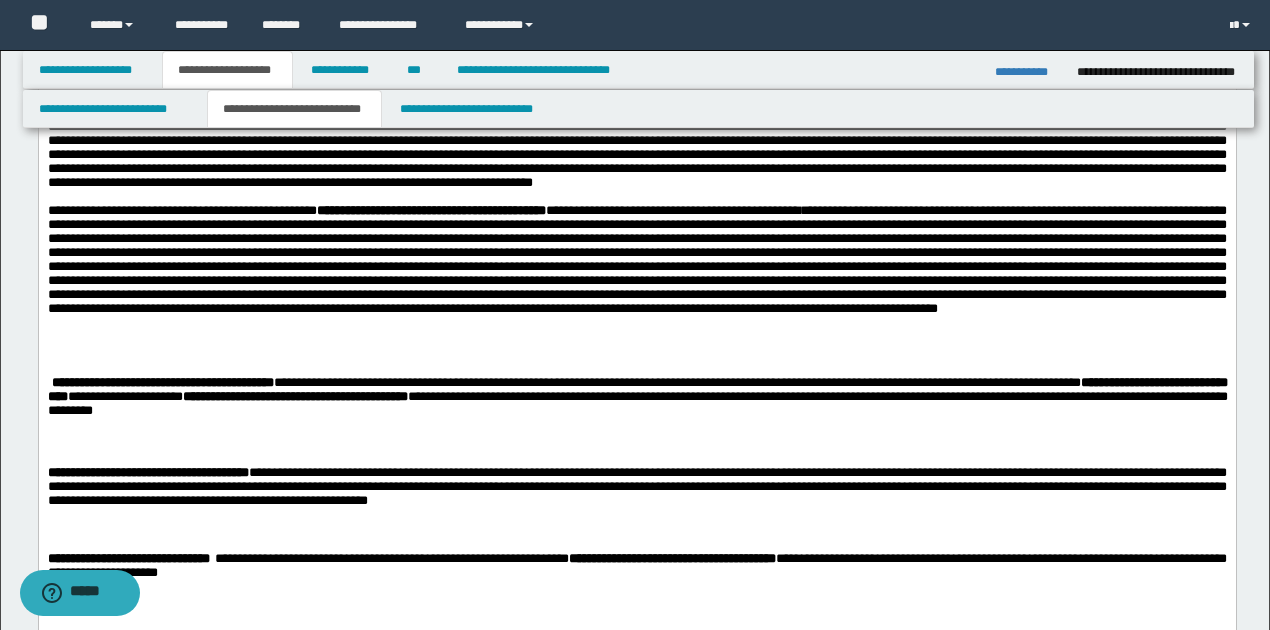 click on "**********" at bounding box center (636, 260) 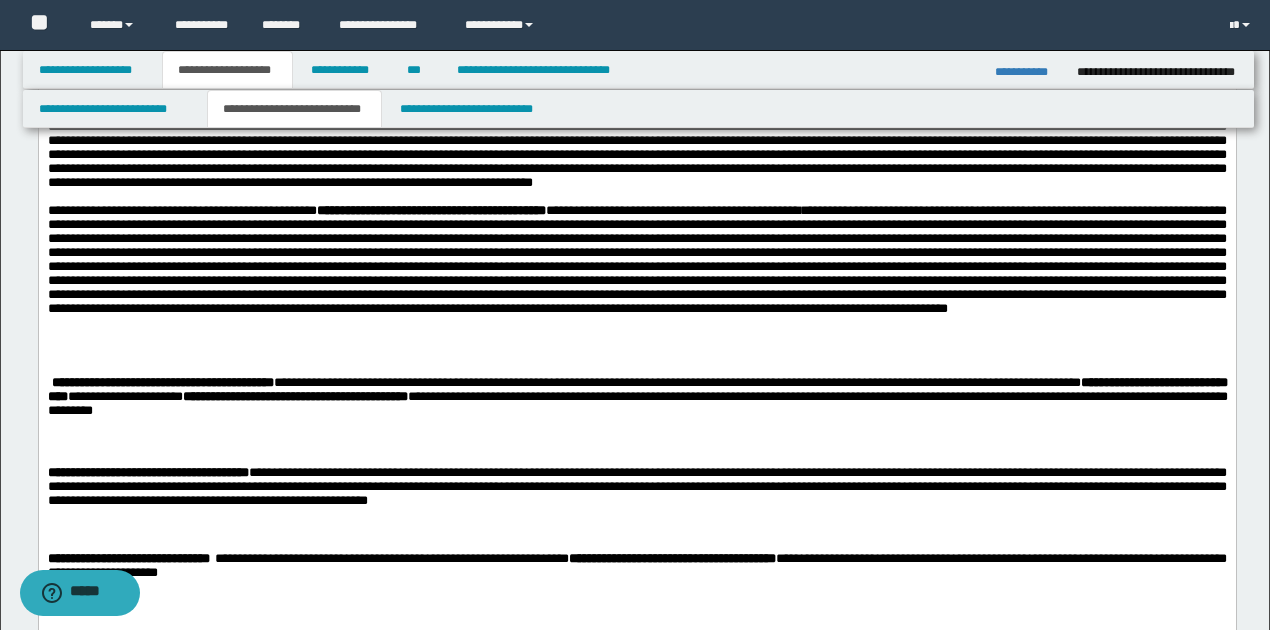 click on "**********" at bounding box center (636, 260) 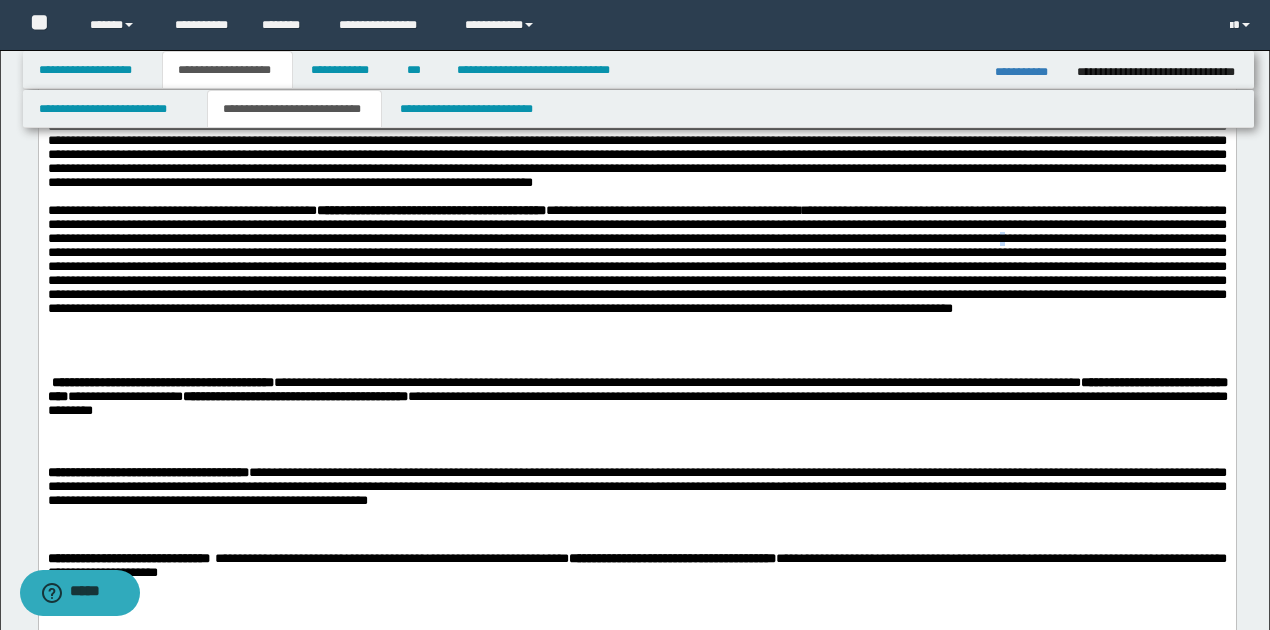 click on "**********" at bounding box center [636, 260] 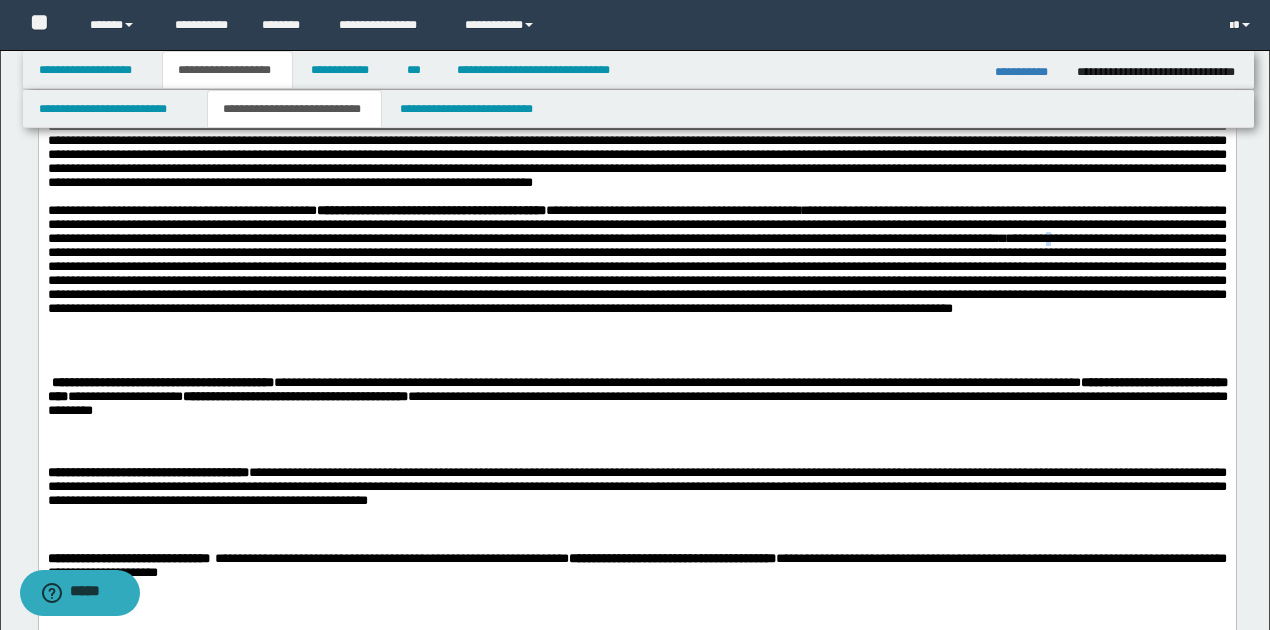 click on "**********" at bounding box center (636, 260) 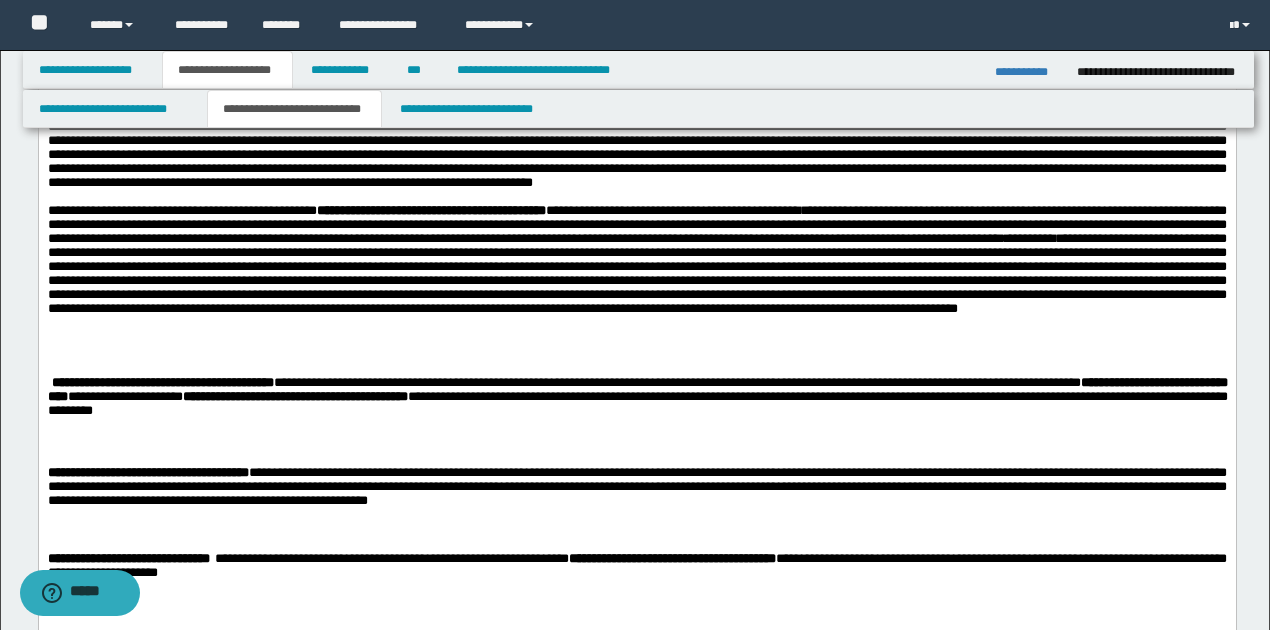 click on "**********" at bounding box center (636, 260) 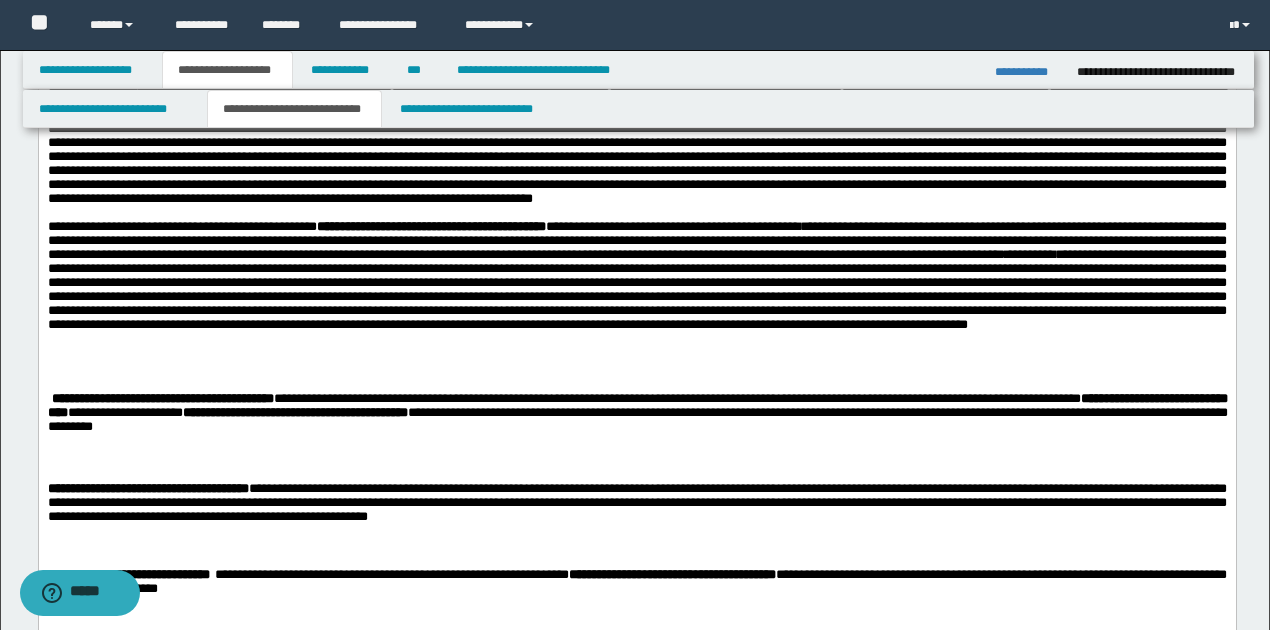 scroll, scrollTop: 866, scrollLeft: 0, axis: vertical 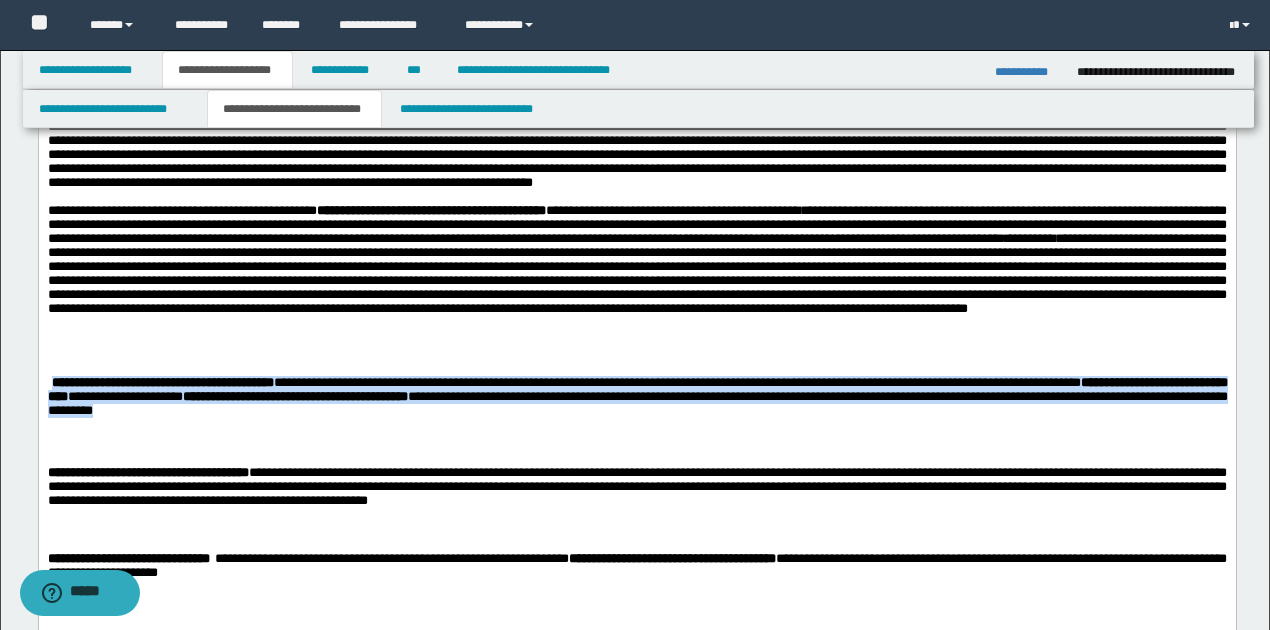 drag, startPoint x: 53, startPoint y: 479, endPoint x: 512, endPoint y: 511, distance: 460.1141 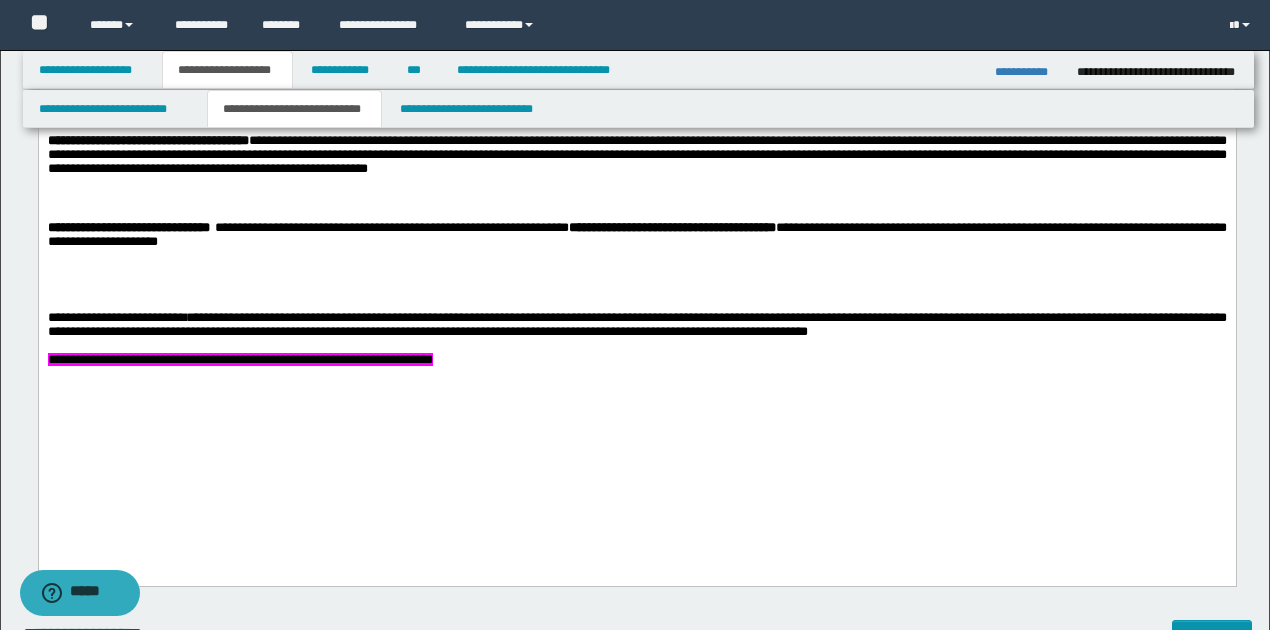 scroll, scrollTop: 1200, scrollLeft: 0, axis: vertical 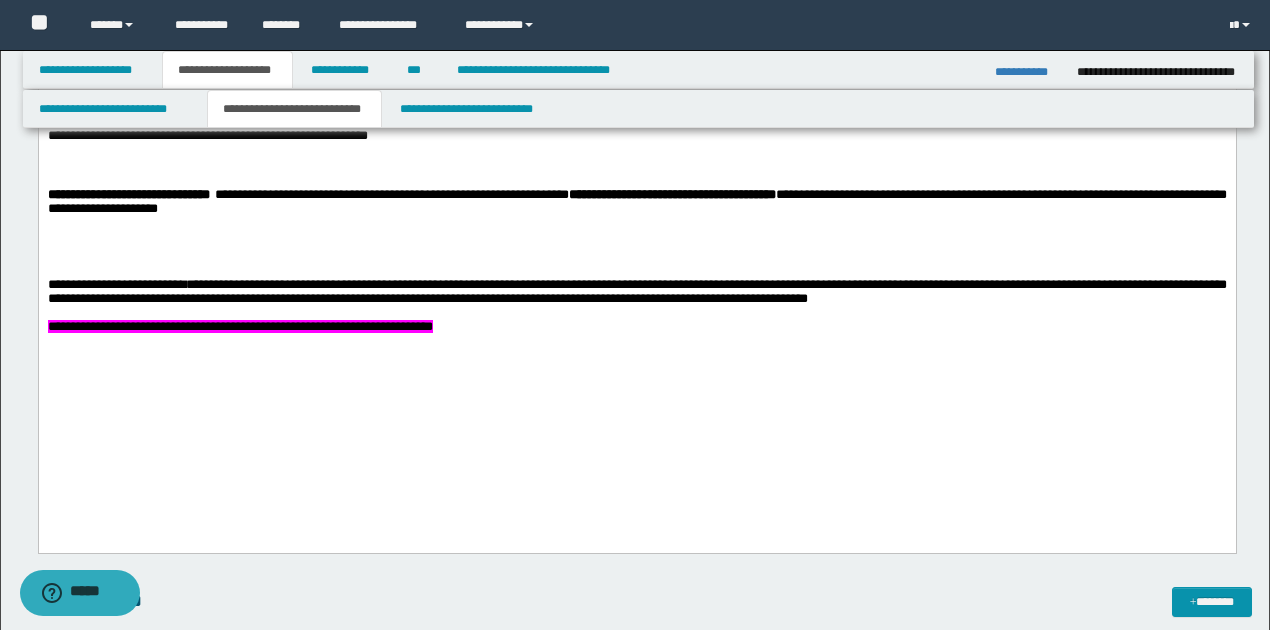 click on "**********" at bounding box center (636, 292) 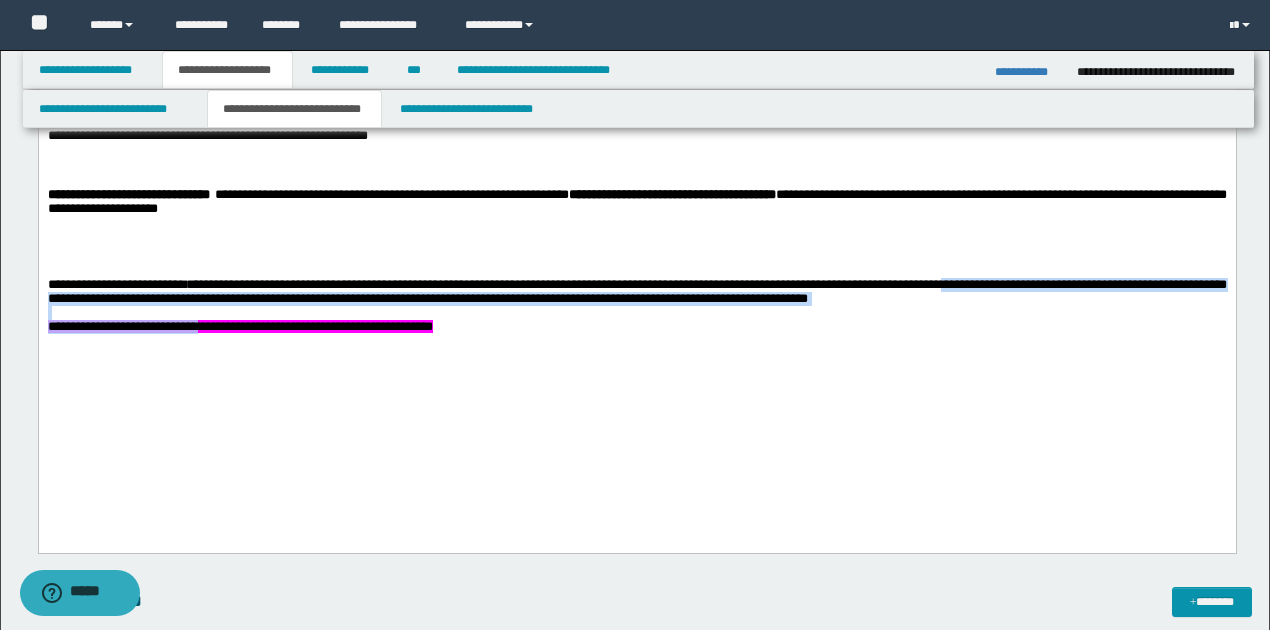 drag, startPoint x: 980, startPoint y: 392, endPoint x: 280, endPoint y: 457, distance: 703.01135 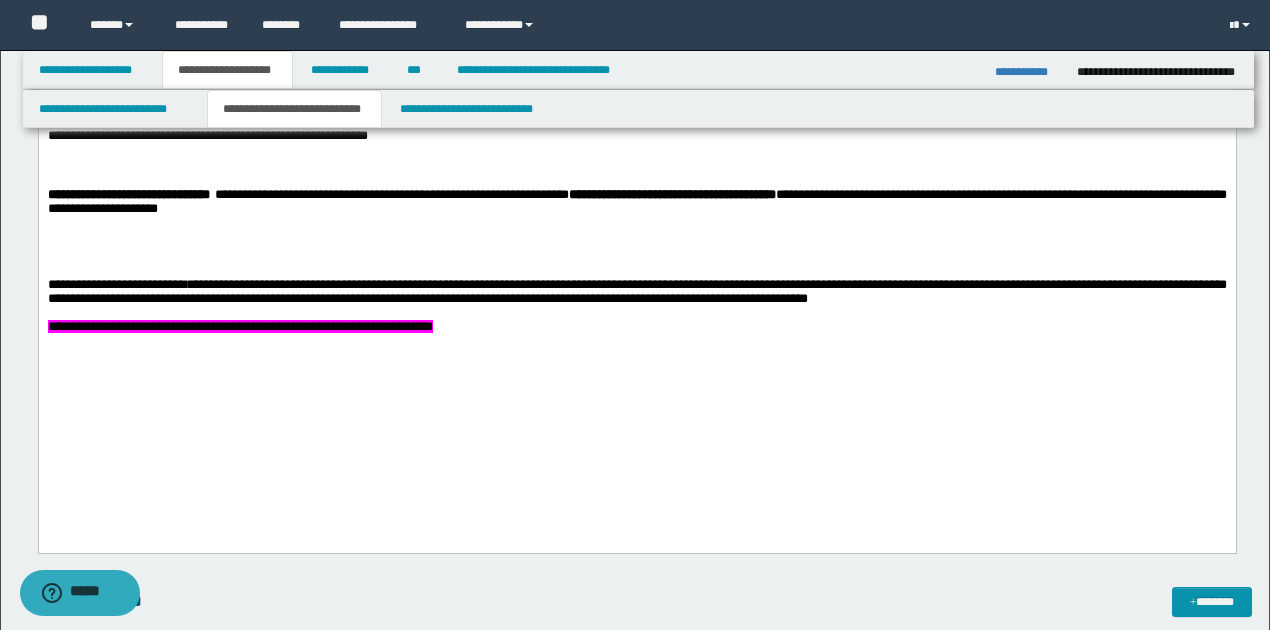 click on "**********" at bounding box center (636, 1) 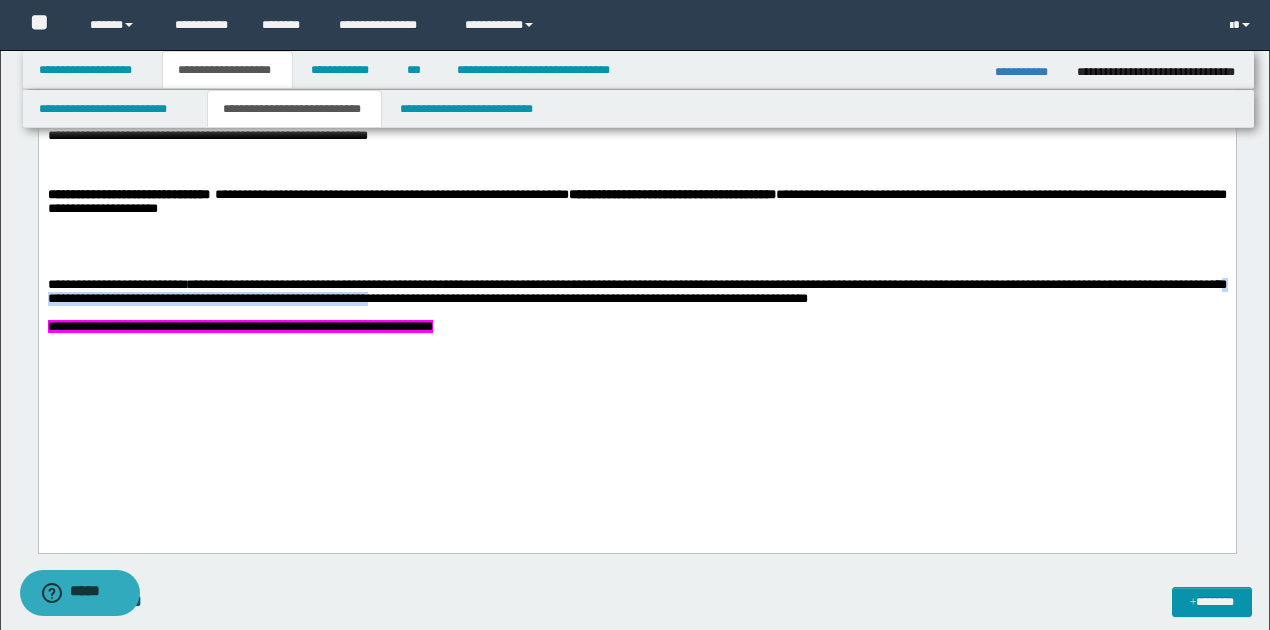 drag, startPoint x: 90, startPoint y: 412, endPoint x: 448, endPoint y: 411, distance: 358.0014 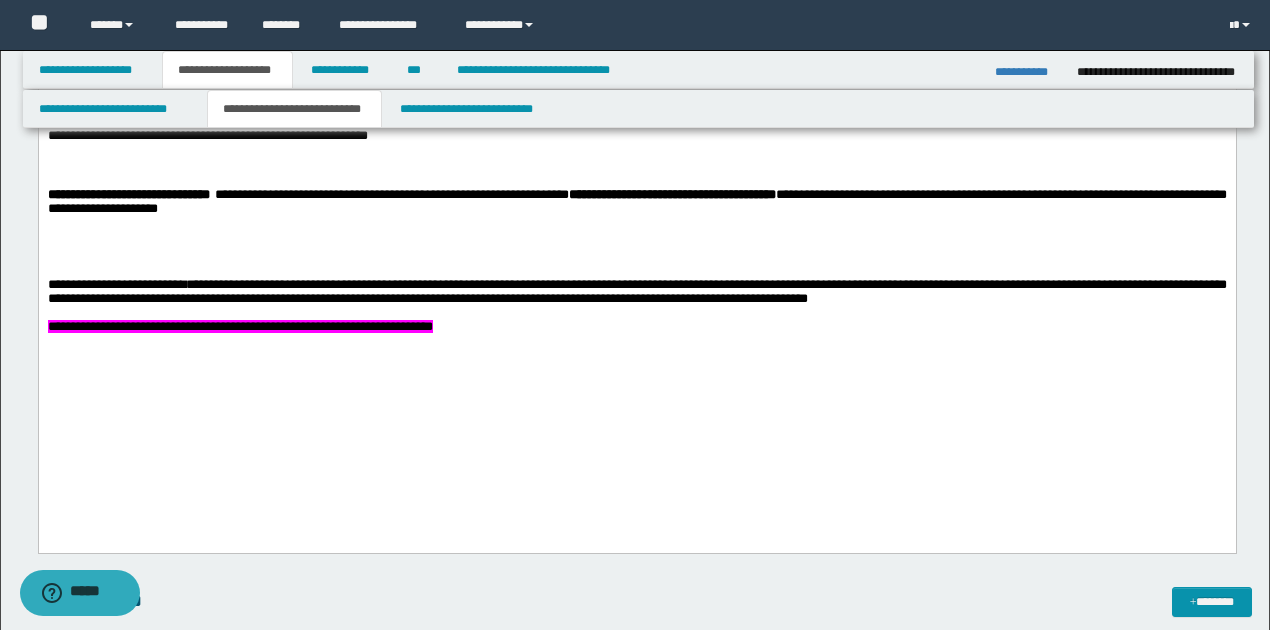click at bounding box center (636, 314) 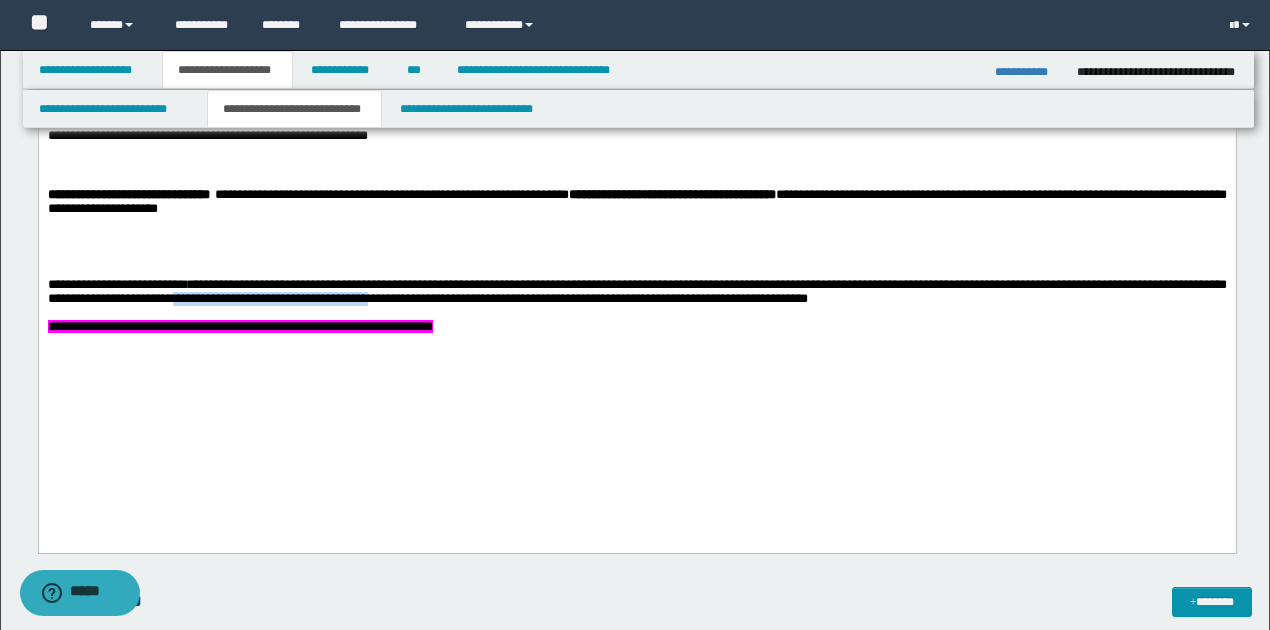 drag, startPoint x: 238, startPoint y: 409, endPoint x: 449, endPoint y: 405, distance: 211.03792 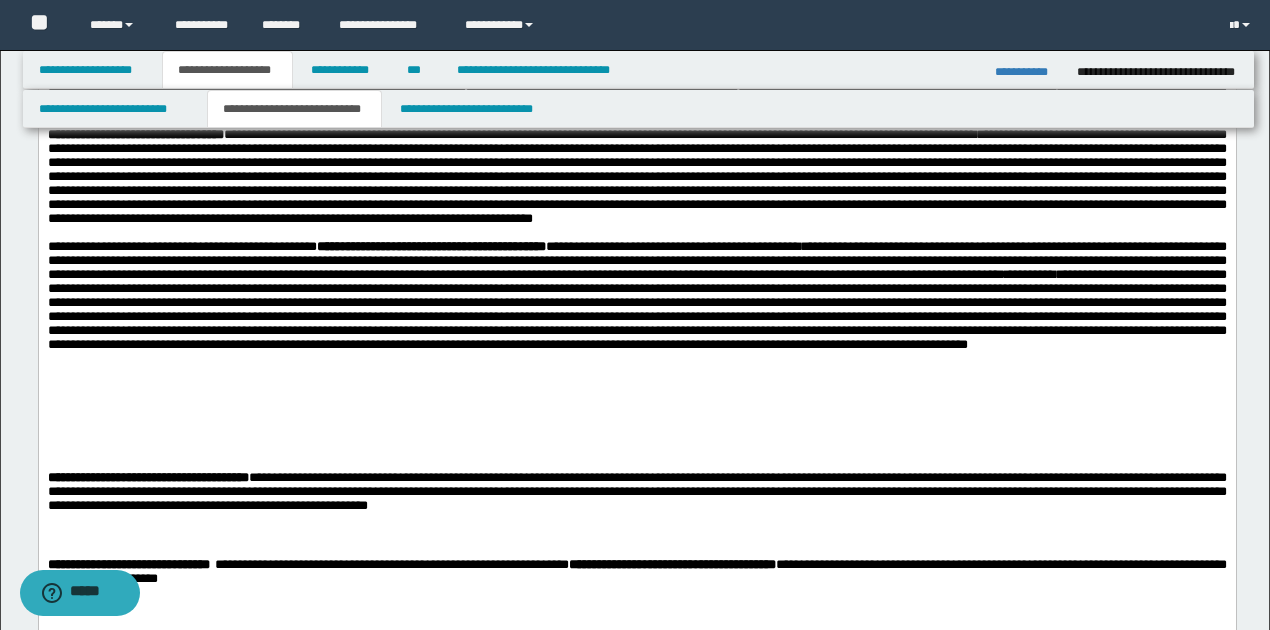 scroll, scrollTop: 800, scrollLeft: 0, axis: vertical 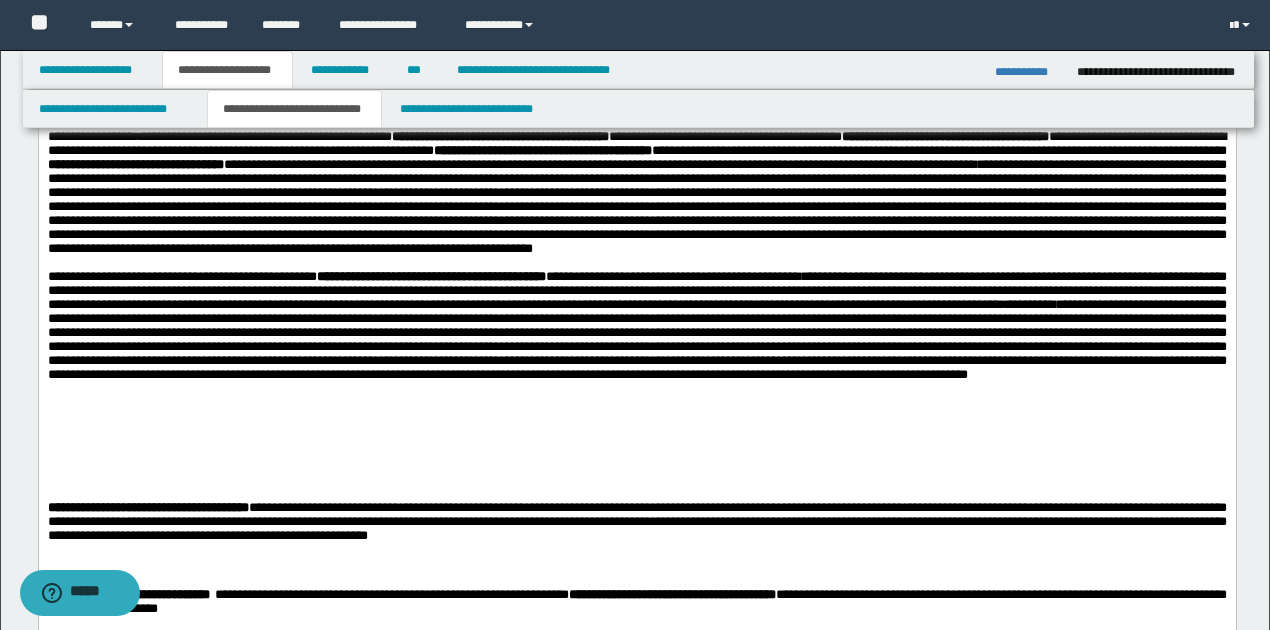 click on "**********" at bounding box center (636, 326) 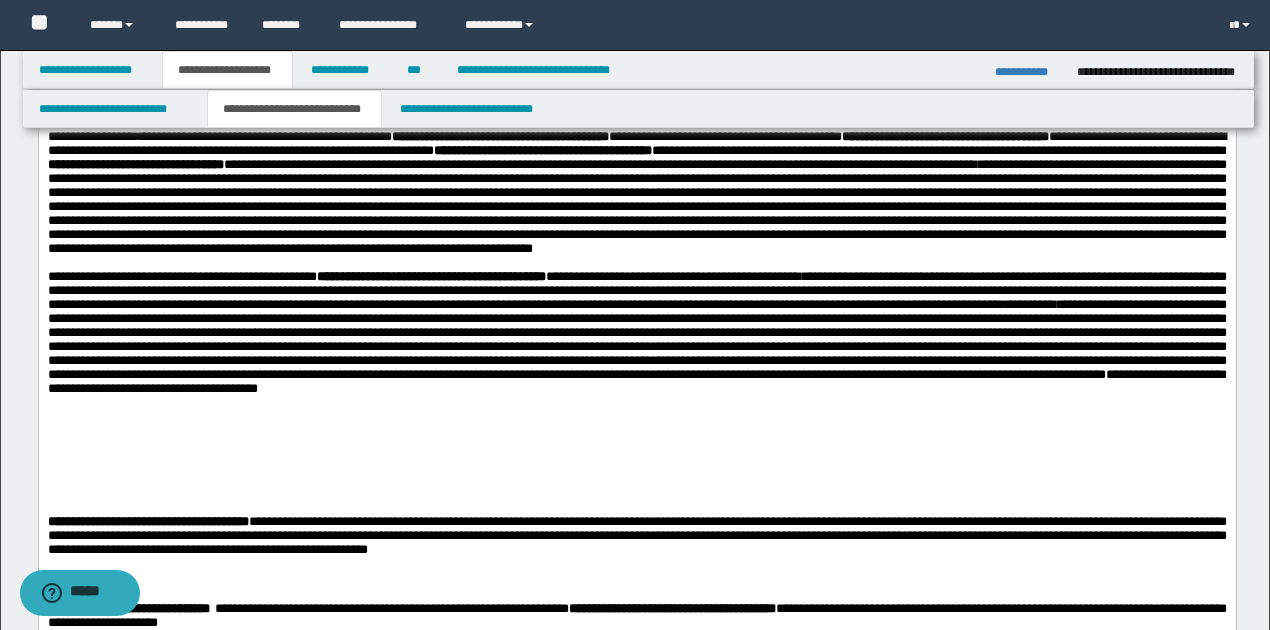 click on "**********" at bounding box center [636, 332] 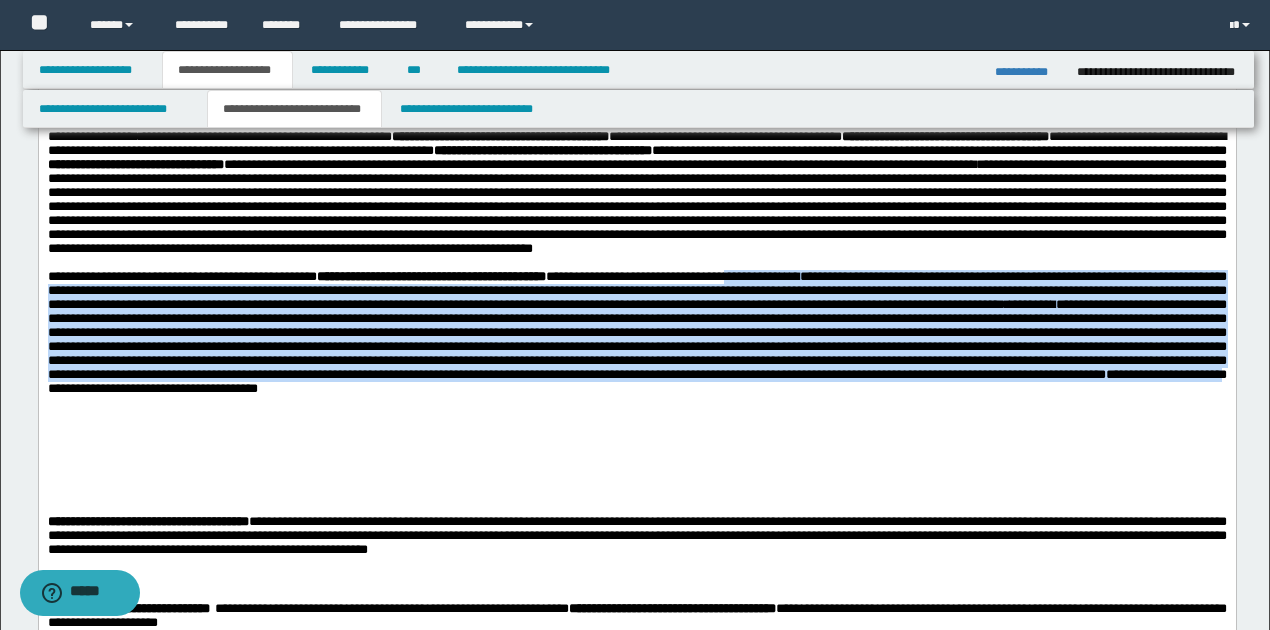 drag, startPoint x: 801, startPoint y: 344, endPoint x: 834, endPoint y: 463, distance: 123.49089 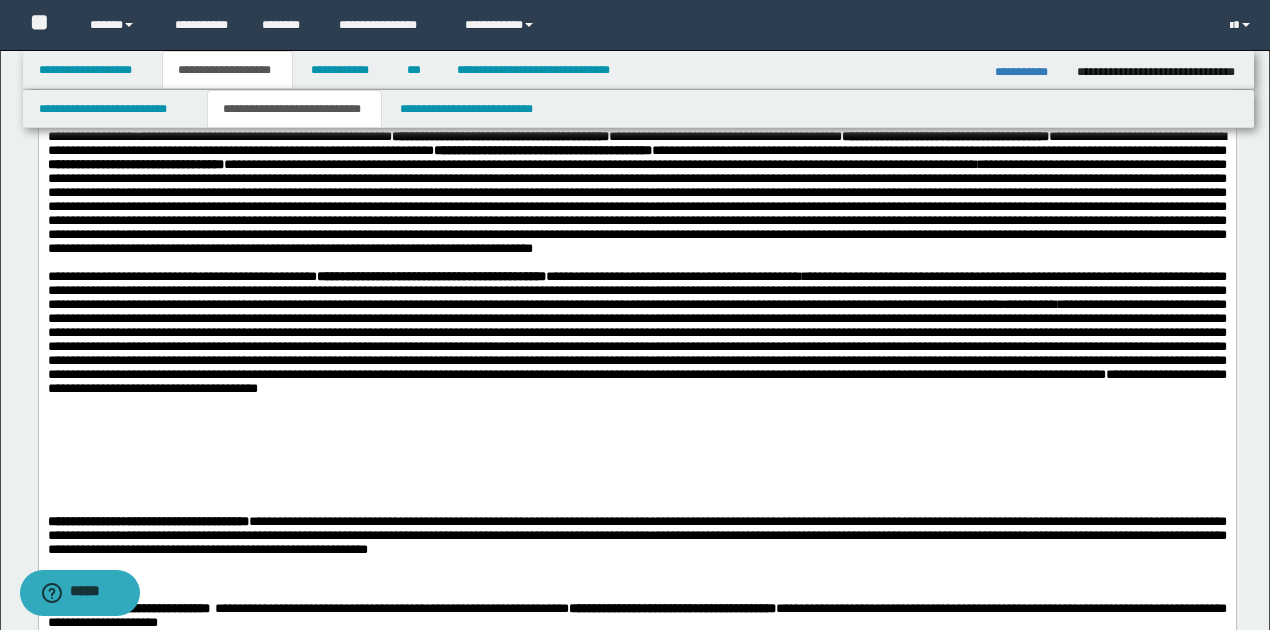 click at bounding box center [637, 419] 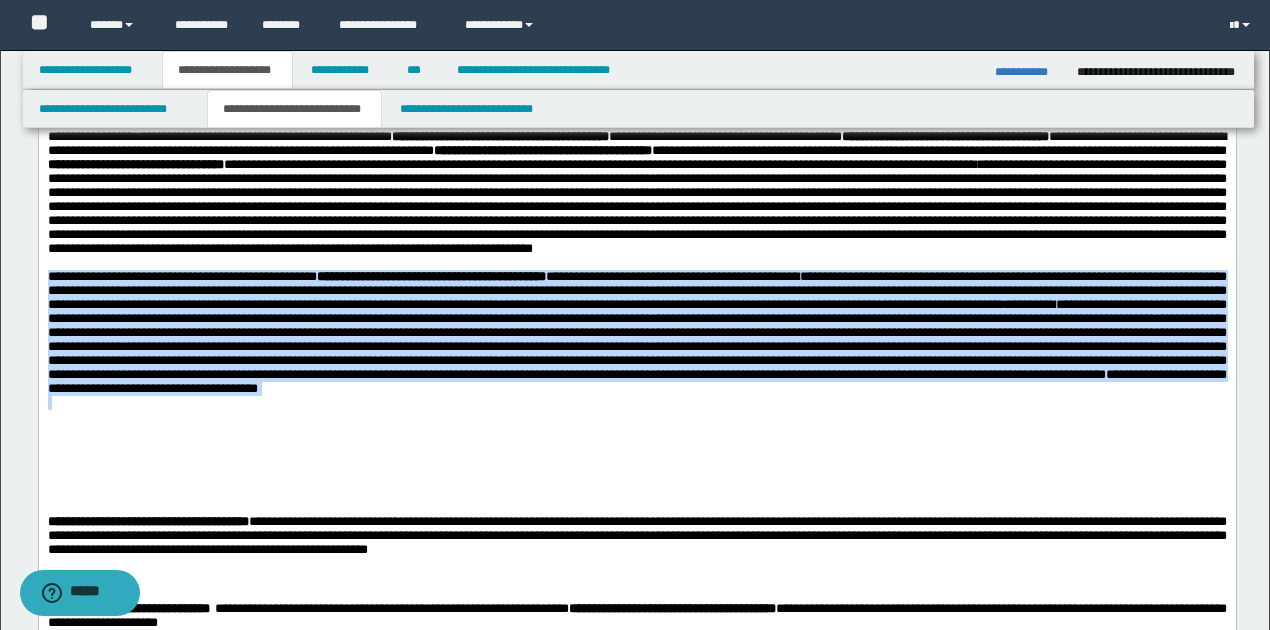 drag, startPoint x: 48, startPoint y: 350, endPoint x: 668, endPoint y: 480, distance: 633.4824 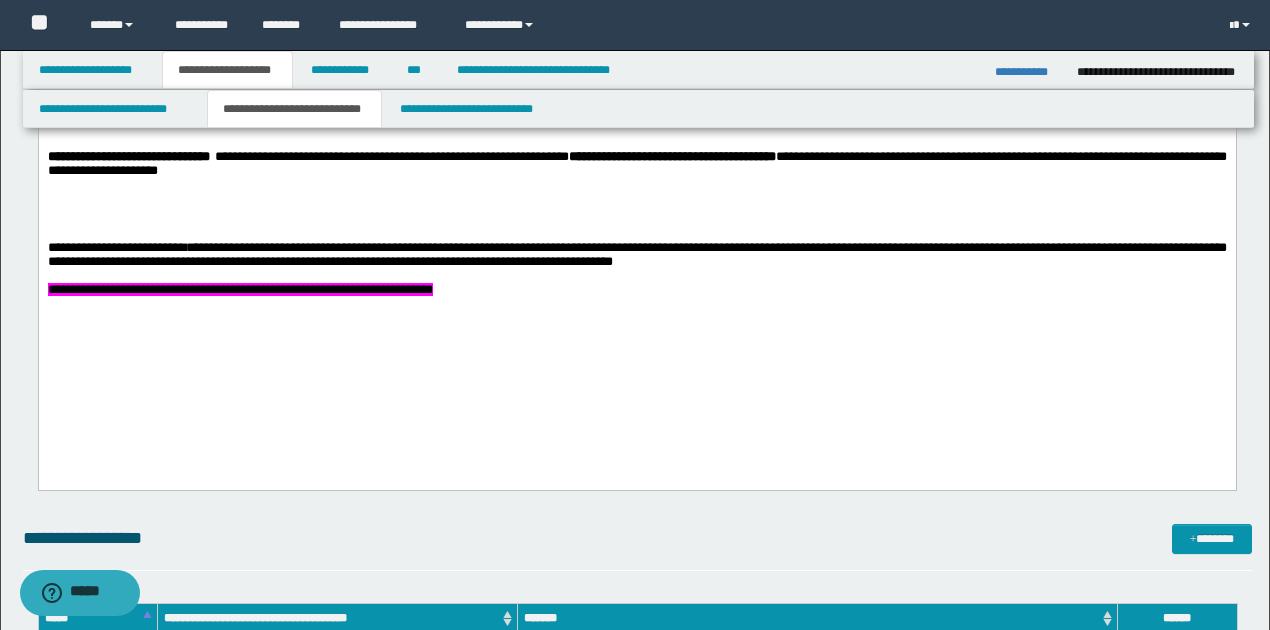 scroll, scrollTop: 1133, scrollLeft: 0, axis: vertical 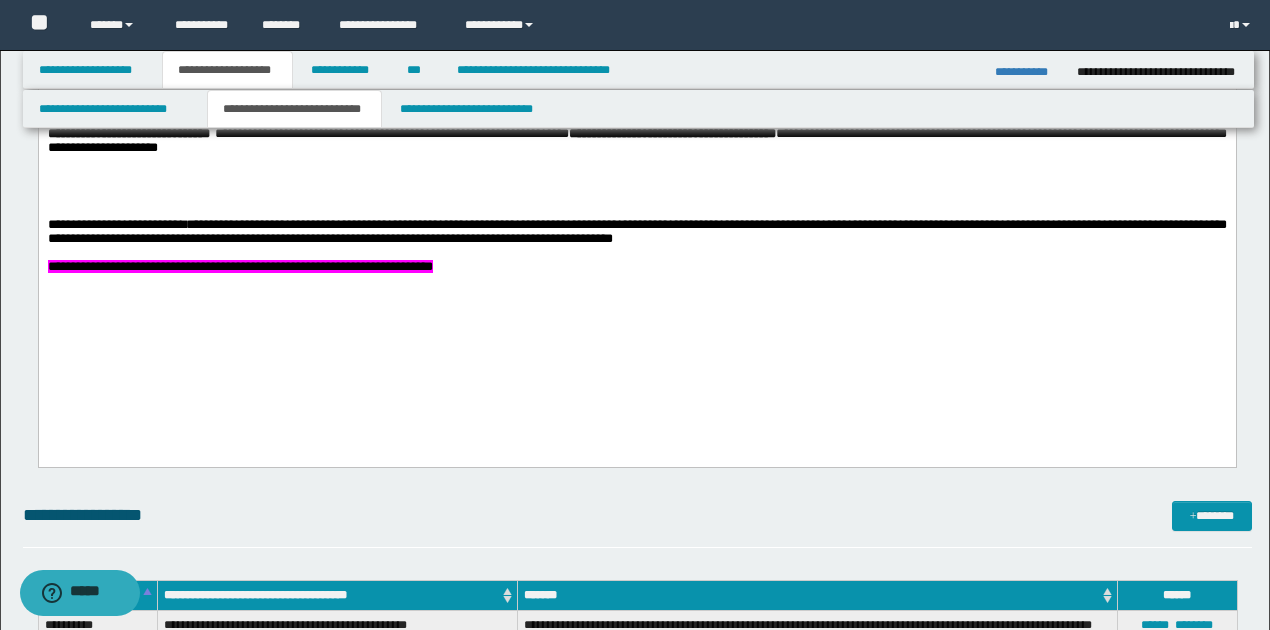 click on "**********" at bounding box center [636, 232] 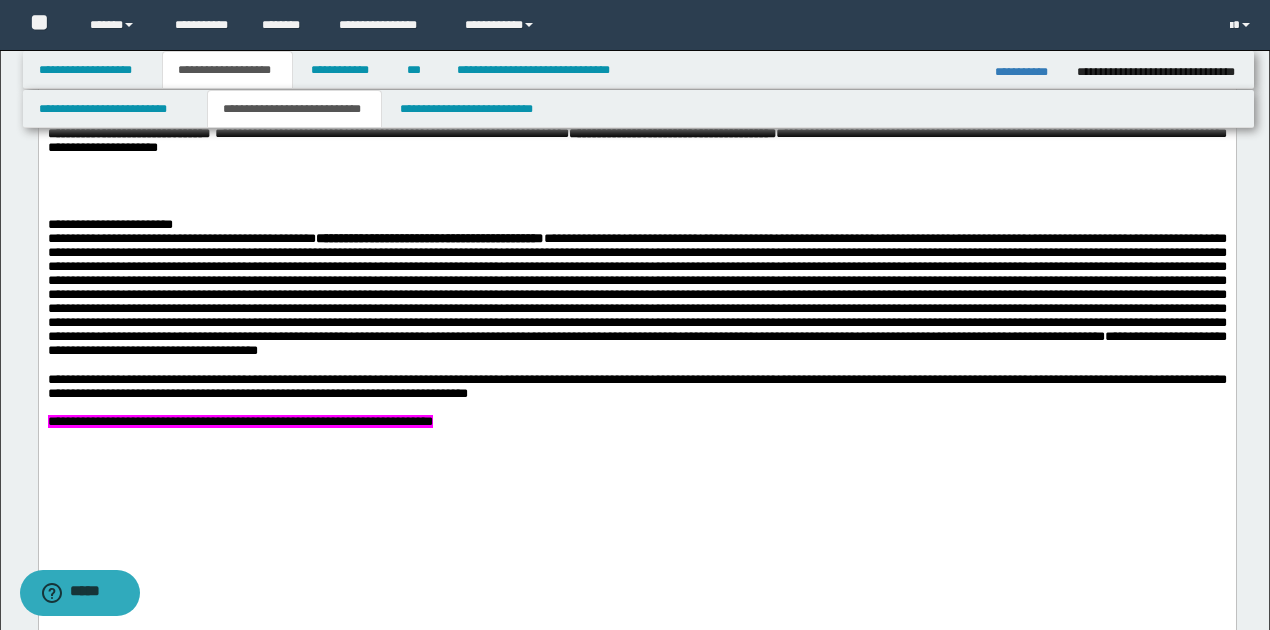 click on "**********" at bounding box center (636, 226) 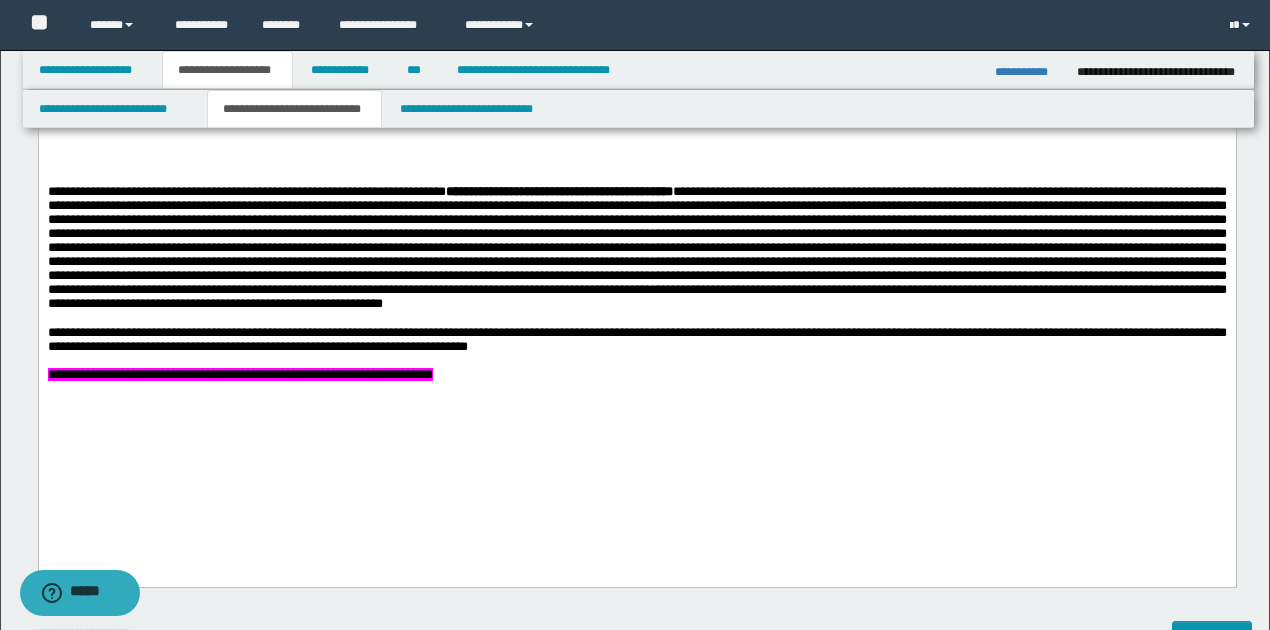 scroll, scrollTop: 1133, scrollLeft: 0, axis: vertical 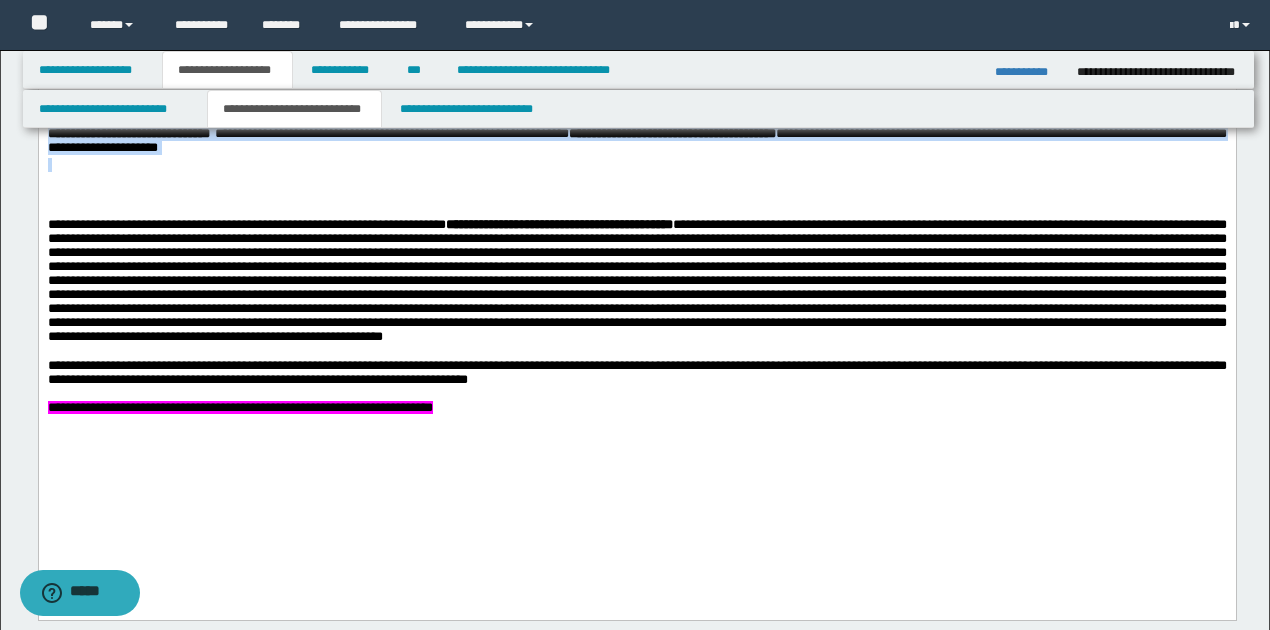 drag, startPoint x: 46, startPoint y: 214, endPoint x: 348, endPoint y: 239, distance: 303.033 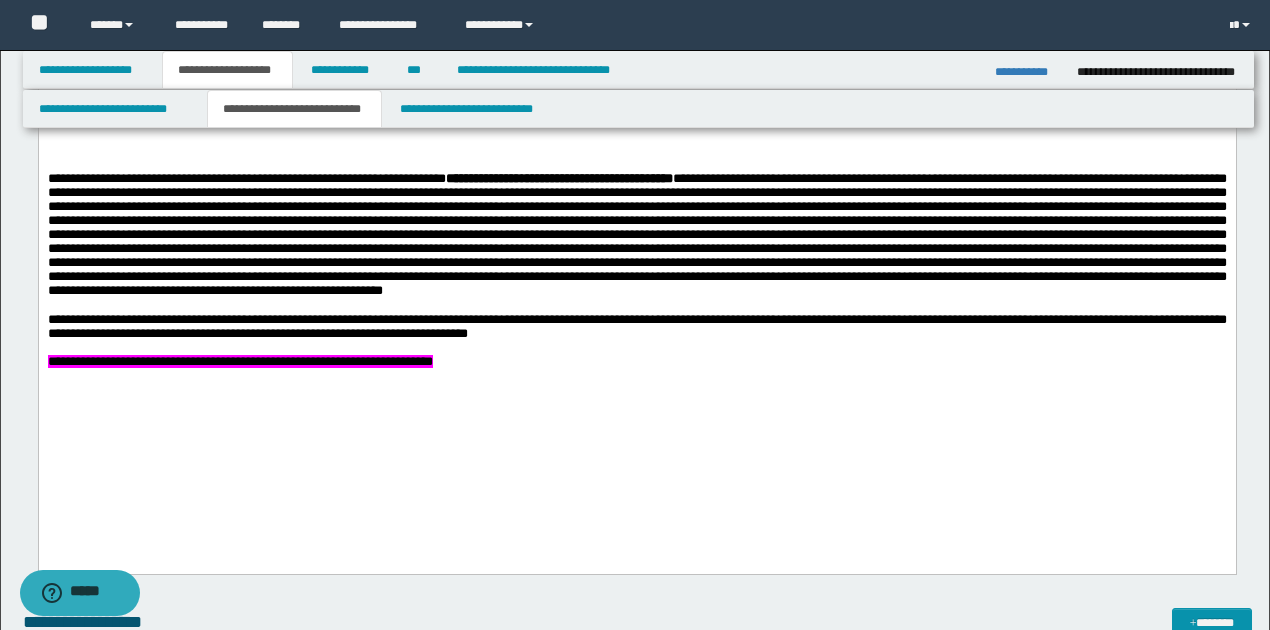 click at bounding box center [637, 306] 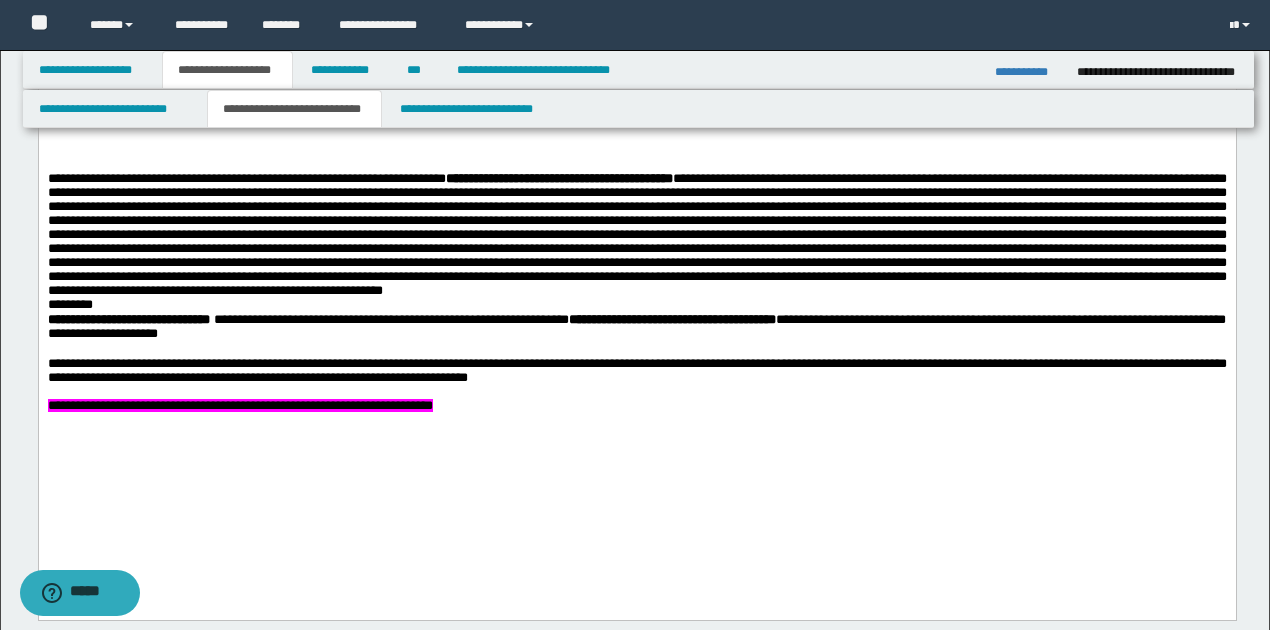 click on "*********" at bounding box center [637, 306] 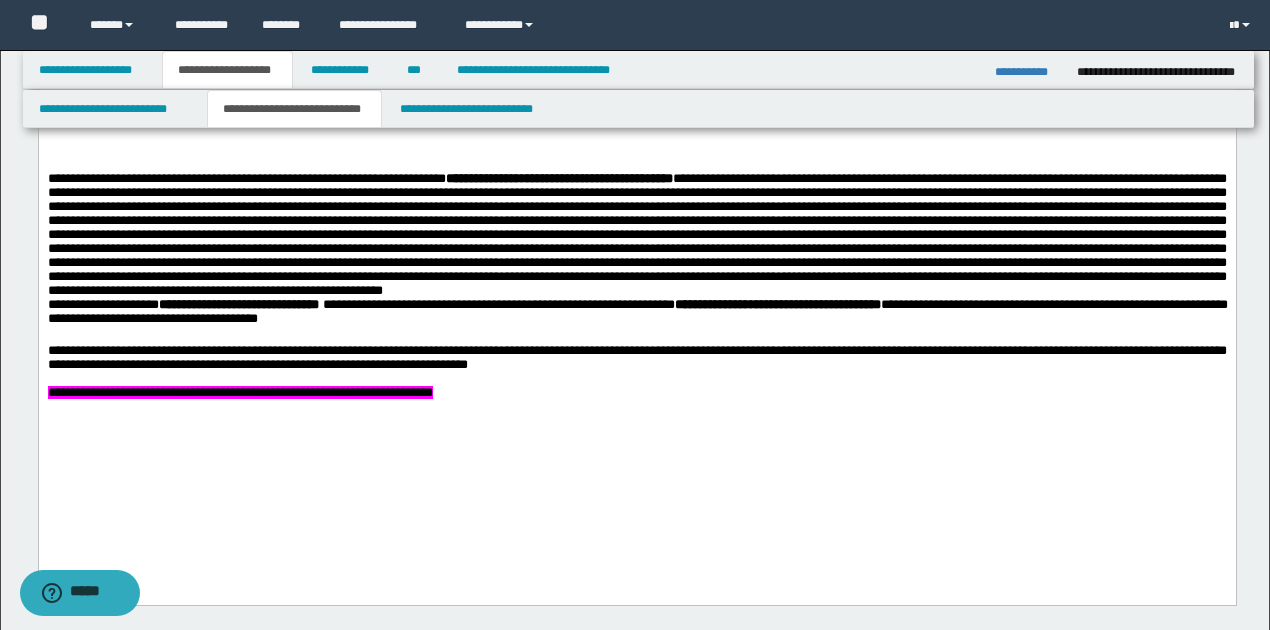 click on "**********" at bounding box center [637, 314] 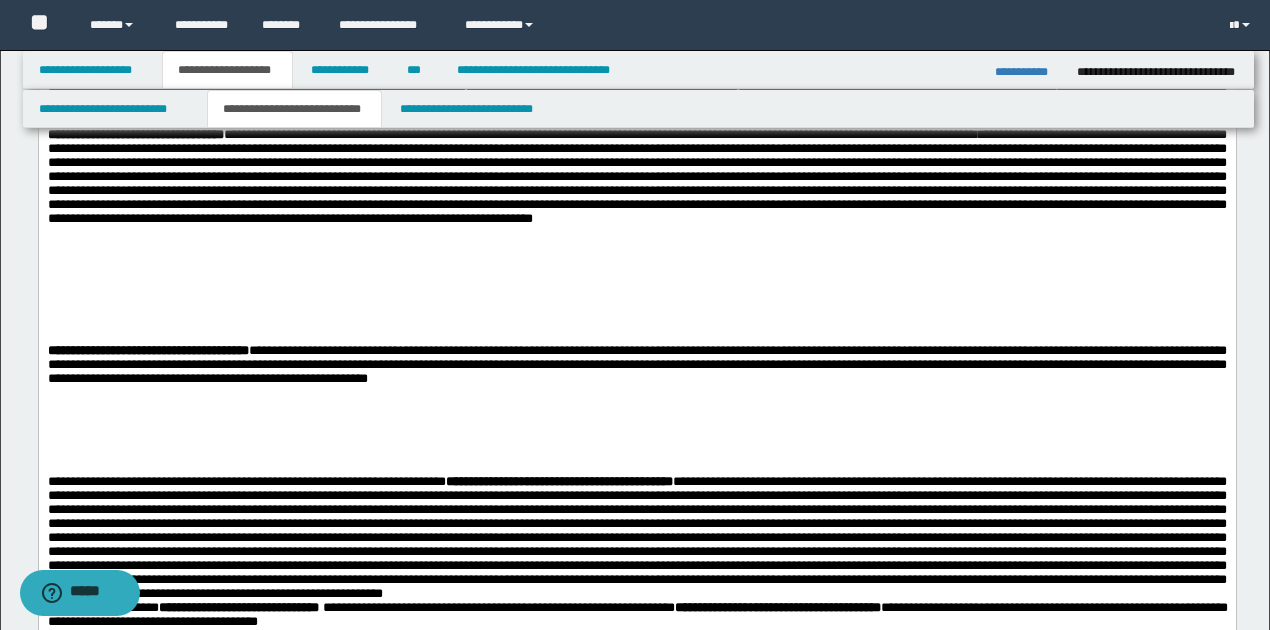 scroll, scrollTop: 800, scrollLeft: 0, axis: vertical 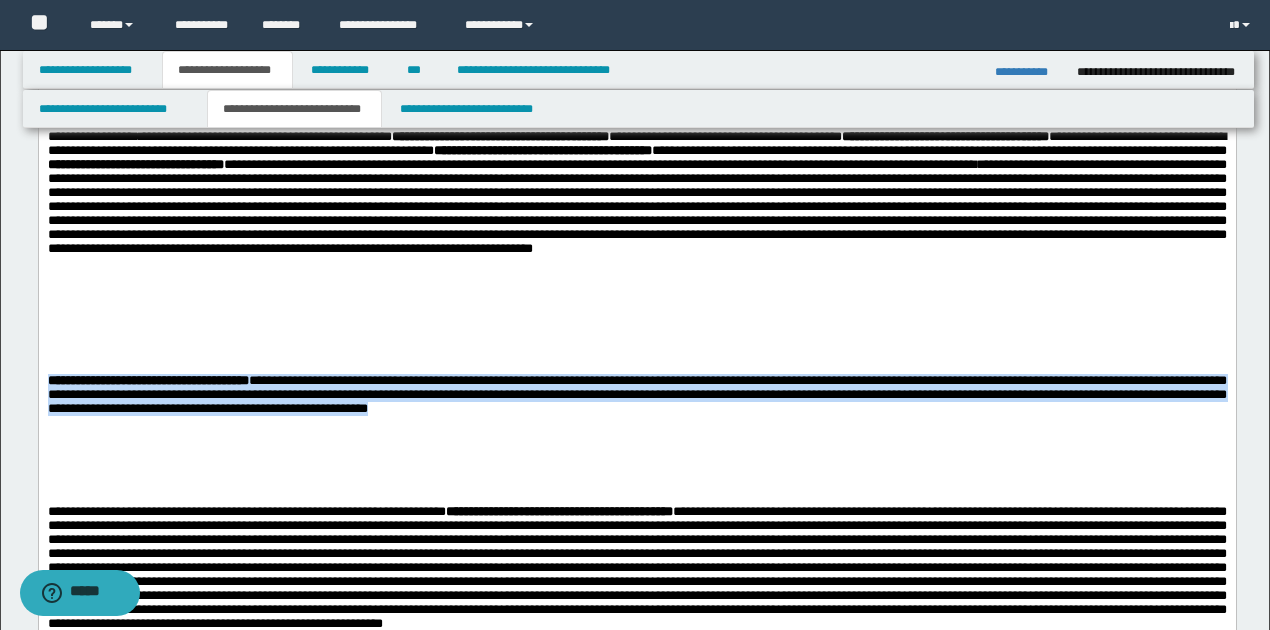 drag, startPoint x: 46, startPoint y: 452, endPoint x: 734, endPoint y: 478, distance: 688.4911 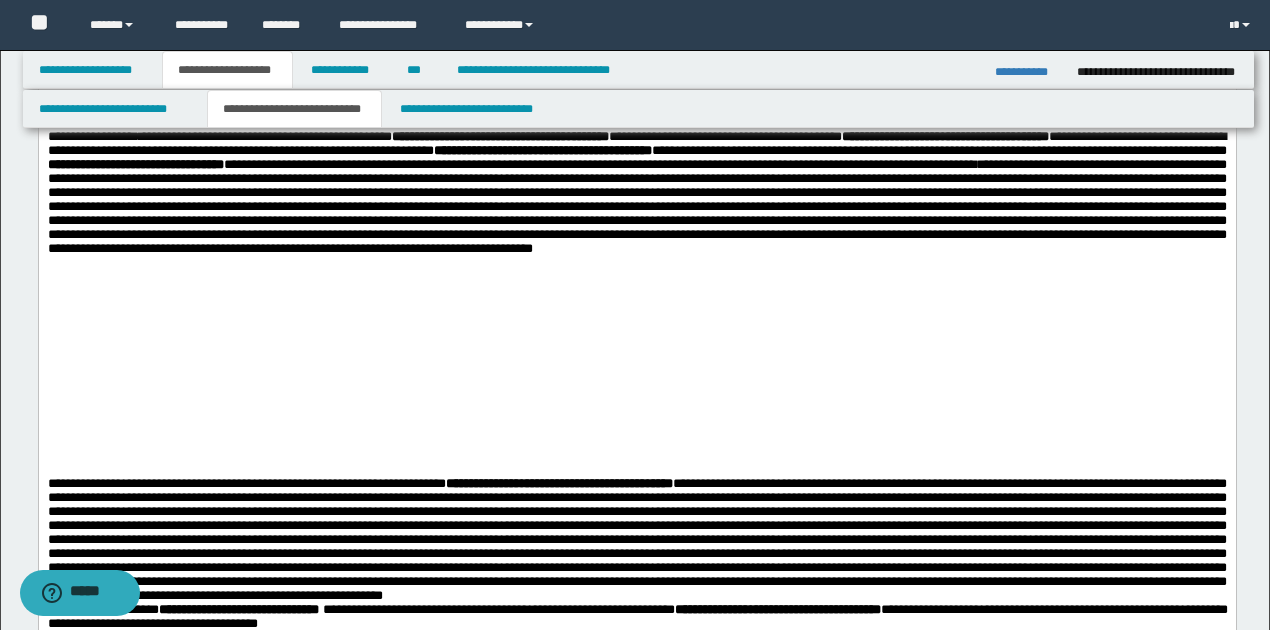 click on "**********" at bounding box center [636, 172] 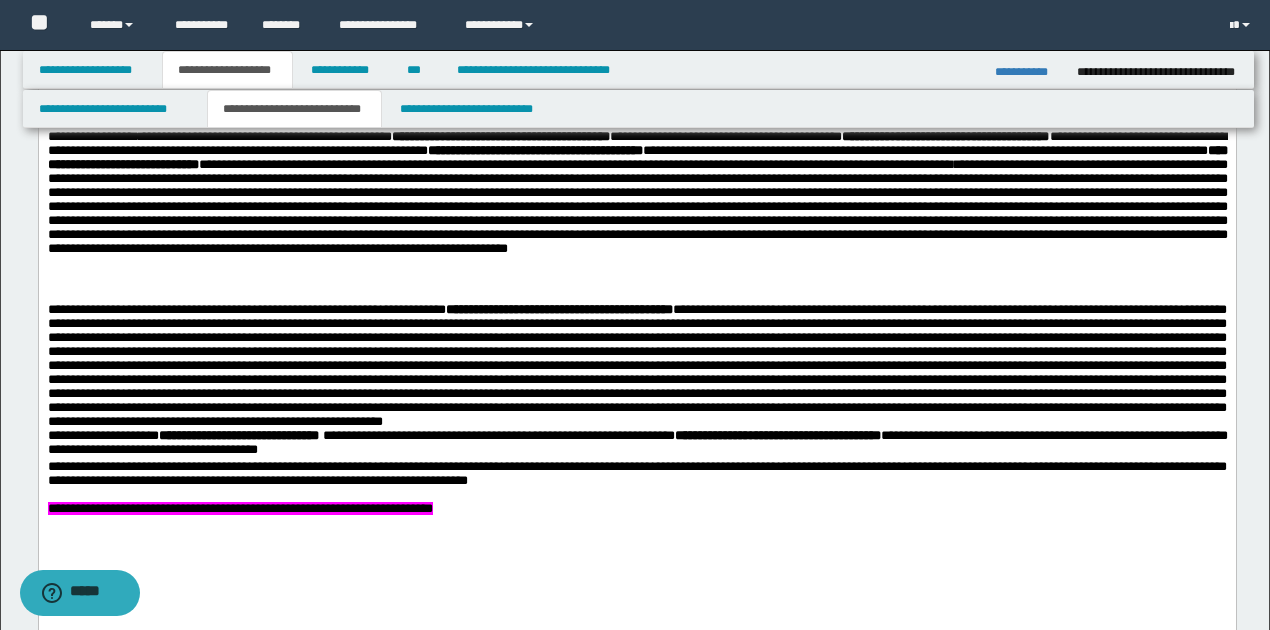 click on "**********" at bounding box center [636, 474] 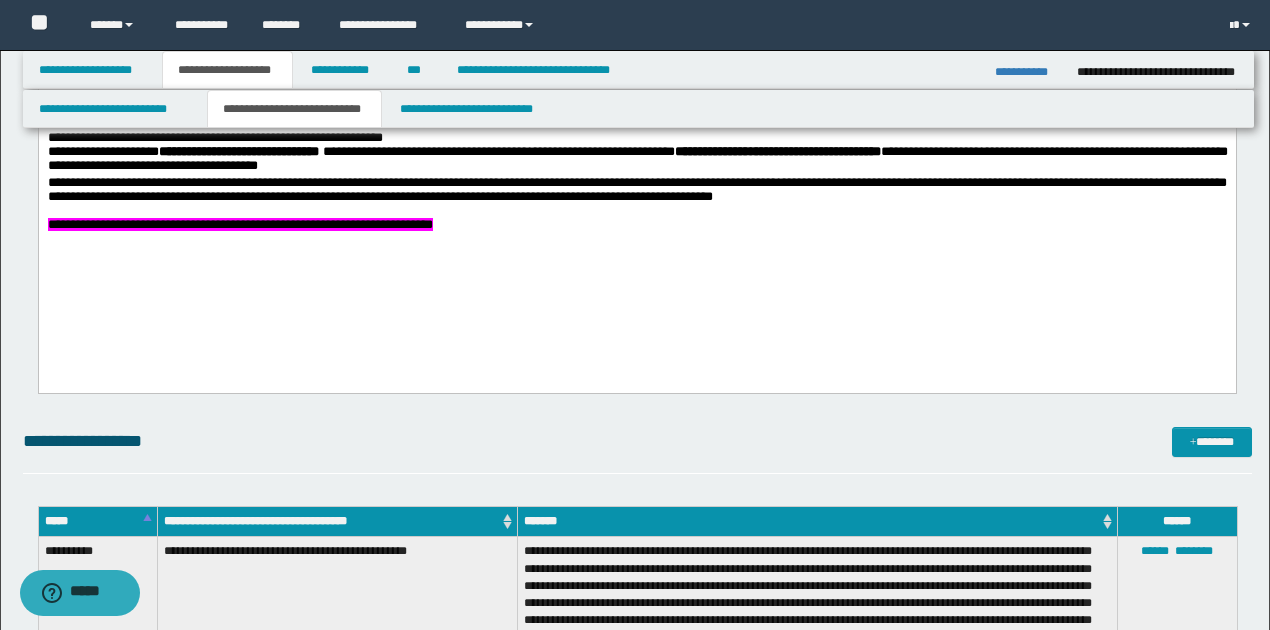 scroll, scrollTop: 1200, scrollLeft: 0, axis: vertical 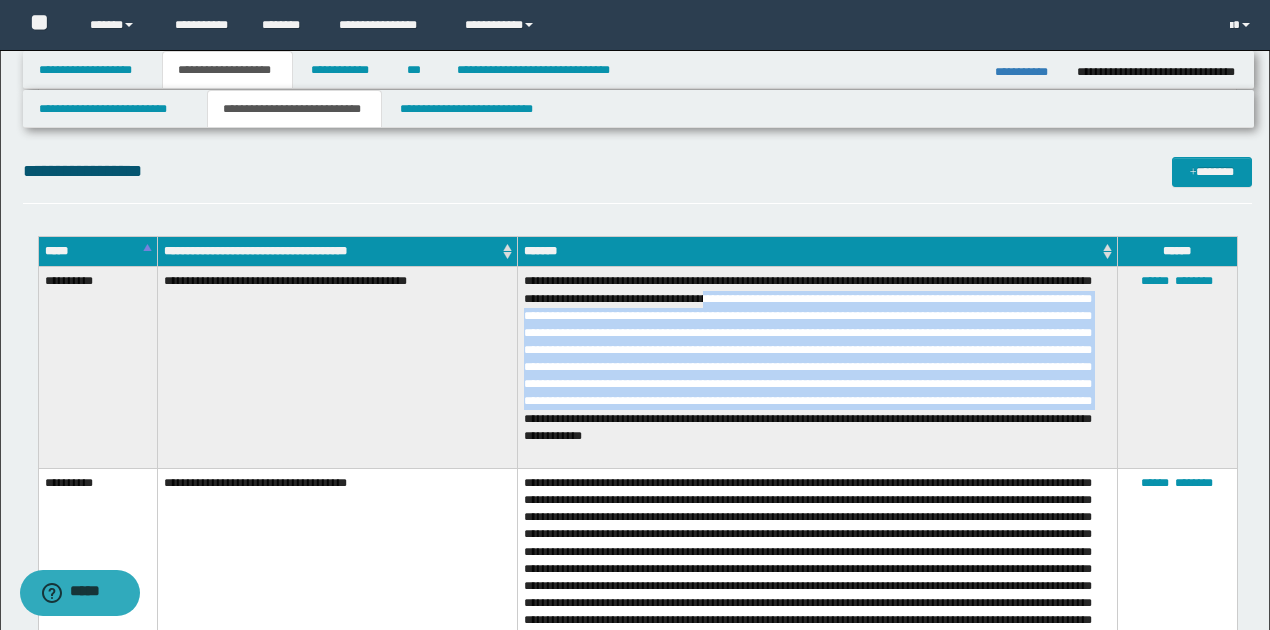 drag, startPoint x: 751, startPoint y: 304, endPoint x: 909, endPoint y: 414, distance: 192.52013 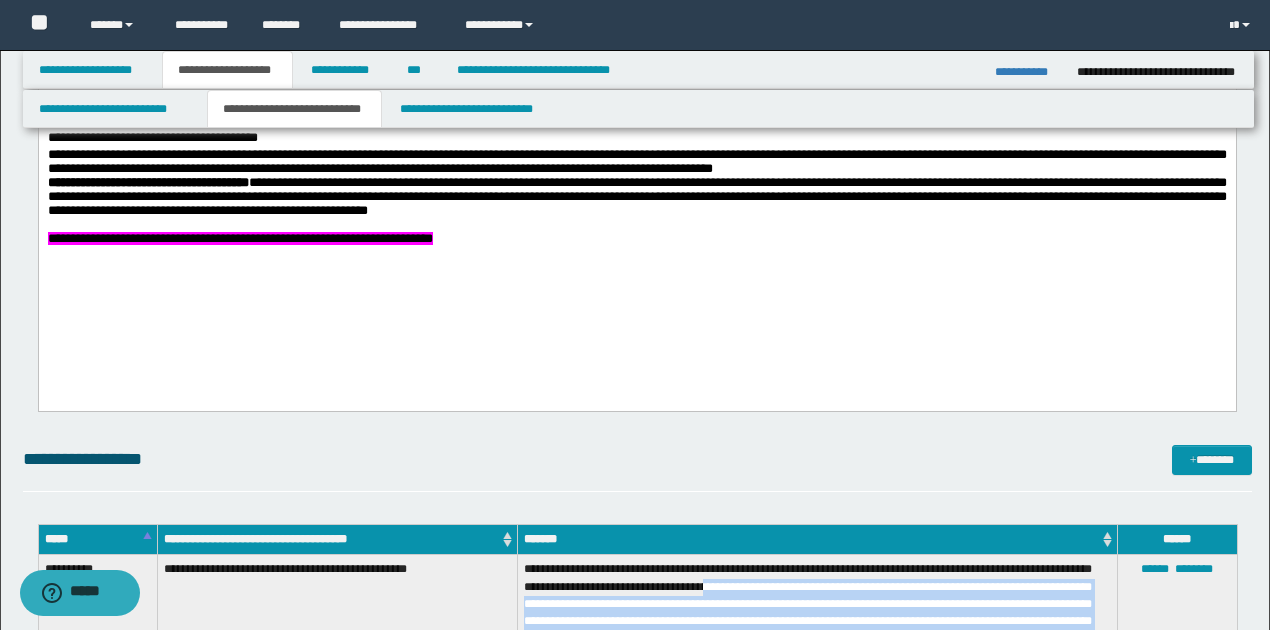 scroll, scrollTop: 1066, scrollLeft: 0, axis: vertical 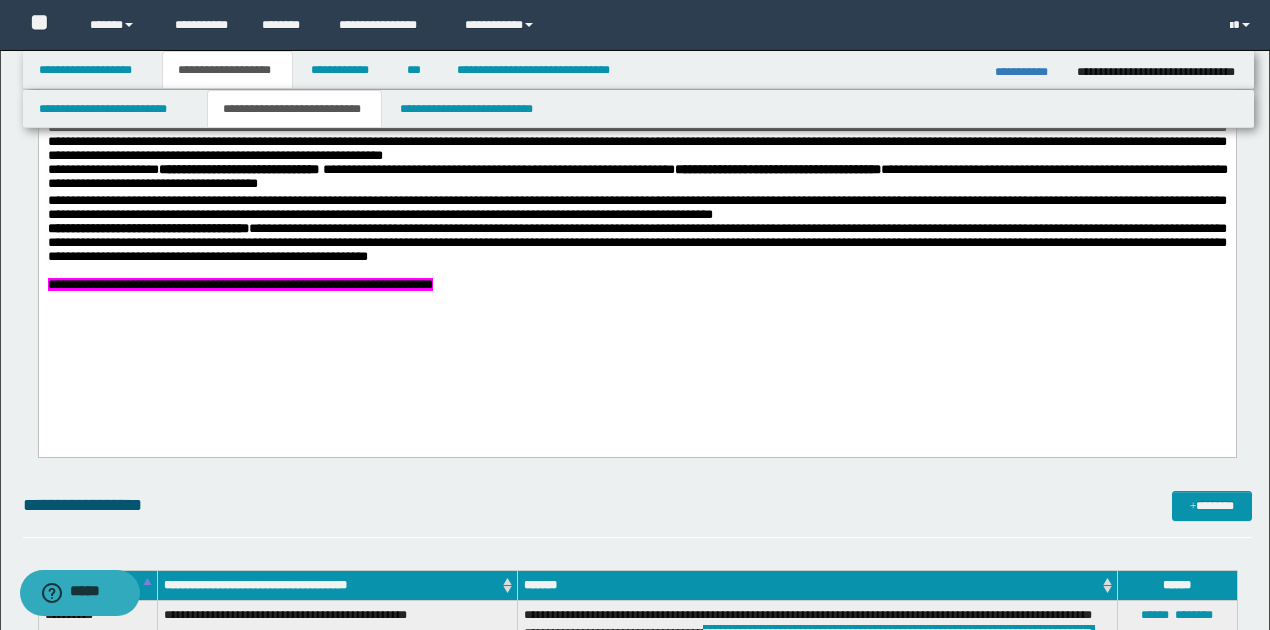 click on "**********" at bounding box center (636, 209) 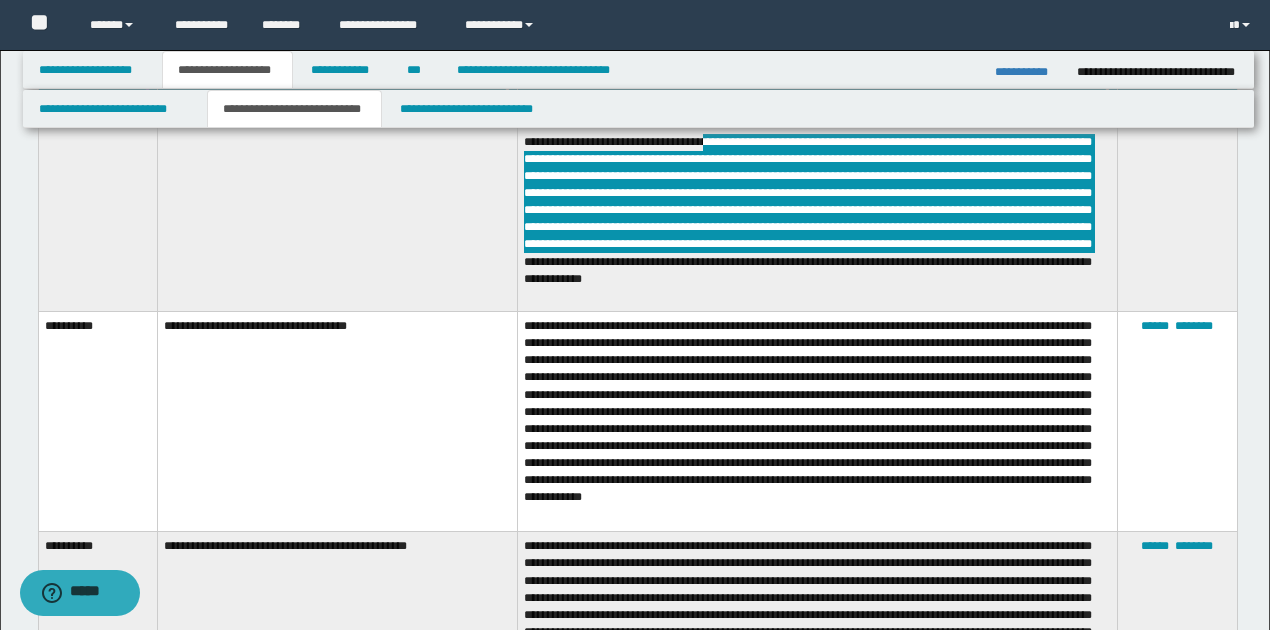 scroll, scrollTop: 1600, scrollLeft: 0, axis: vertical 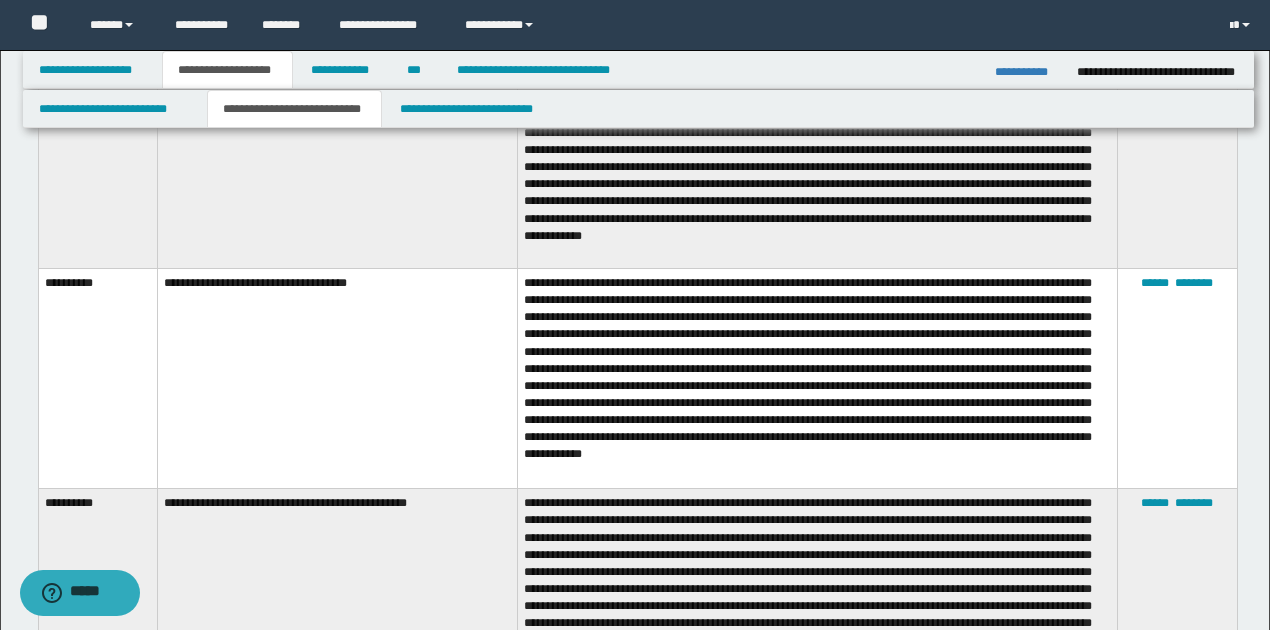 click at bounding box center (817, 378) 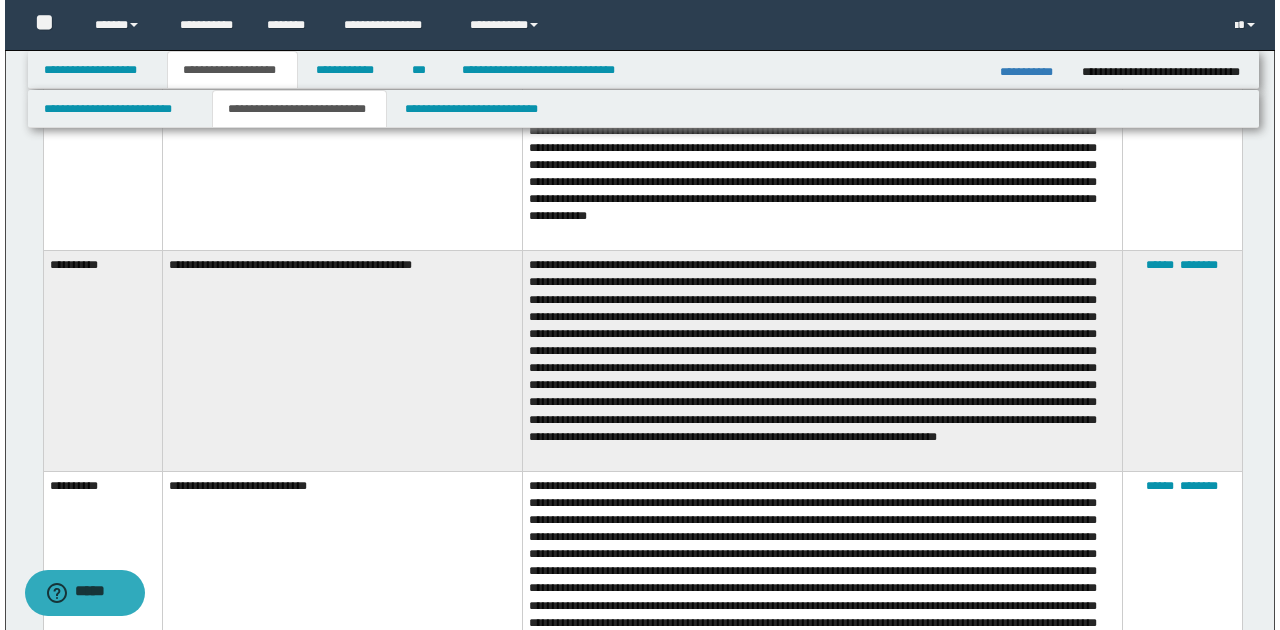 scroll, scrollTop: 1866, scrollLeft: 0, axis: vertical 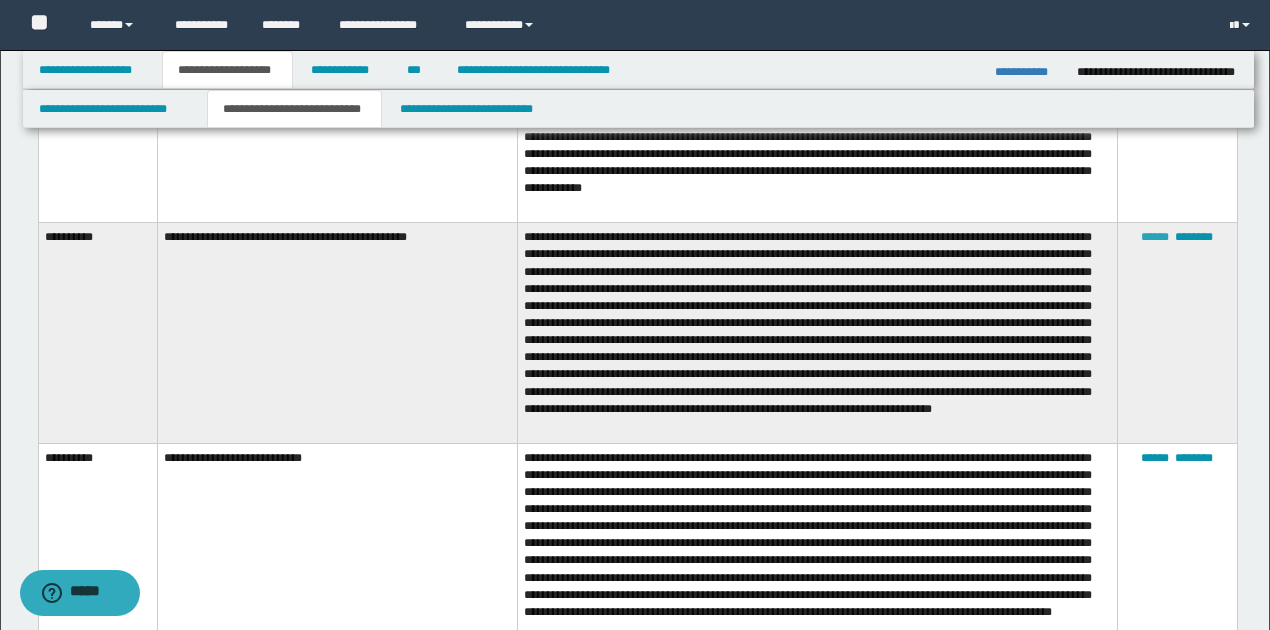 click on "******" at bounding box center [1155, 237] 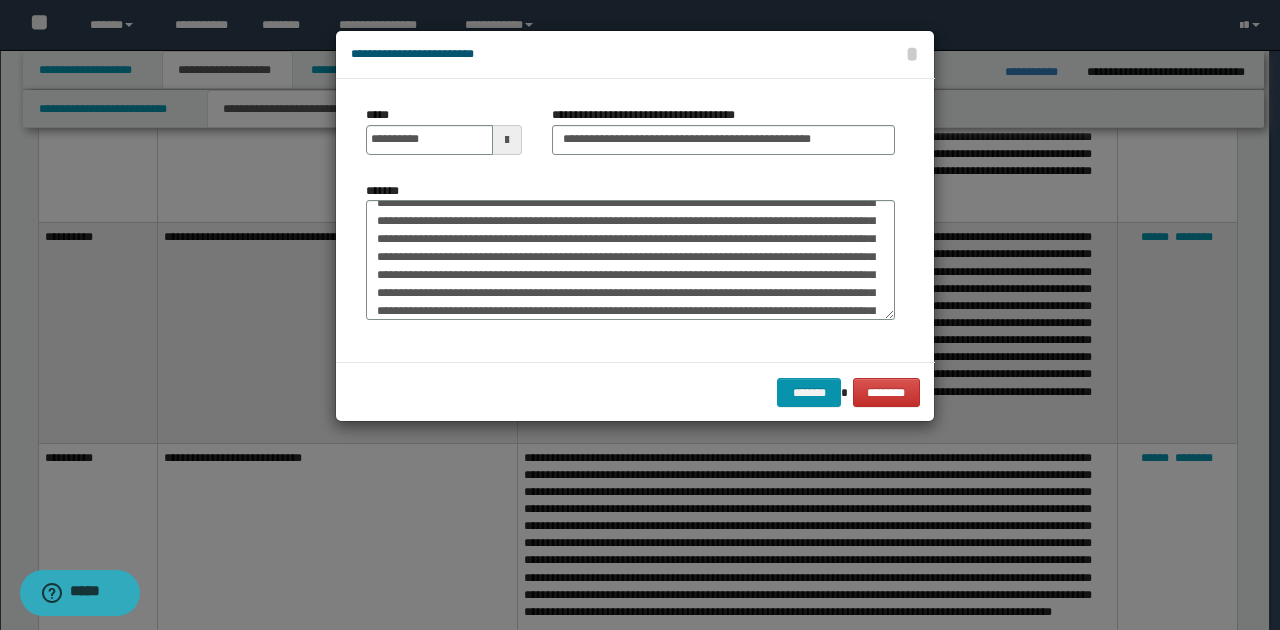 scroll, scrollTop: 133, scrollLeft: 0, axis: vertical 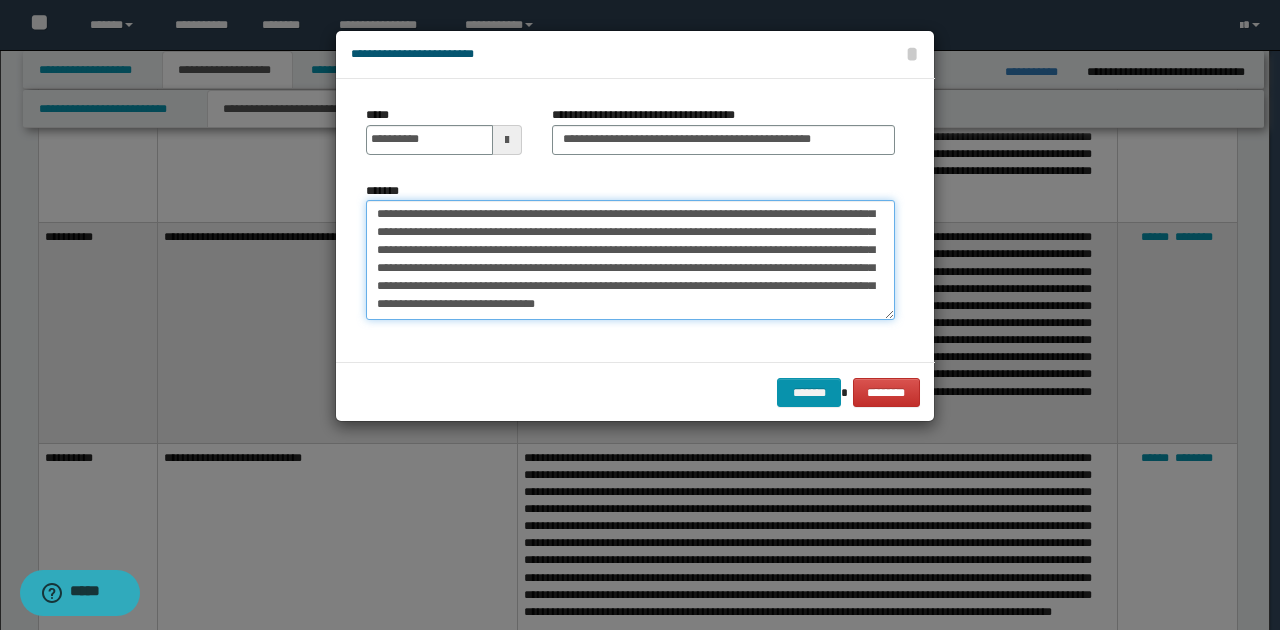 drag, startPoint x: 524, startPoint y: 244, endPoint x: 776, endPoint y: 308, distance: 260 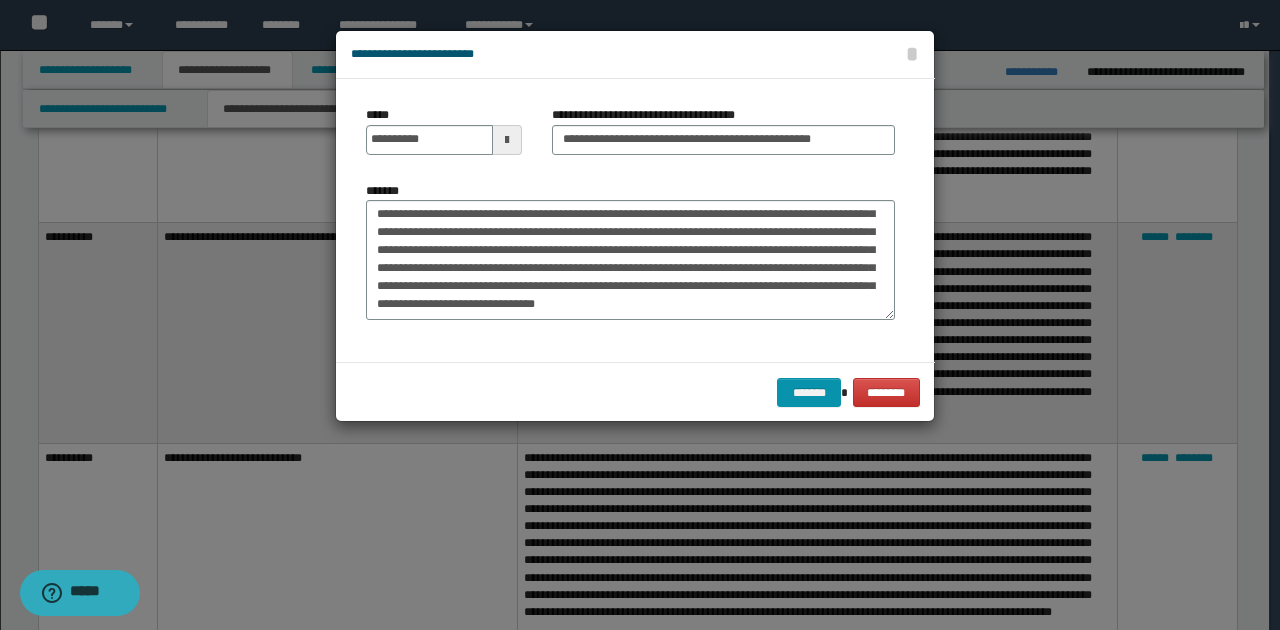 click on "*******" at bounding box center [630, 258] 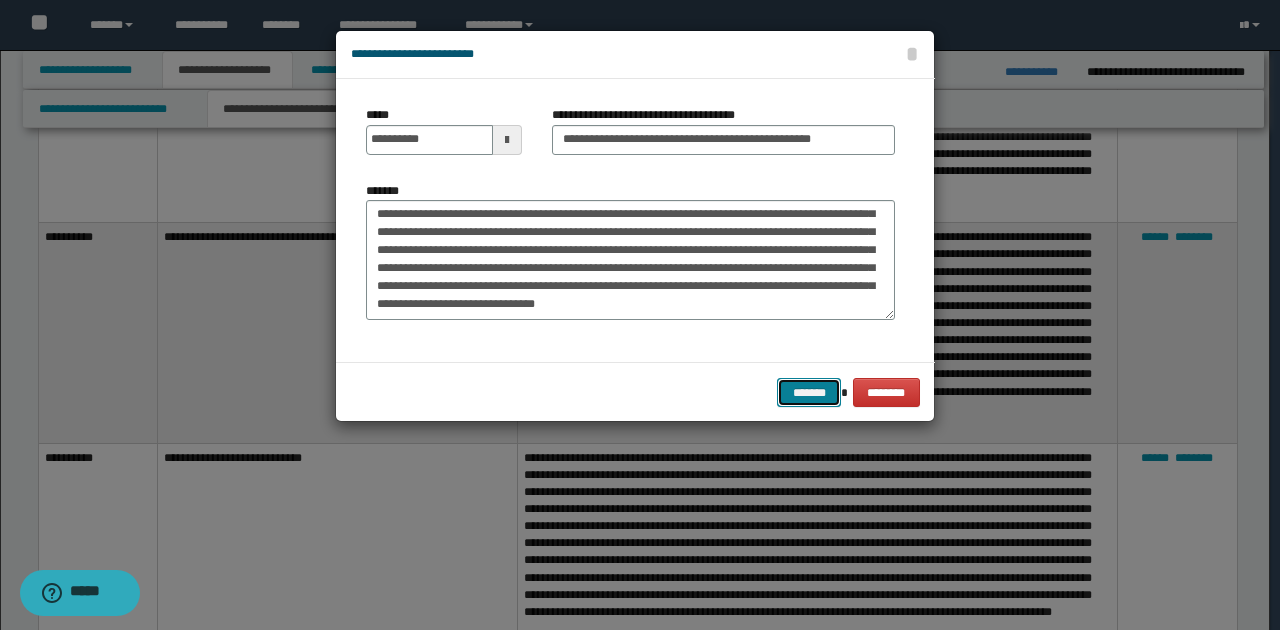 click on "*******" at bounding box center (809, 392) 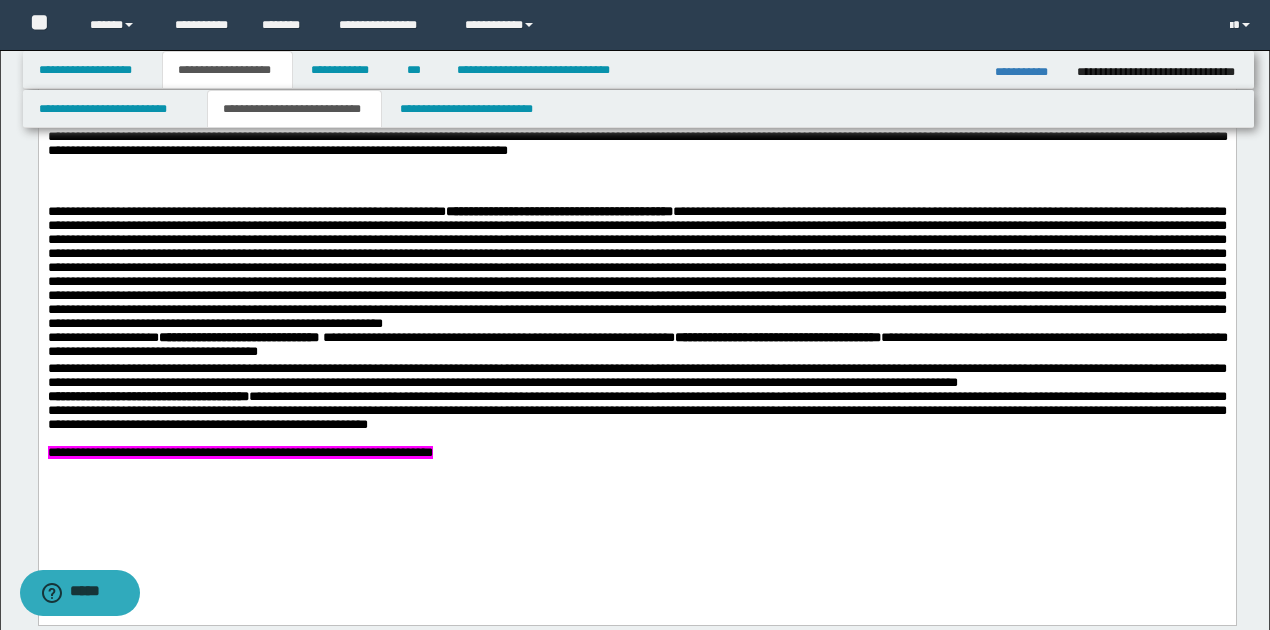 scroll, scrollTop: 933, scrollLeft: 0, axis: vertical 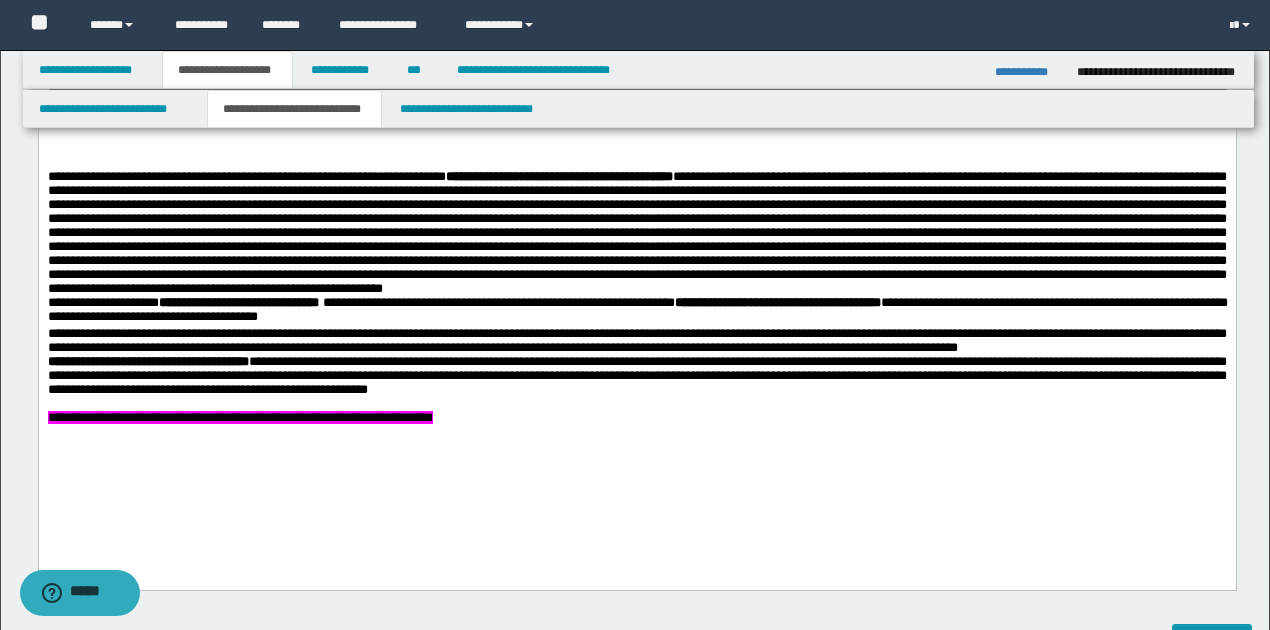 click on "**********" at bounding box center (636, 342) 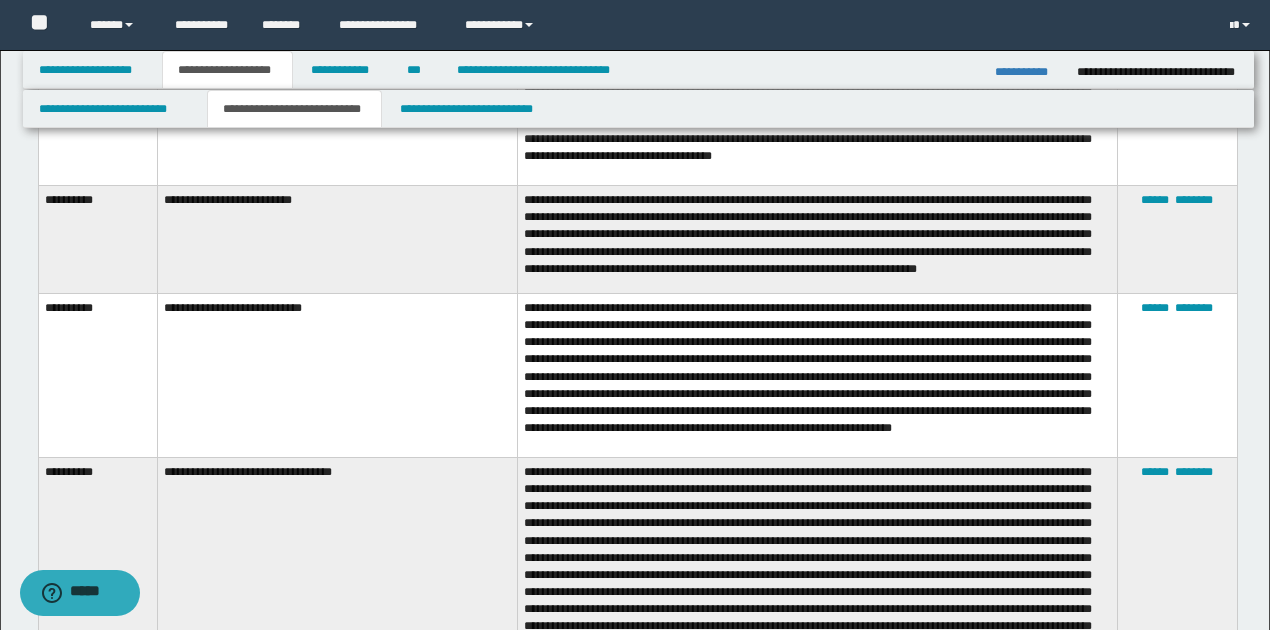 scroll, scrollTop: 5333, scrollLeft: 0, axis: vertical 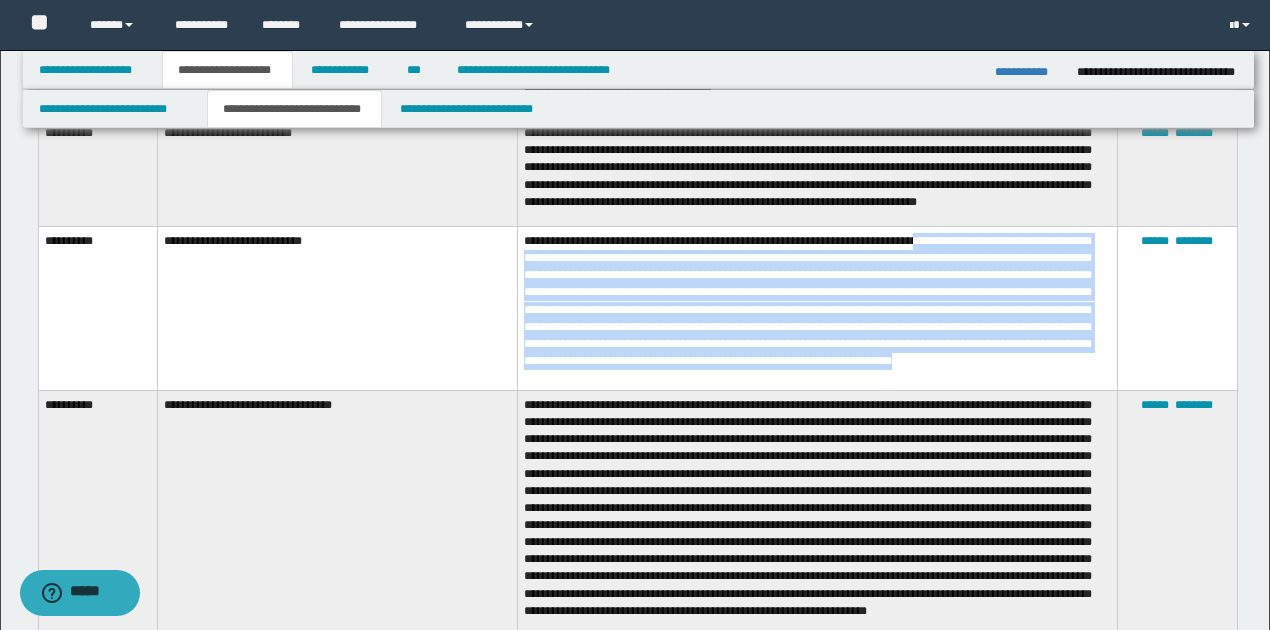 drag, startPoint x: 958, startPoint y: 257, endPoint x: 1016, endPoint y: 381, distance: 136.89412 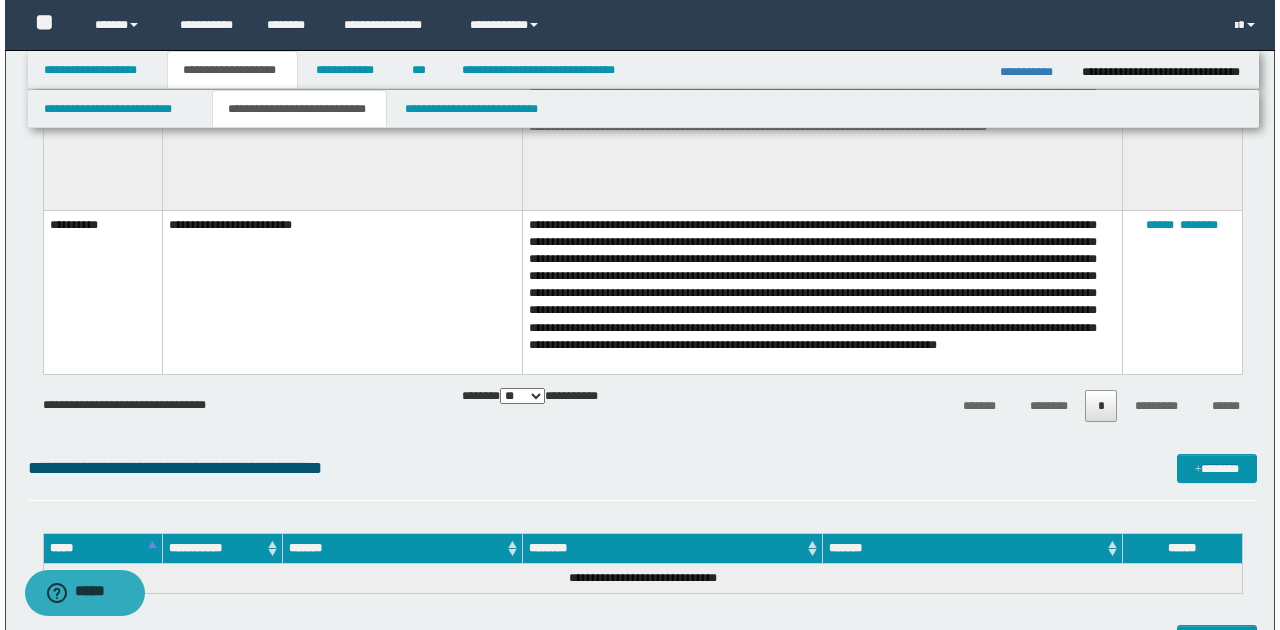 scroll, scrollTop: 7266, scrollLeft: 0, axis: vertical 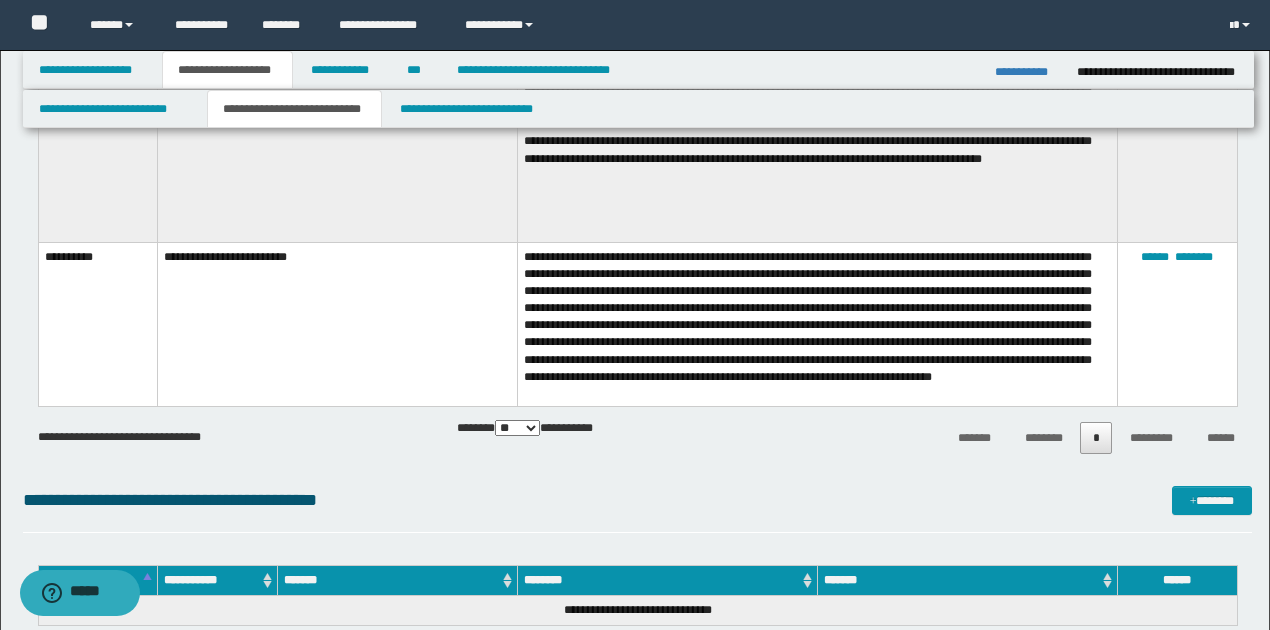 click on "**********" at bounding box center [817, 324] 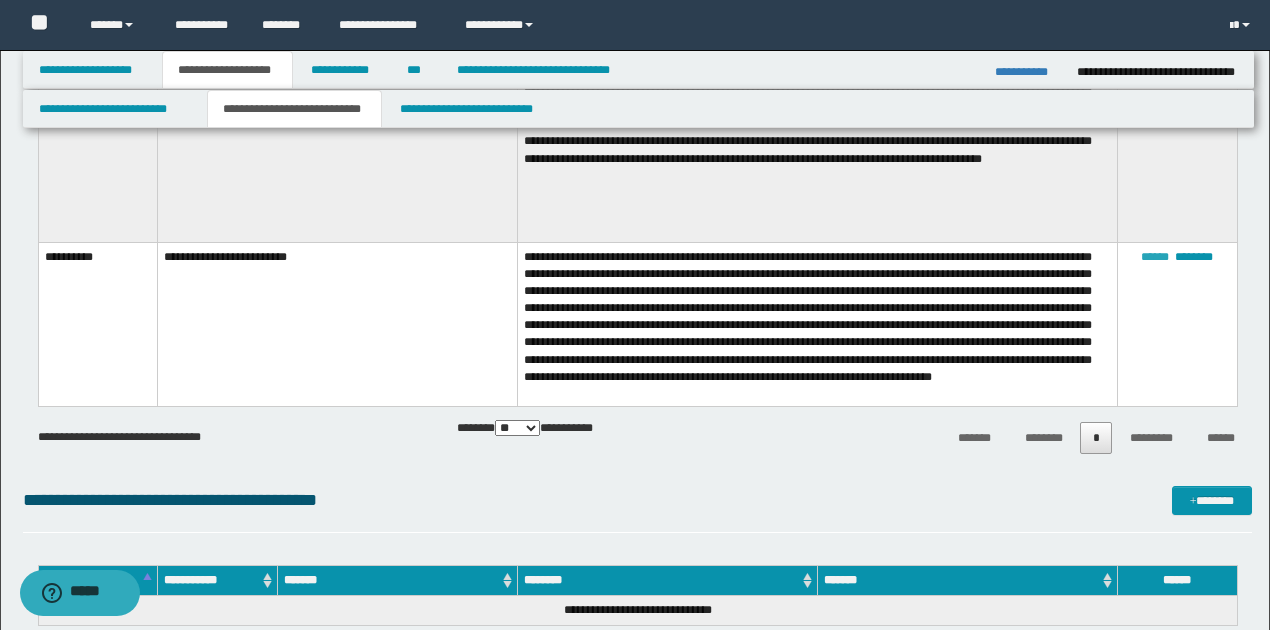 click on "******" at bounding box center (1155, 257) 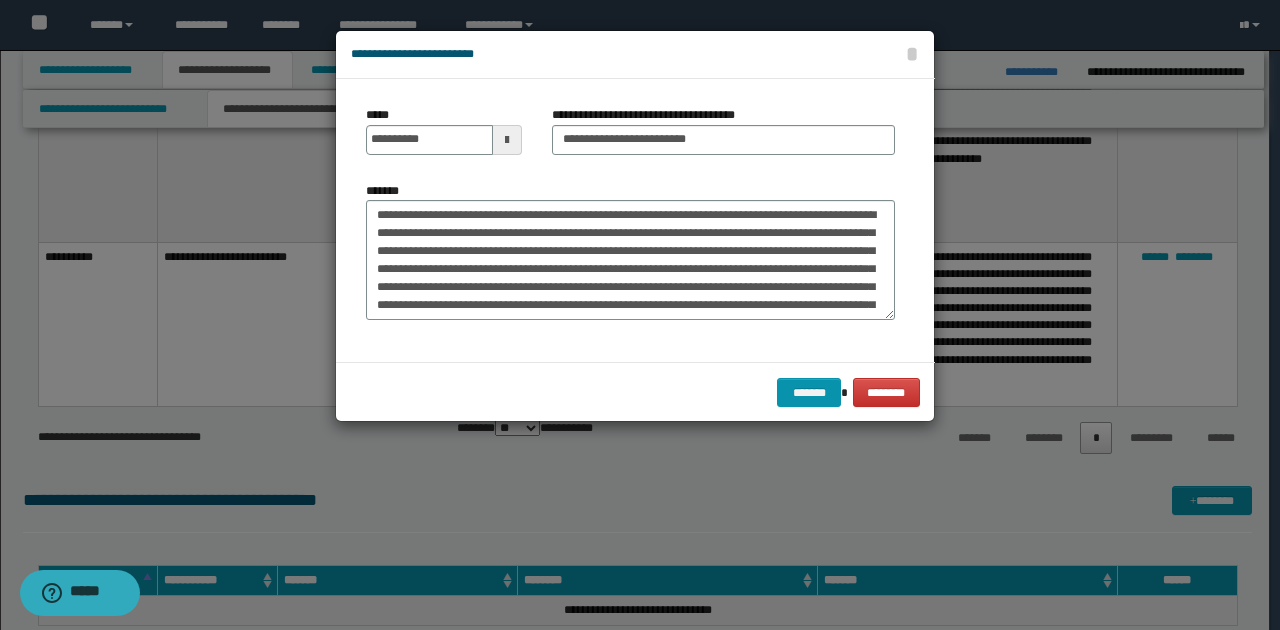 scroll, scrollTop: 0, scrollLeft: 0, axis: both 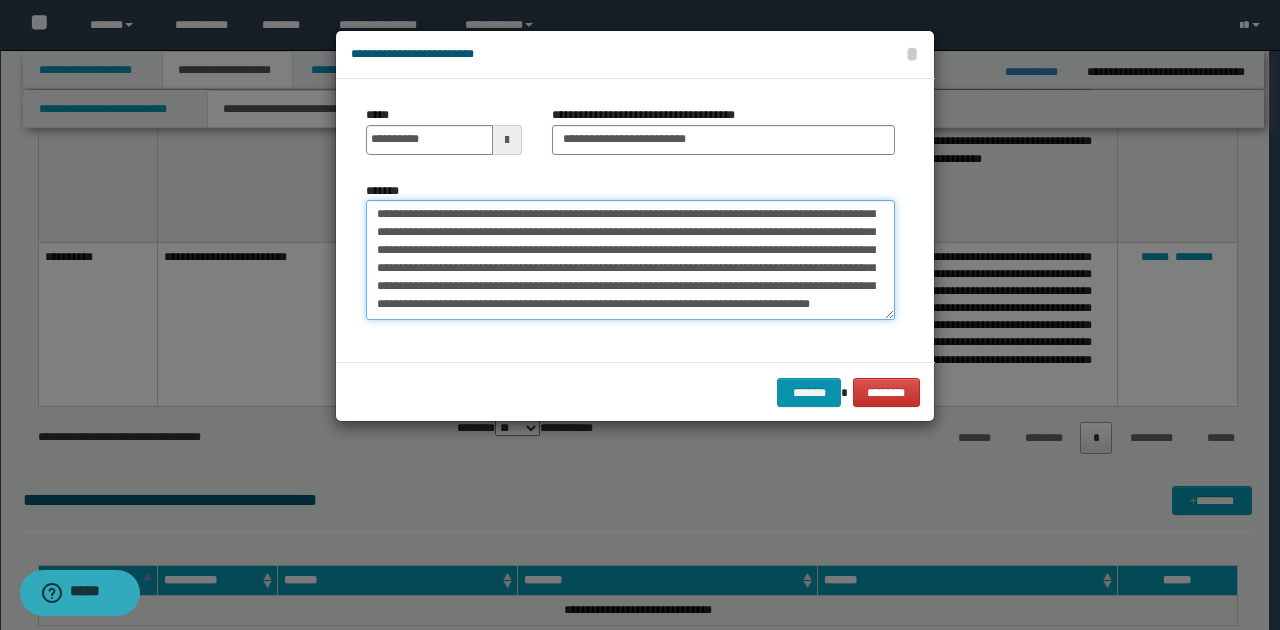 drag, startPoint x: 518, startPoint y: 215, endPoint x: 741, endPoint y: 303, distance: 239.73528 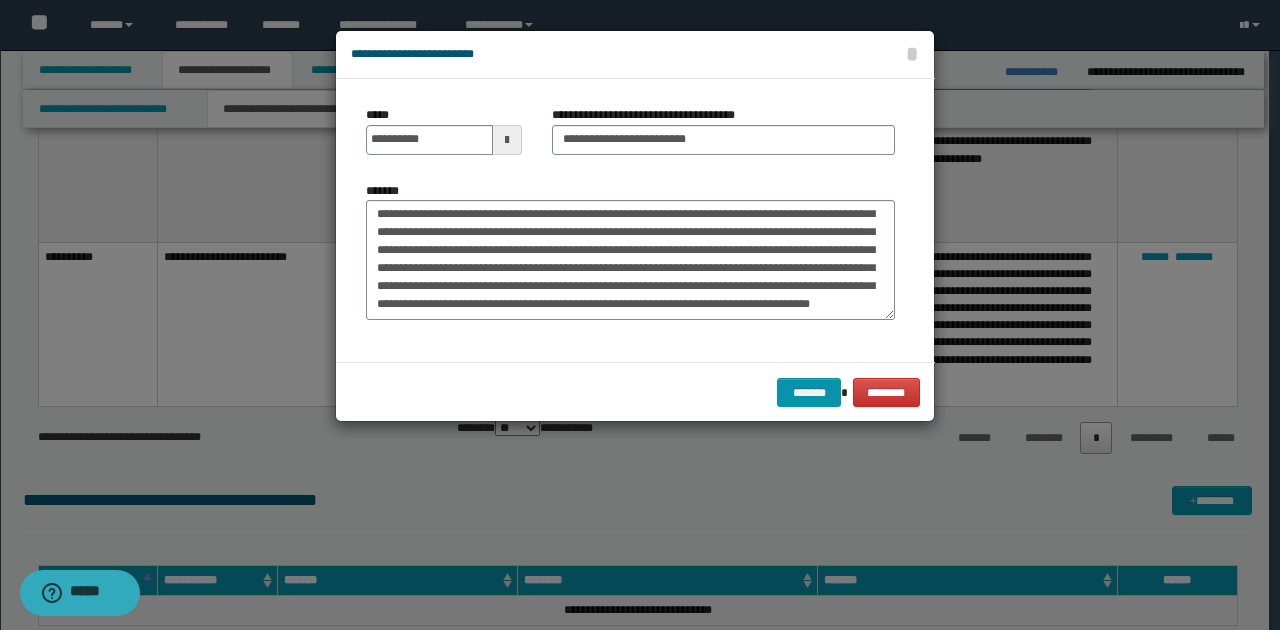 click on "**********" at bounding box center [630, 258] 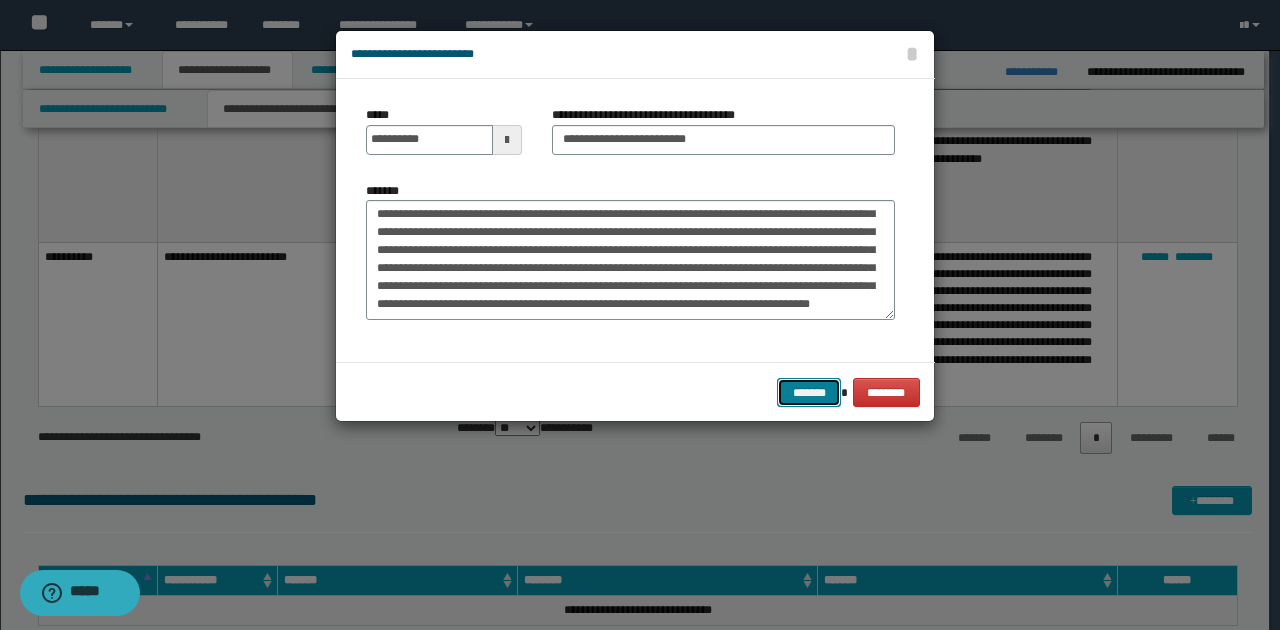 click on "*******" at bounding box center (809, 392) 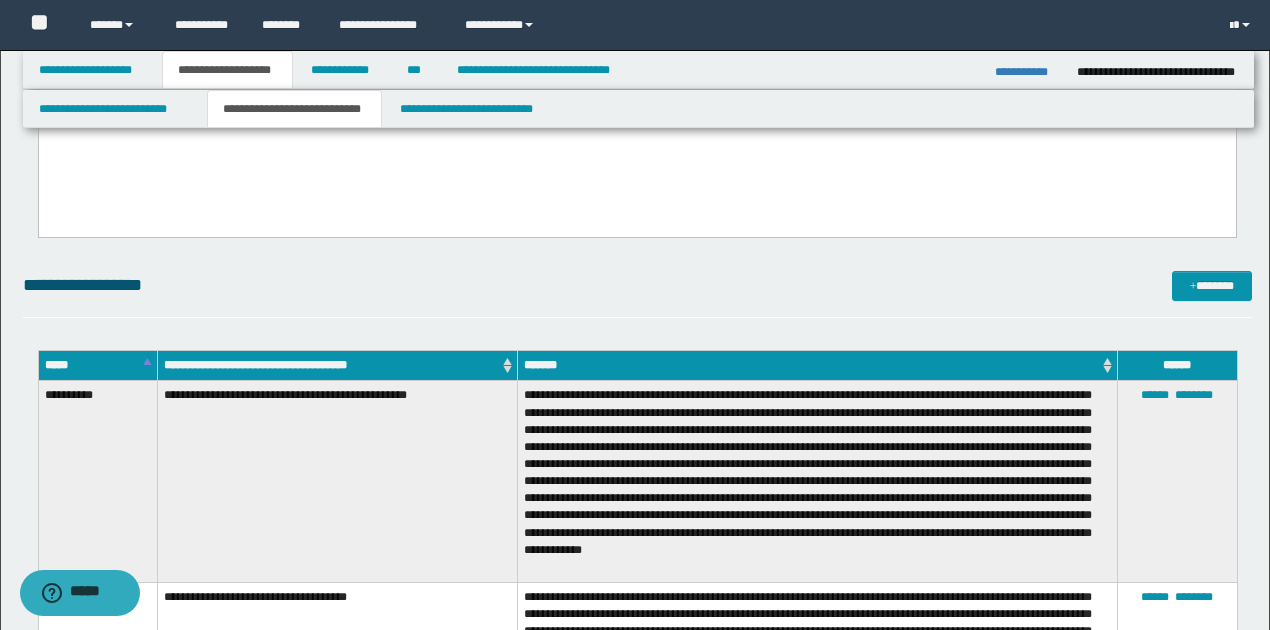 scroll, scrollTop: 1000, scrollLeft: 0, axis: vertical 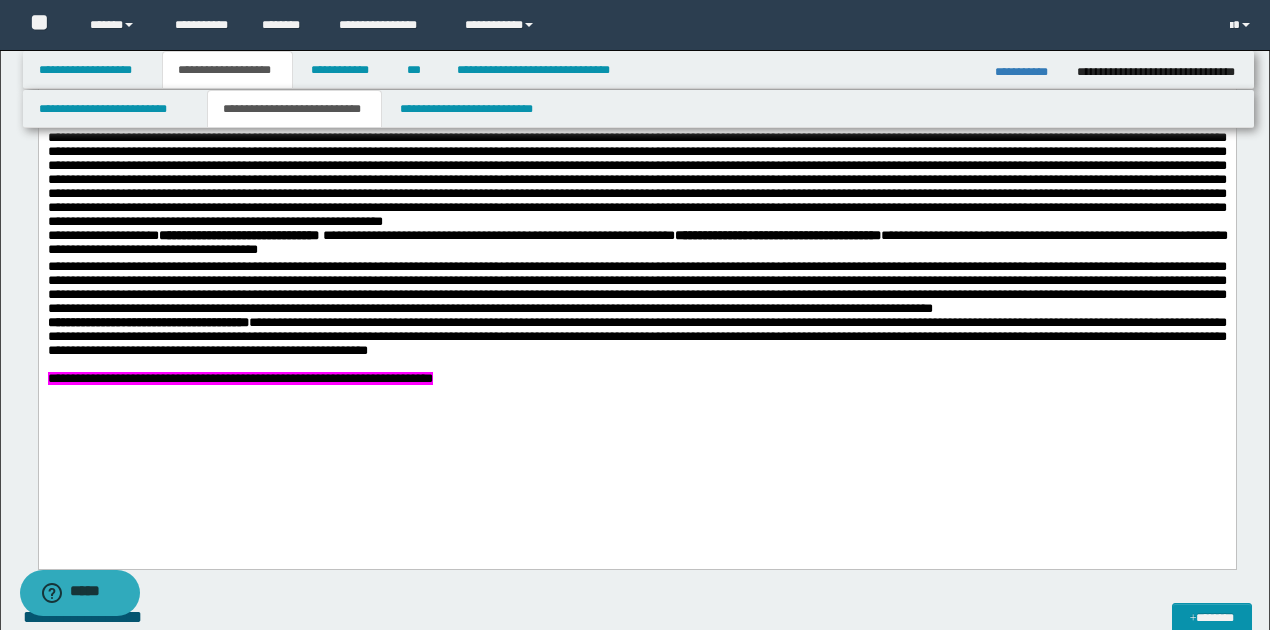 click on "**********" at bounding box center (636, 338) 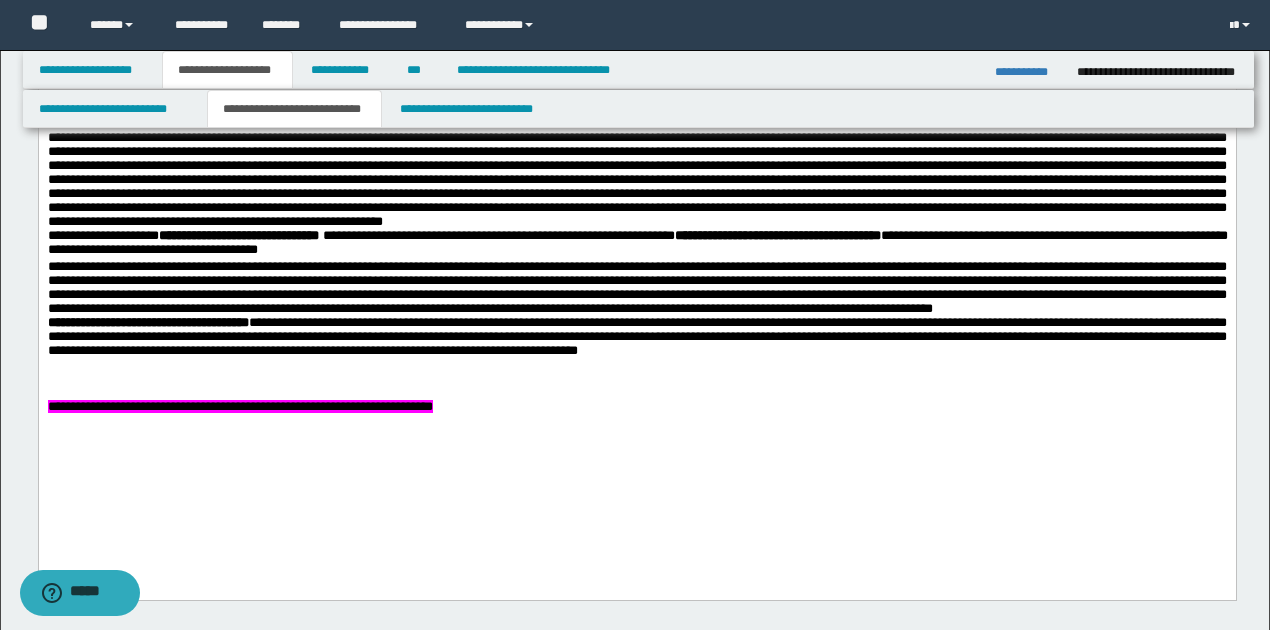 click on "**********" at bounding box center (636, 338) 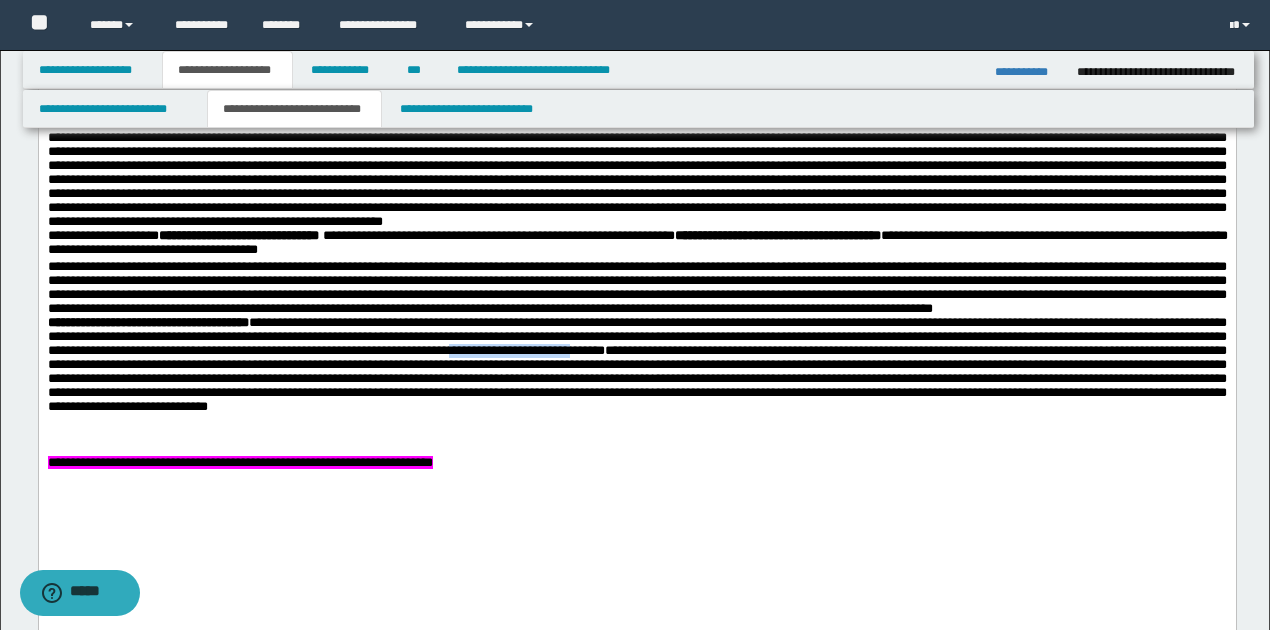 drag, startPoint x: 764, startPoint y: 423, endPoint x: 901, endPoint y: 421, distance: 137.0146 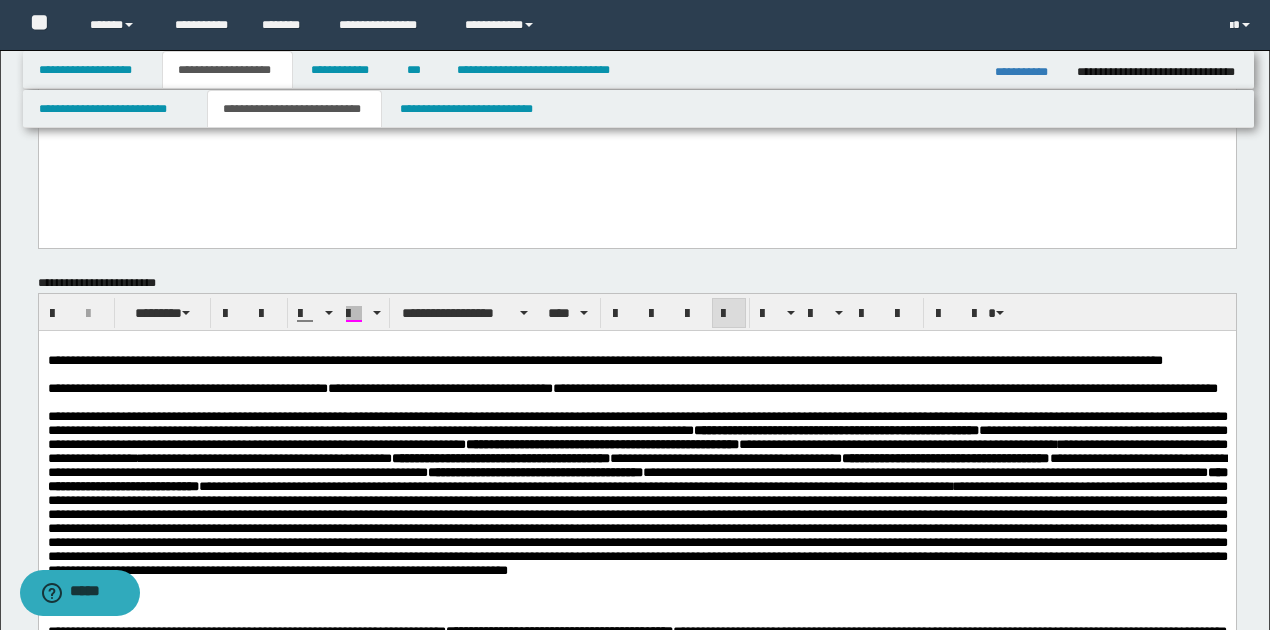 scroll, scrollTop: 400, scrollLeft: 0, axis: vertical 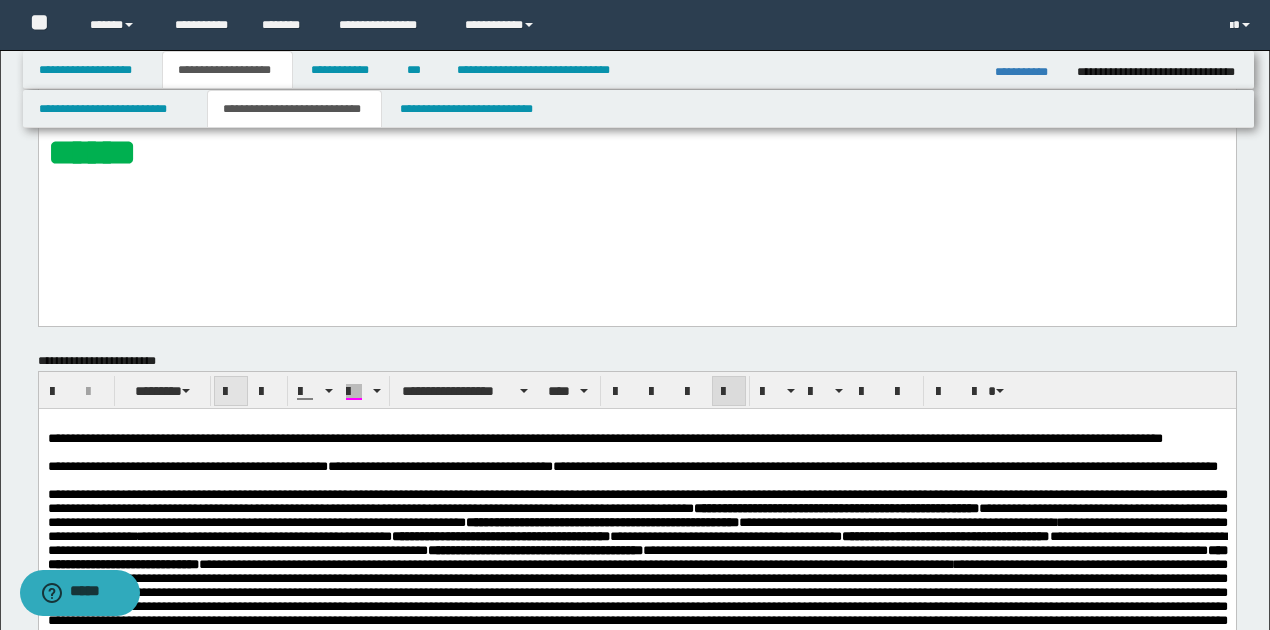 click at bounding box center (231, 392) 